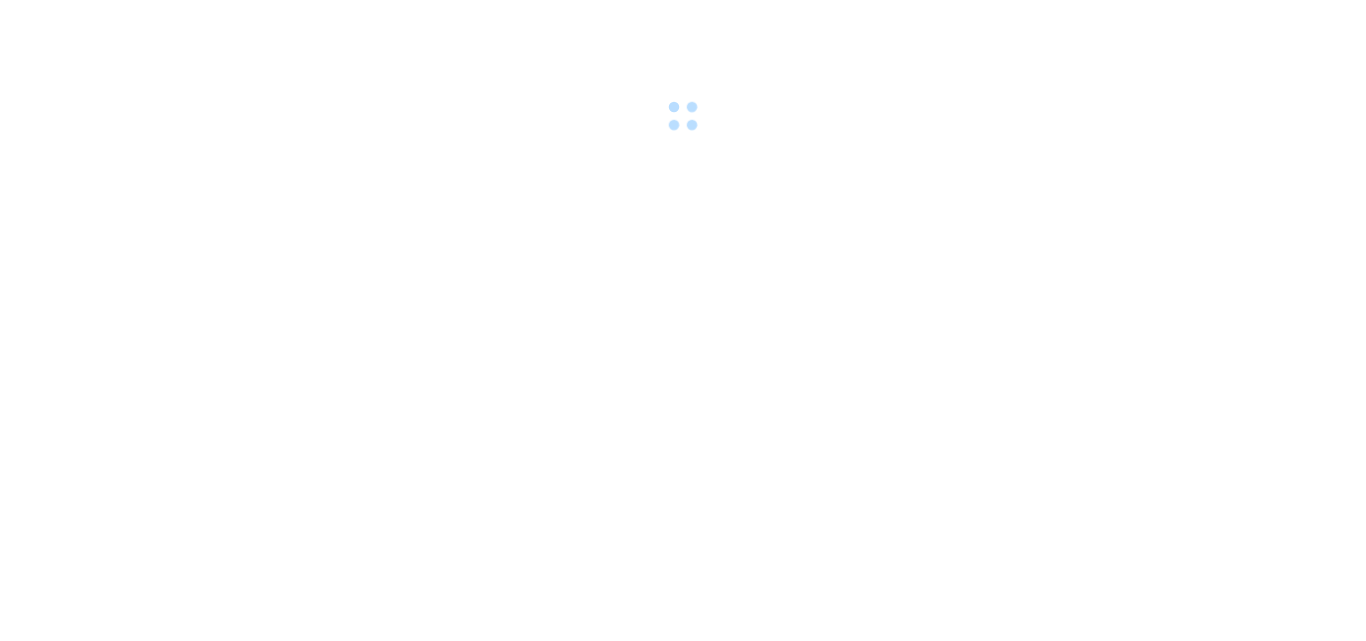 scroll, scrollTop: 0, scrollLeft: 0, axis: both 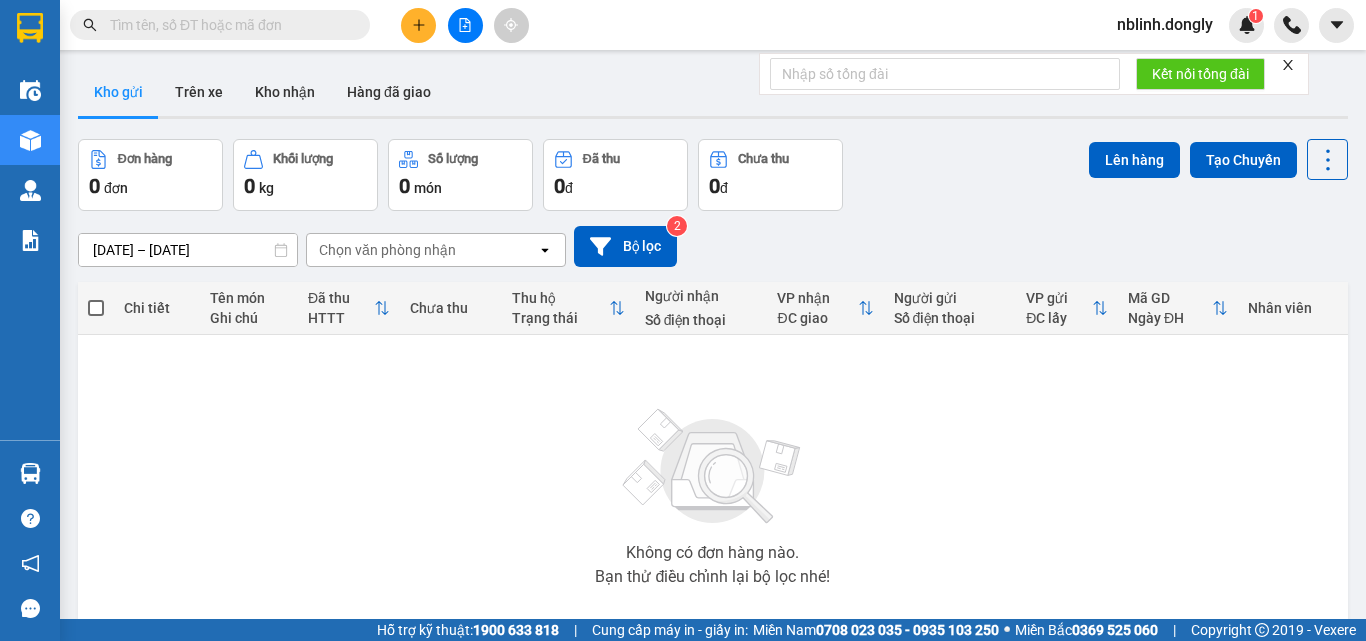 click 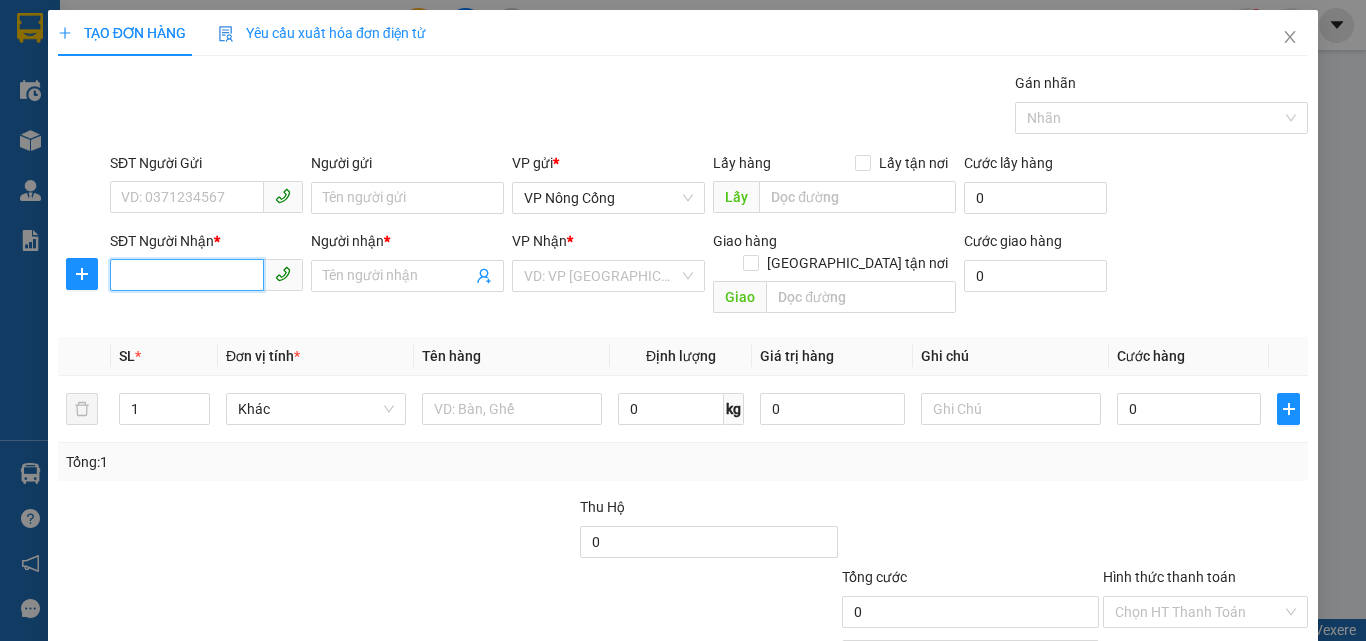 click on "SĐT Người Nhận  *" at bounding box center [187, 275] 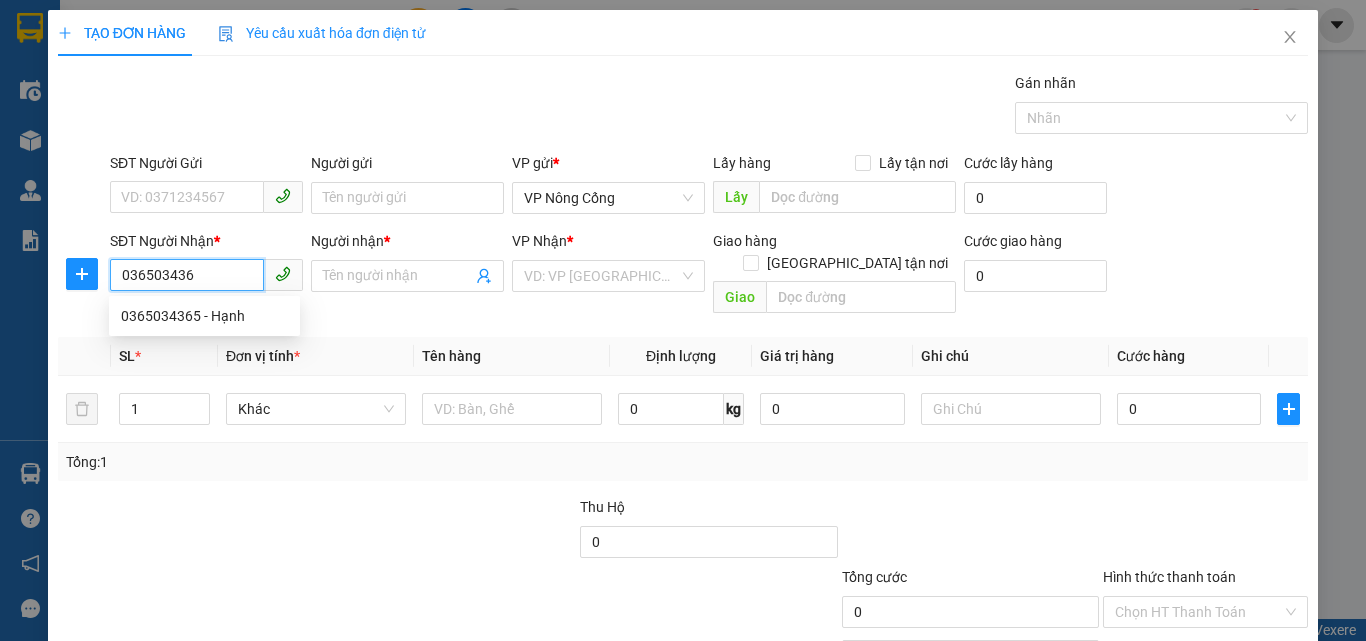 type on "0365034365" 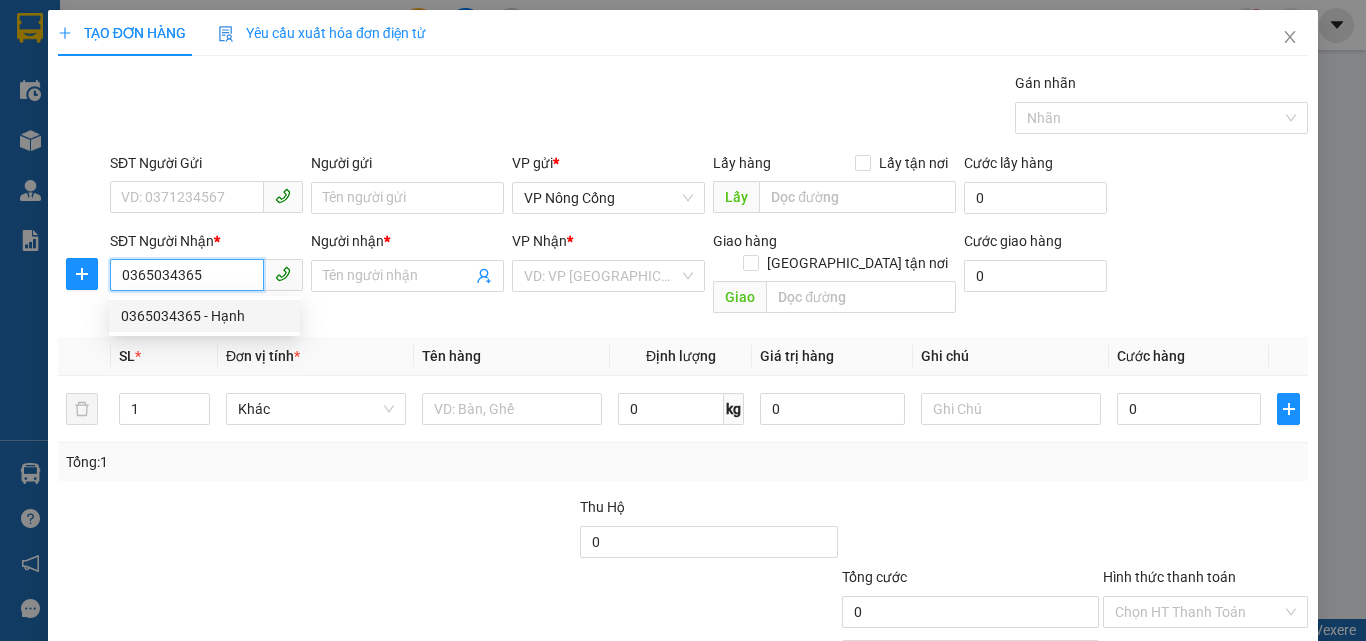 click on "0365034365 - Hạnh" at bounding box center (204, 316) 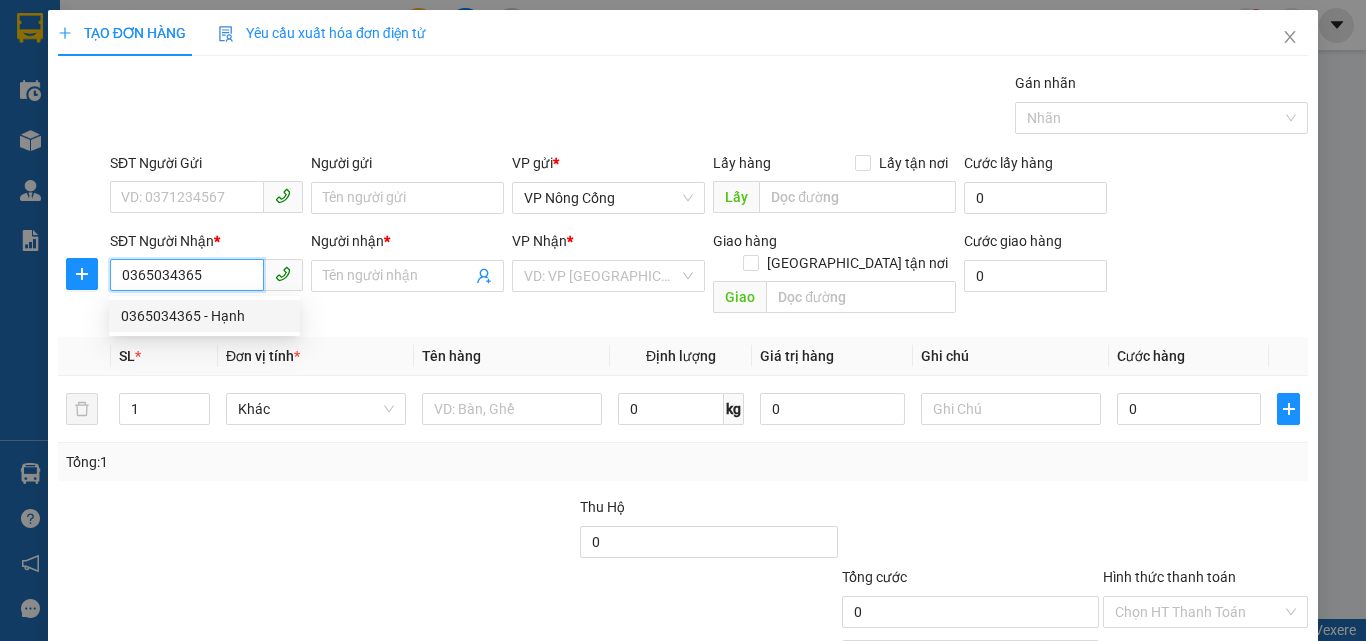 type on "Hạnh" 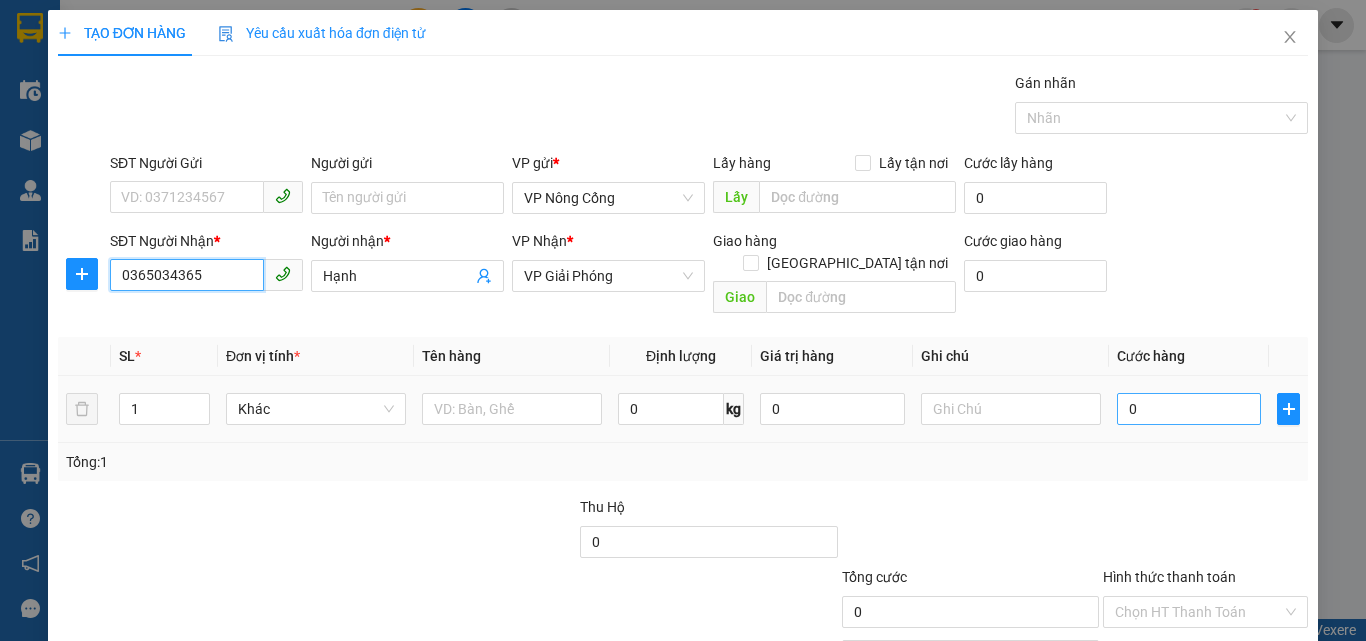 type on "0365034365" 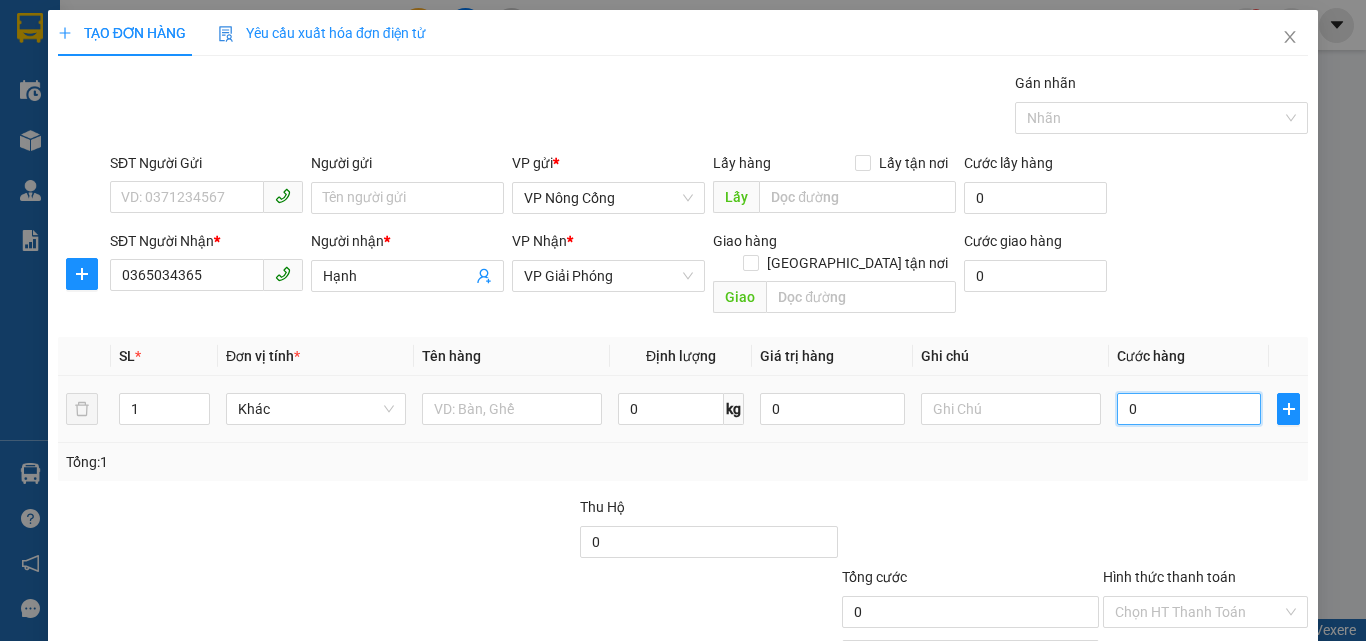 click on "0" at bounding box center [1189, 409] 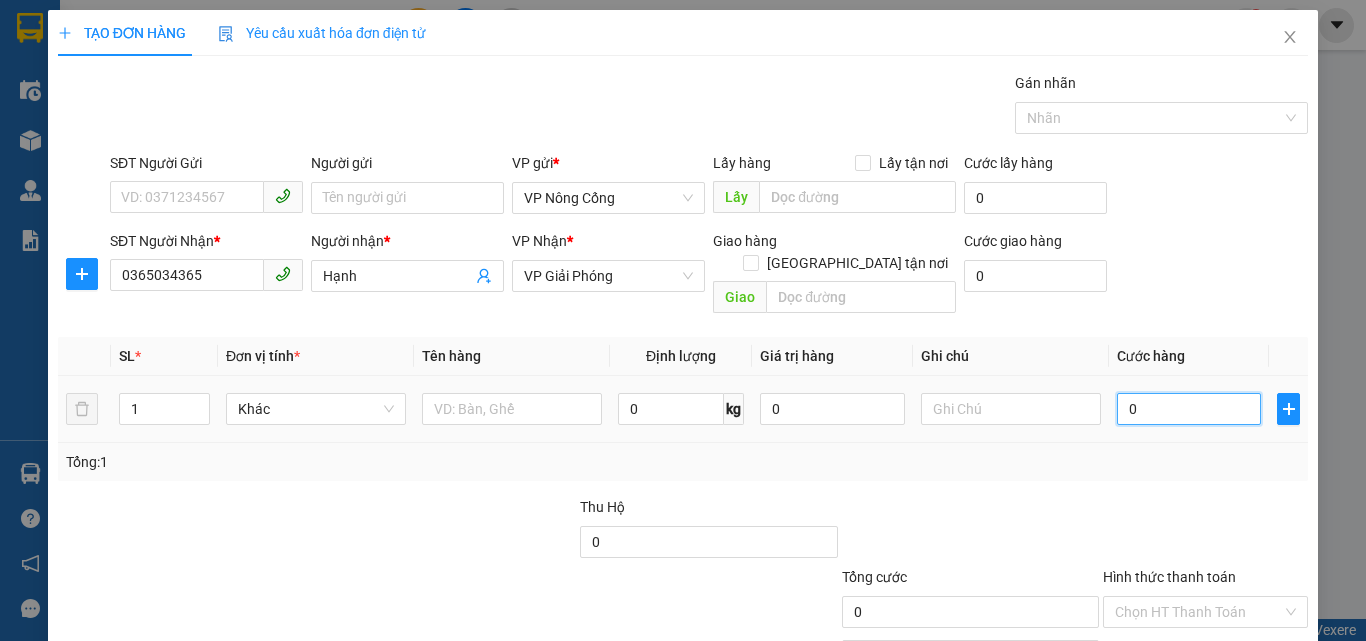 type on "6" 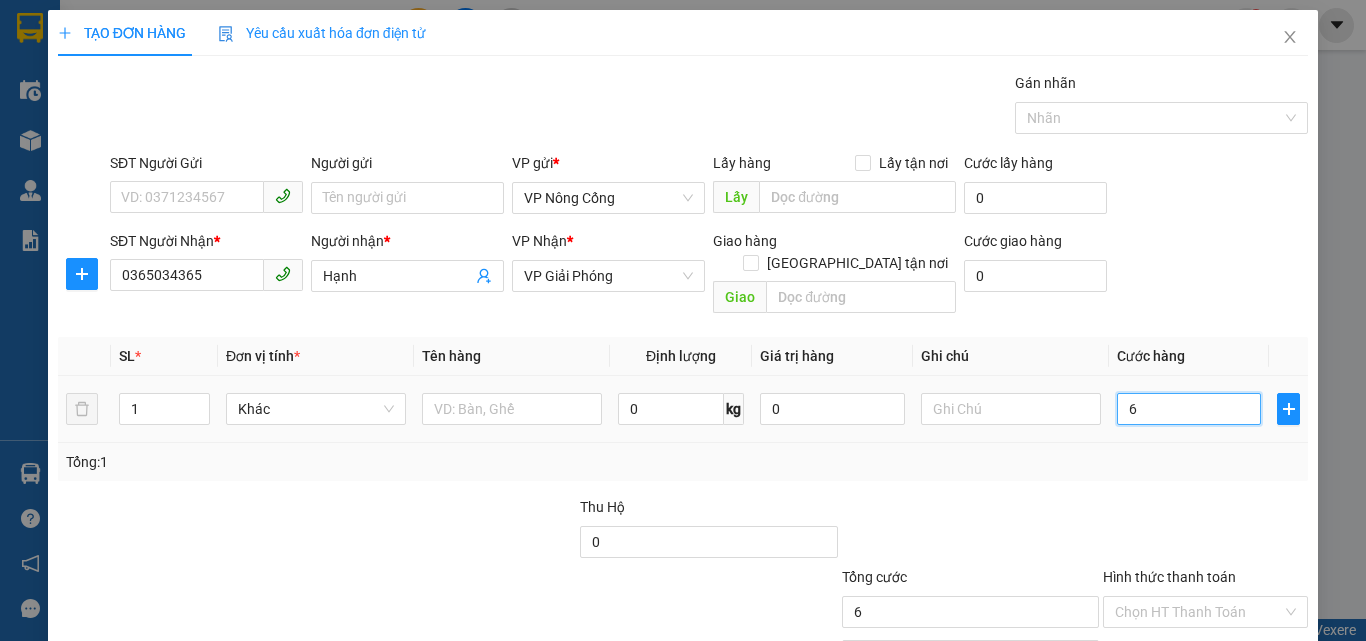 type on "60" 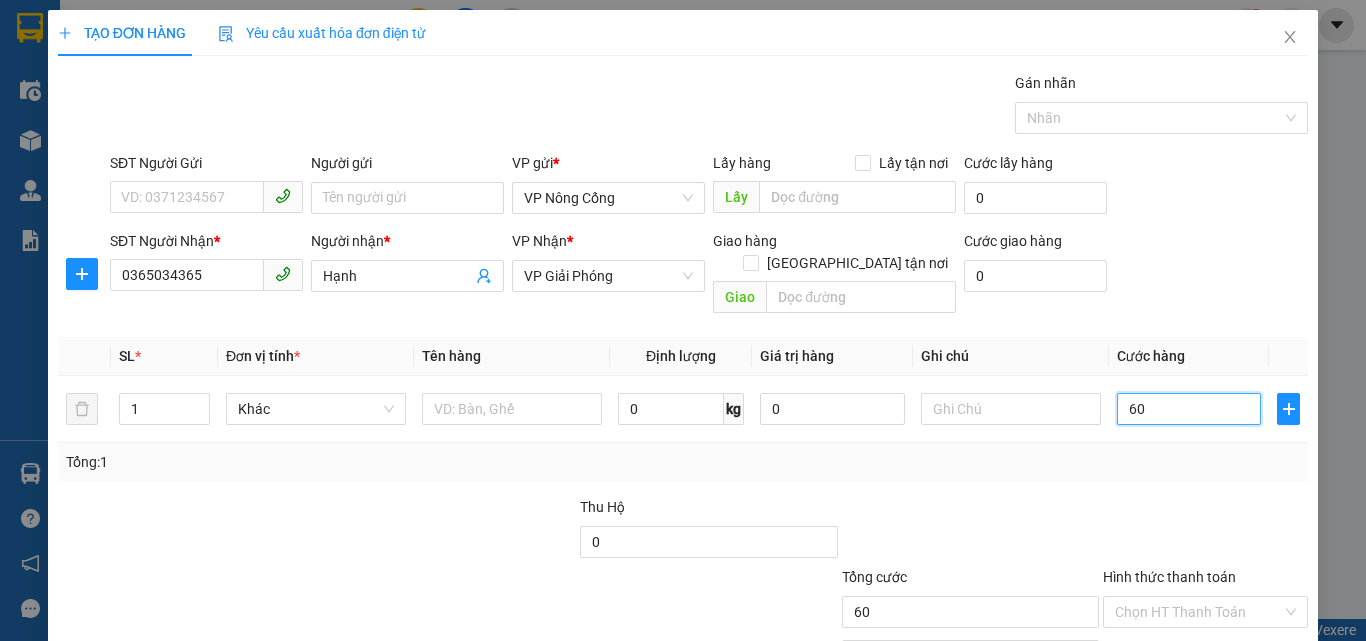 scroll, scrollTop: 99, scrollLeft: 0, axis: vertical 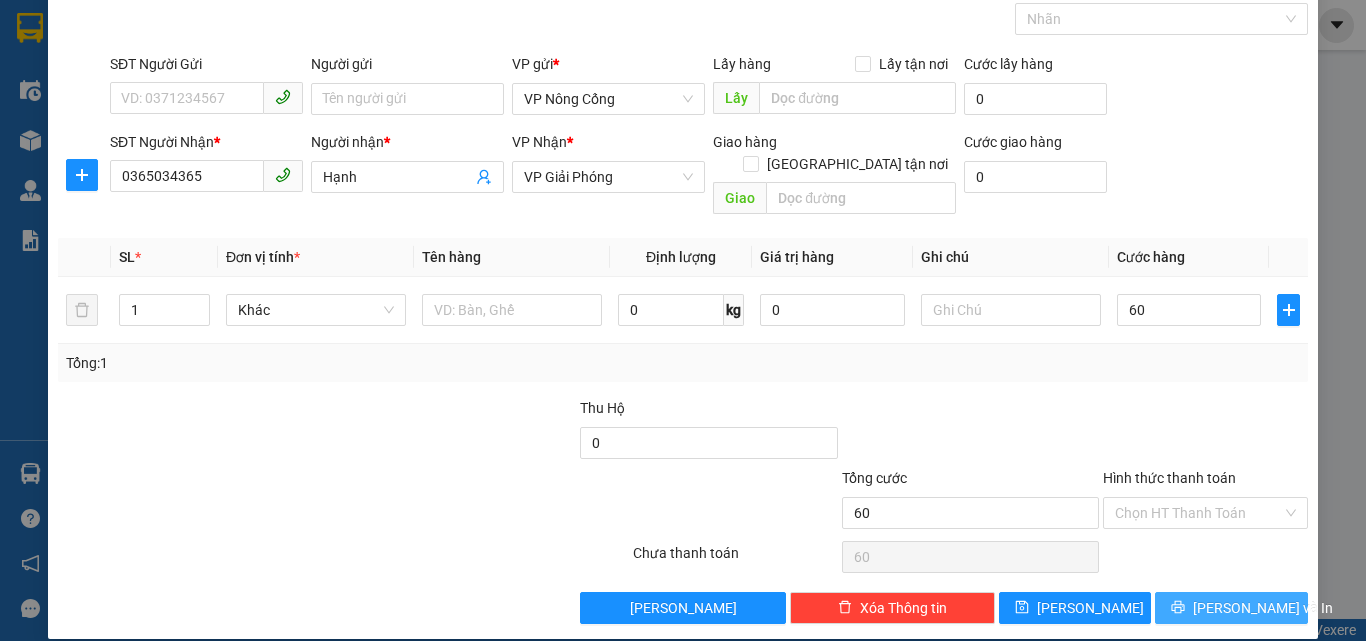 type on "60.000" 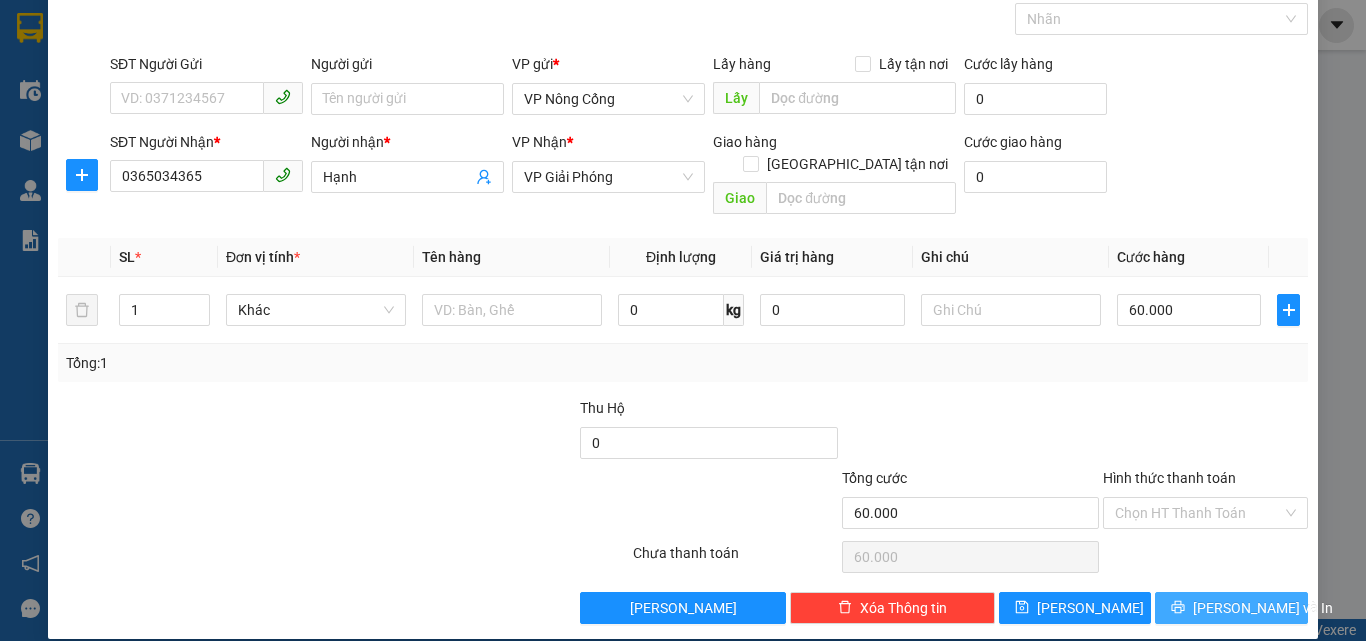 click on "[PERSON_NAME] và In" at bounding box center (1263, 608) 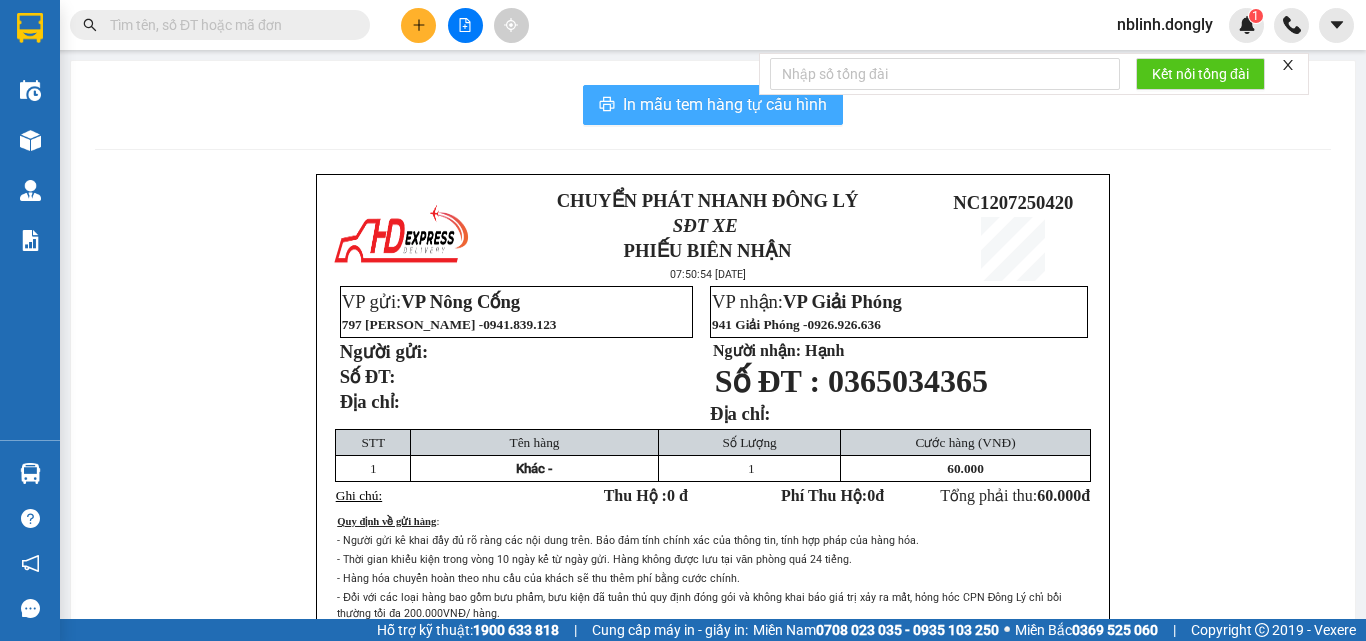 click on "In mẫu tem hàng tự cấu hình" at bounding box center (725, 104) 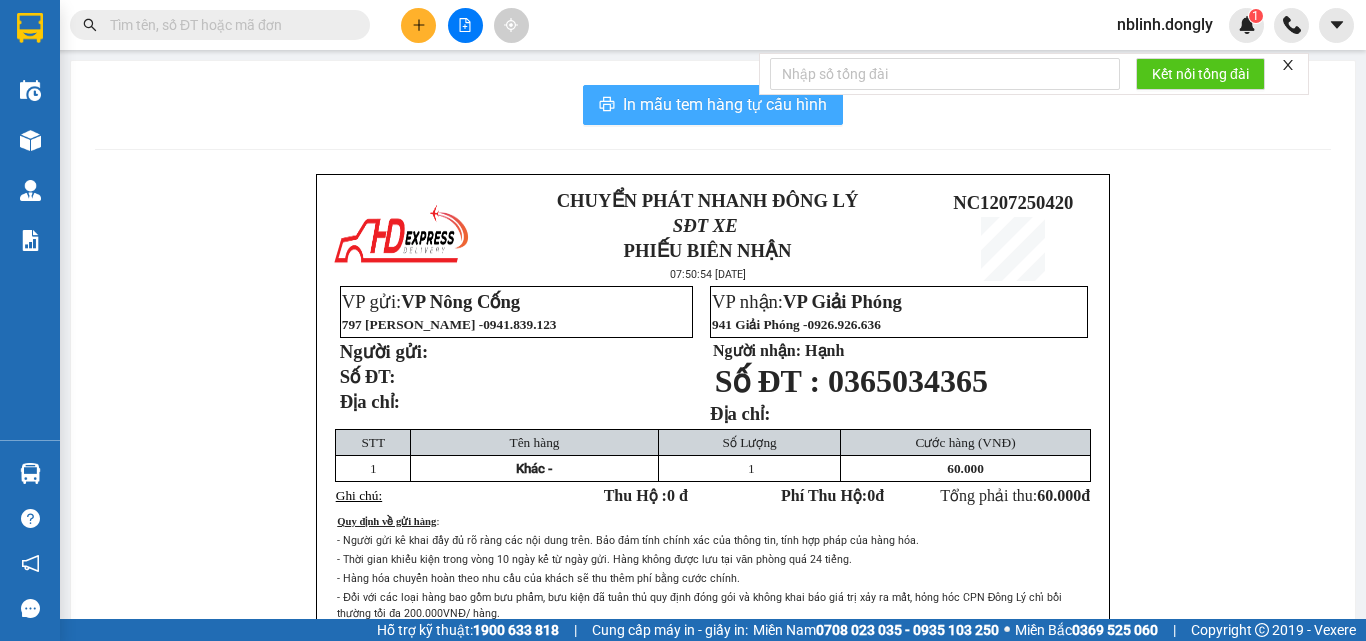 scroll, scrollTop: 0, scrollLeft: 0, axis: both 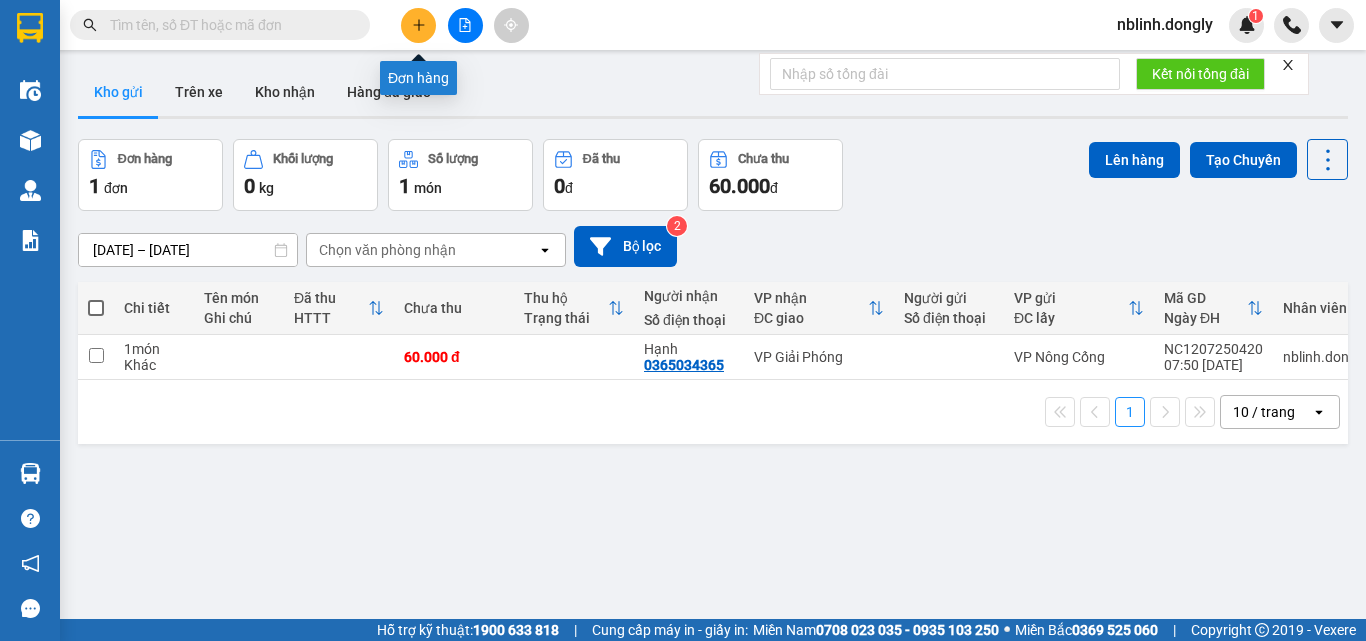 click 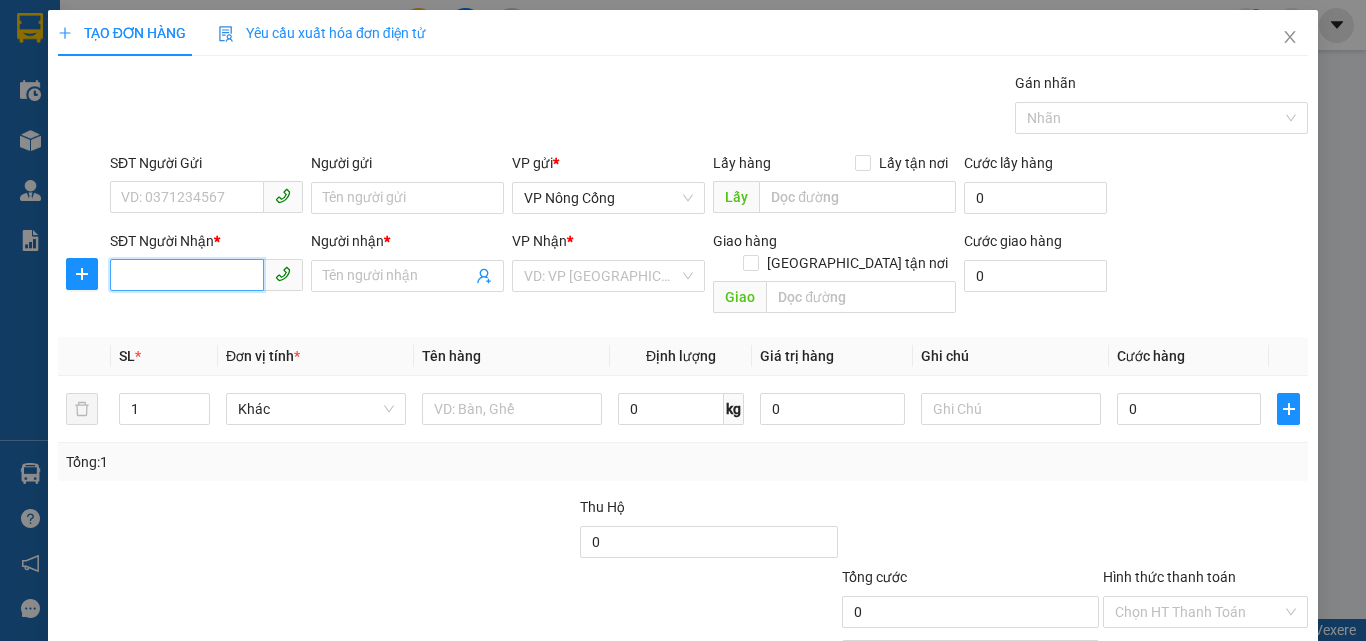 click on "SĐT Người Nhận  *" at bounding box center [187, 275] 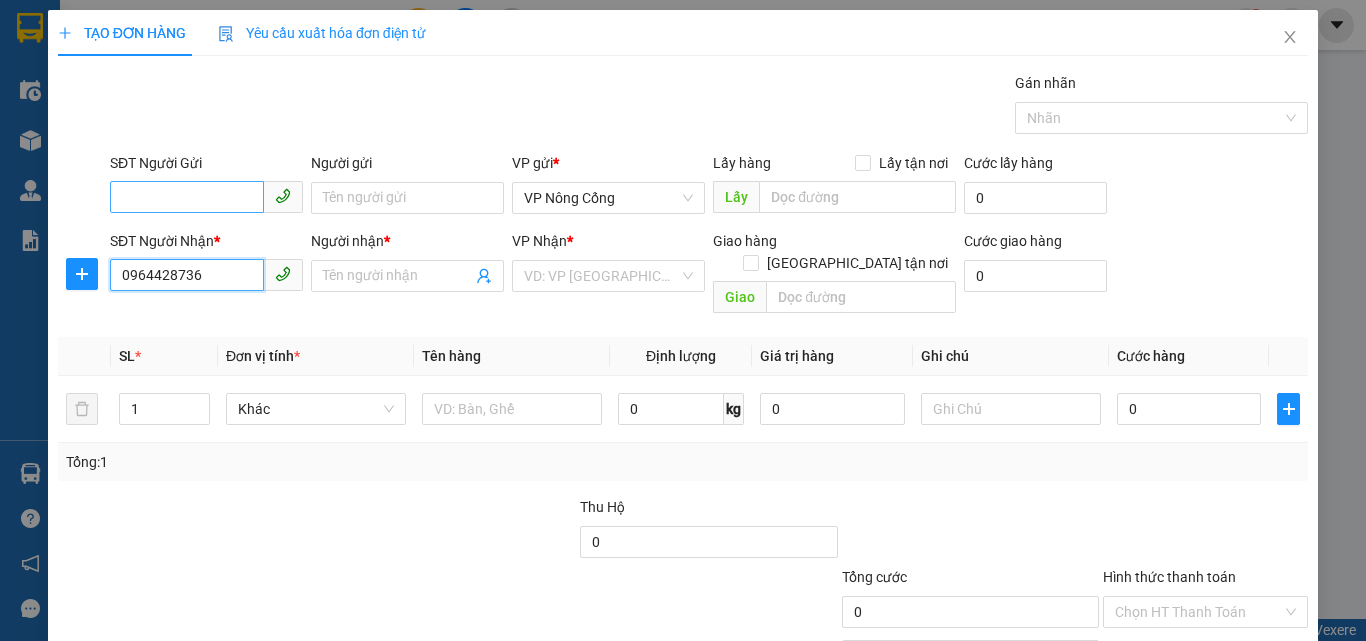 type on "0964428736" 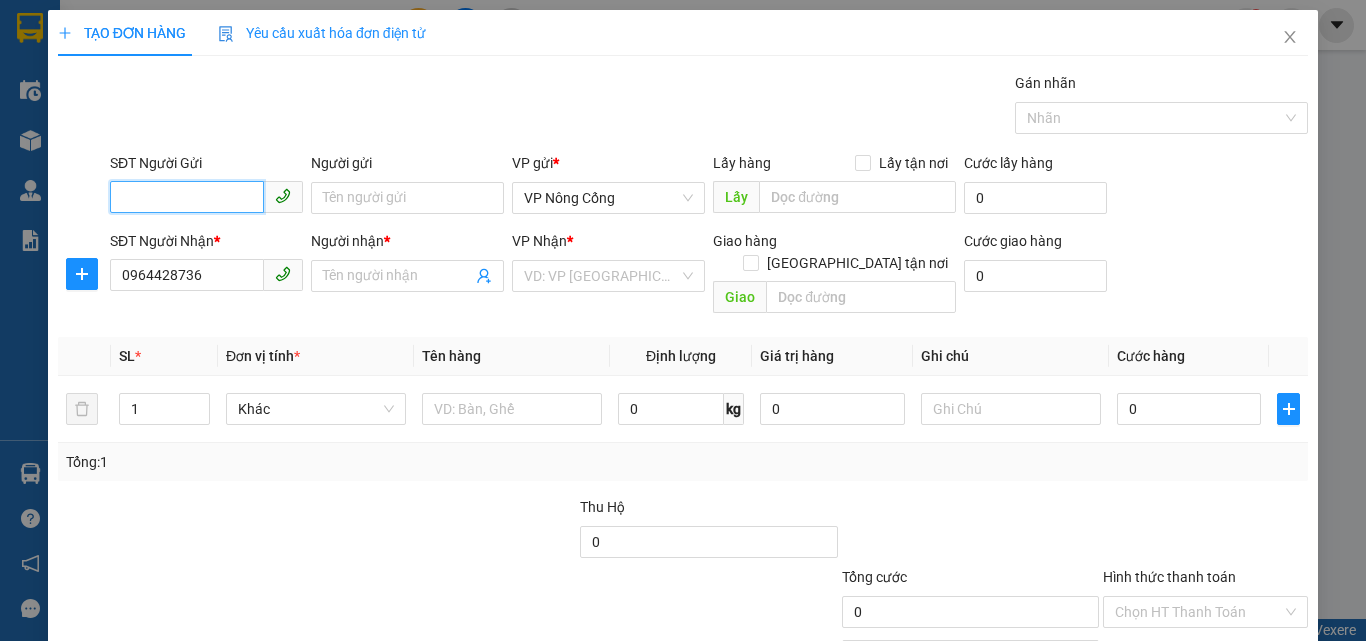 click on "SĐT Người Gửi" at bounding box center [187, 197] 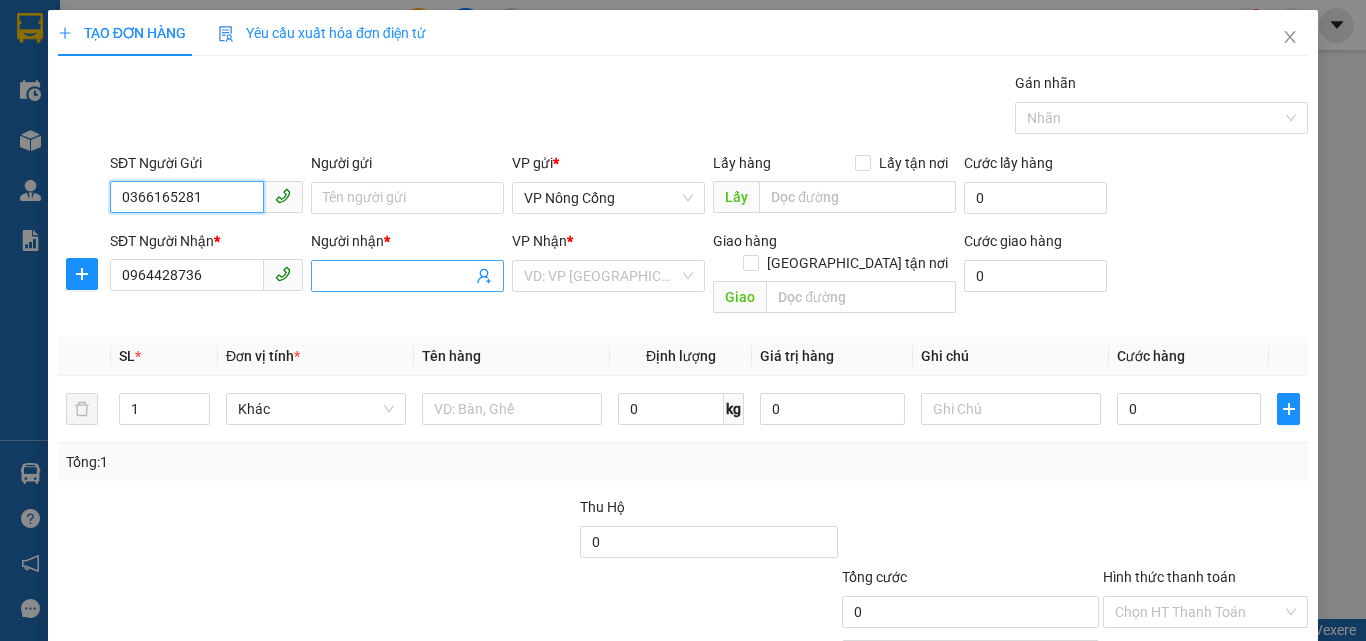 type on "0366165281" 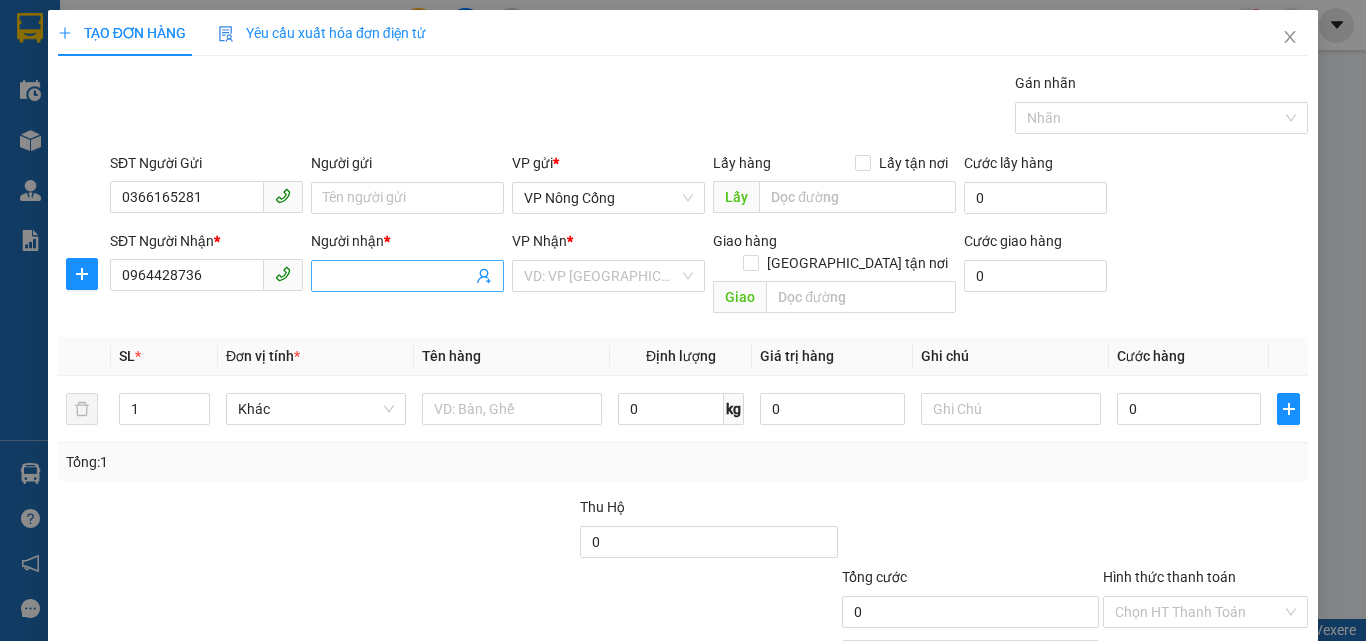 click on "Người nhận  *" at bounding box center [397, 276] 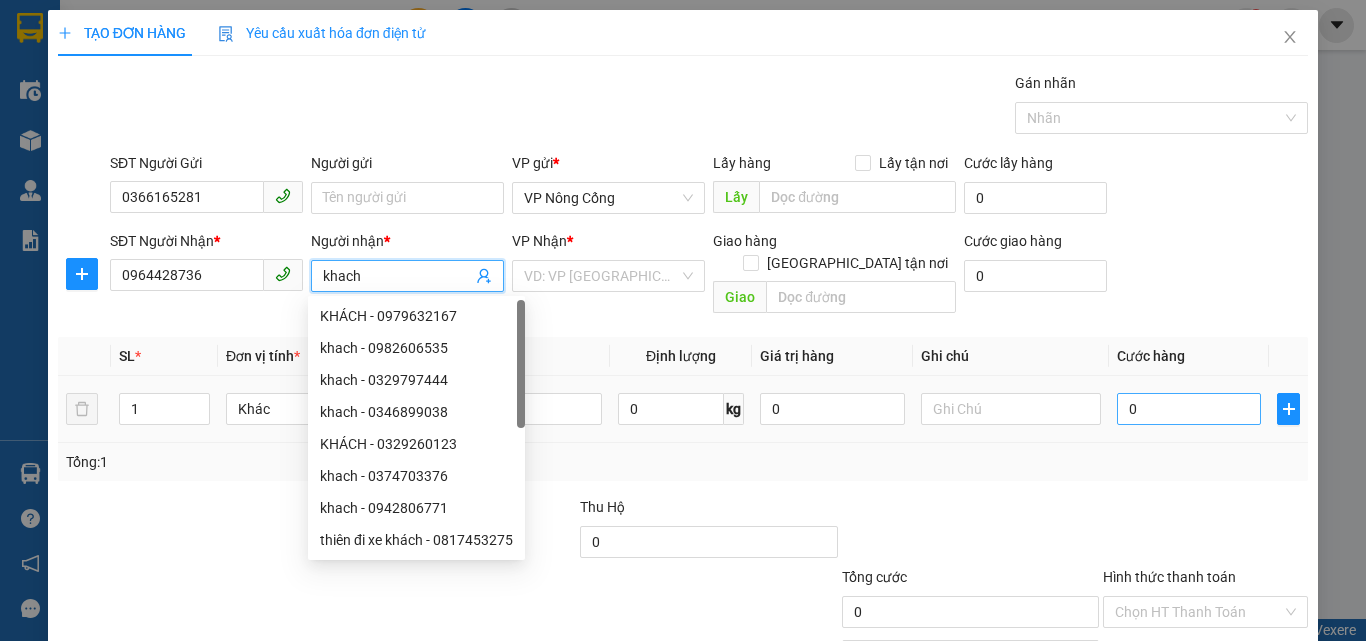 type on "khach" 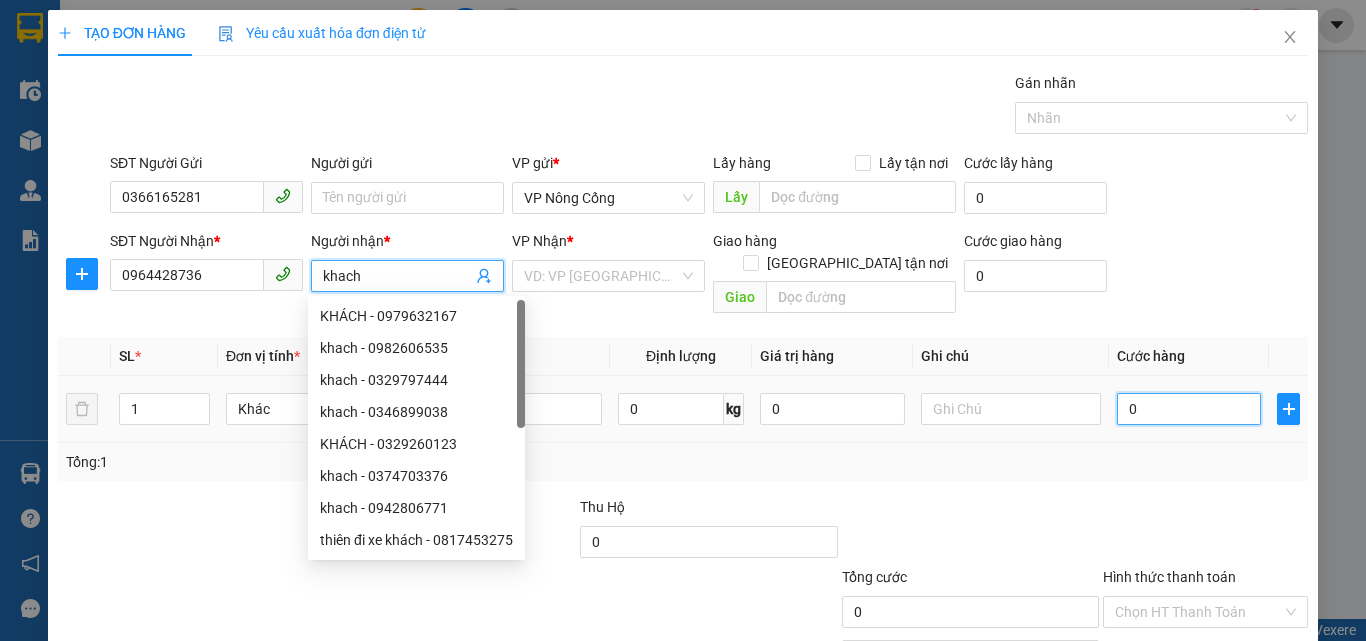 click on "0" at bounding box center (1189, 409) 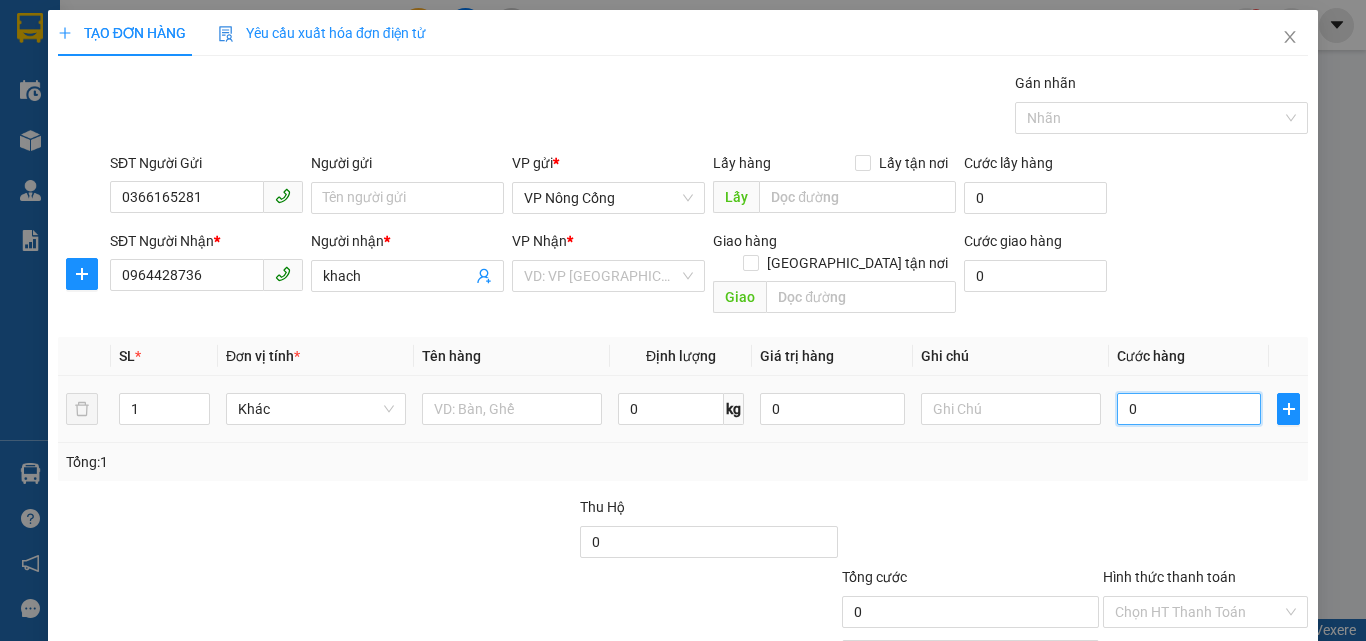 type on "3" 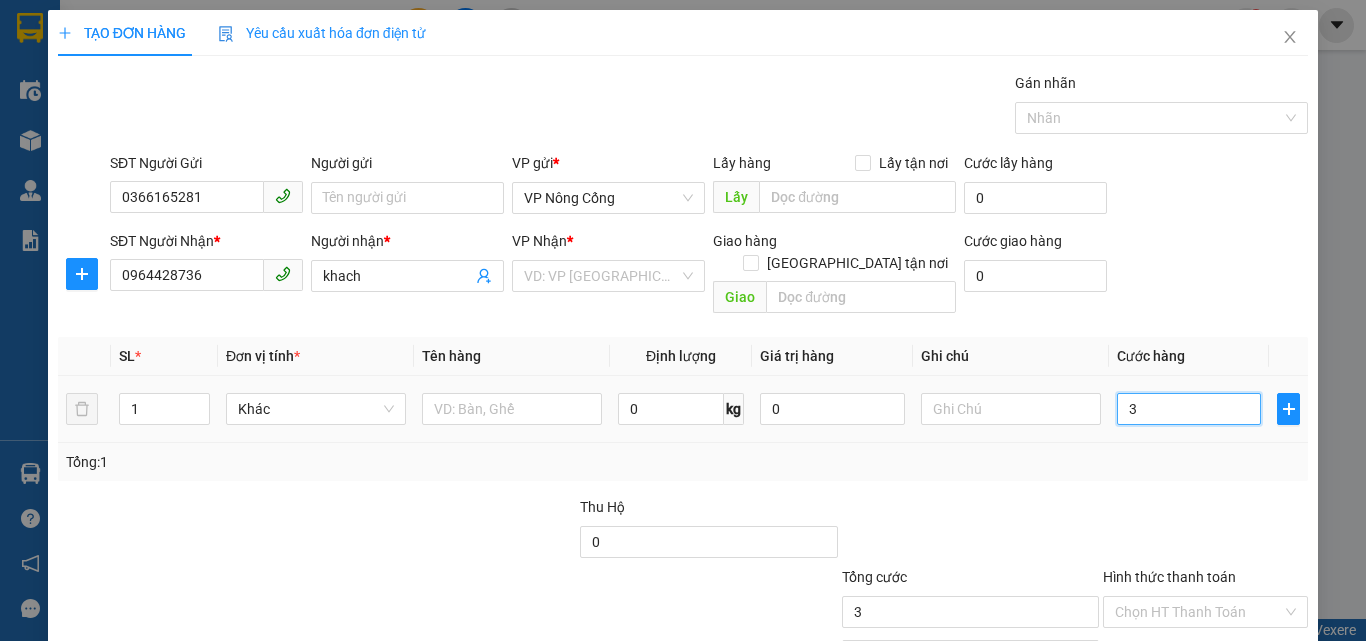 type on "30" 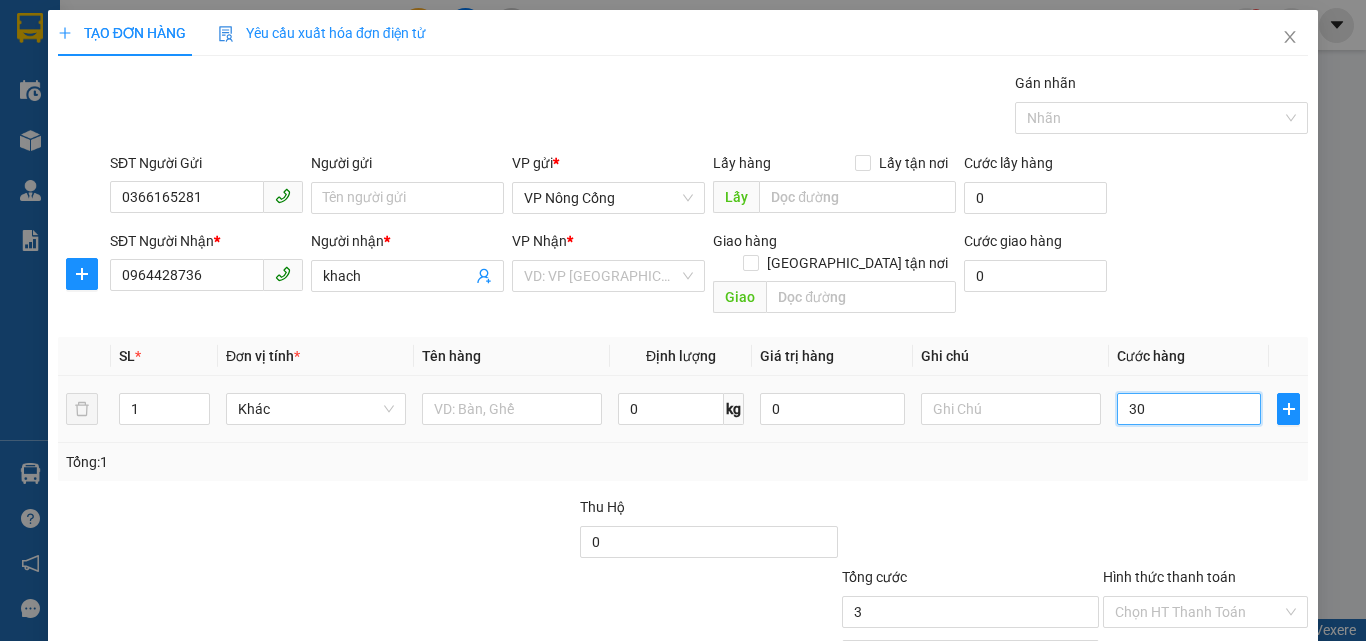 type on "30" 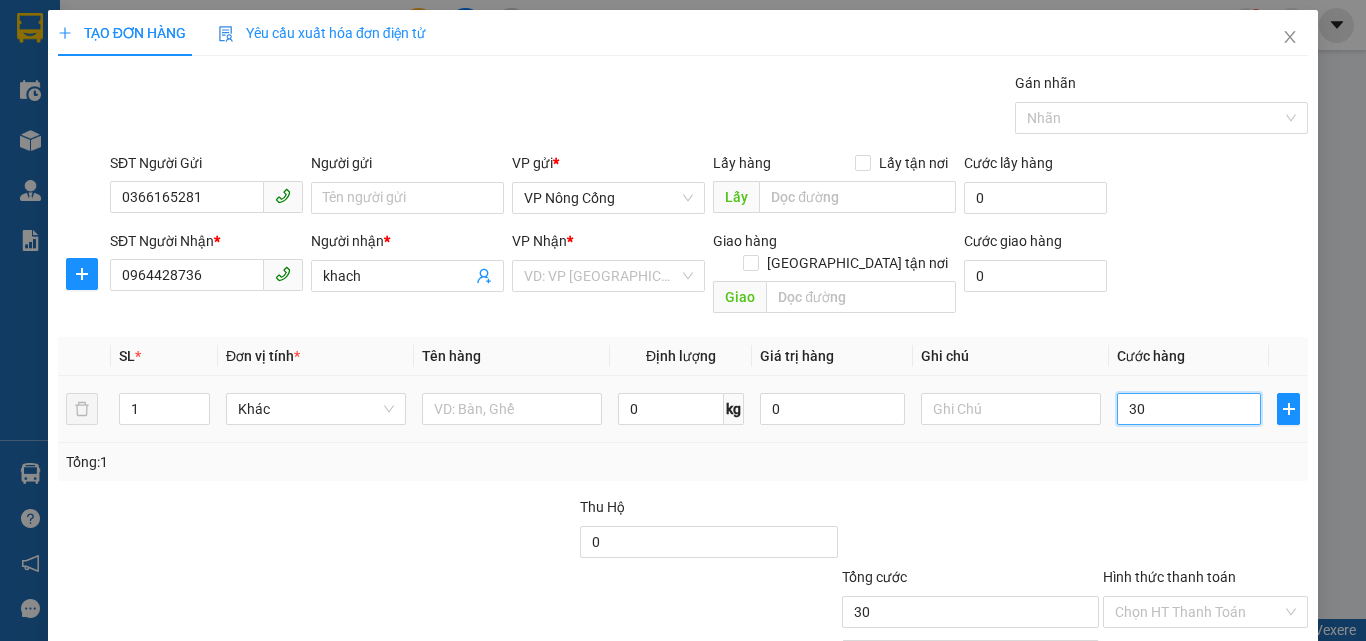 type on "300" 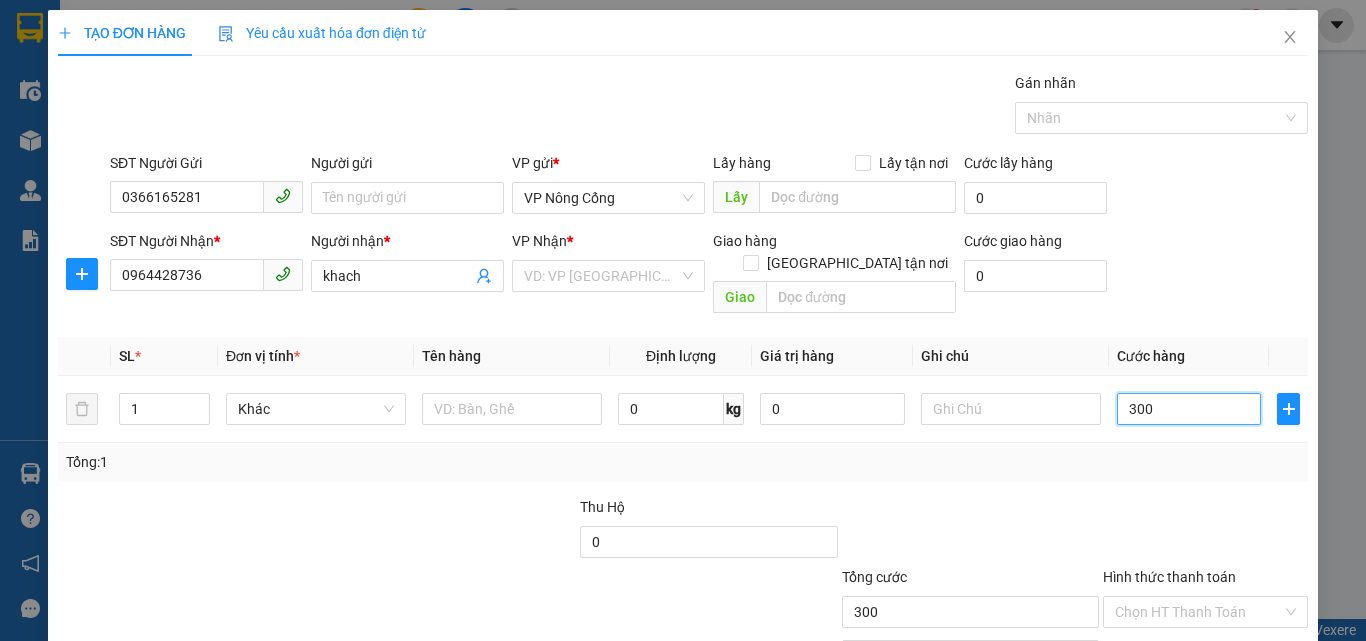 scroll, scrollTop: 99, scrollLeft: 0, axis: vertical 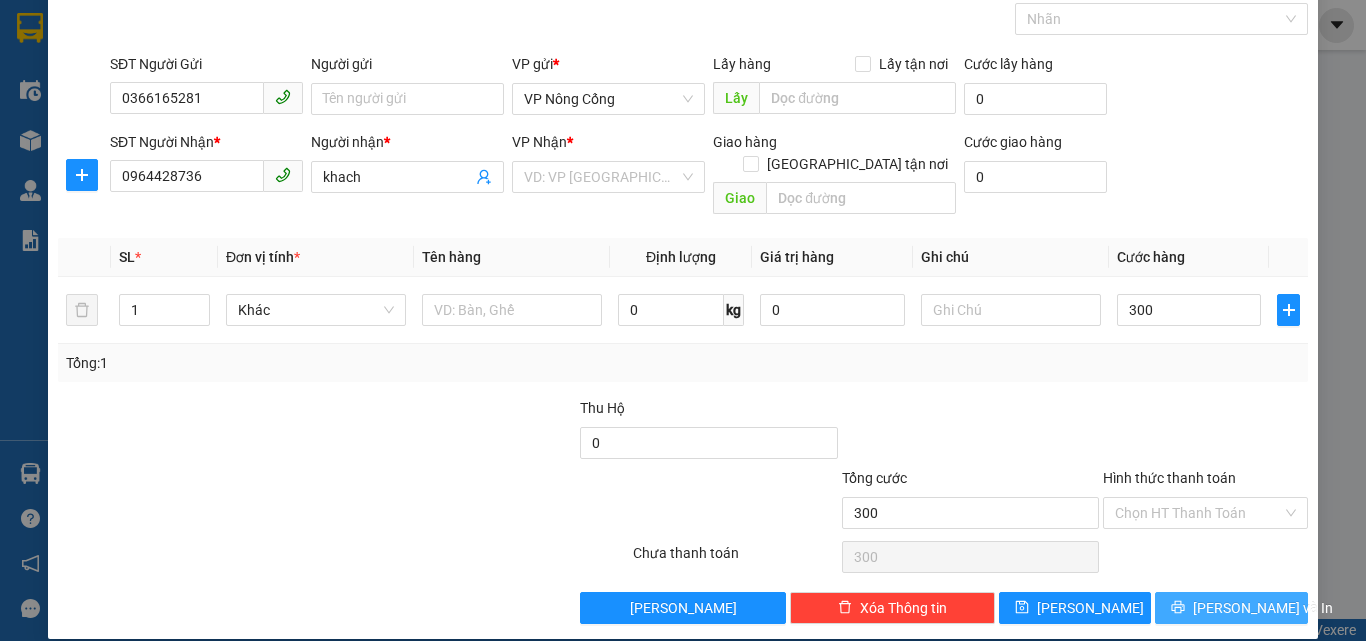 type on "300.000" 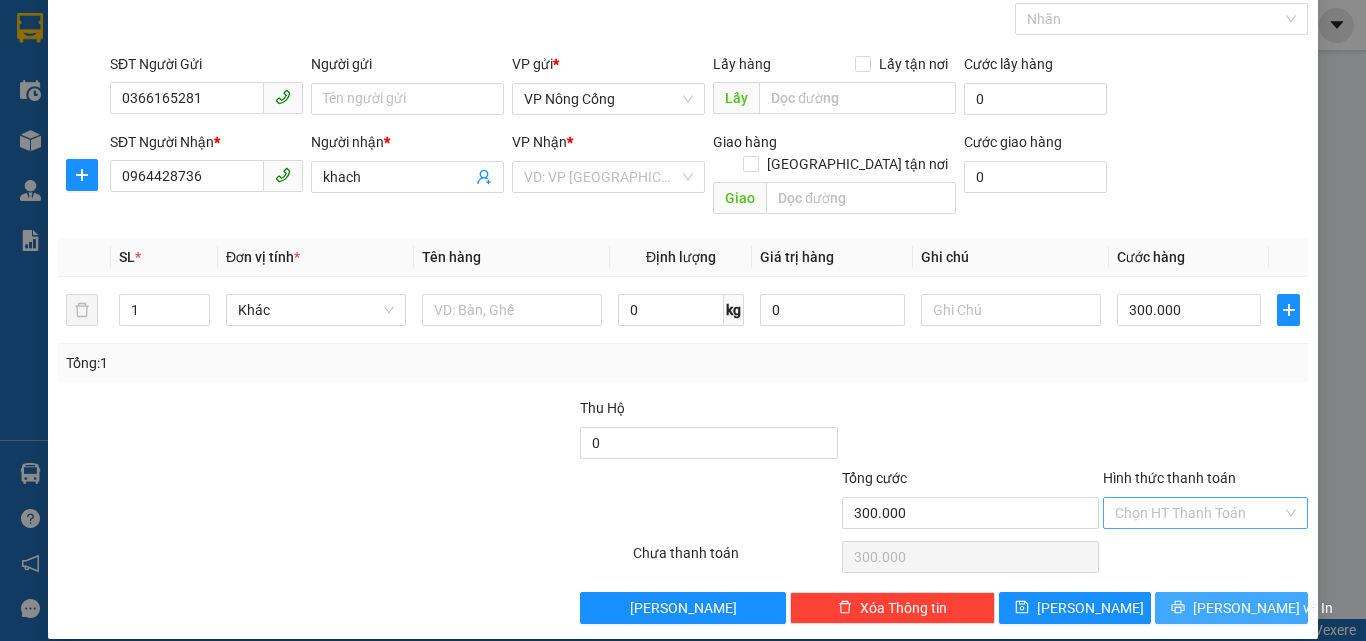 drag, startPoint x: 1212, startPoint y: 589, endPoint x: 1203, endPoint y: 498, distance: 91.44397 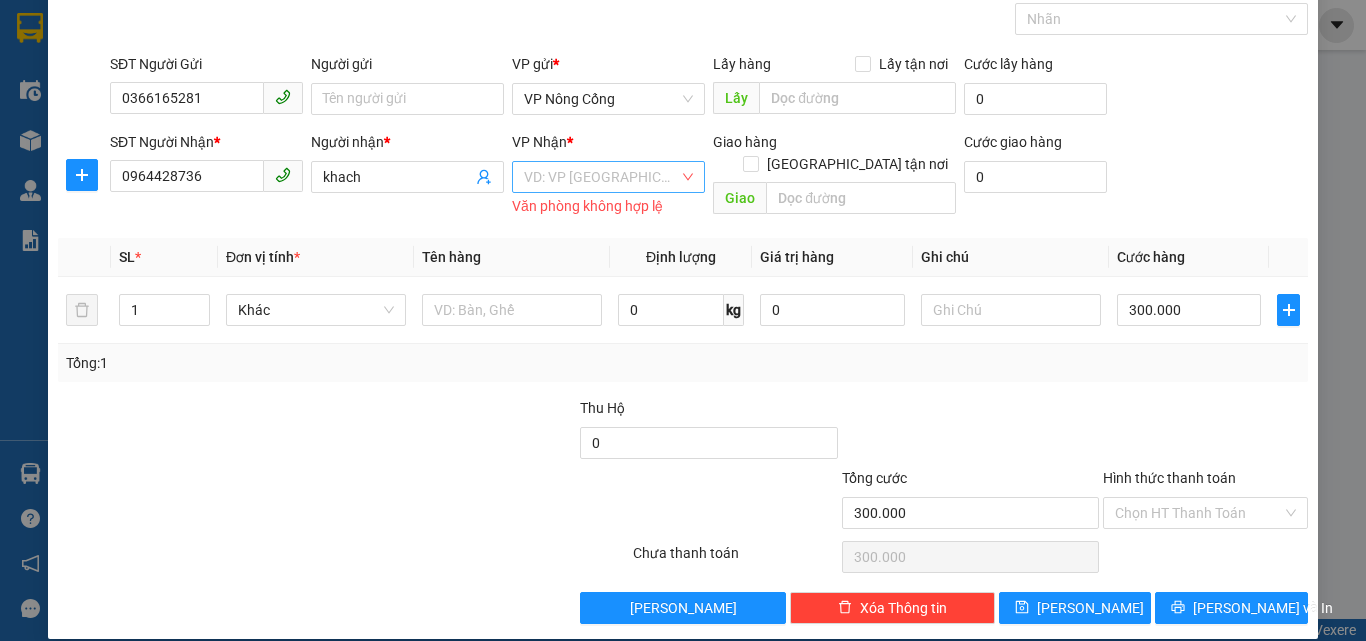 click at bounding box center [601, 177] 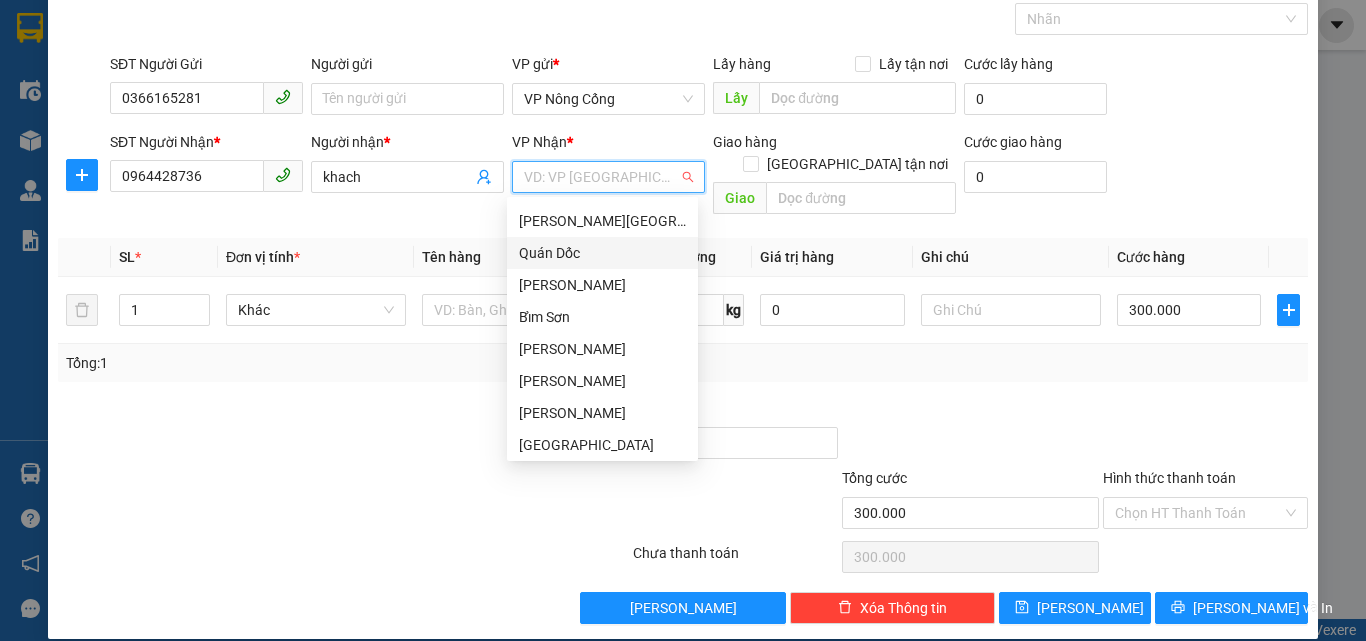 scroll, scrollTop: 0, scrollLeft: 0, axis: both 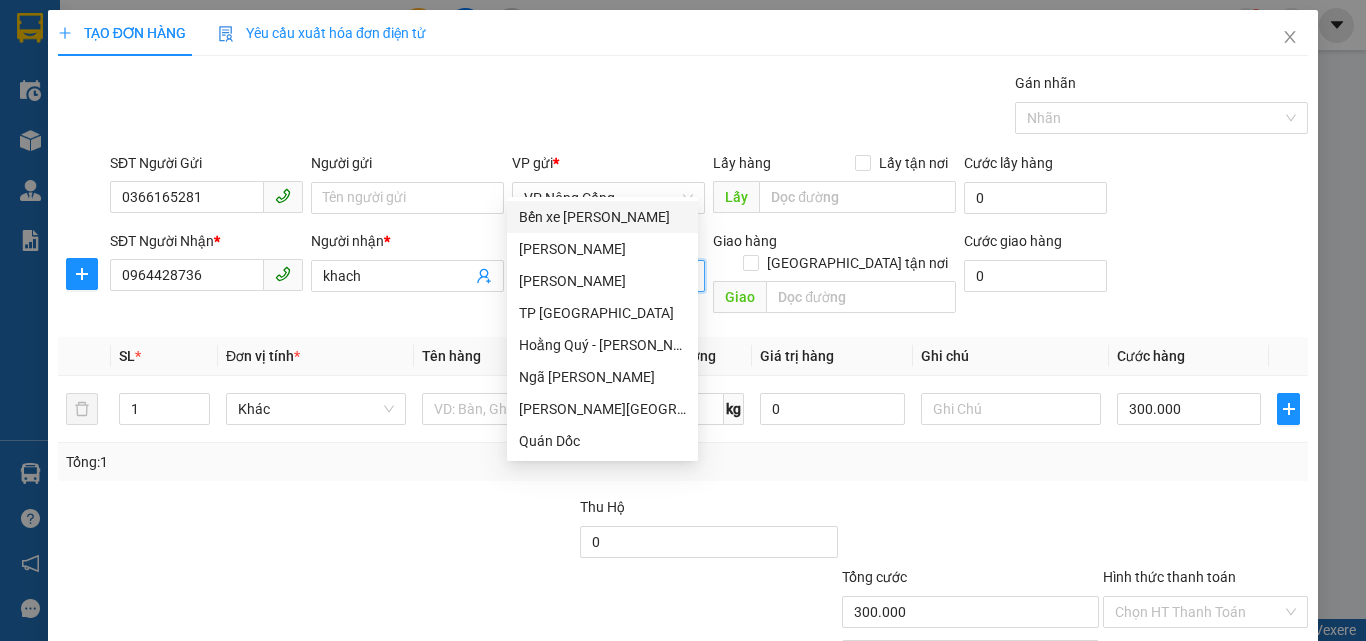 click on "Bến xe [PERSON_NAME]" at bounding box center [602, 217] 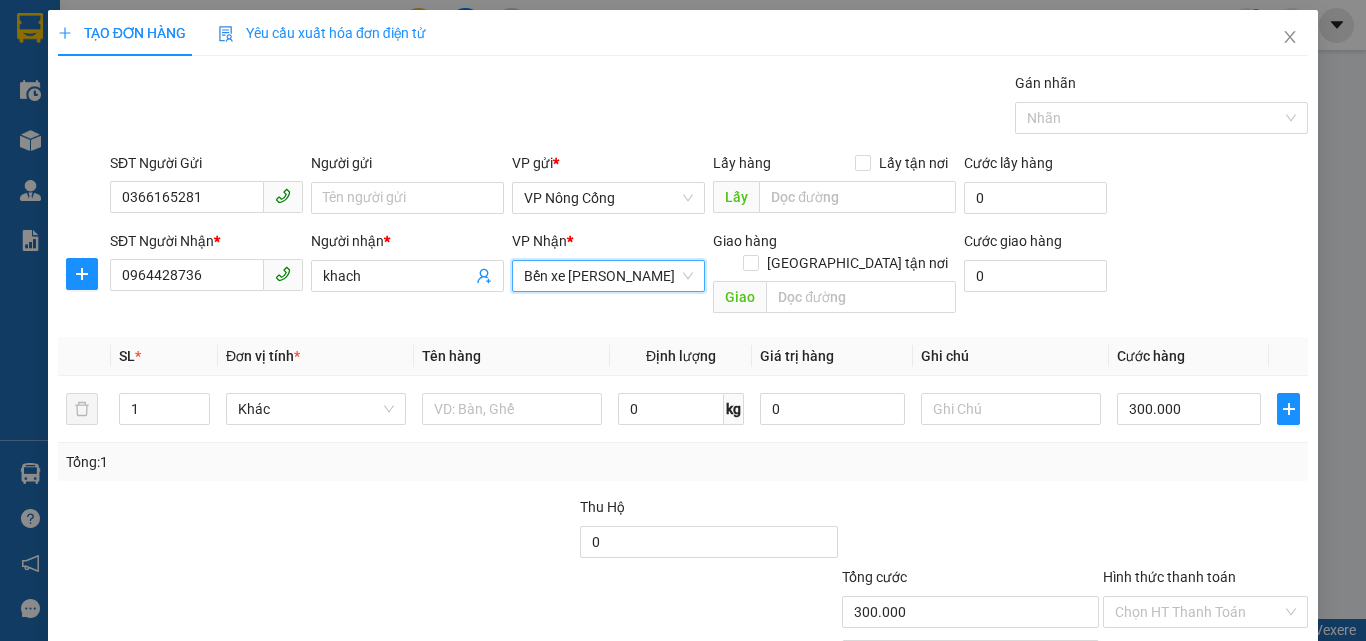 scroll, scrollTop: 99, scrollLeft: 0, axis: vertical 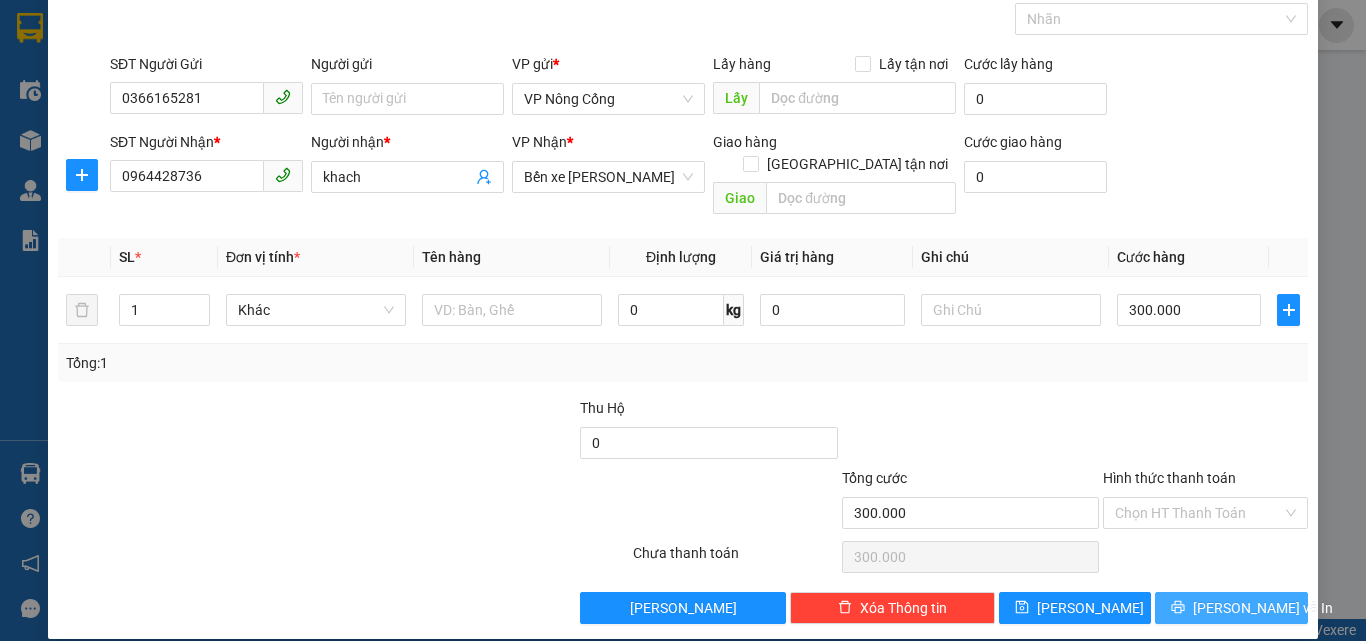 click on "[PERSON_NAME] và In" at bounding box center (1263, 608) 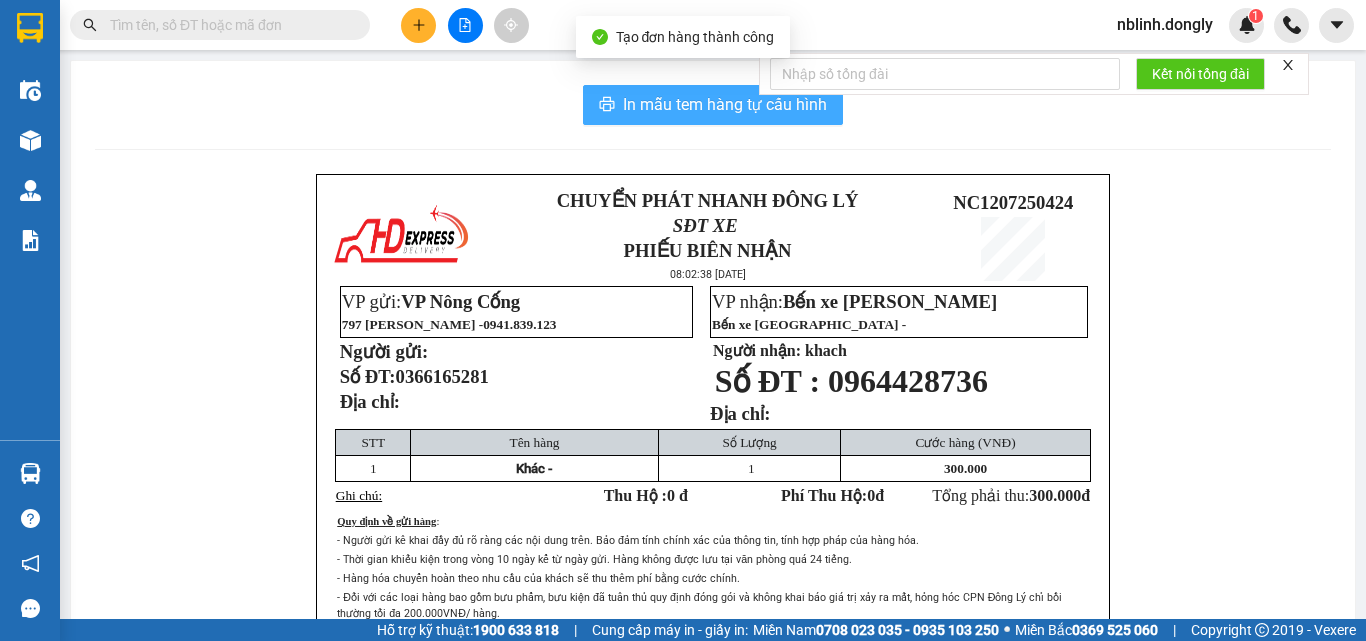 click on "In mẫu tem hàng tự cấu hình" at bounding box center (725, 104) 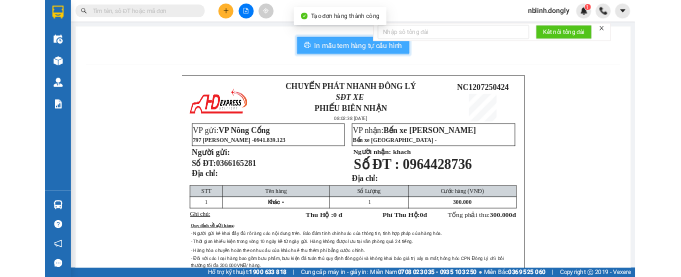 scroll, scrollTop: 0, scrollLeft: 0, axis: both 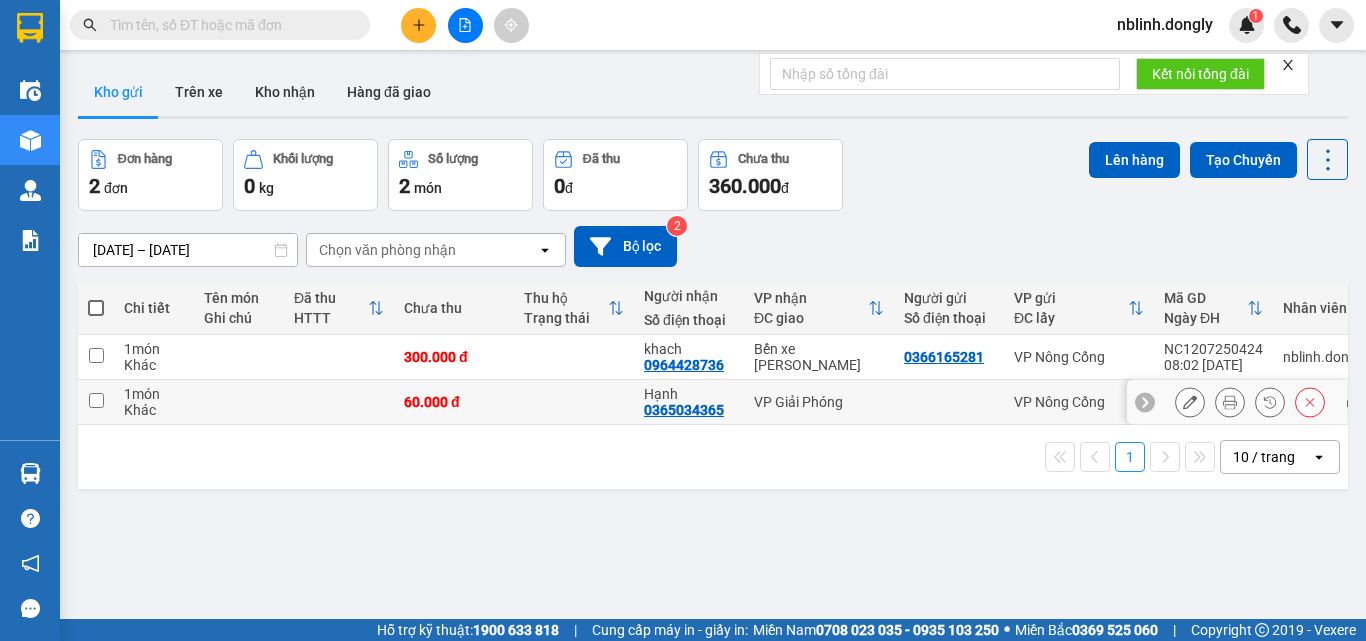 click at bounding box center (96, 400) 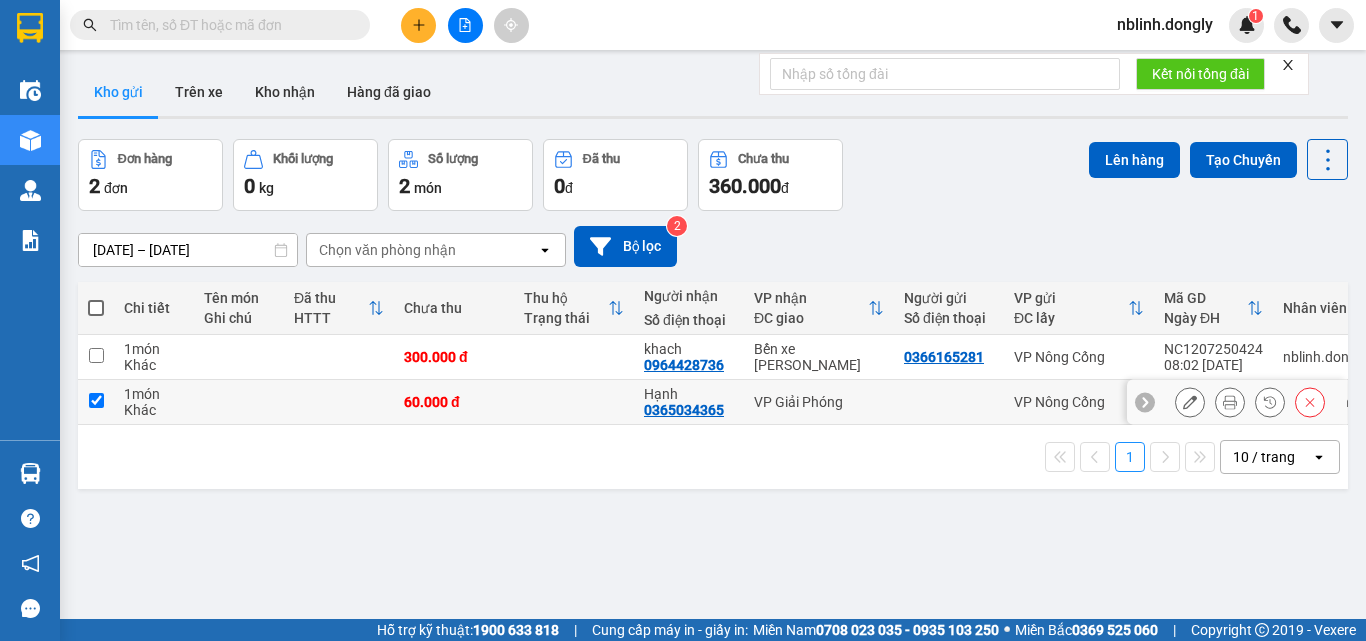 checkbox on "true" 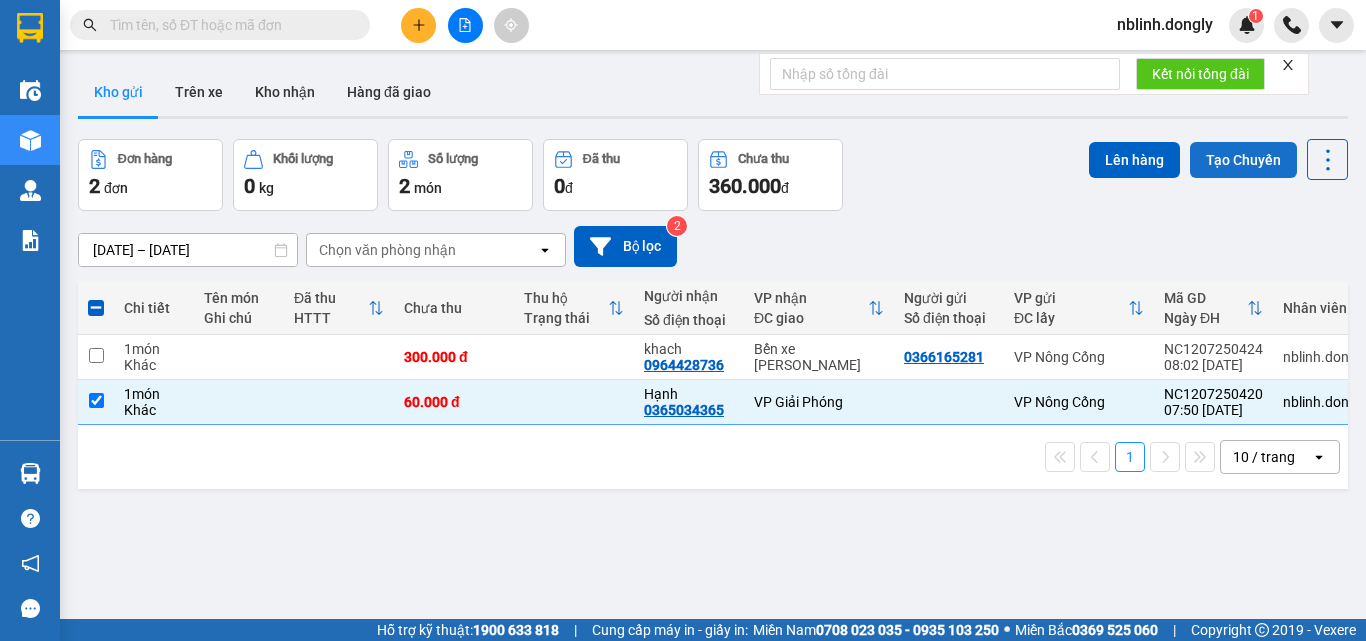 click on "Tạo Chuyến" at bounding box center (1243, 160) 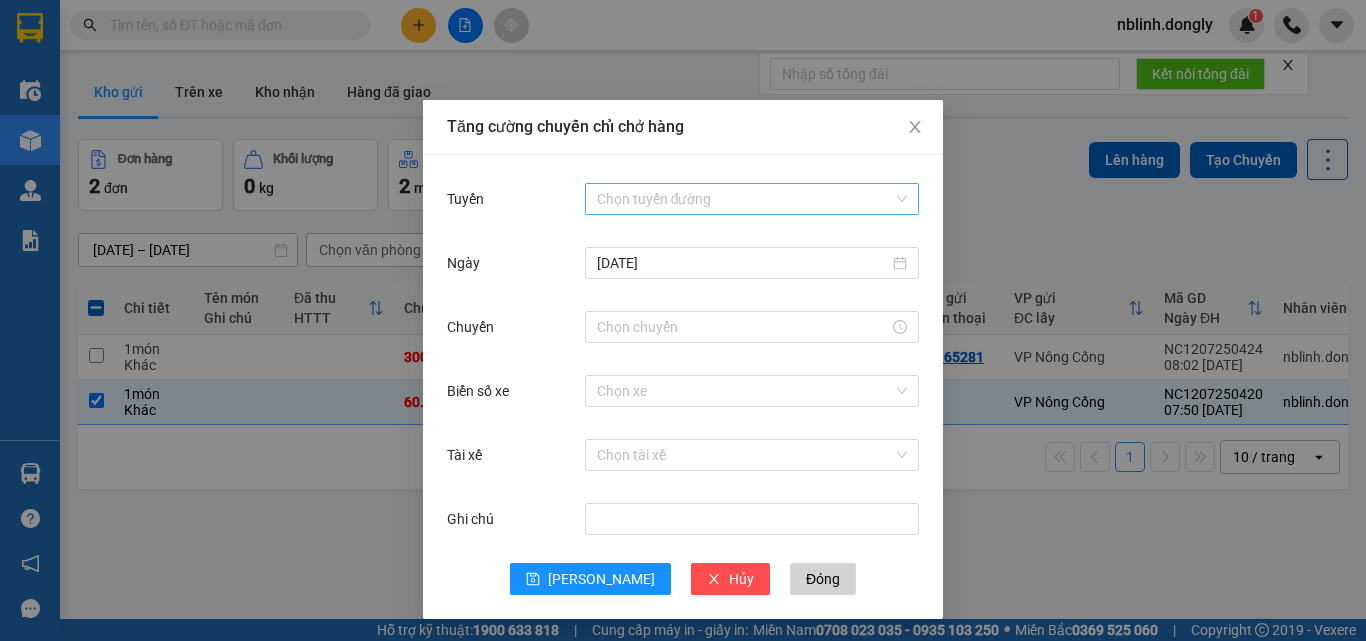 click on "Chọn tuyến đường" at bounding box center [752, 199] 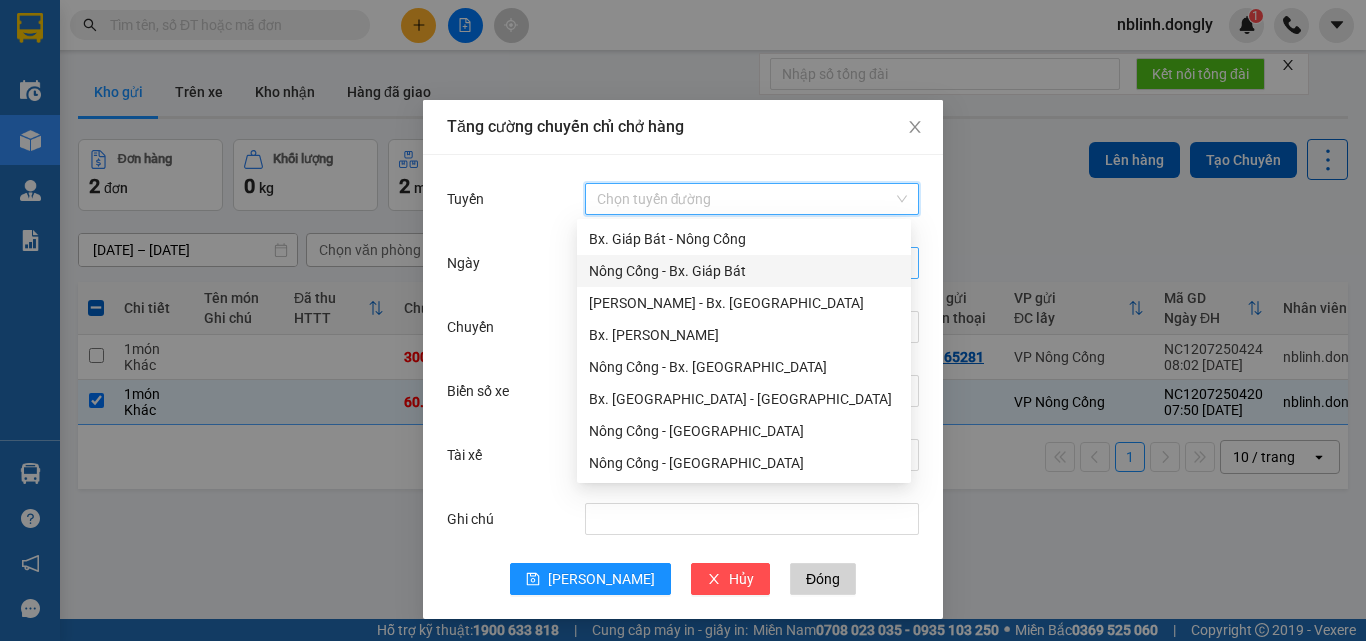 click on "Nông Cống - Bx. Giáp Bát" at bounding box center [744, 271] 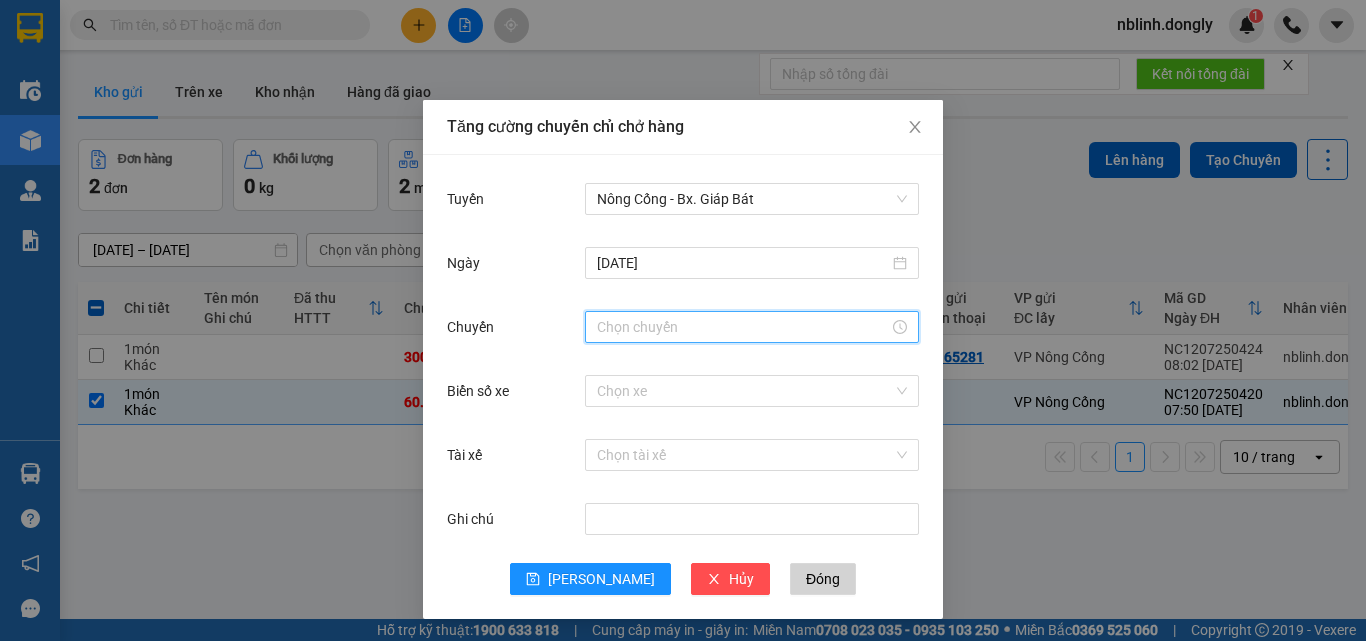 click on "Chuyến" at bounding box center (743, 327) 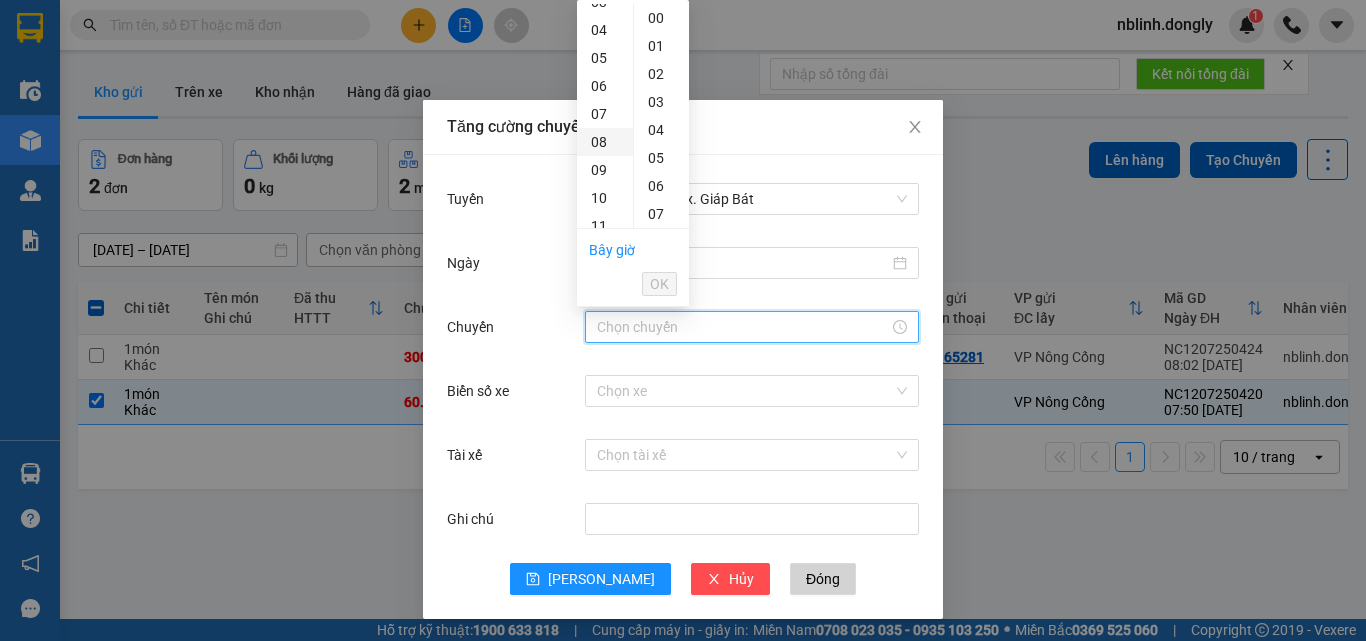 click on "08" at bounding box center (605, 142) 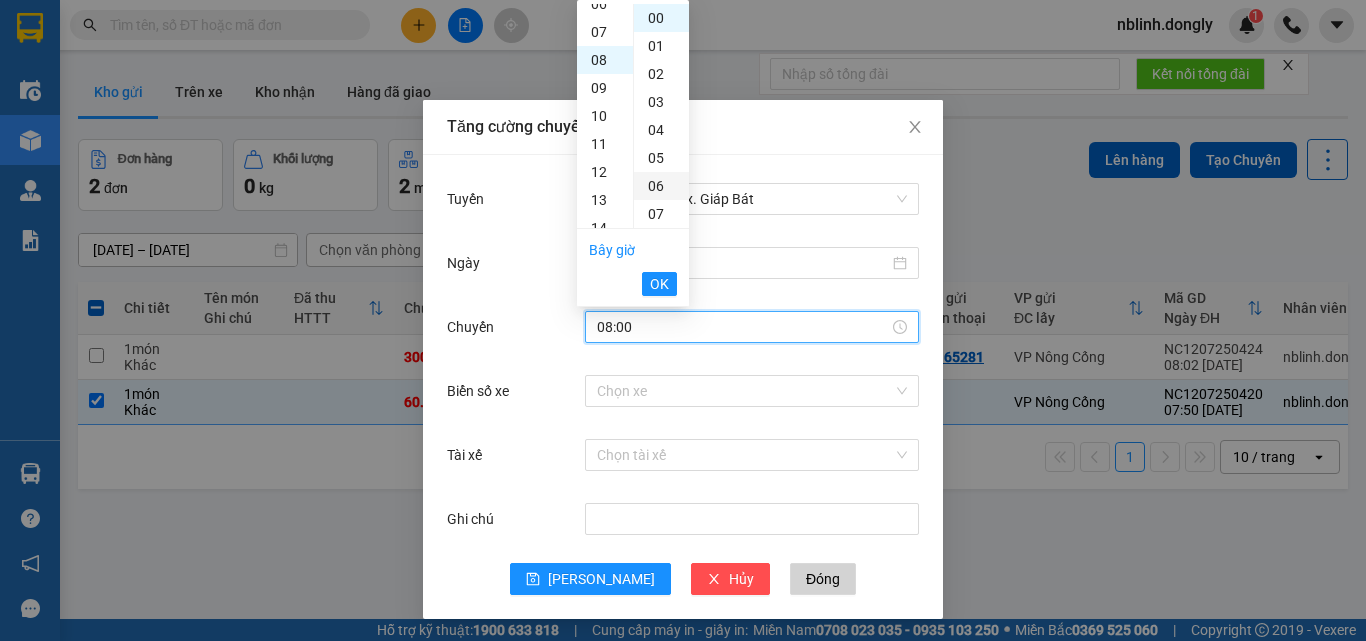 scroll, scrollTop: 224, scrollLeft: 0, axis: vertical 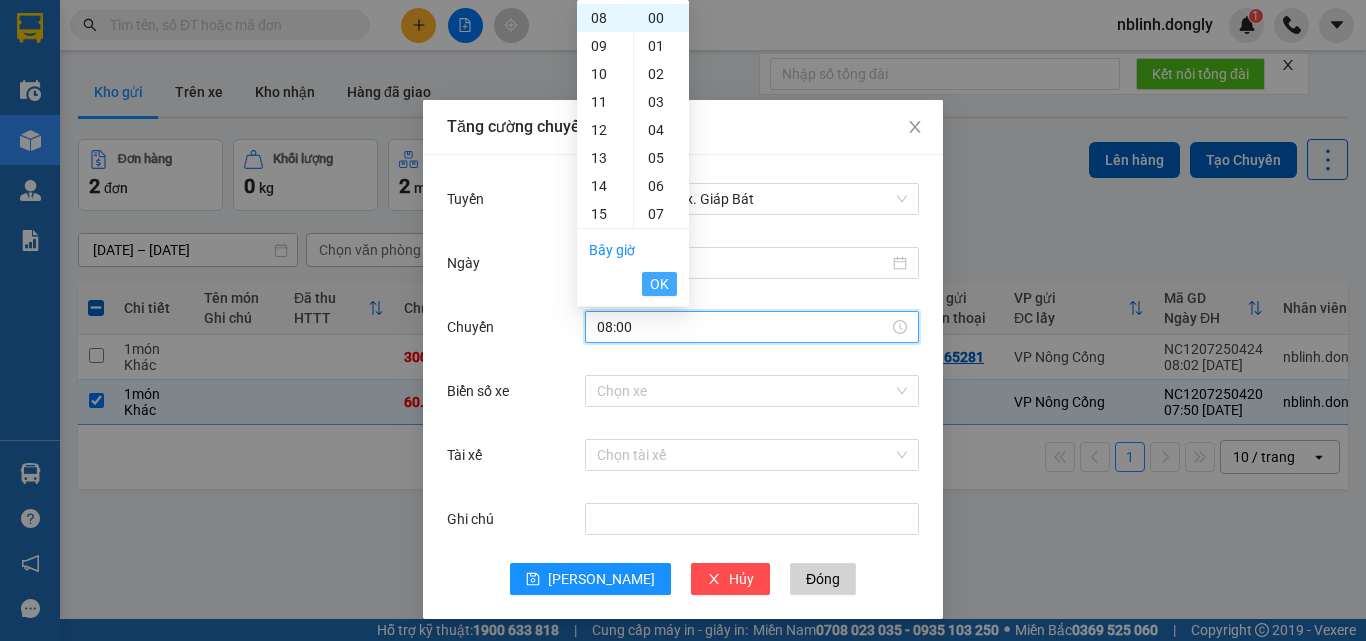 click on "OK" at bounding box center (659, 284) 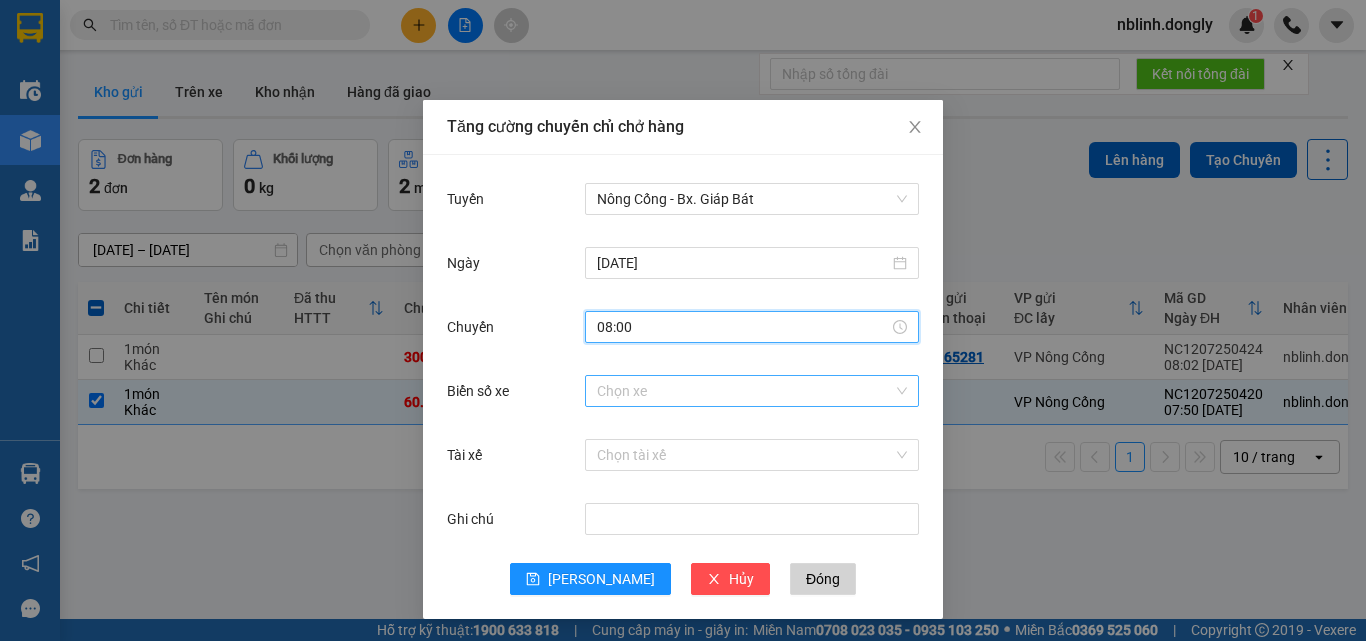 click on "Biển số xe" at bounding box center (745, 391) 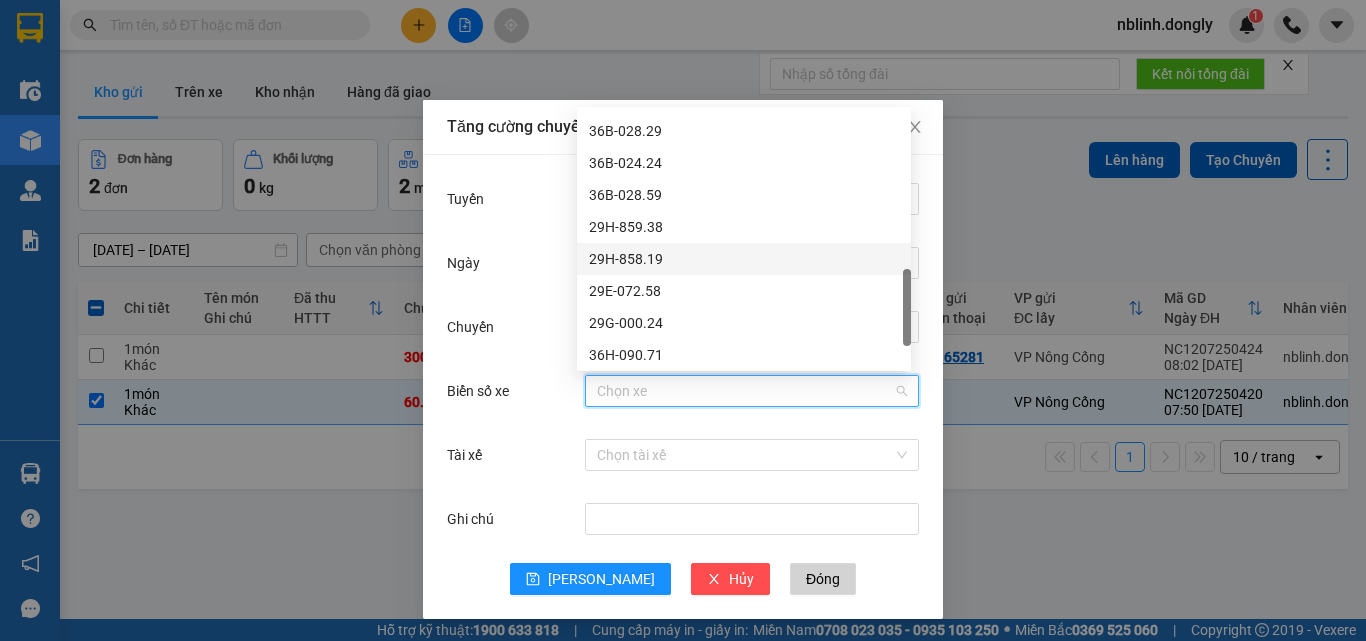 scroll, scrollTop: 800, scrollLeft: 0, axis: vertical 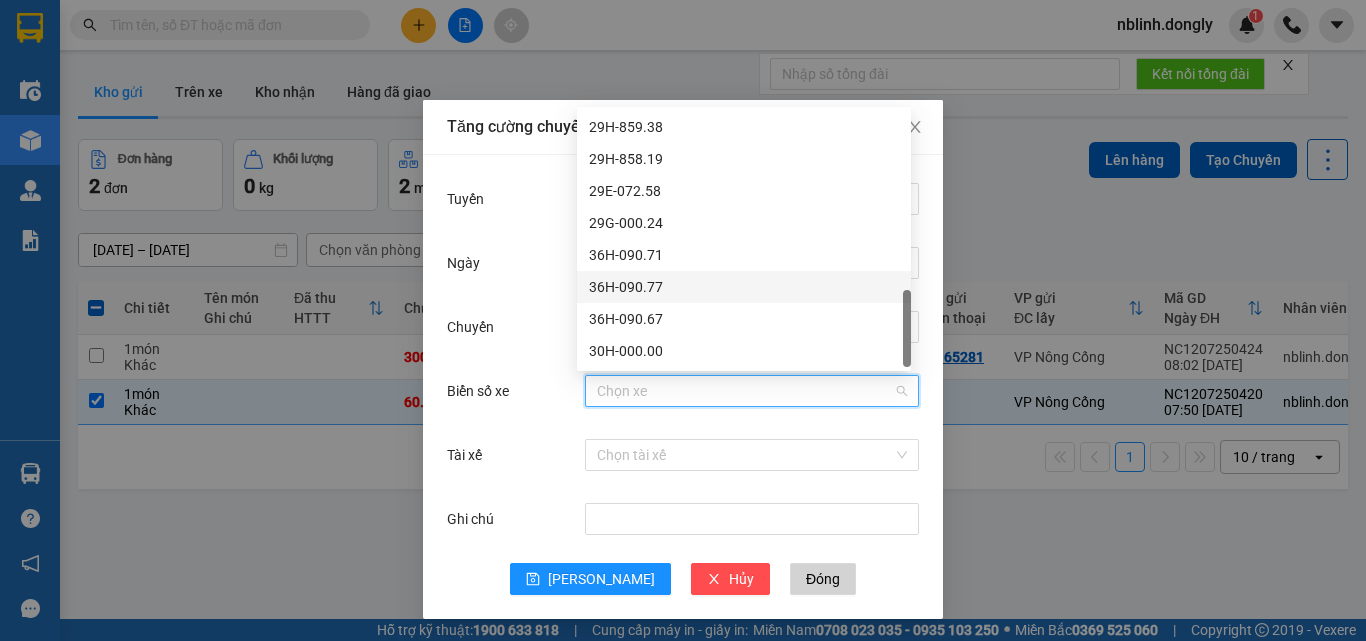 click on "36H-090.77" at bounding box center [744, 287] 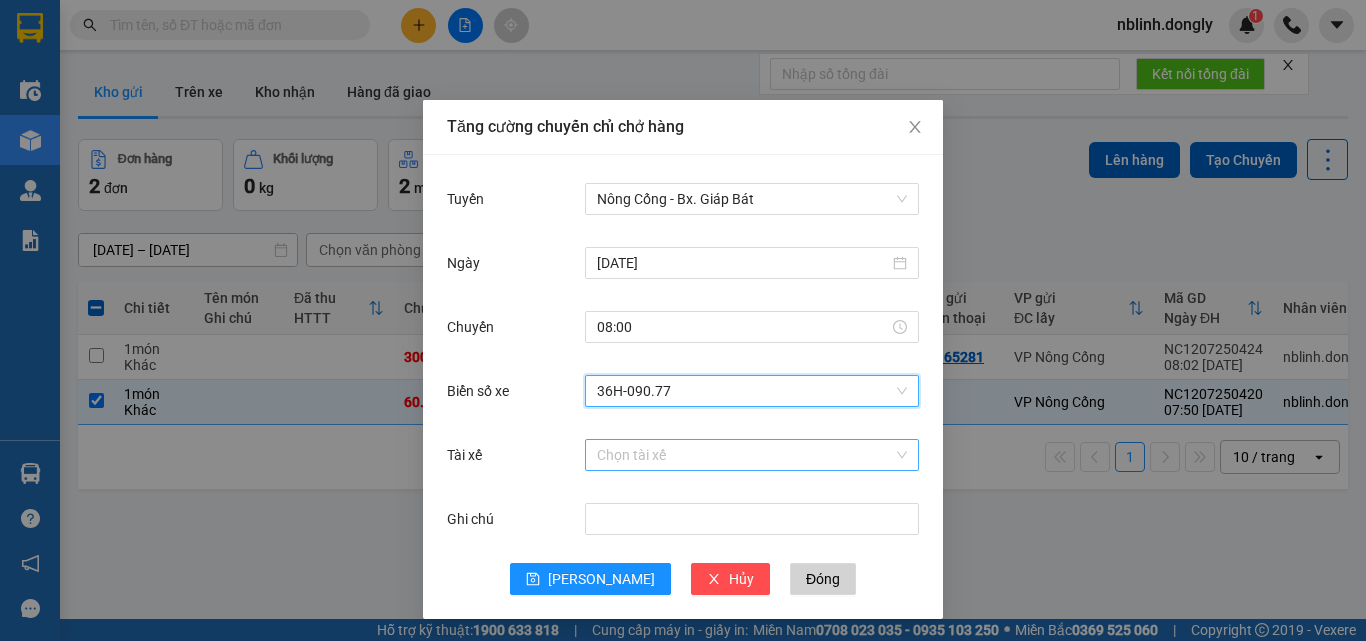 click on "Tài xế" at bounding box center (745, 455) 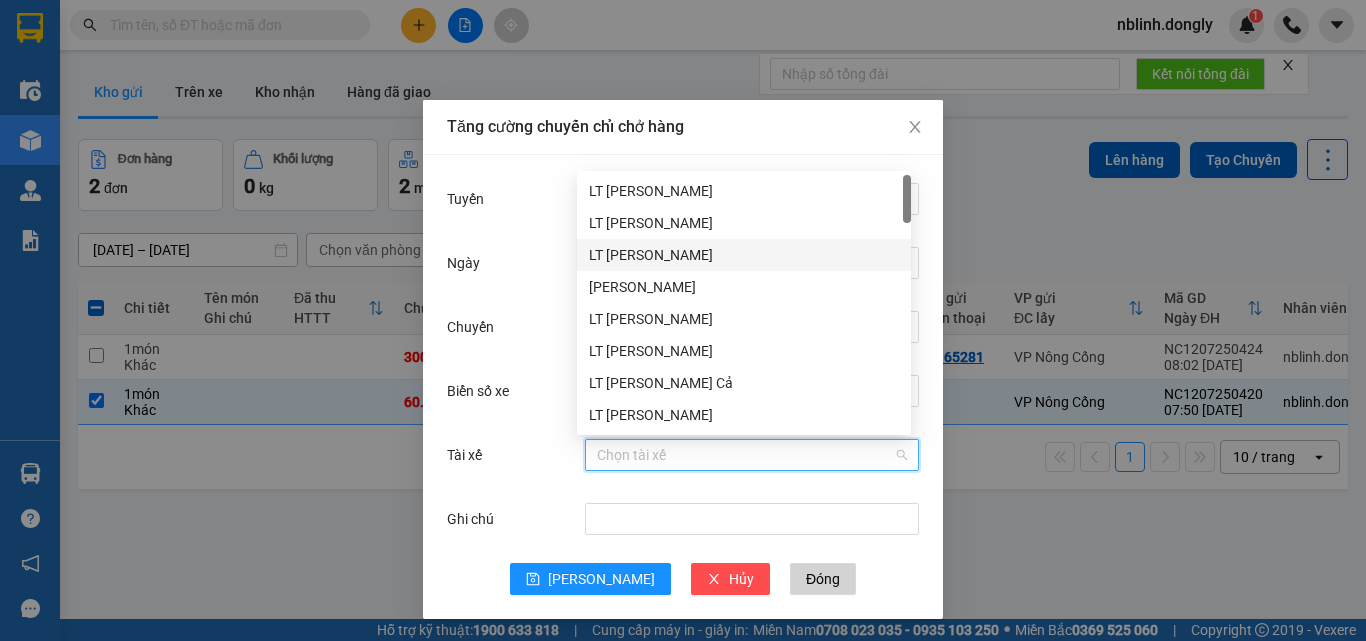 click on "LT [PERSON_NAME]" at bounding box center [744, 255] 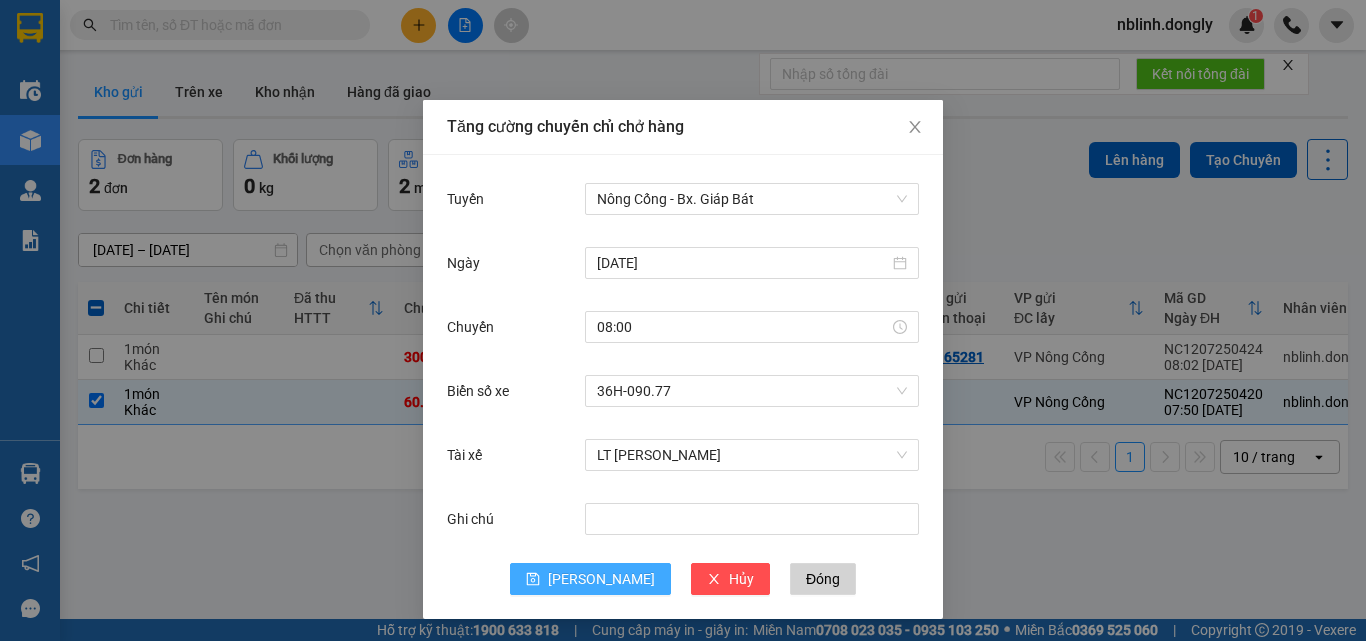 click on "[PERSON_NAME]" at bounding box center (601, 579) 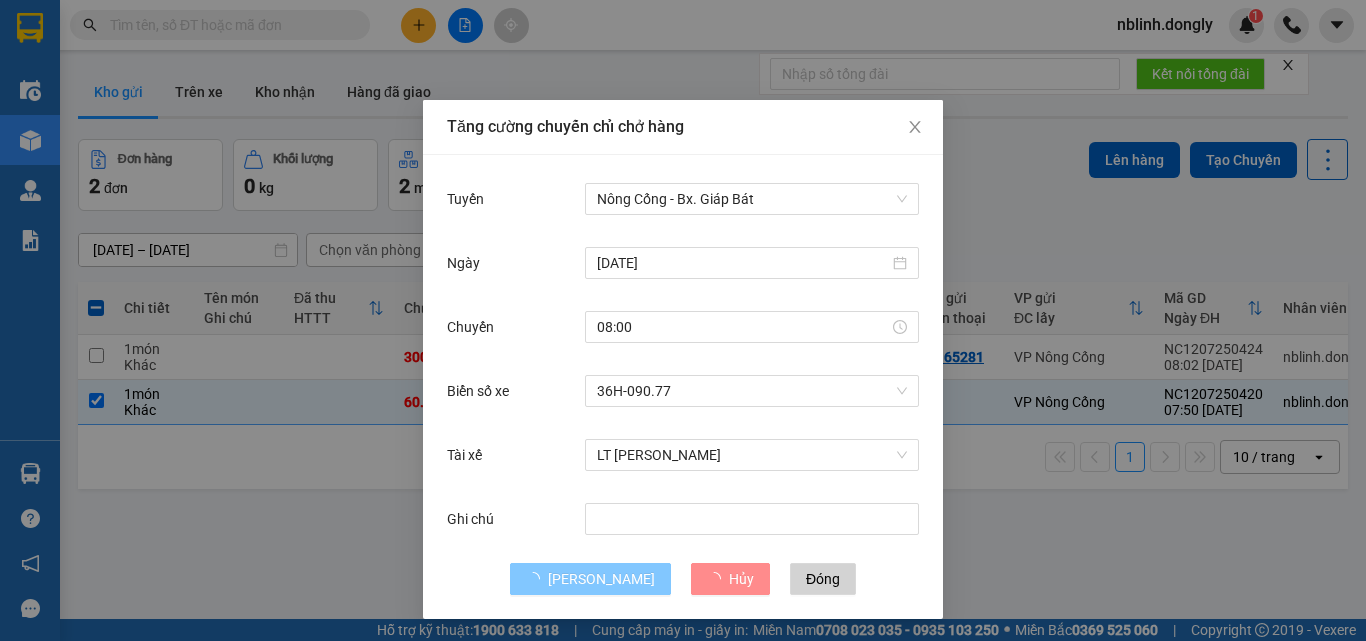 type 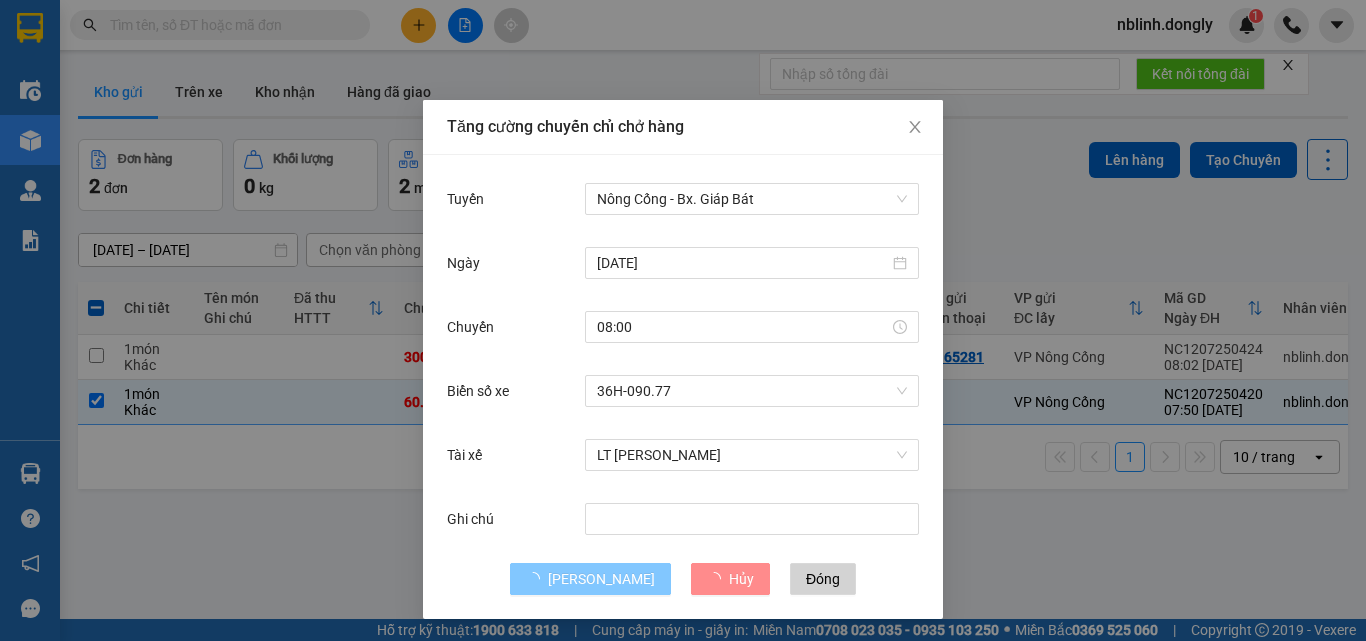 type 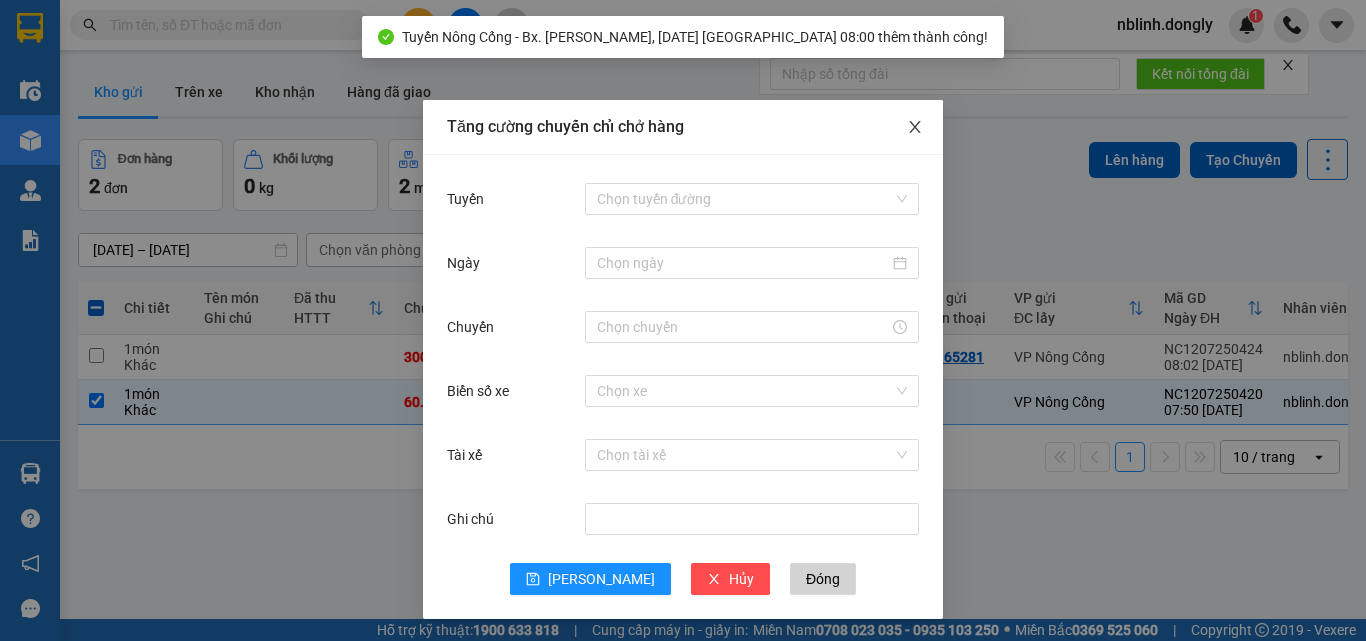 click 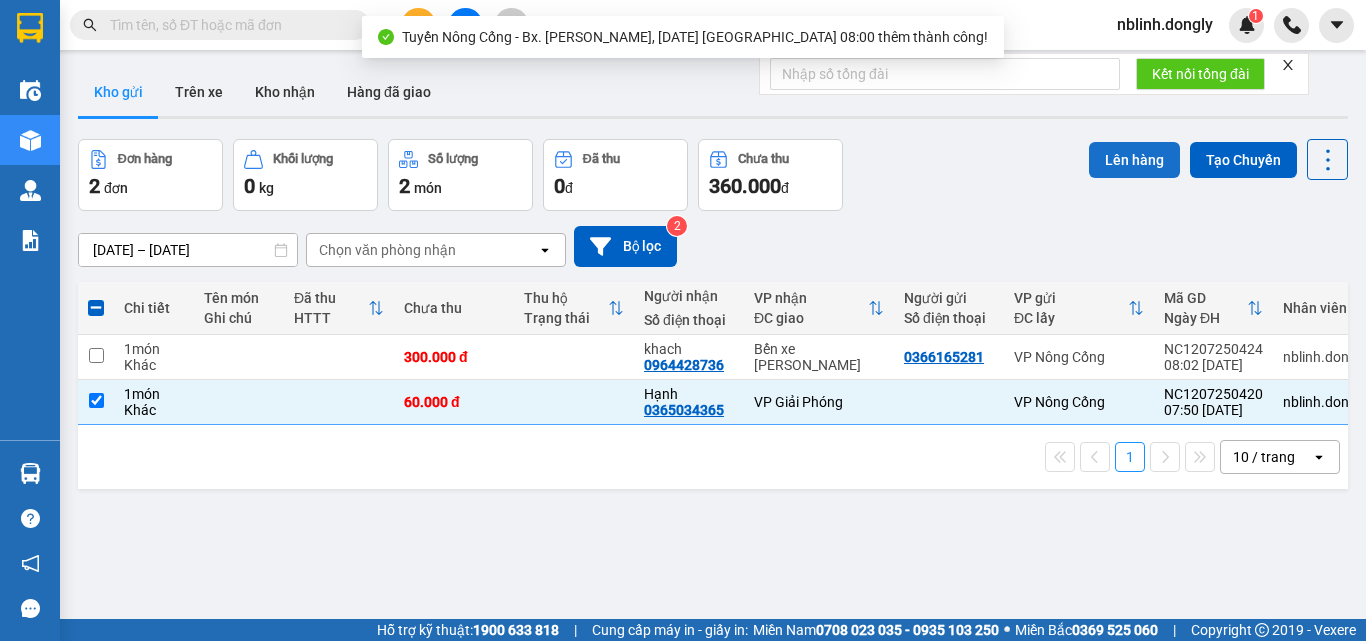 click on "Lên hàng" at bounding box center (1134, 160) 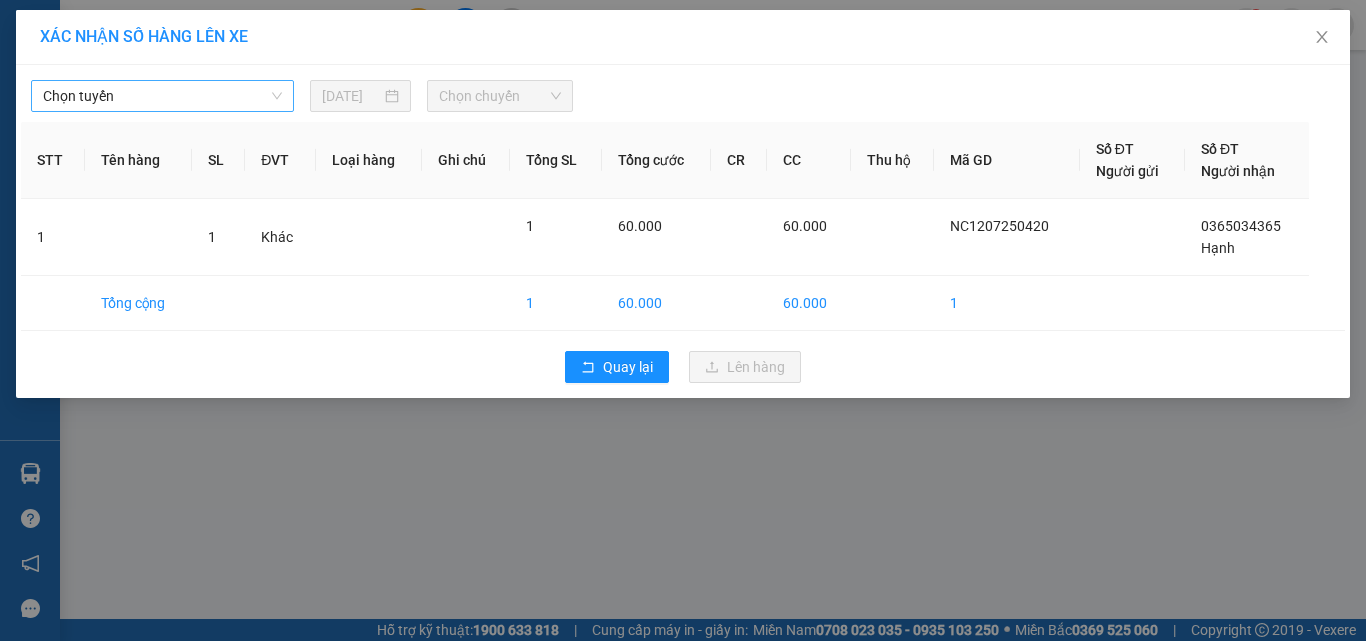 click on "Chọn tuyến" at bounding box center [162, 96] 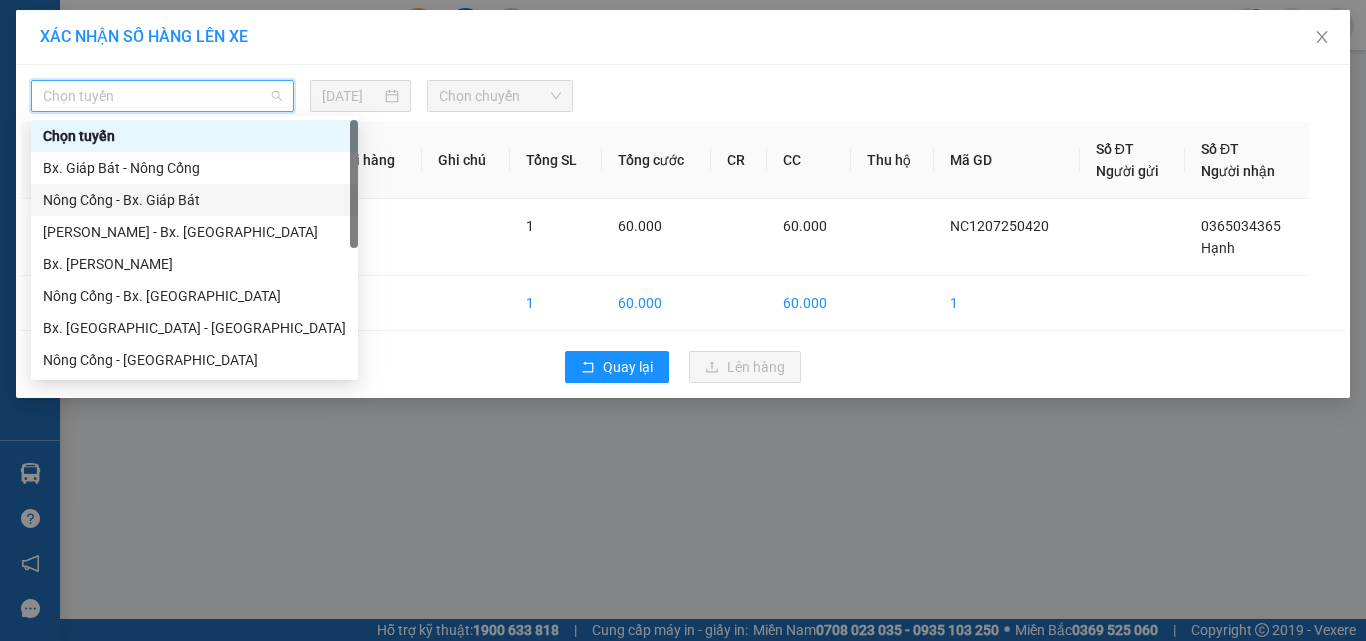 click on "Nông Cống - Bx. Giáp Bát" at bounding box center (194, 200) 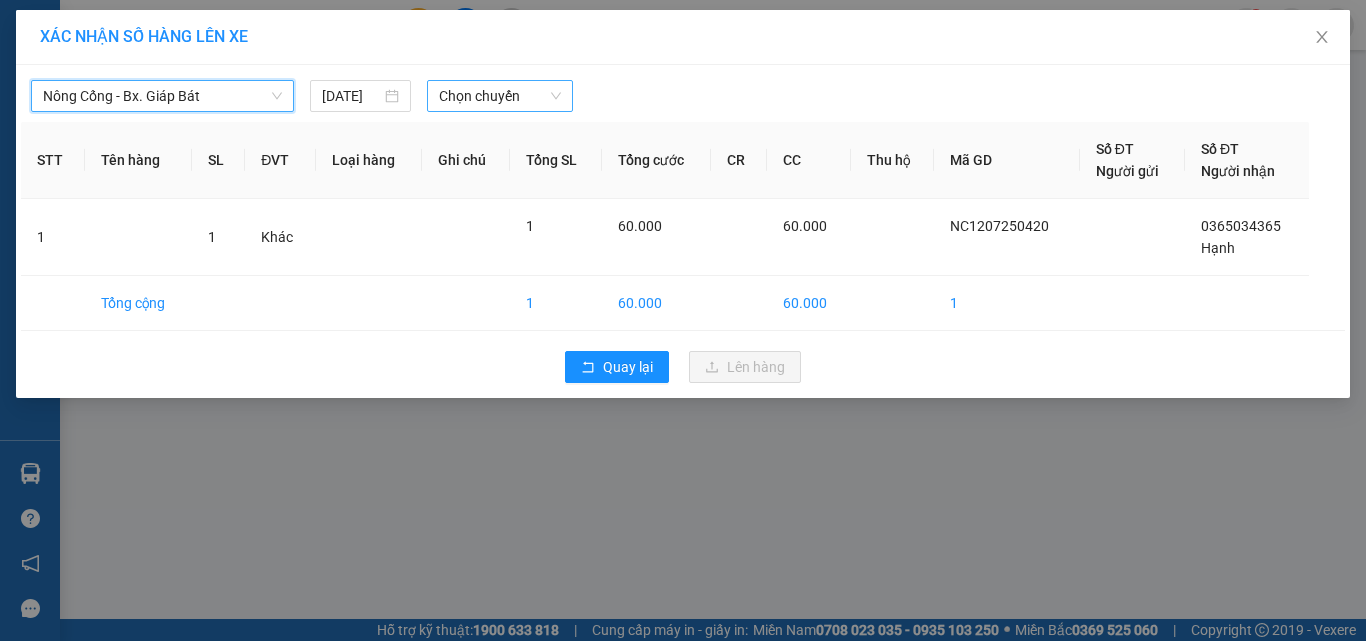 click on "Chọn chuyến" at bounding box center (500, 96) 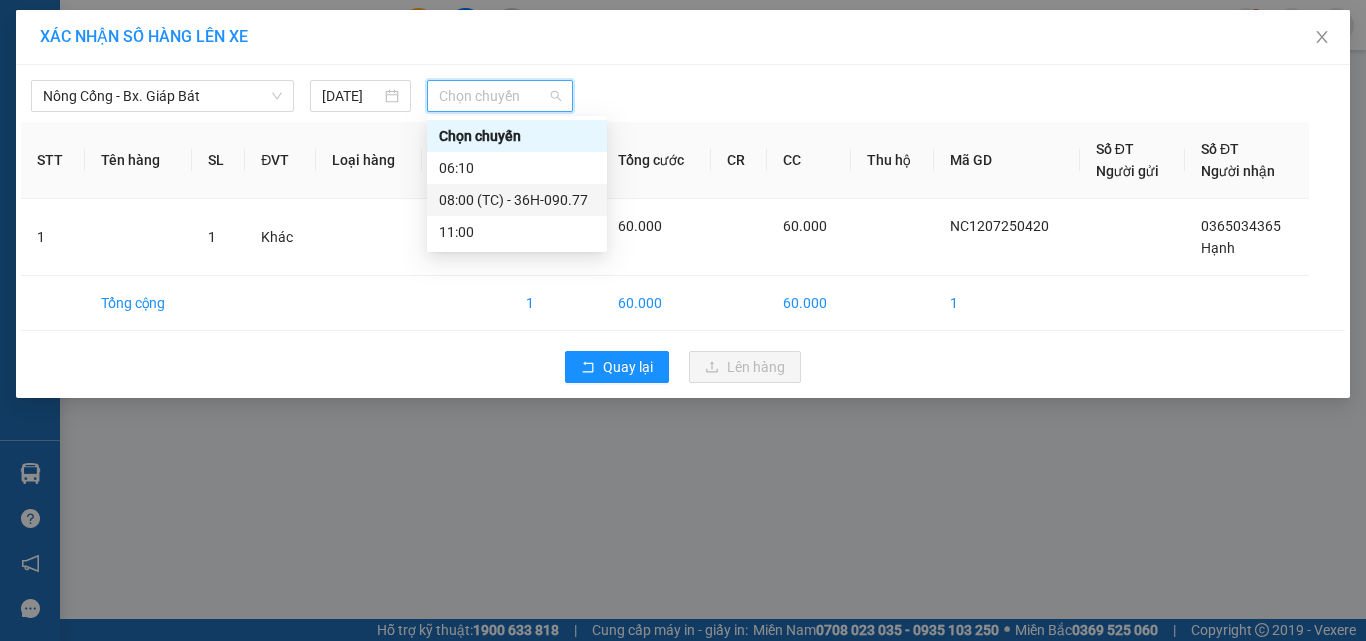 click on "08:00   (TC)   - 36H-090.77" at bounding box center (517, 200) 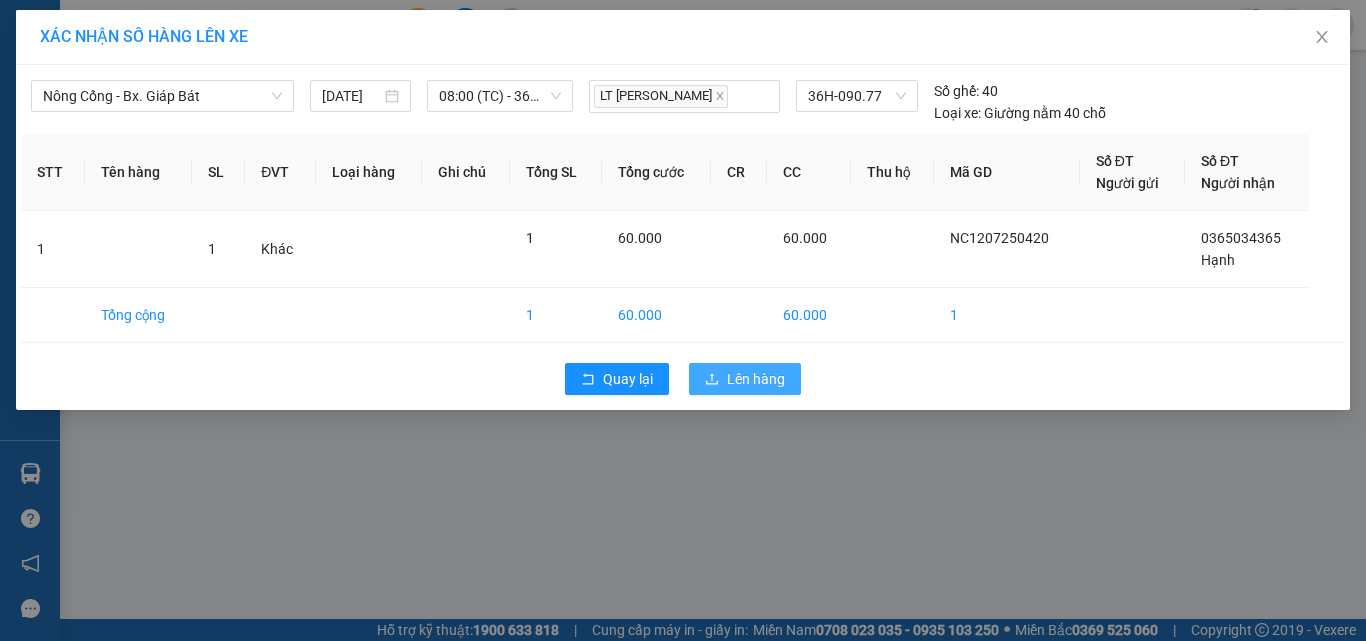 click on "Lên hàng" at bounding box center (756, 379) 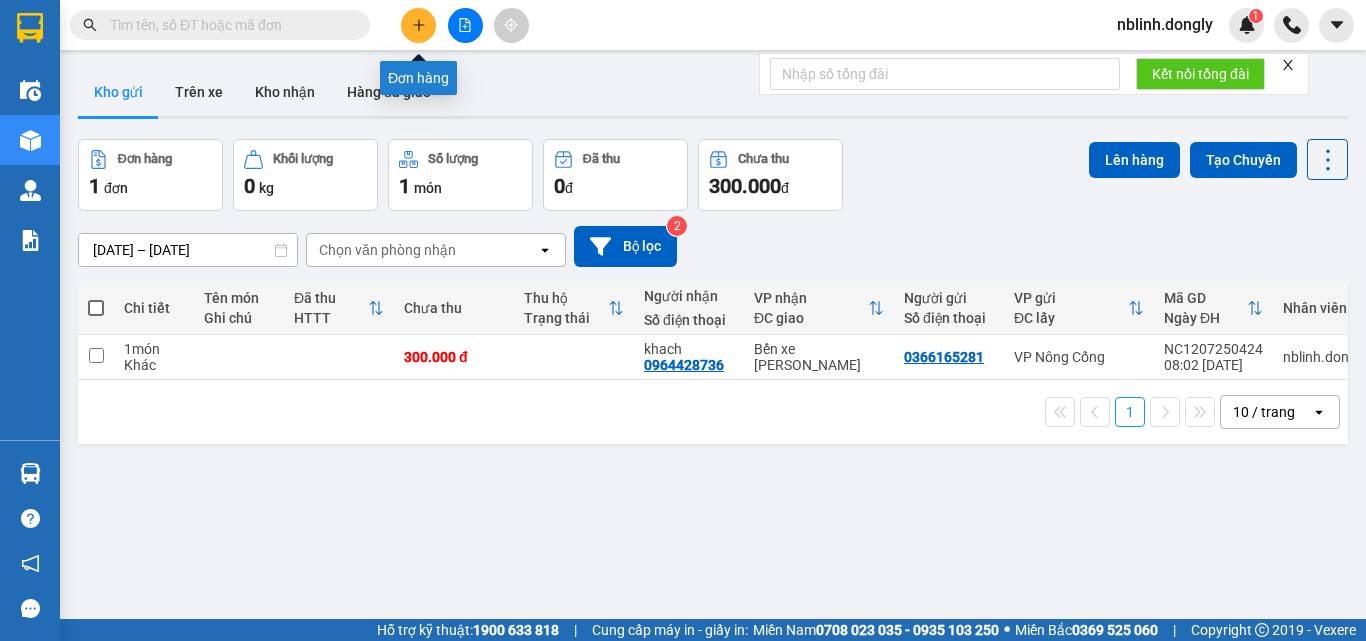 click 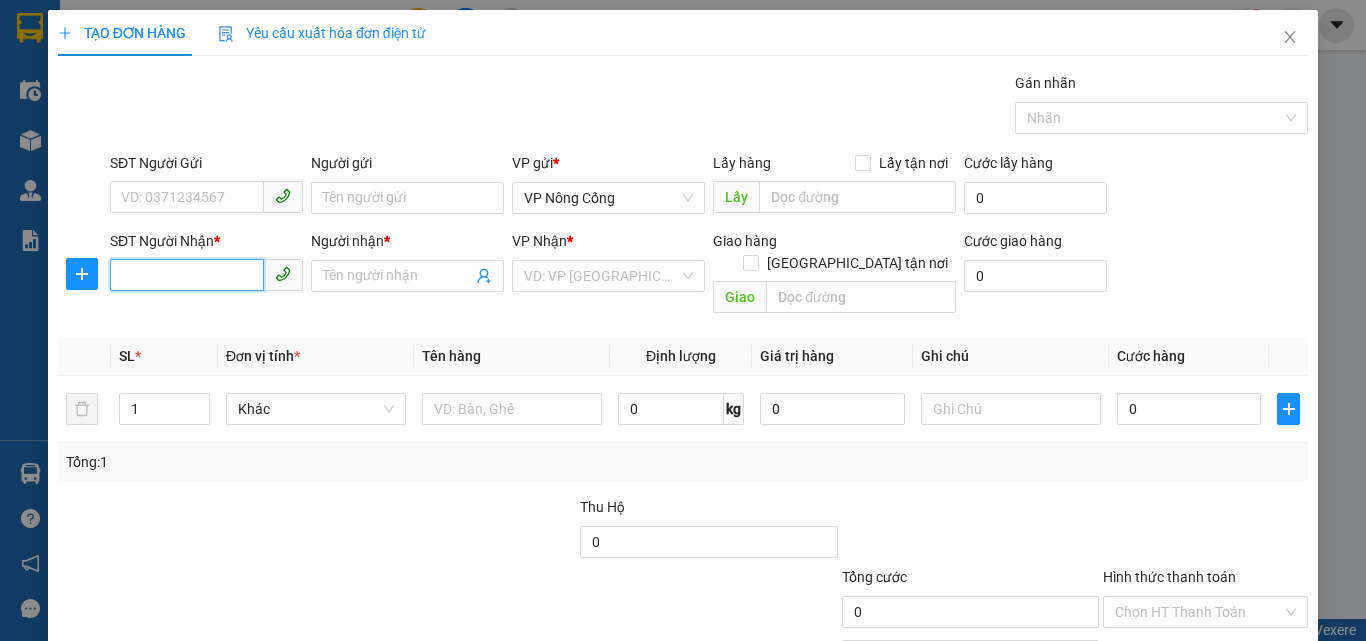 click on "SĐT Người Nhận  *" at bounding box center (187, 275) 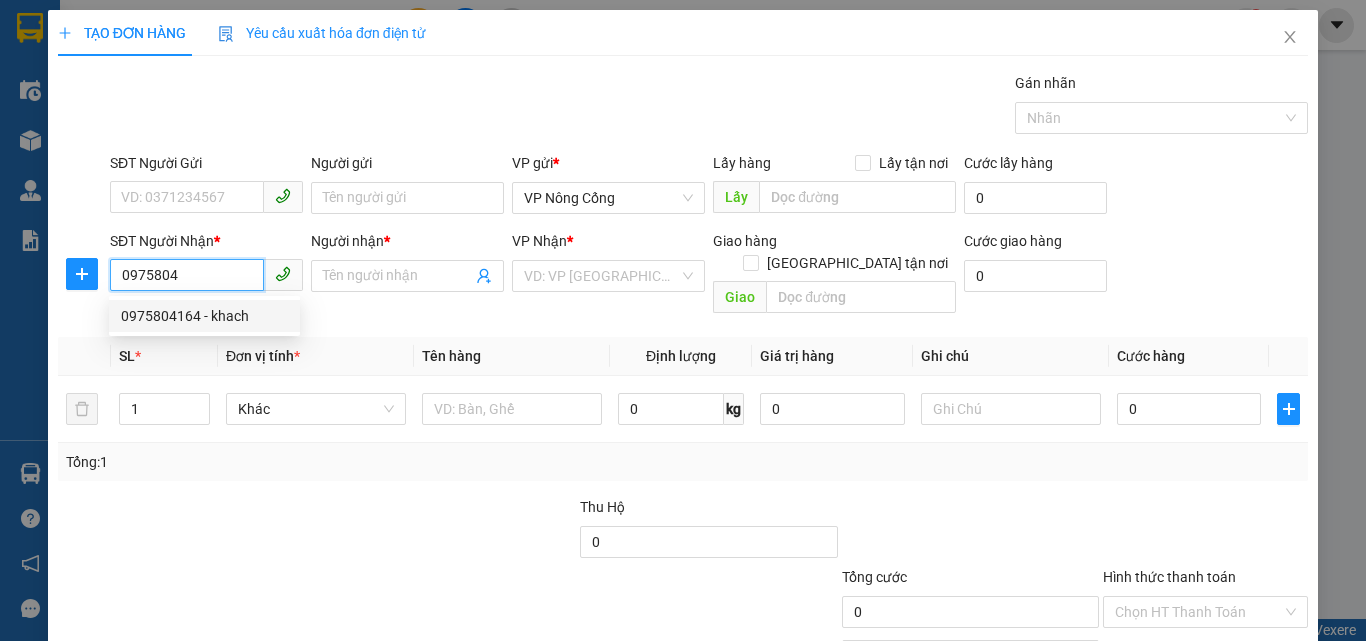 click on "0975804164 - khach" at bounding box center [204, 316] 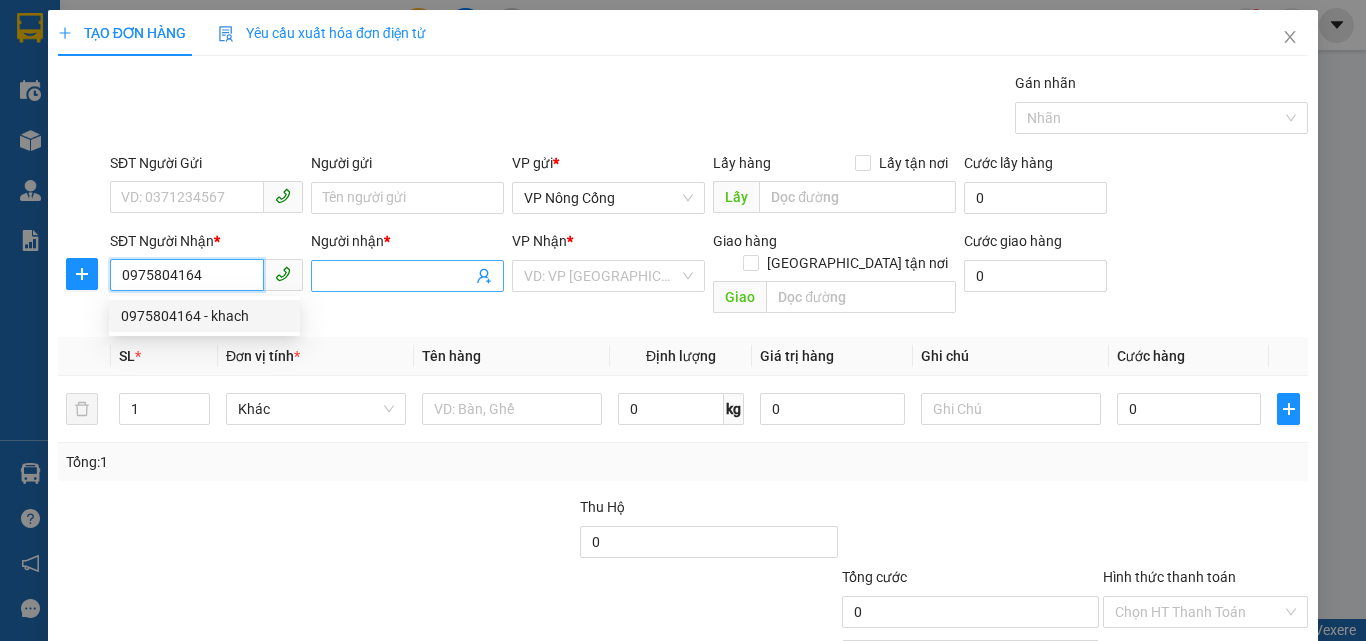 type on "khach" 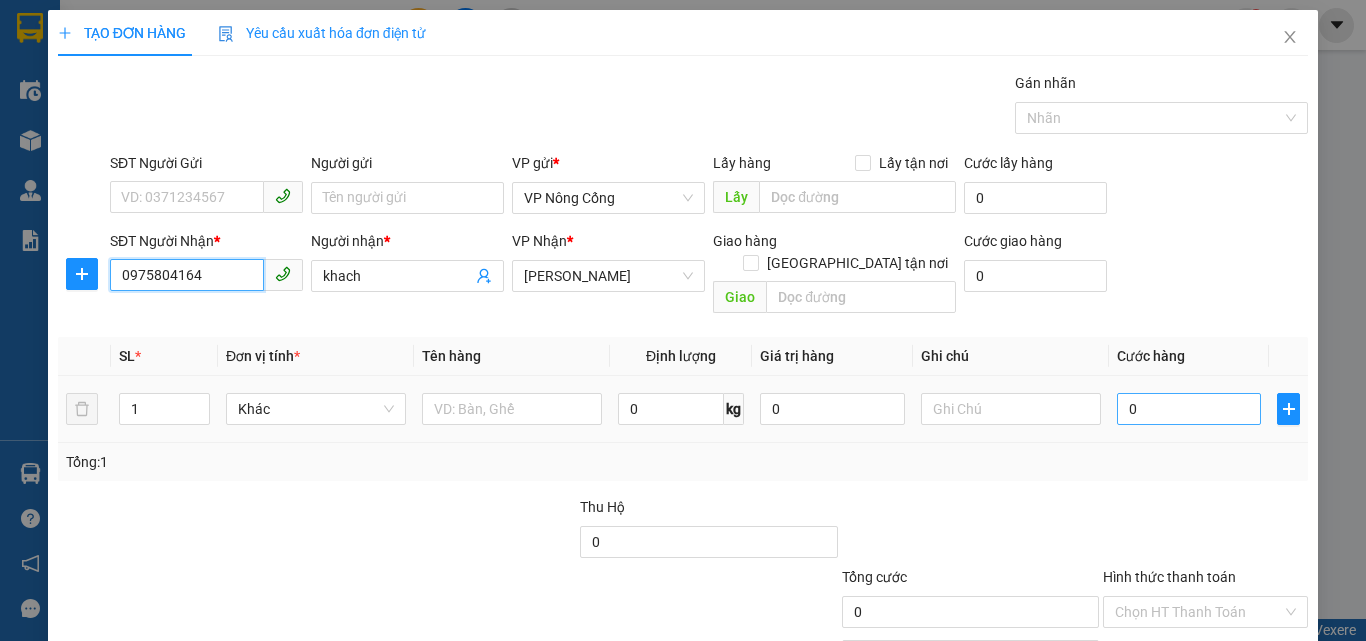 type on "0975804164" 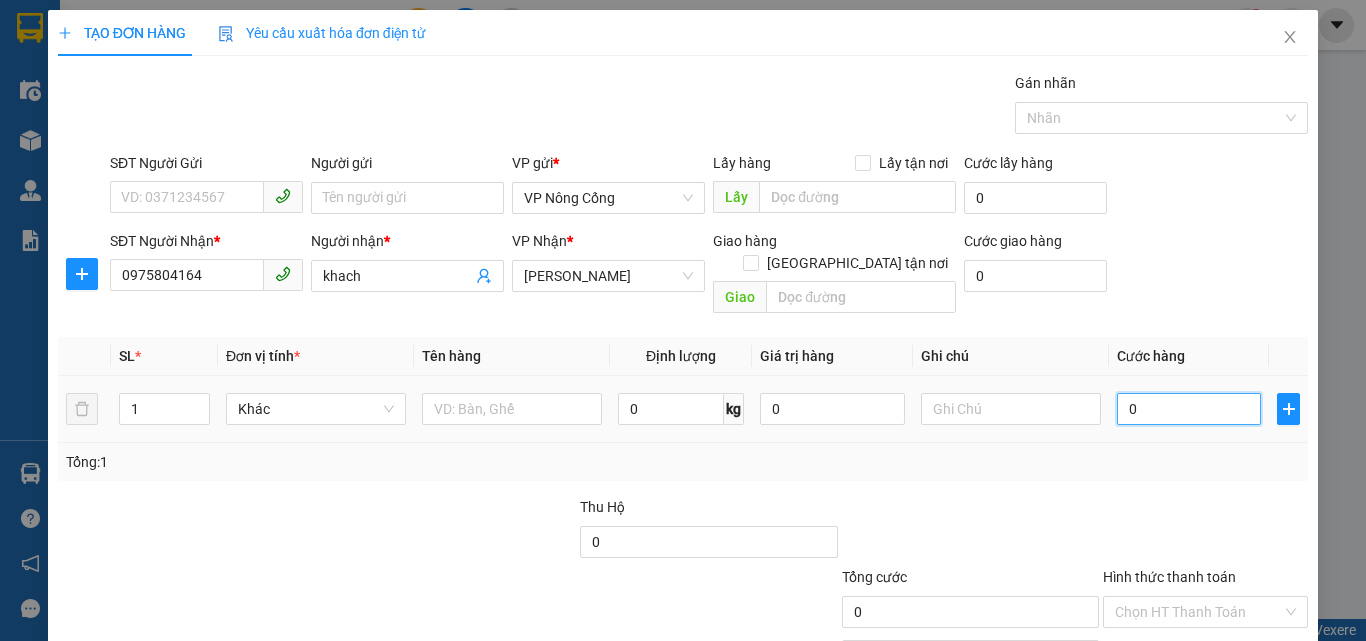 click on "0" at bounding box center (1189, 409) 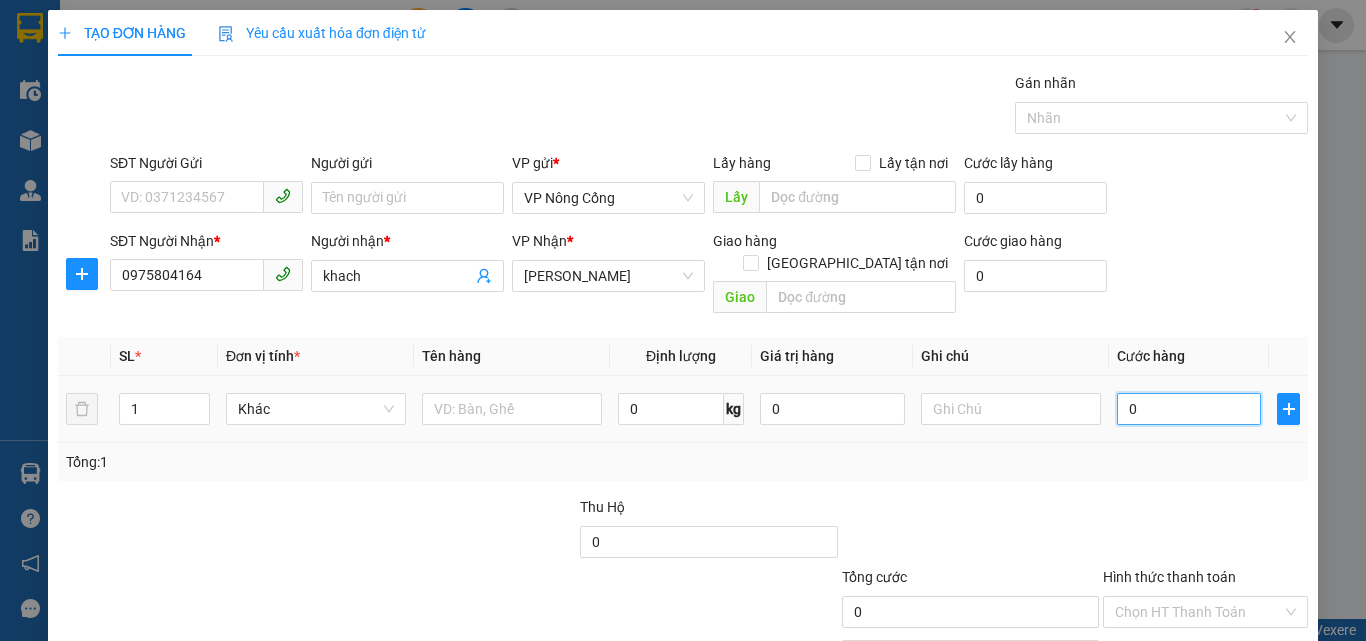 type on "5" 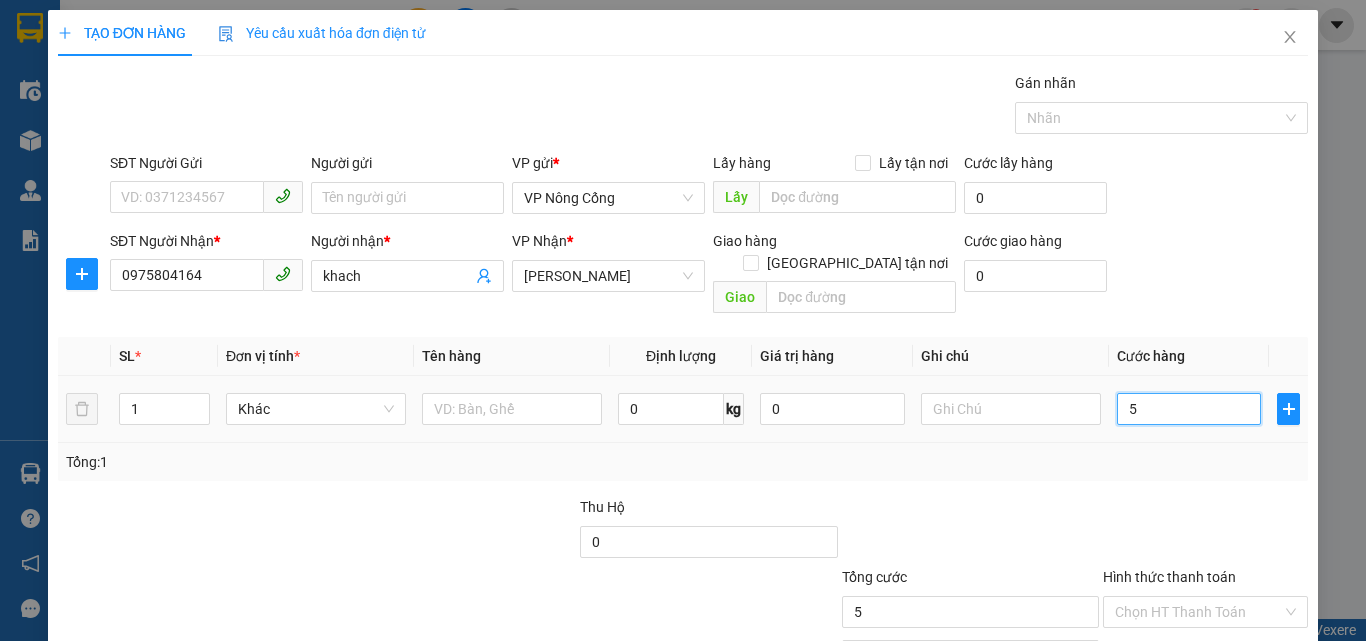 type on "50" 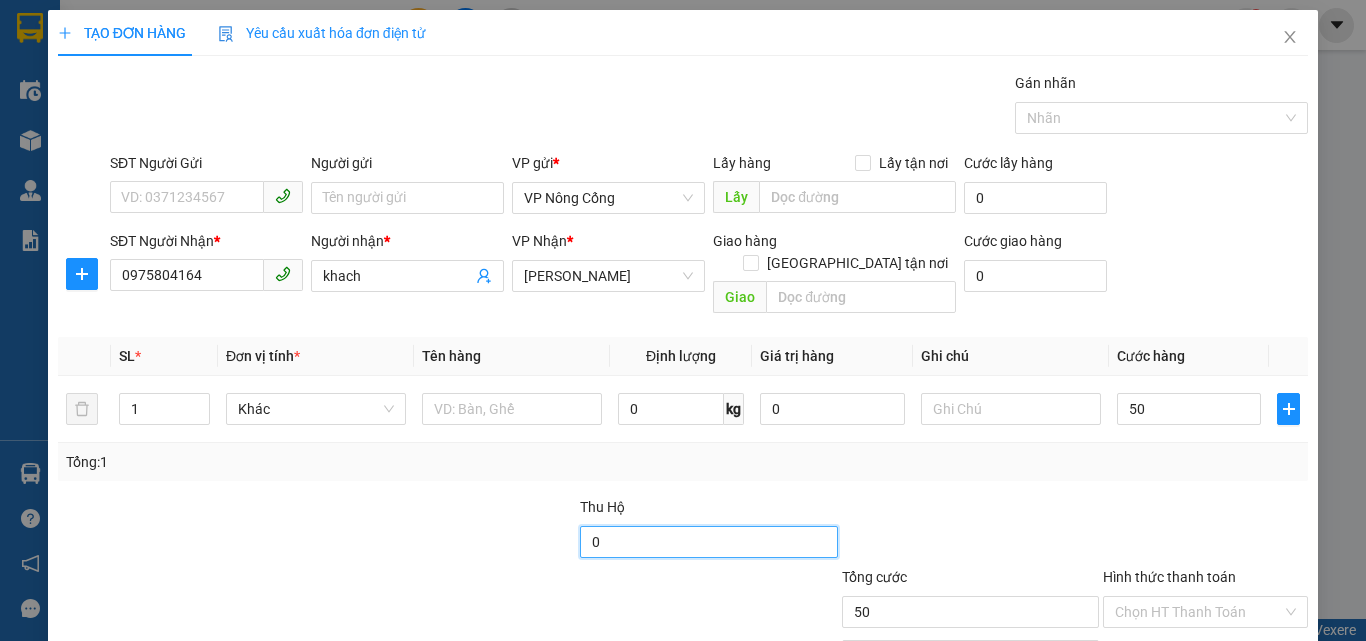 type on "50.000" 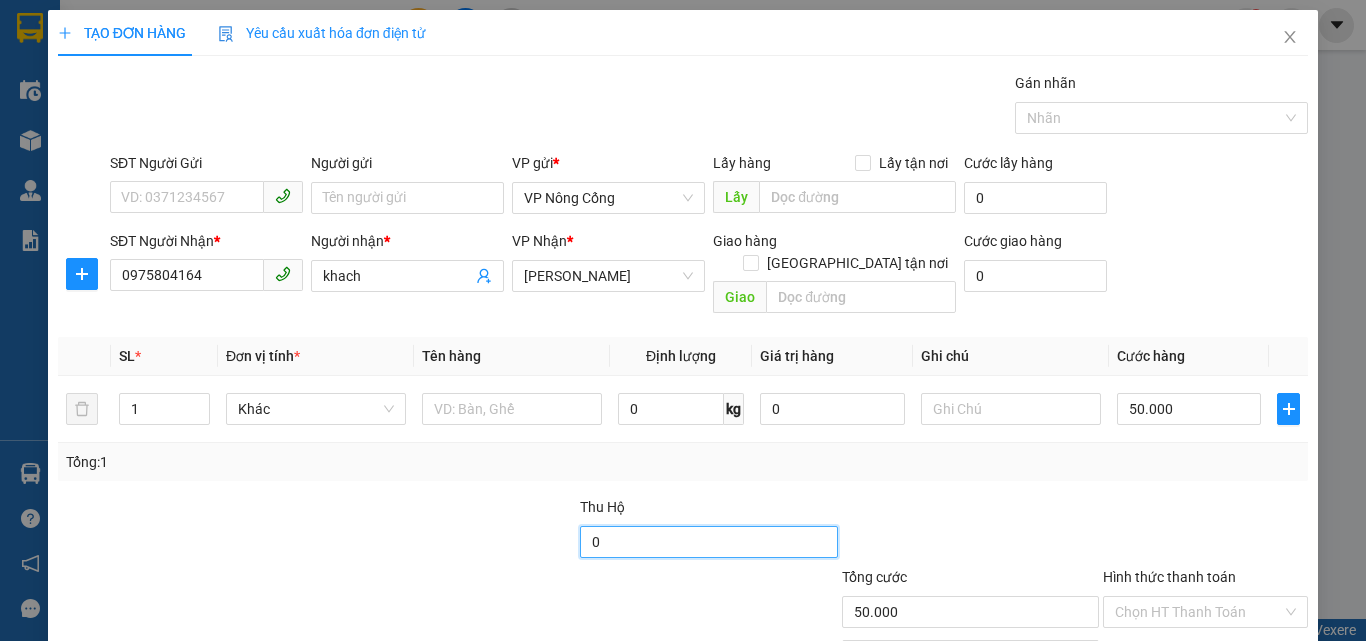 click on "0" at bounding box center [708, 542] 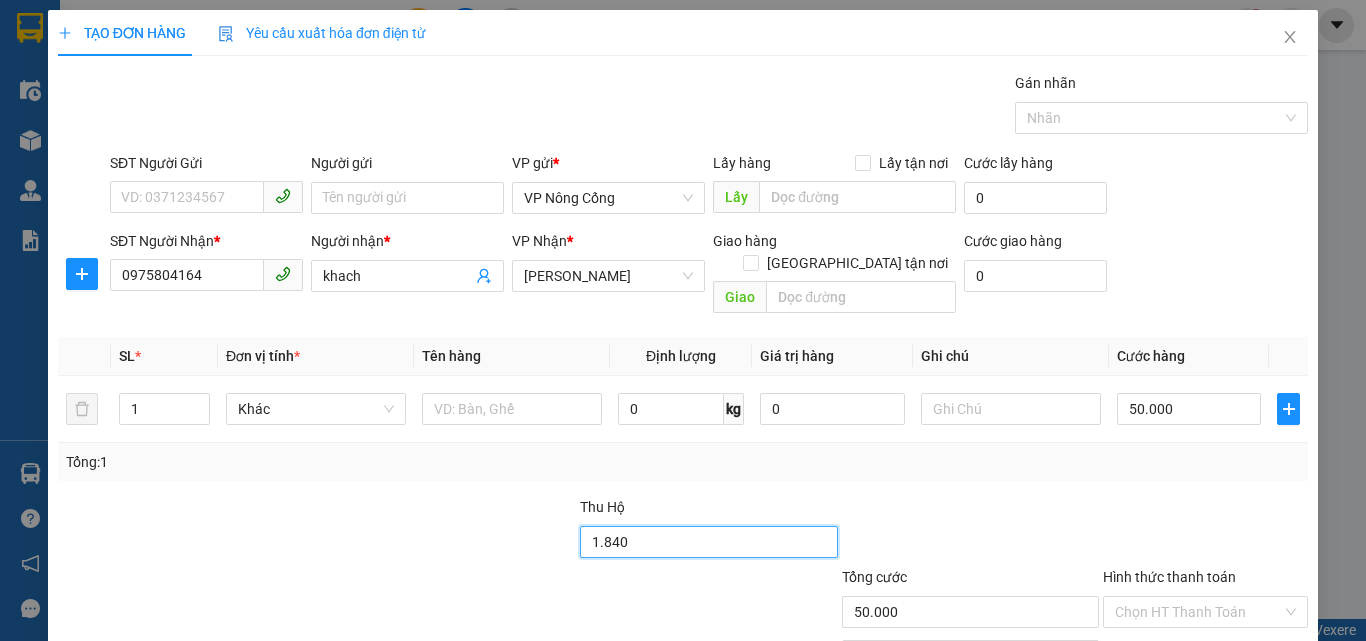scroll, scrollTop: 99, scrollLeft: 0, axis: vertical 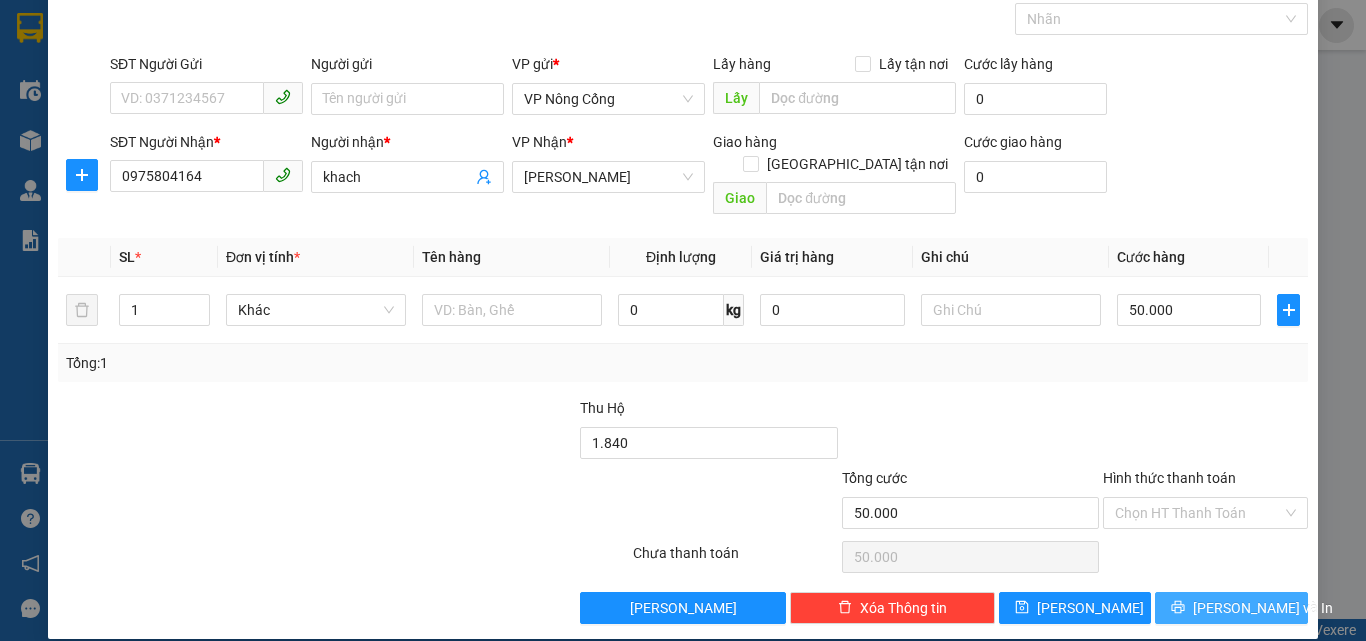 type on "1.840.000" 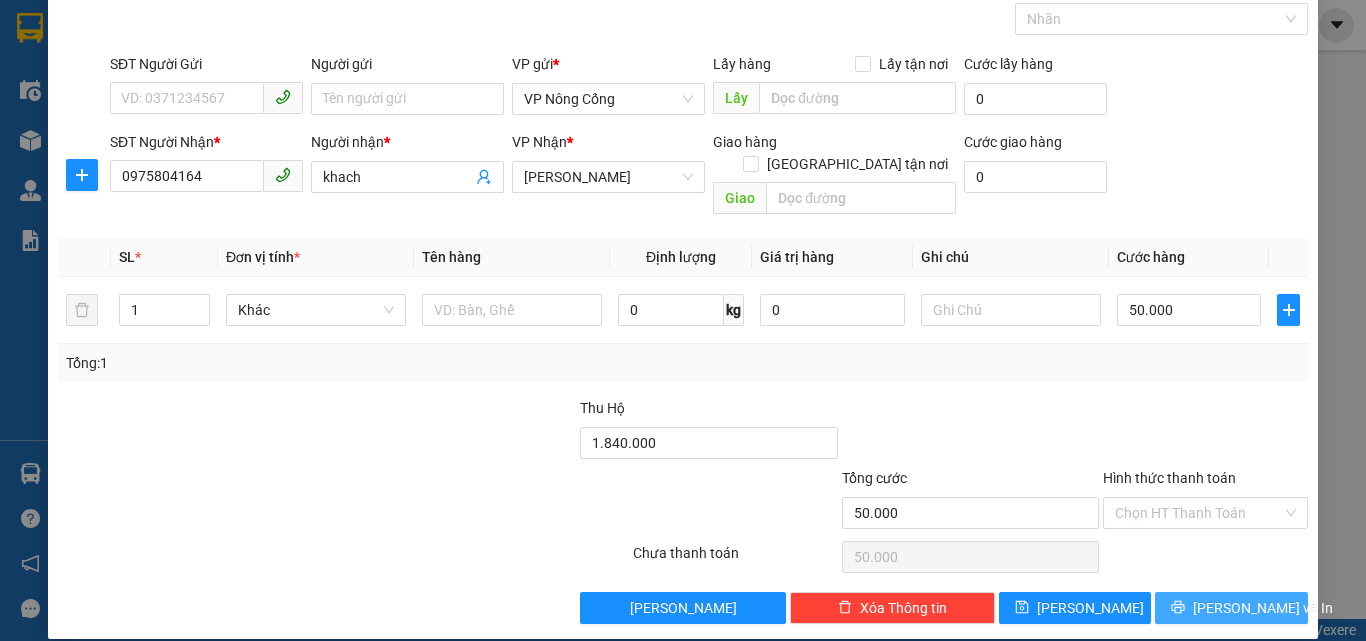click on "[PERSON_NAME] và In" at bounding box center [1263, 608] 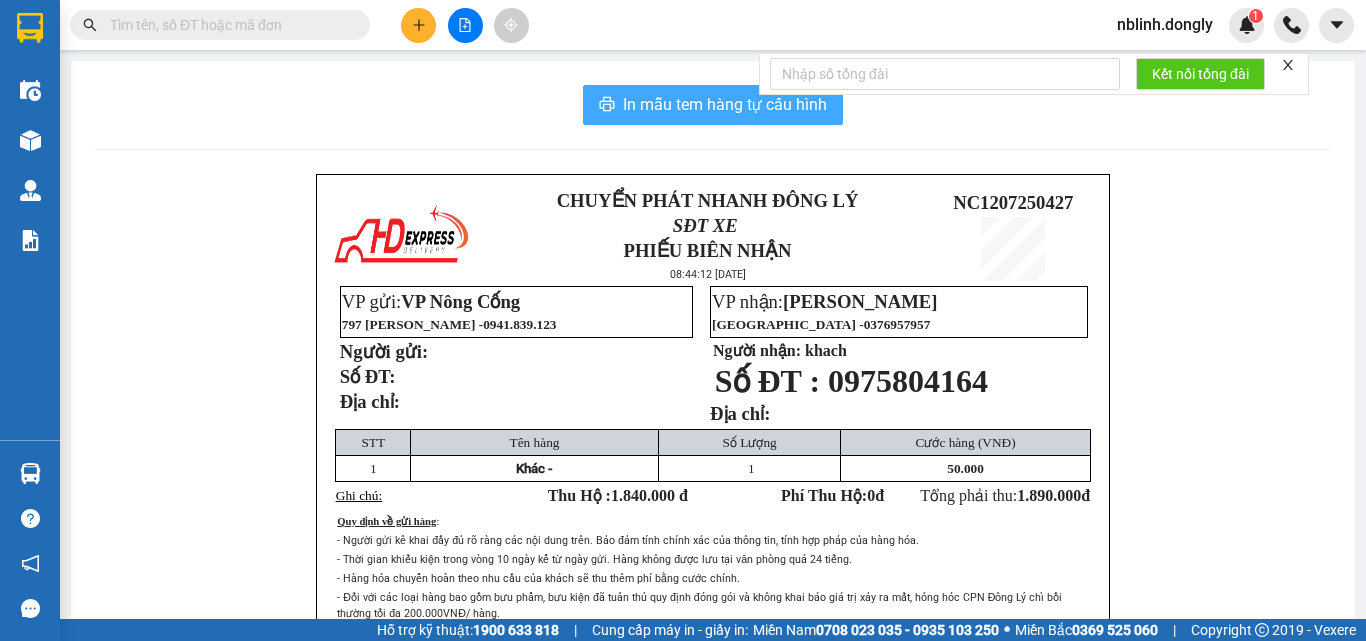 click on "In mẫu tem hàng tự cấu hình" at bounding box center (725, 104) 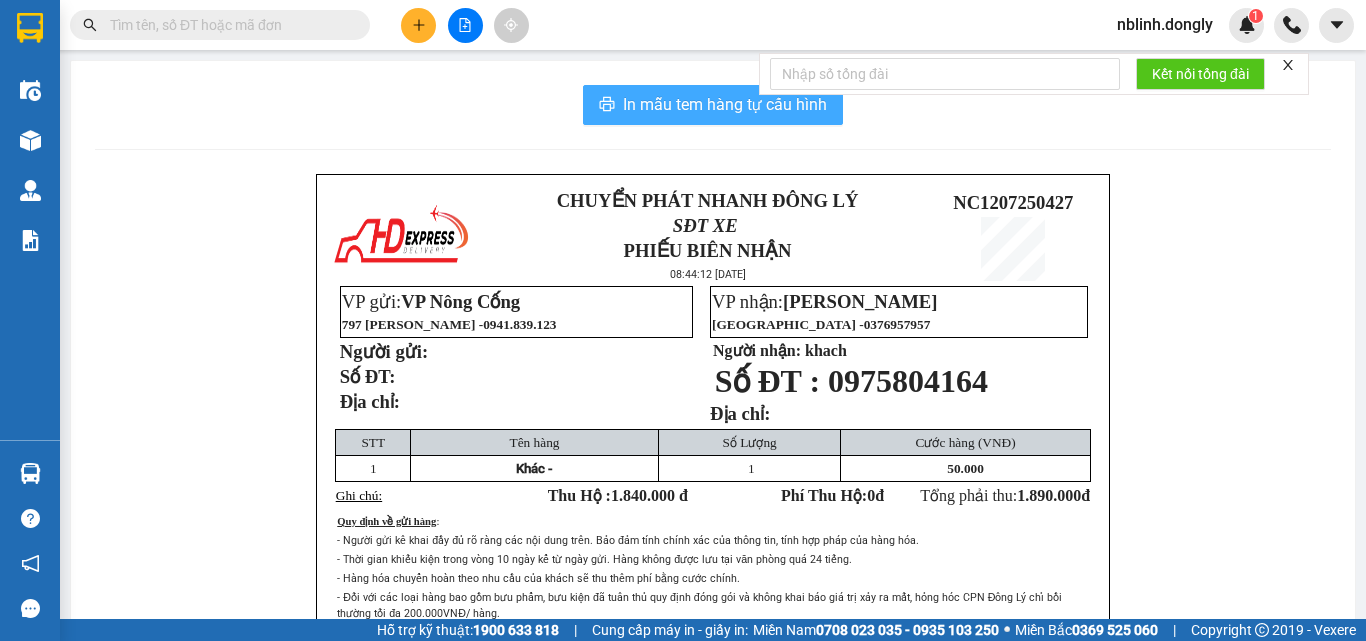 scroll, scrollTop: 0, scrollLeft: 0, axis: both 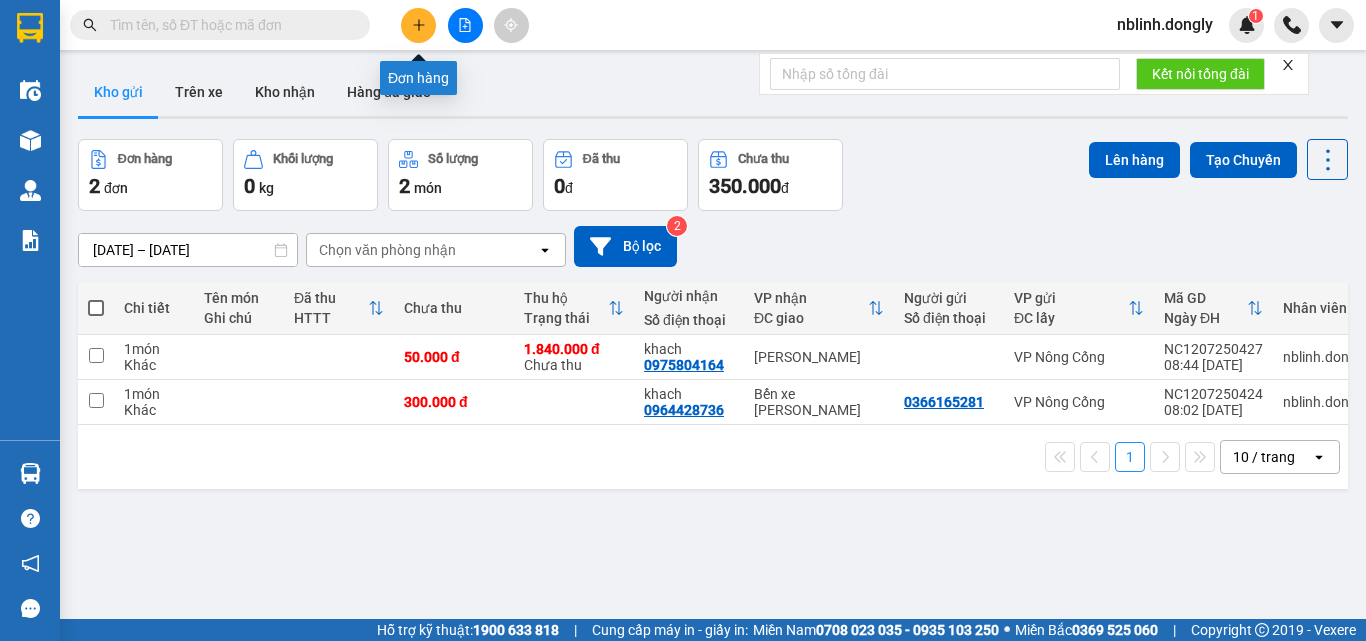 click at bounding box center (418, 25) 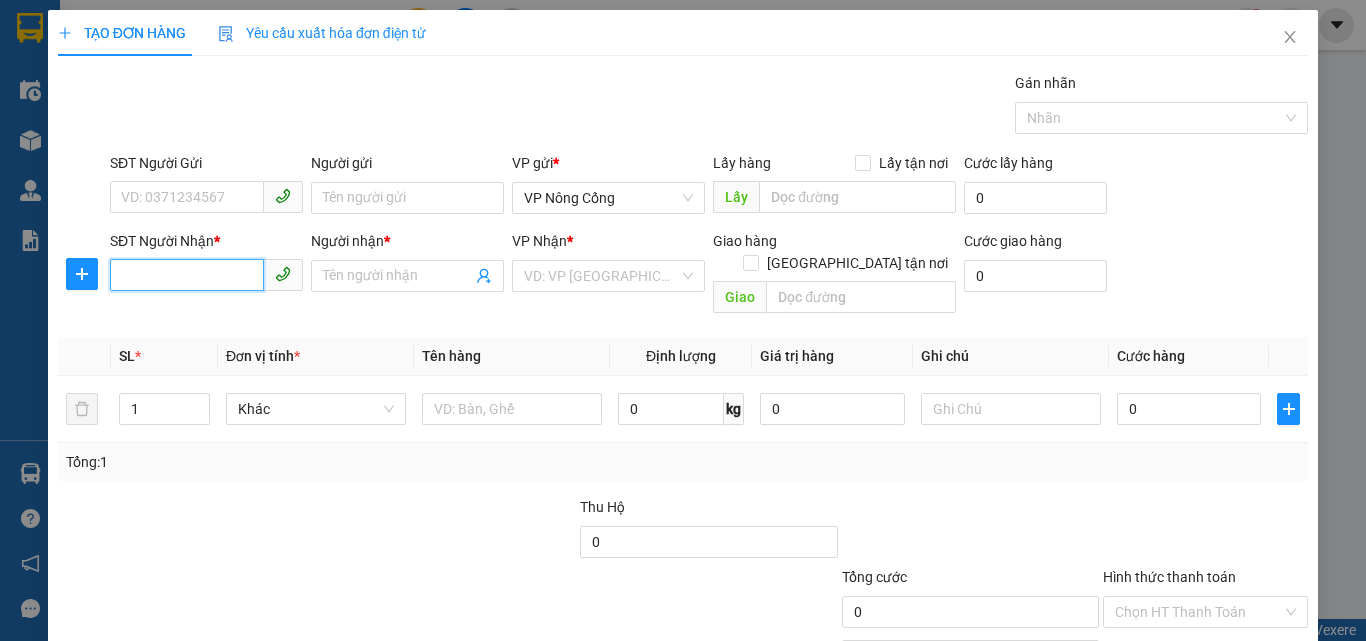click on "SĐT Người Nhận  *" at bounding box center [187, 275] 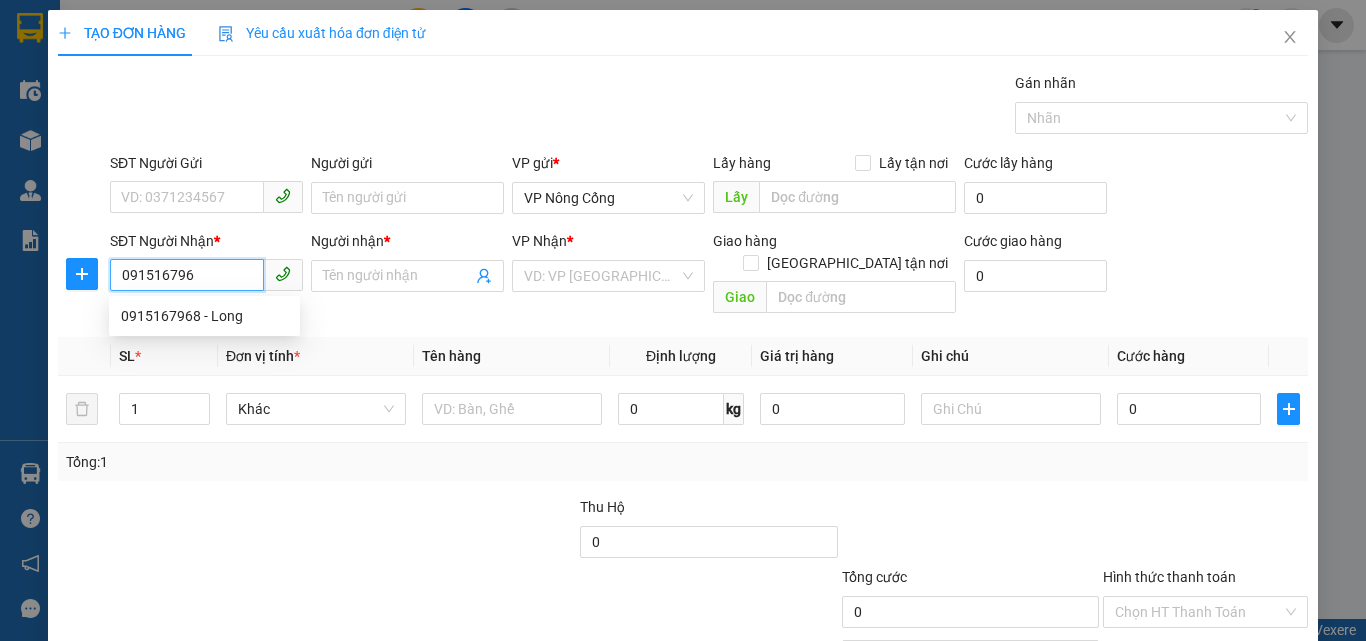 type on "0915167968" 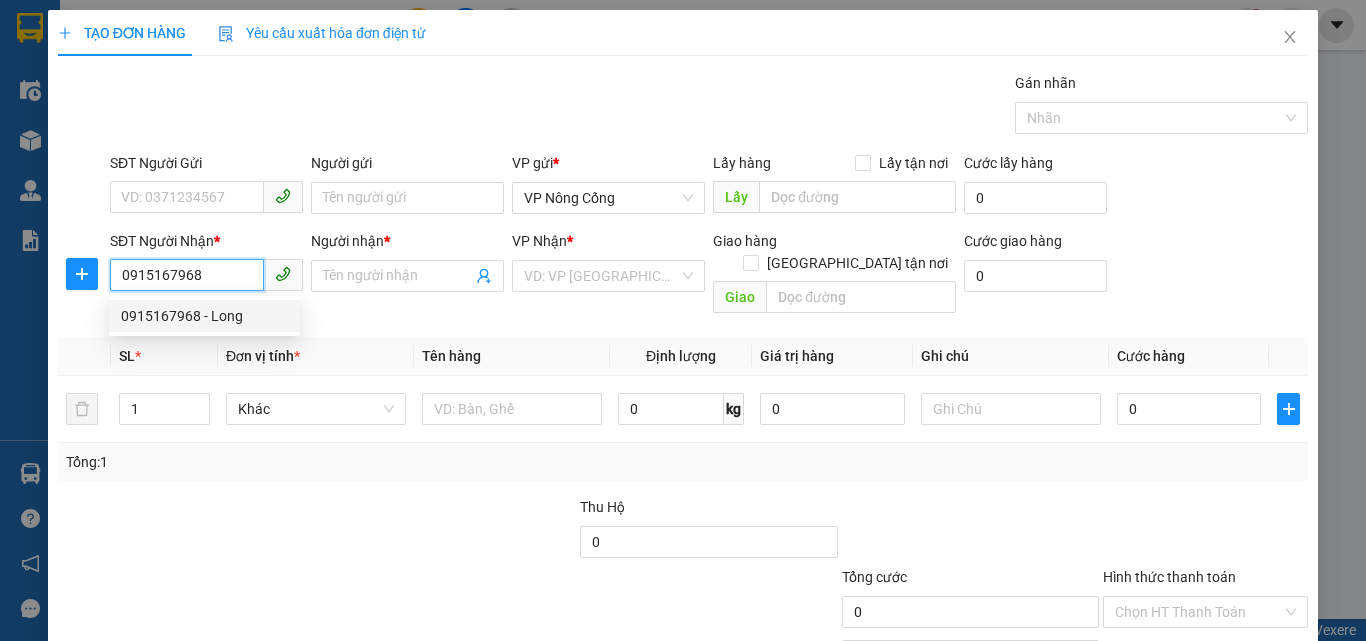 click on "0915167968 - Long" at bounding box center (204, 316) 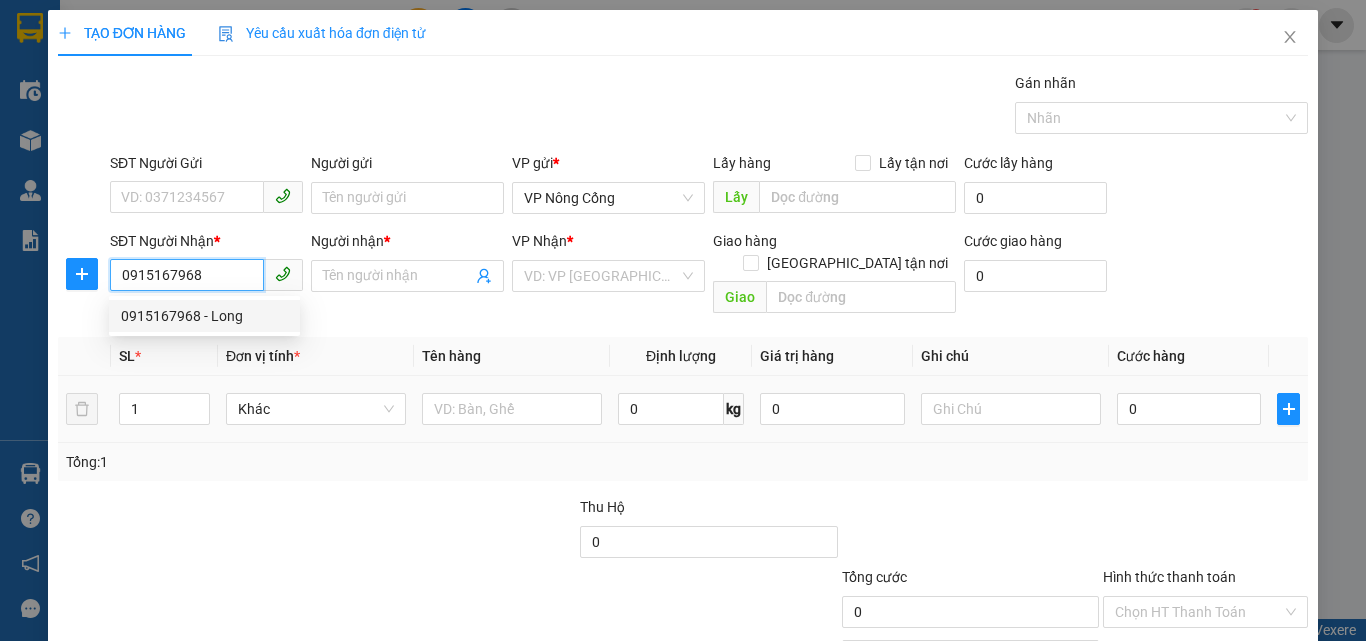 type on "Long" 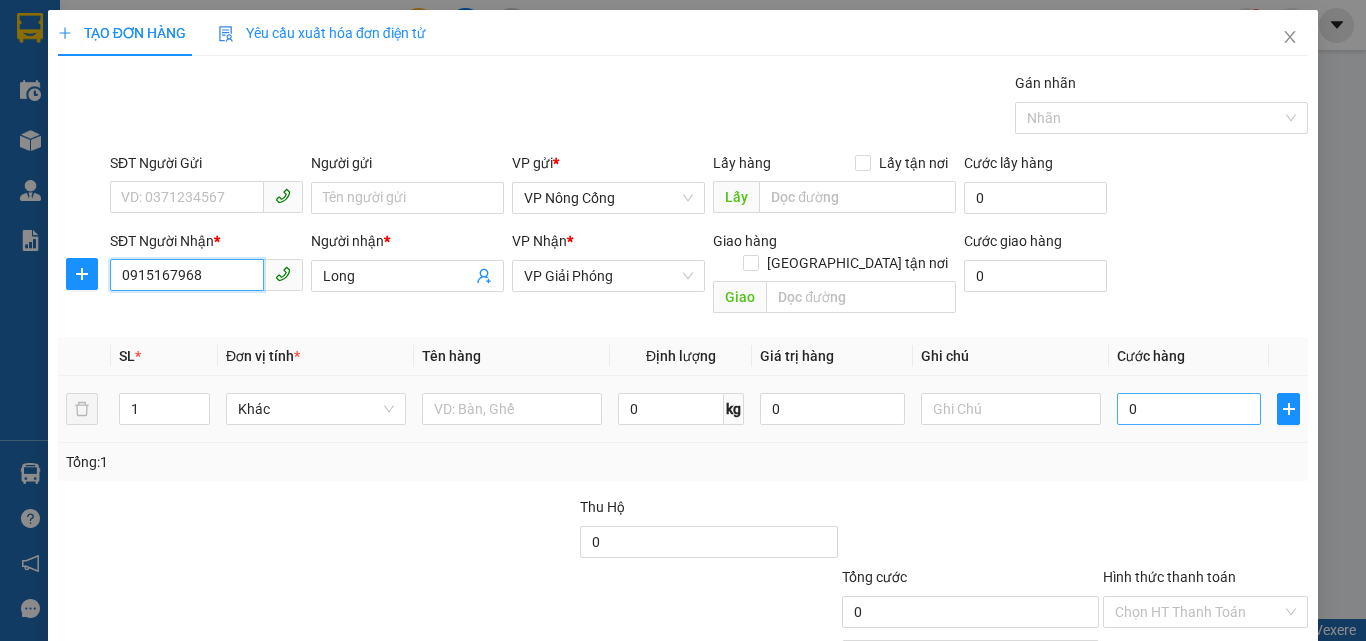type on "0915167968" 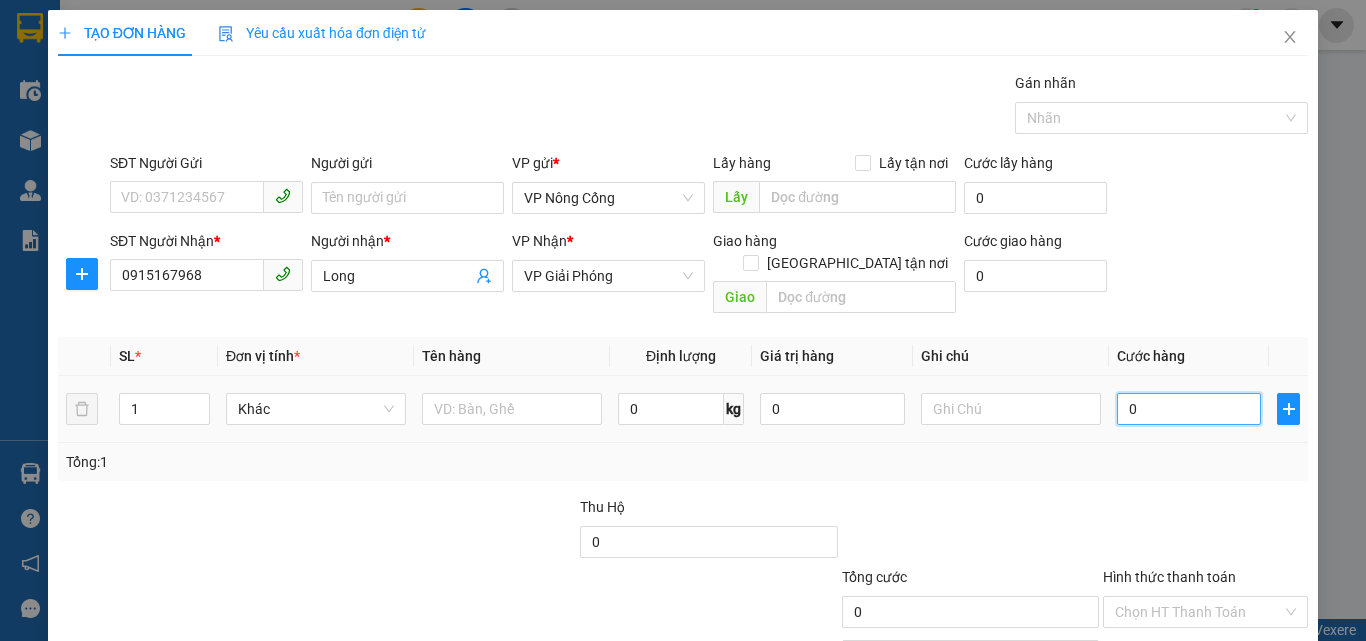 click on "0" at bounding box center [1189, 409] 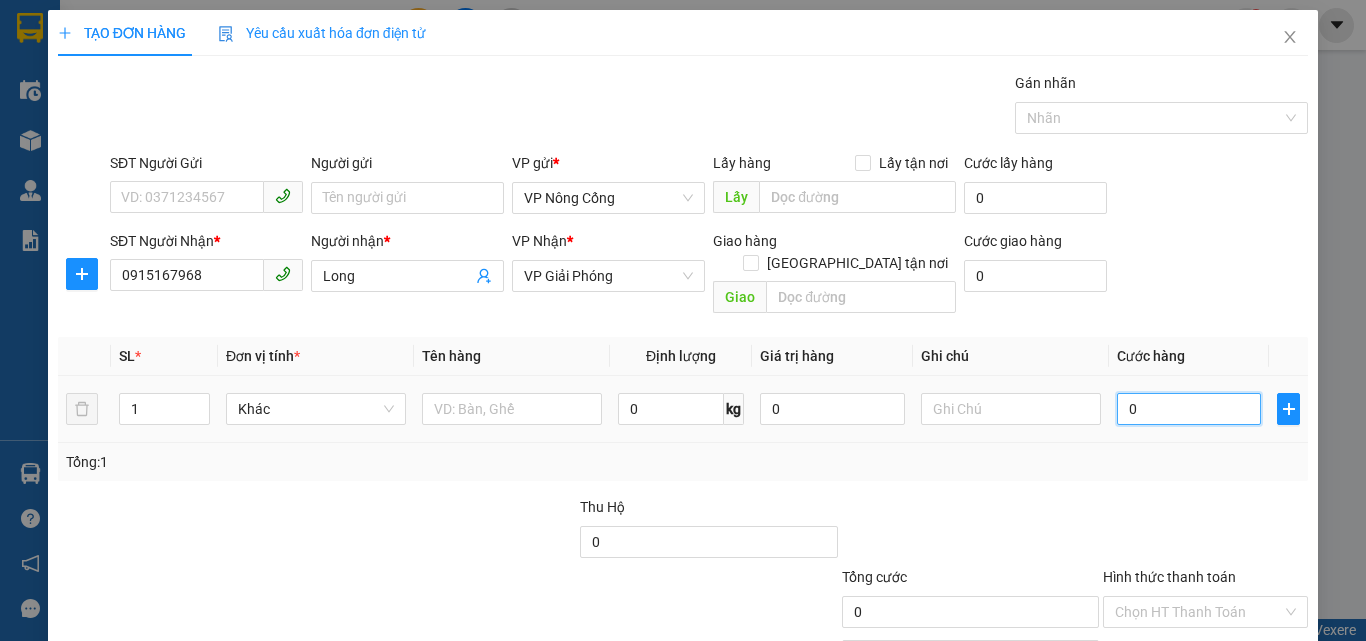 type on "7" 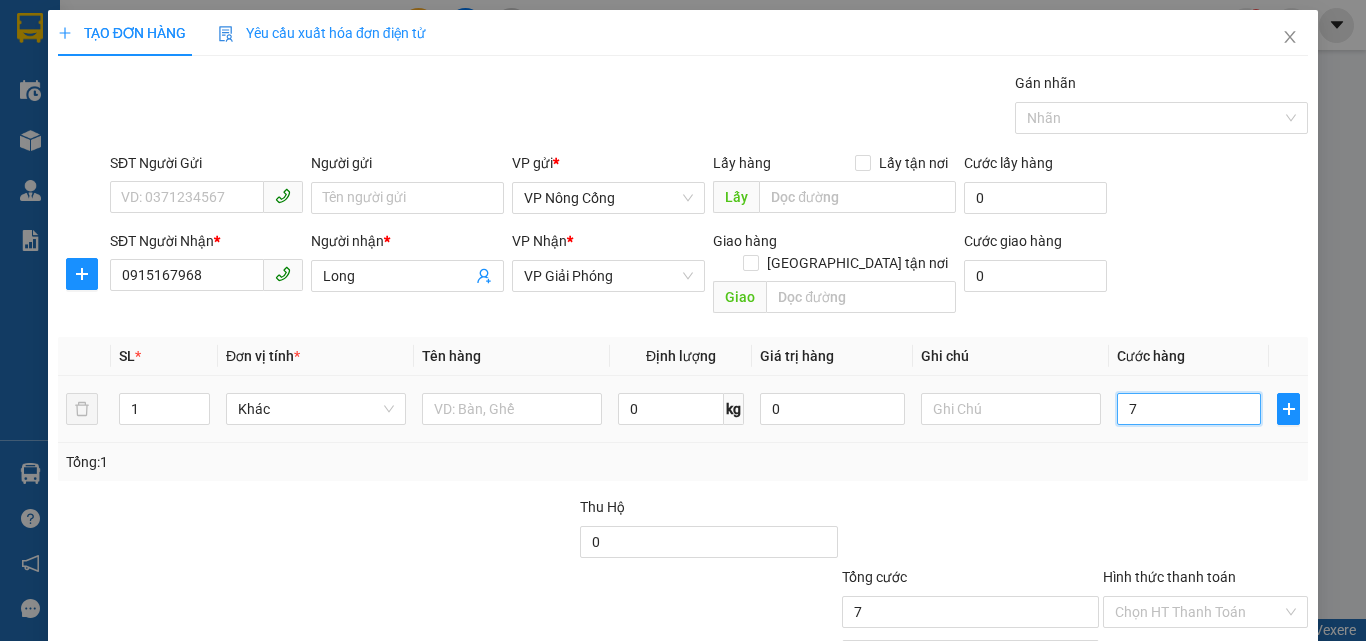 type on "70" 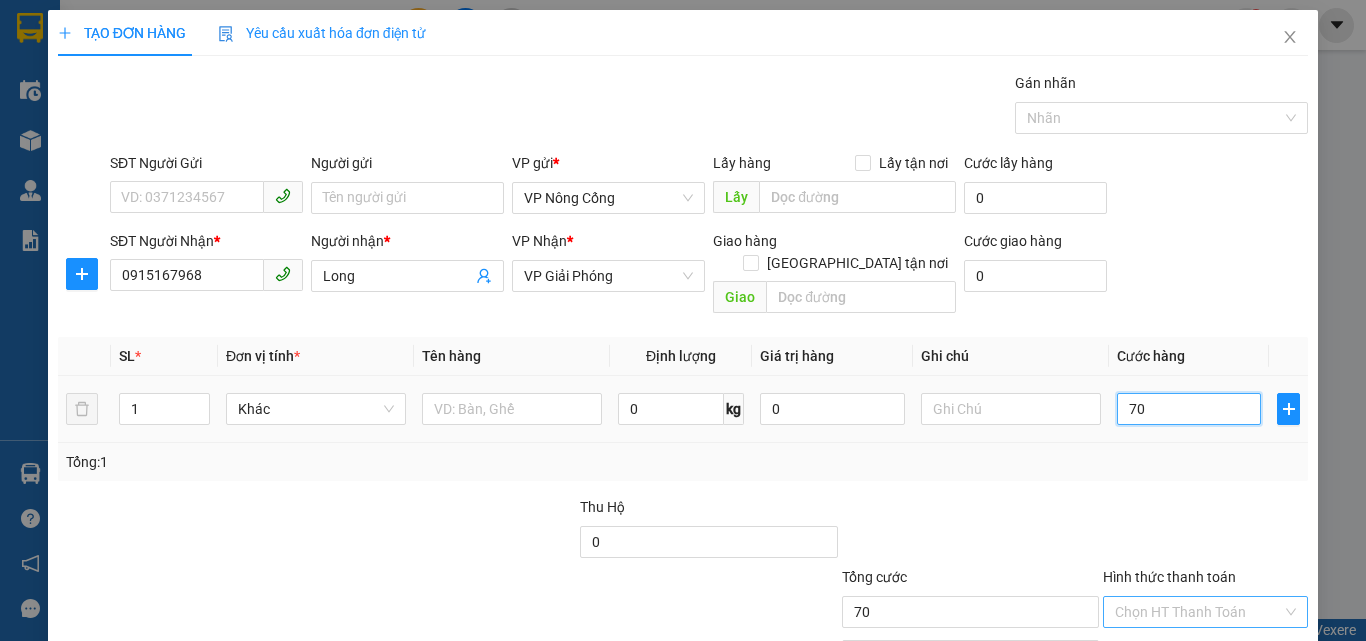 scroll, scrollTop: 99, scrollLeft: 0, axis: vertical 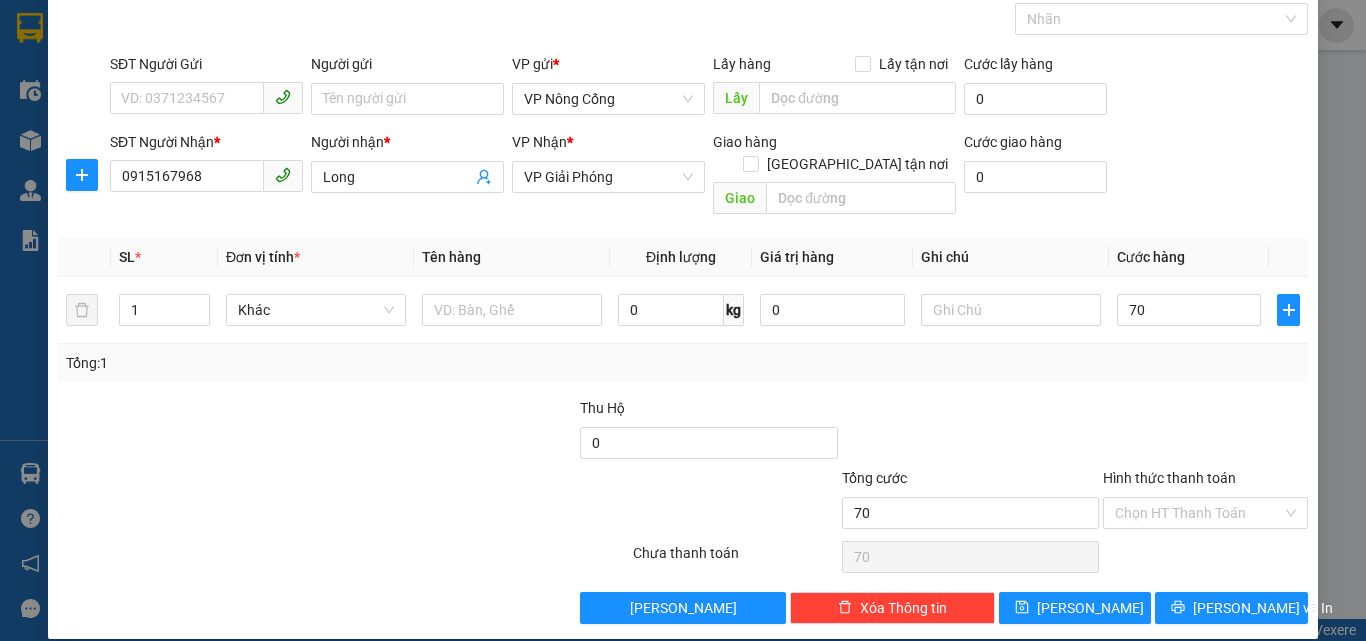 type on "70.000" 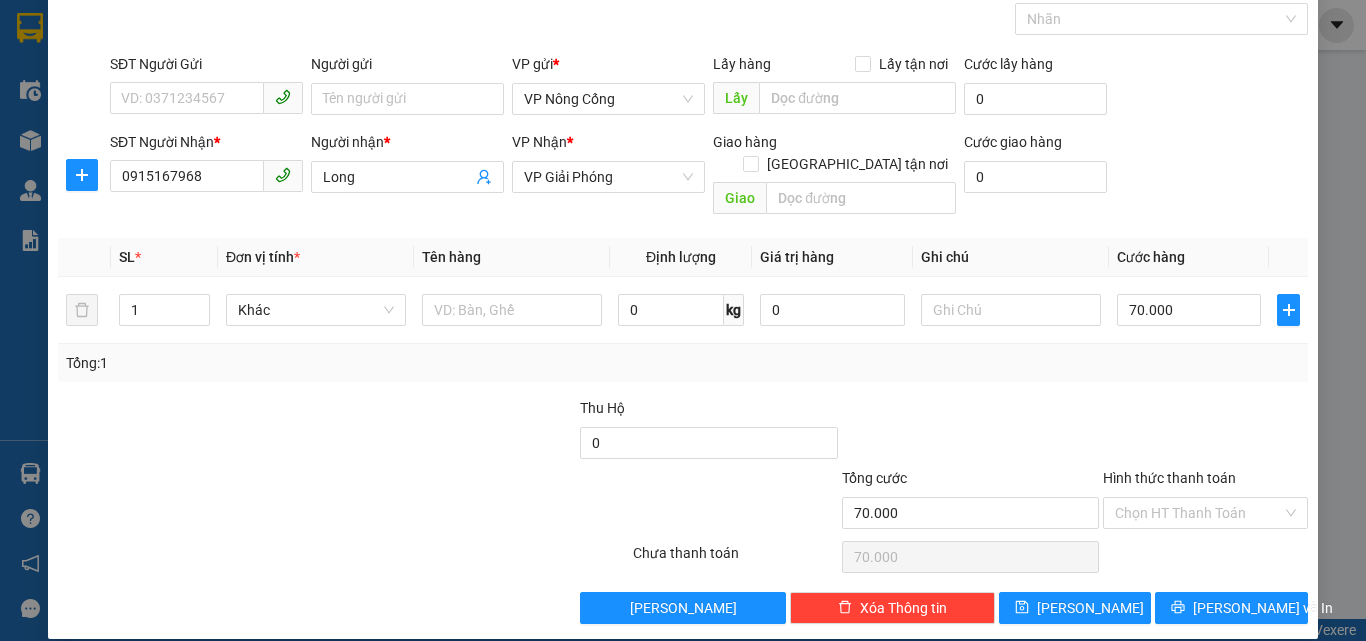 click on "Hình thức thanh toán" at bounding box center (1169, 478) 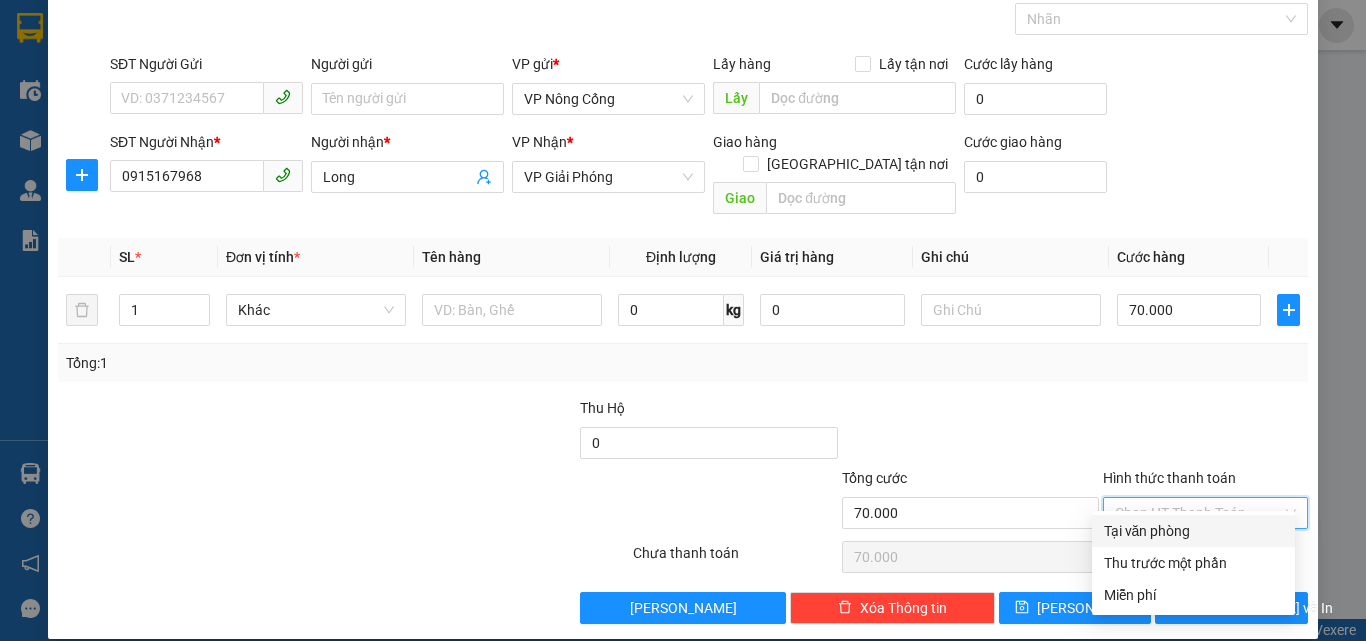 click on "Tại văn phòng" at bounding box center (1193, 531) 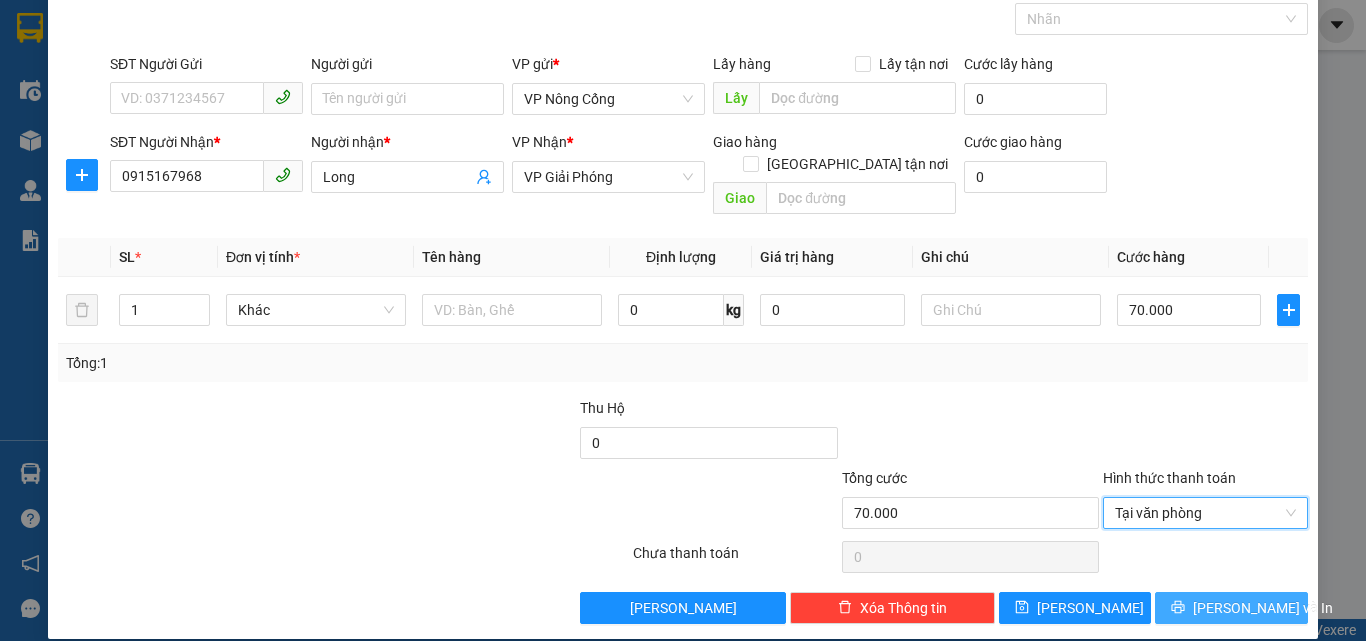 click on "[PERSON_NAME] và In" at bounding box center [1263, 608] 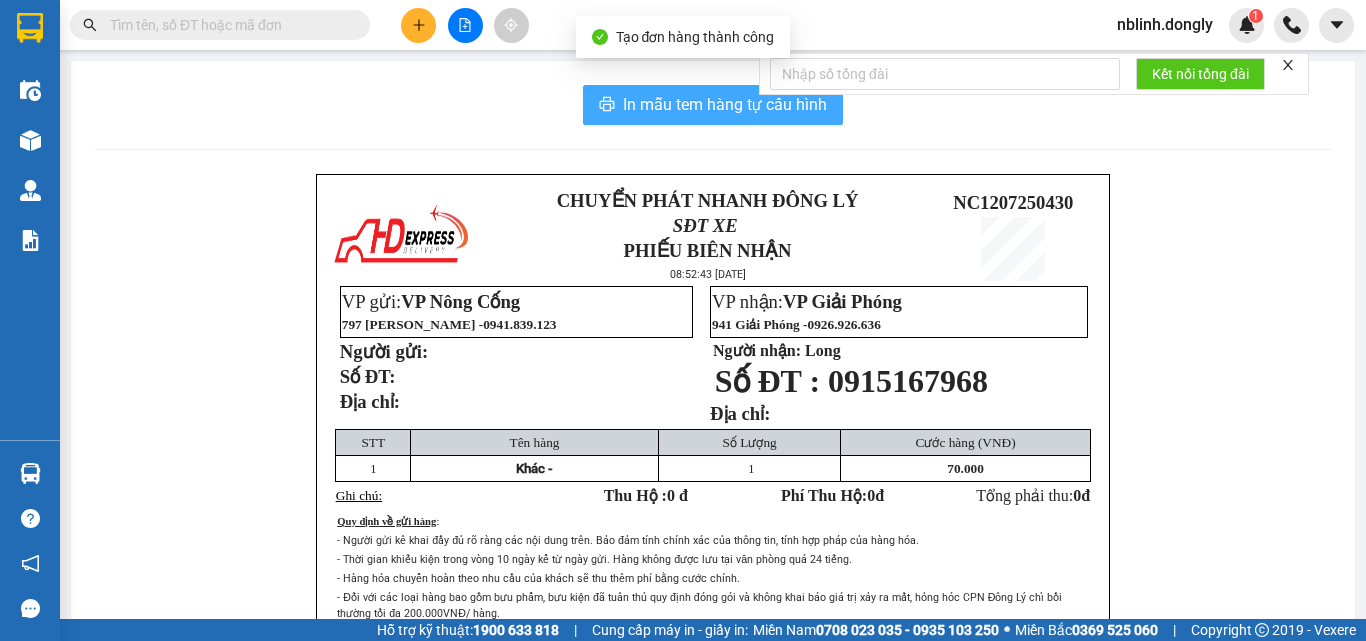 click on "In mẫu tem hàng tự cấu hình" at bounding box center (725, 104) 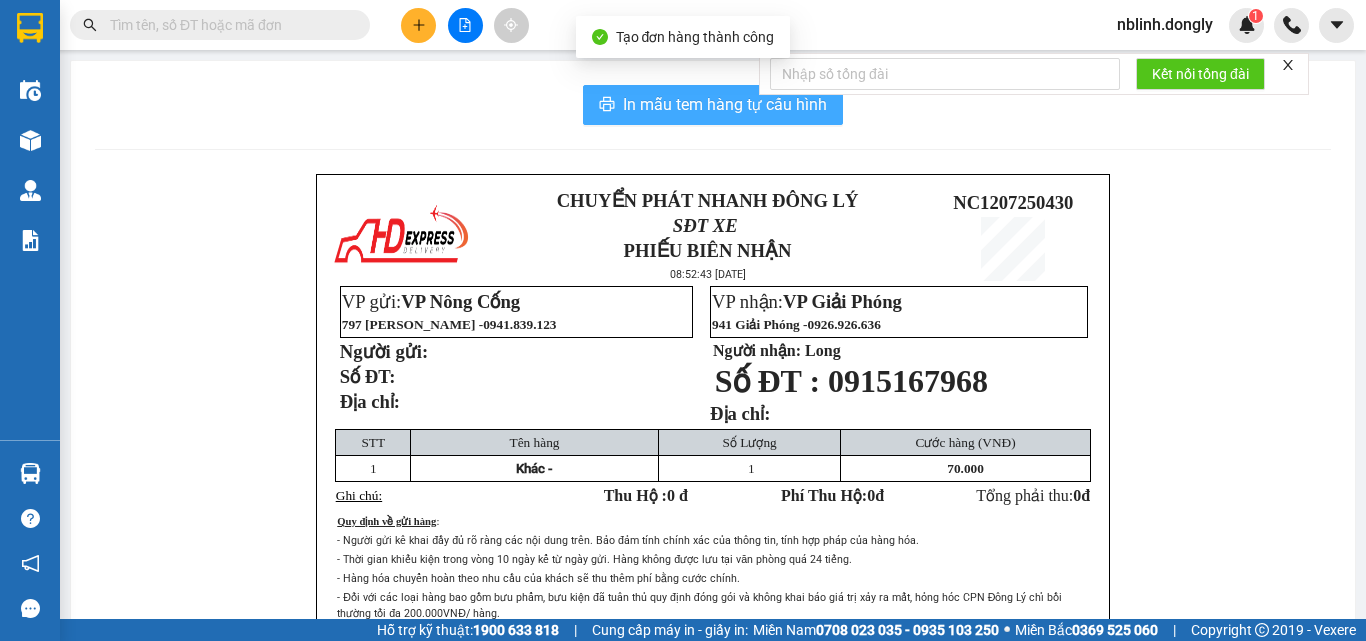 scroll, scrollTop: 0, scrollLeft: 0, axis: both 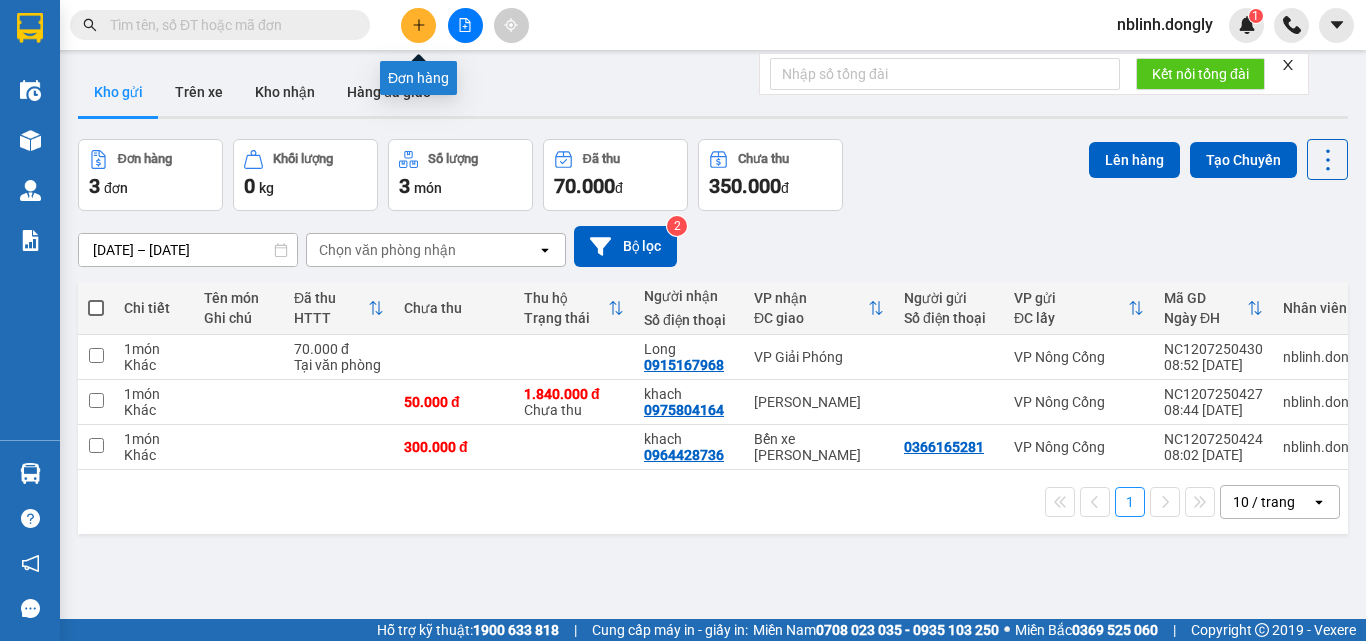 click 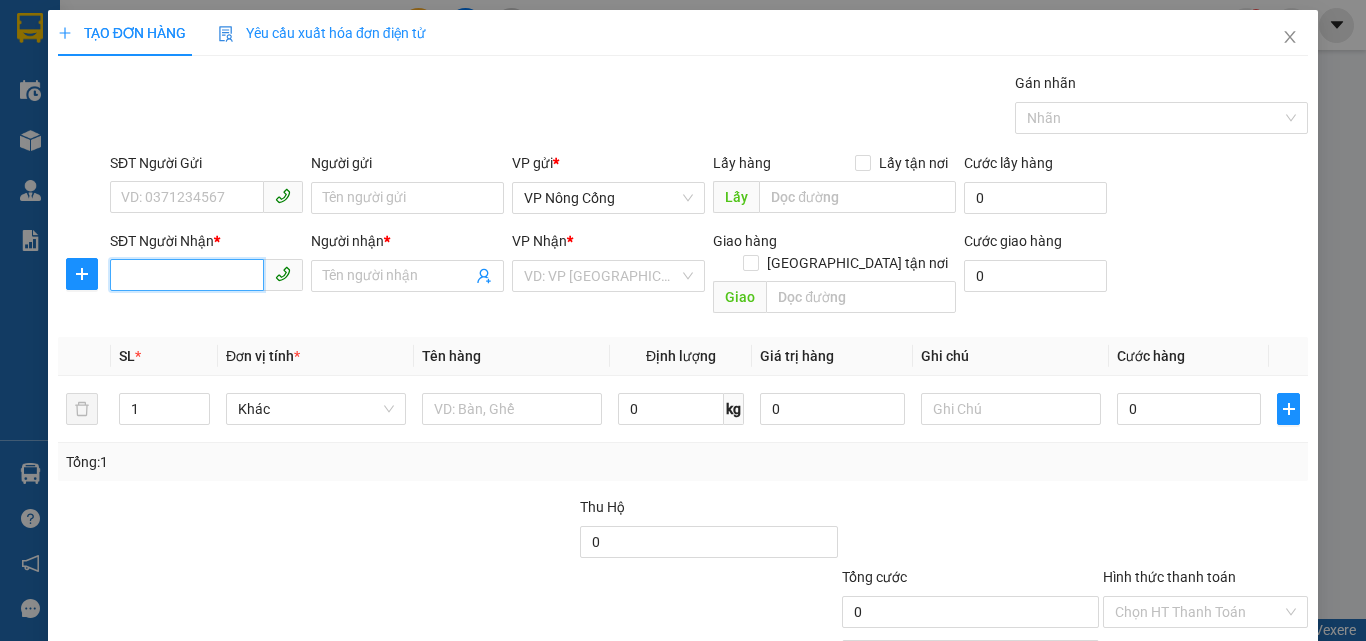 click on "SĐT Người Nhận  *" at bounding box center [187, 275] 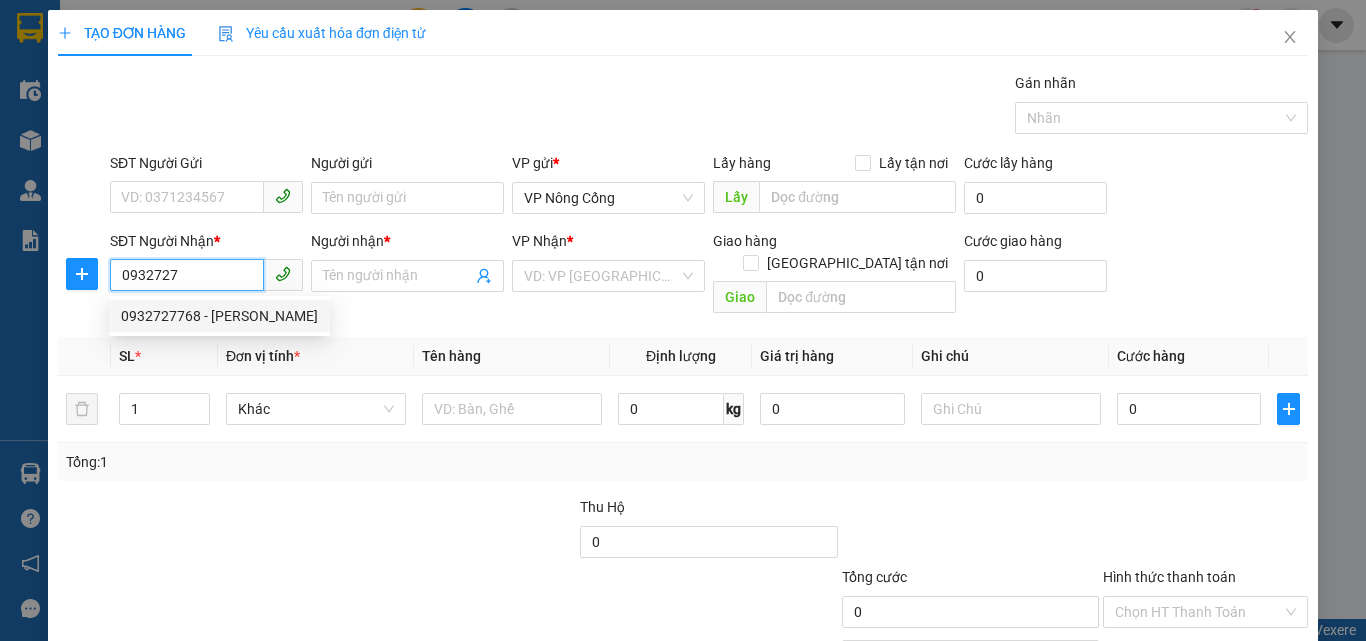 click on "0932727768 - [PERSON_NAME]" at bounding box center (219, 316) 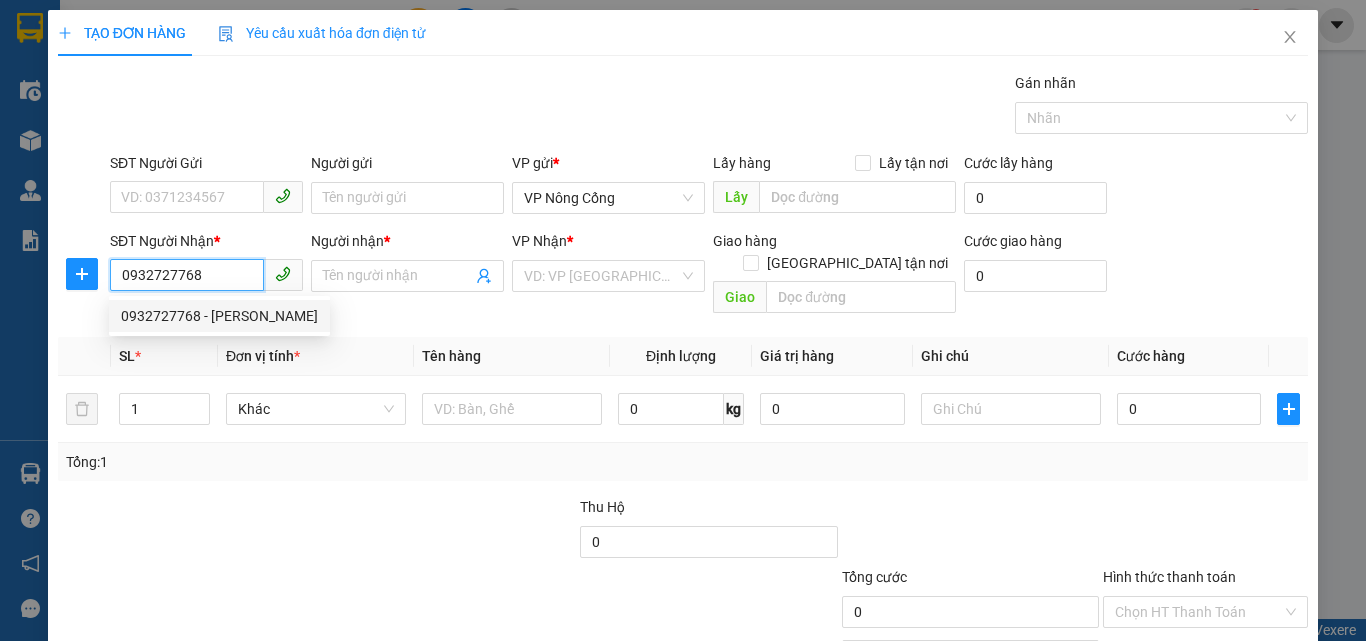 type on "tuoi" 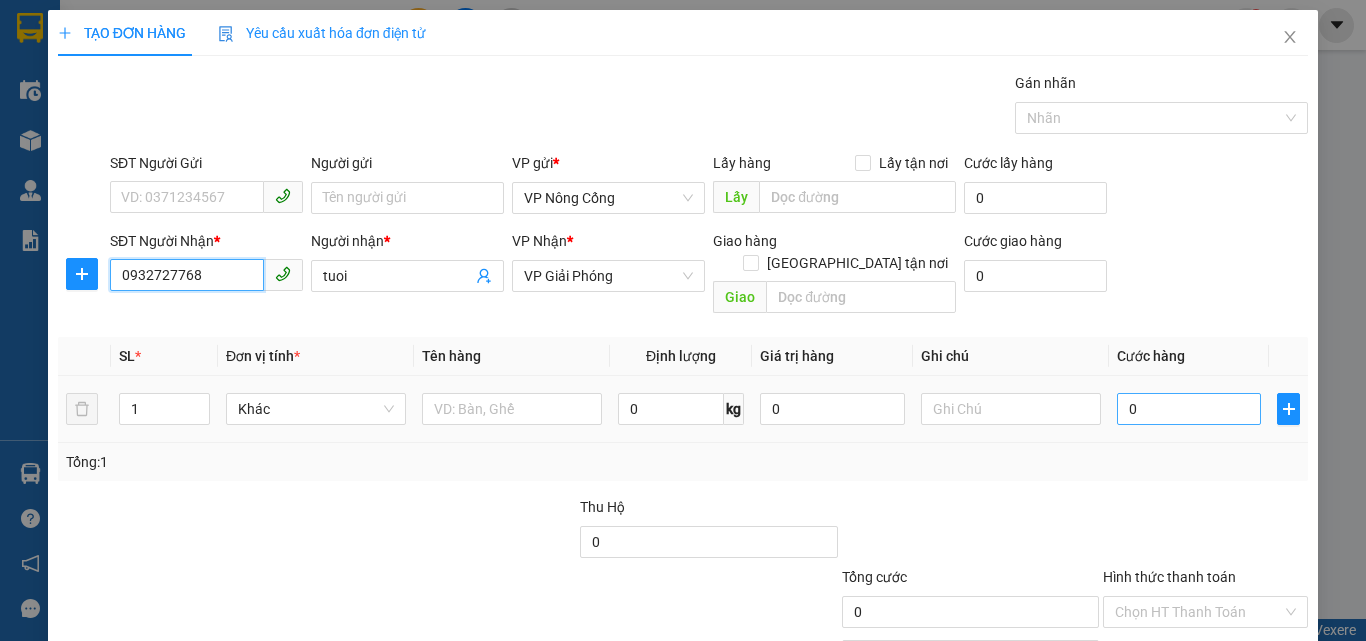 type on "0932727768" 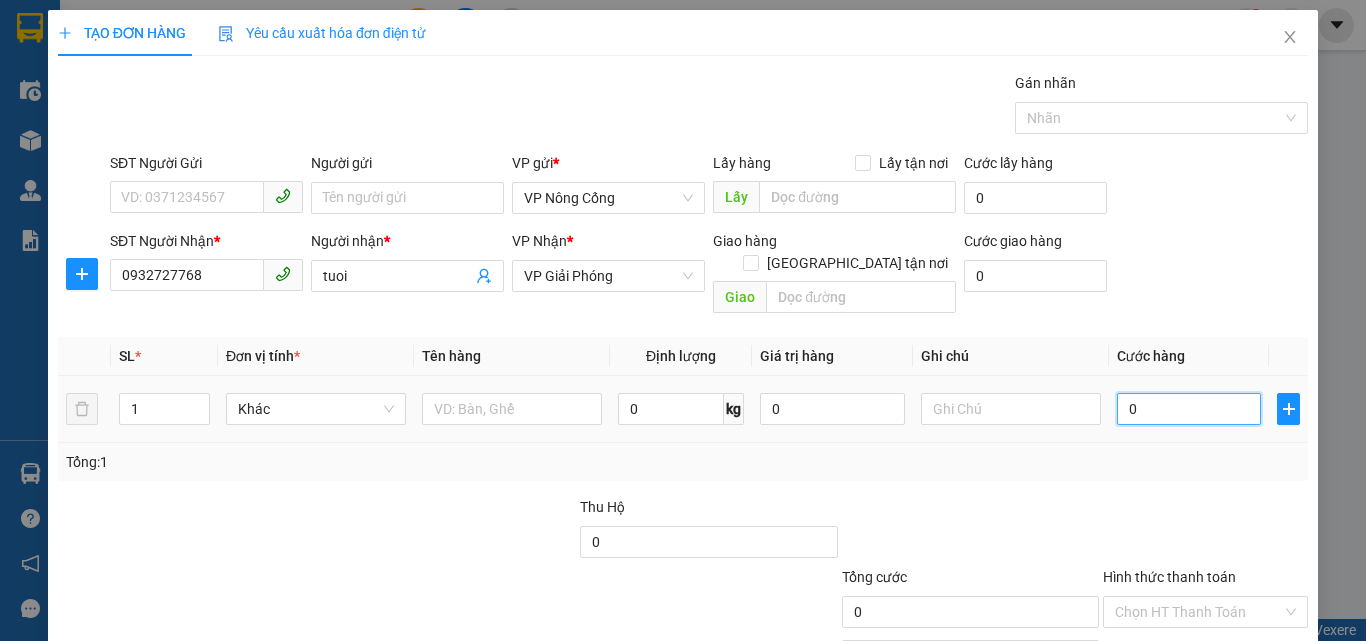 click on "0" at bounding box center (1189, 409) 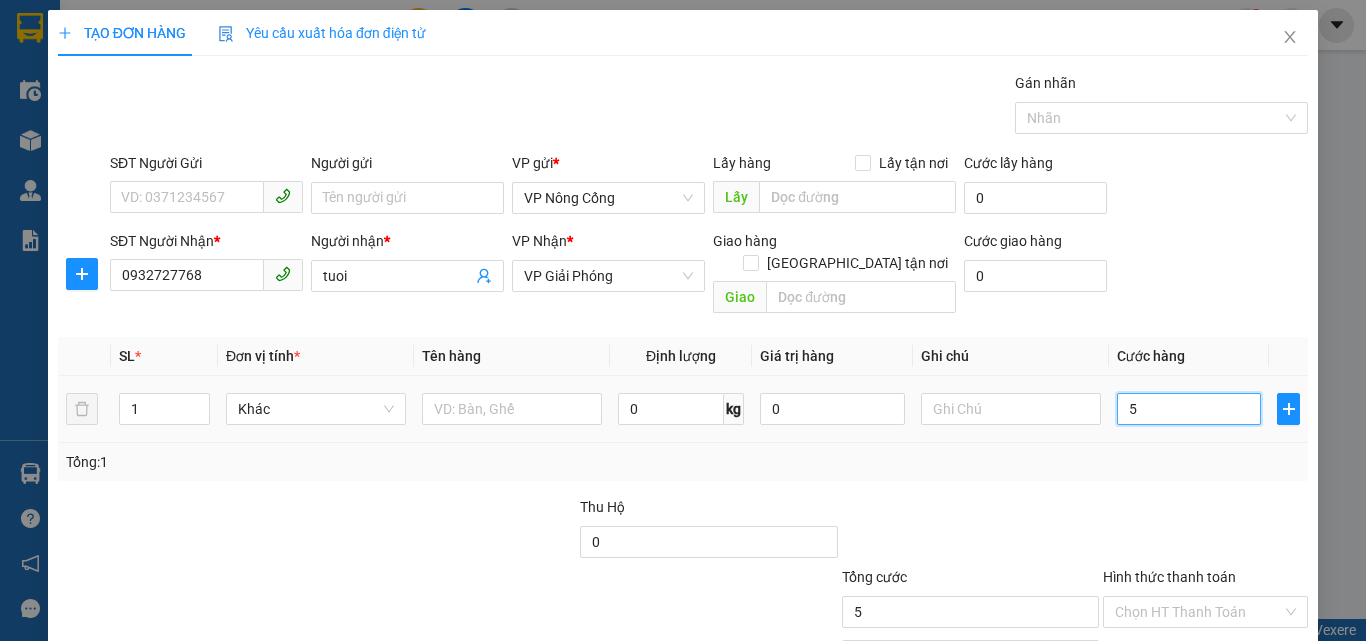 type on "50" 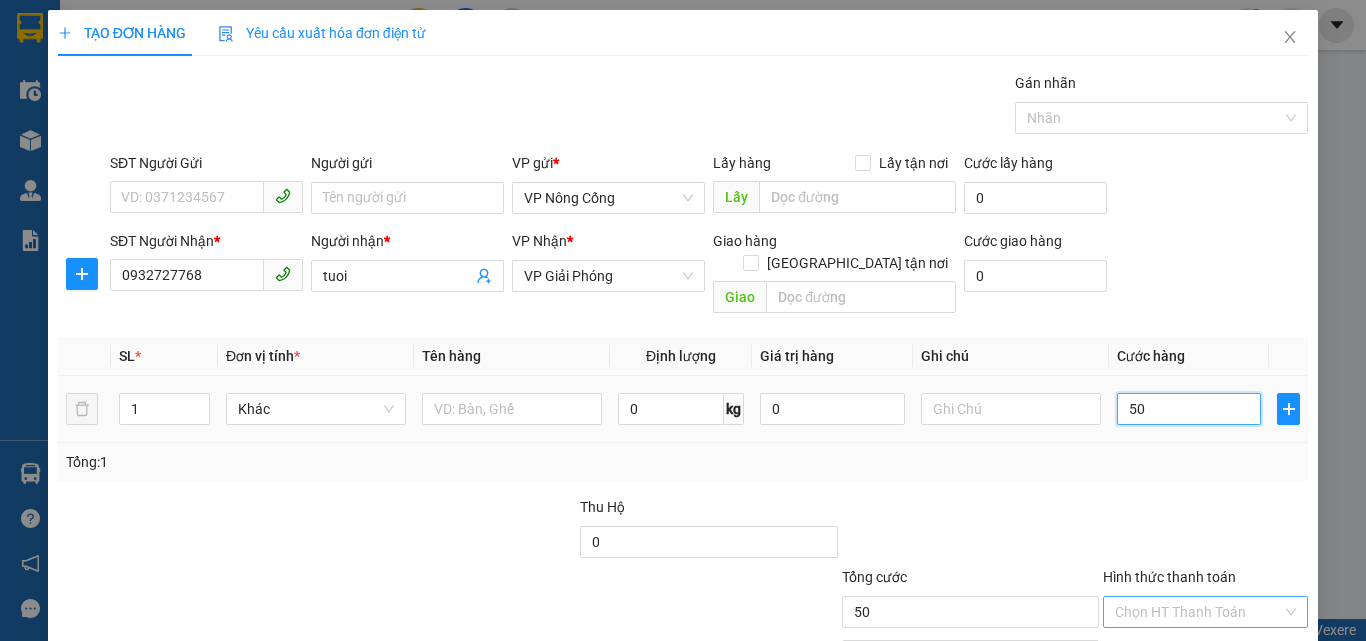 scroll, scrollTop: 99, scrollLeft: 0, axis: vertical 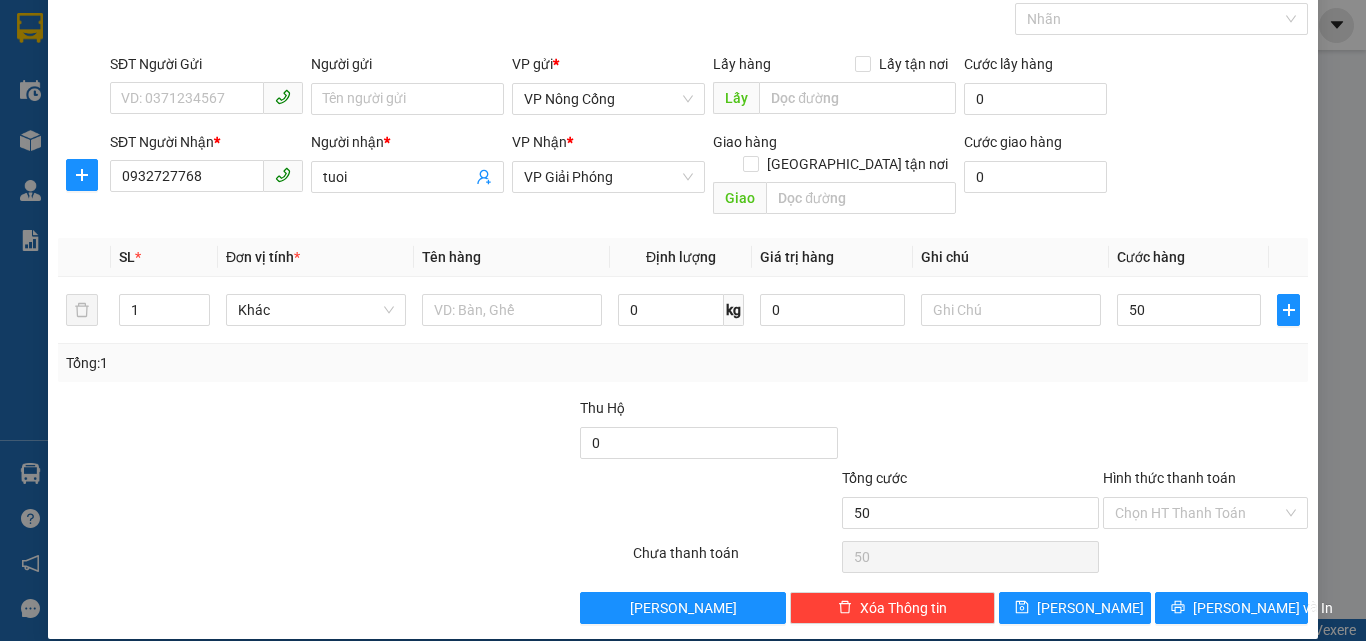 type on "50.000" 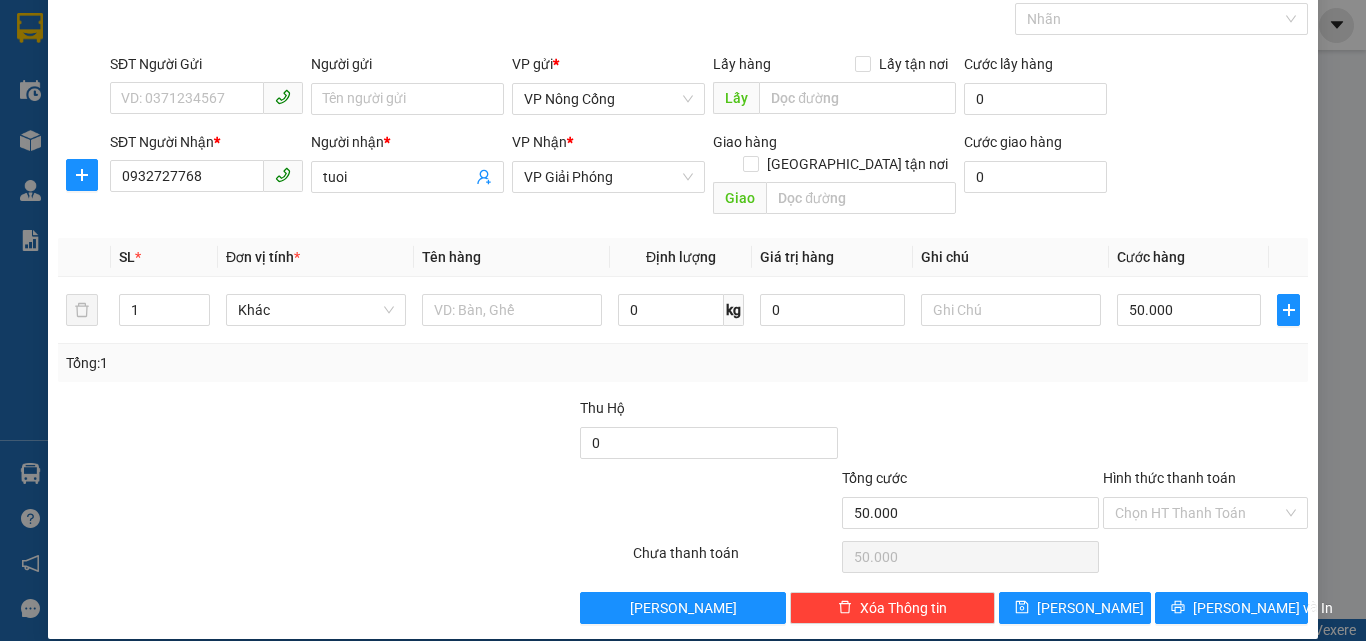 click on "Hình thức thanh toán" at bounding box center [1169, 478] 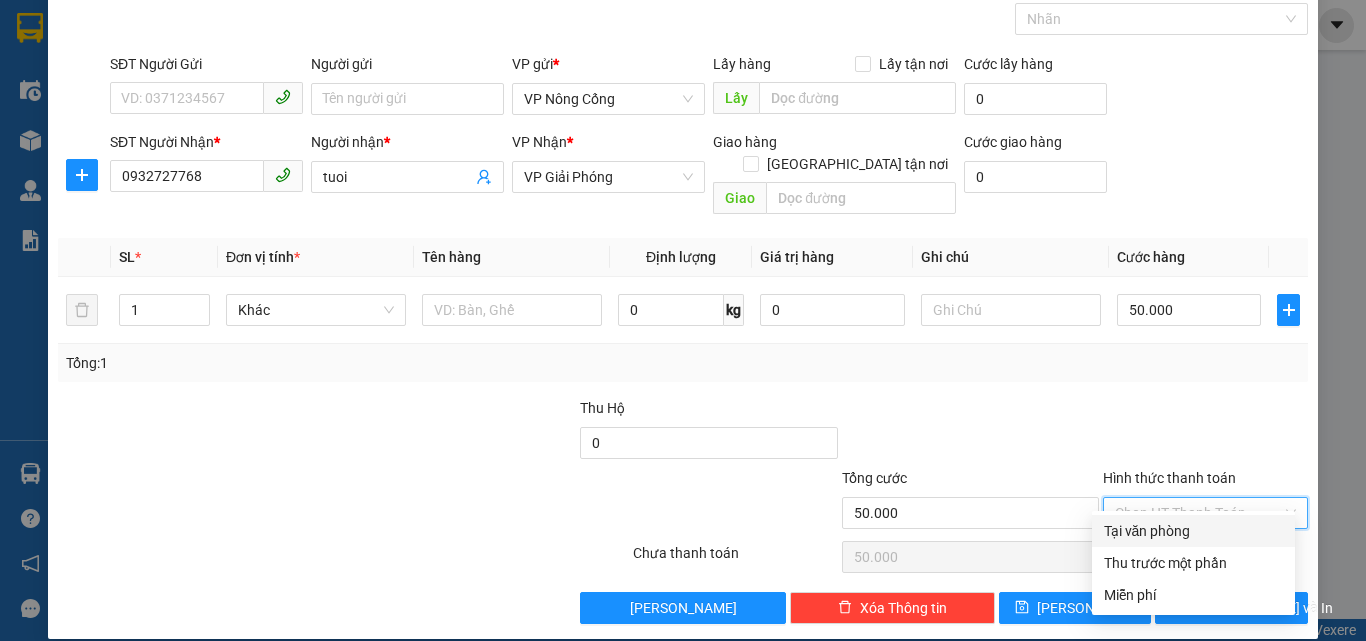 click on "Tại văn phòng" at bounding box center [1193, 531] 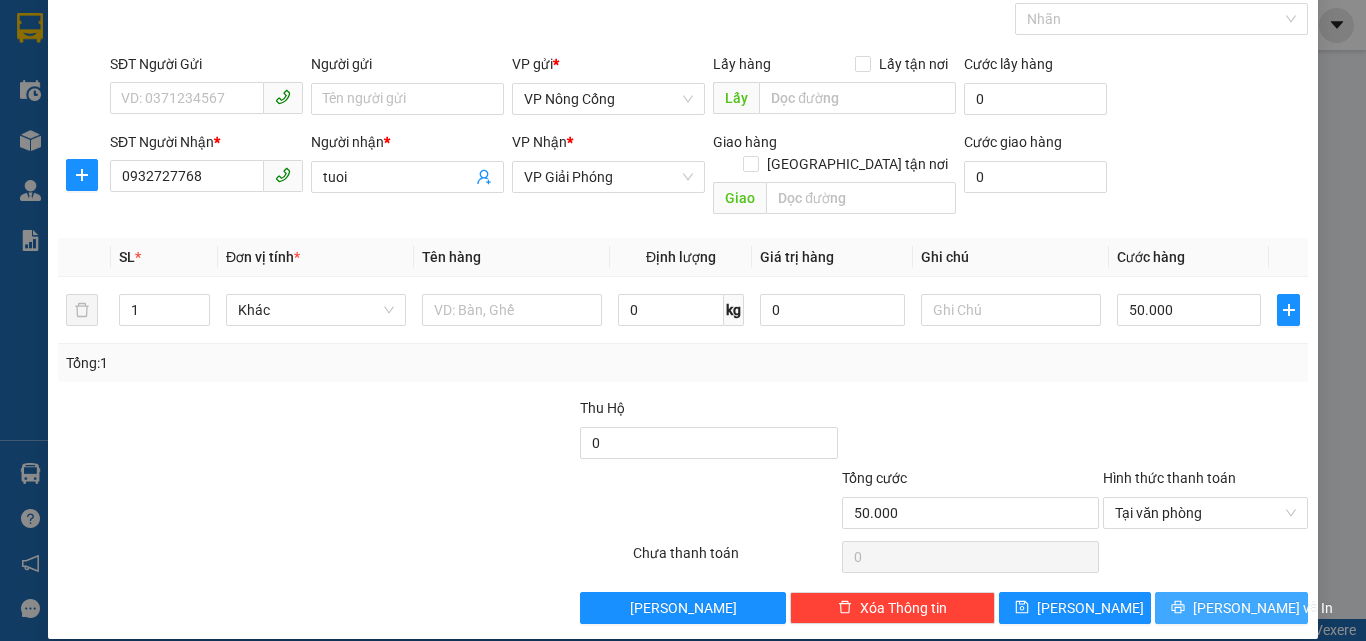 click on "[PERSON_NAME] và In" at bounding box center [1263, 608] 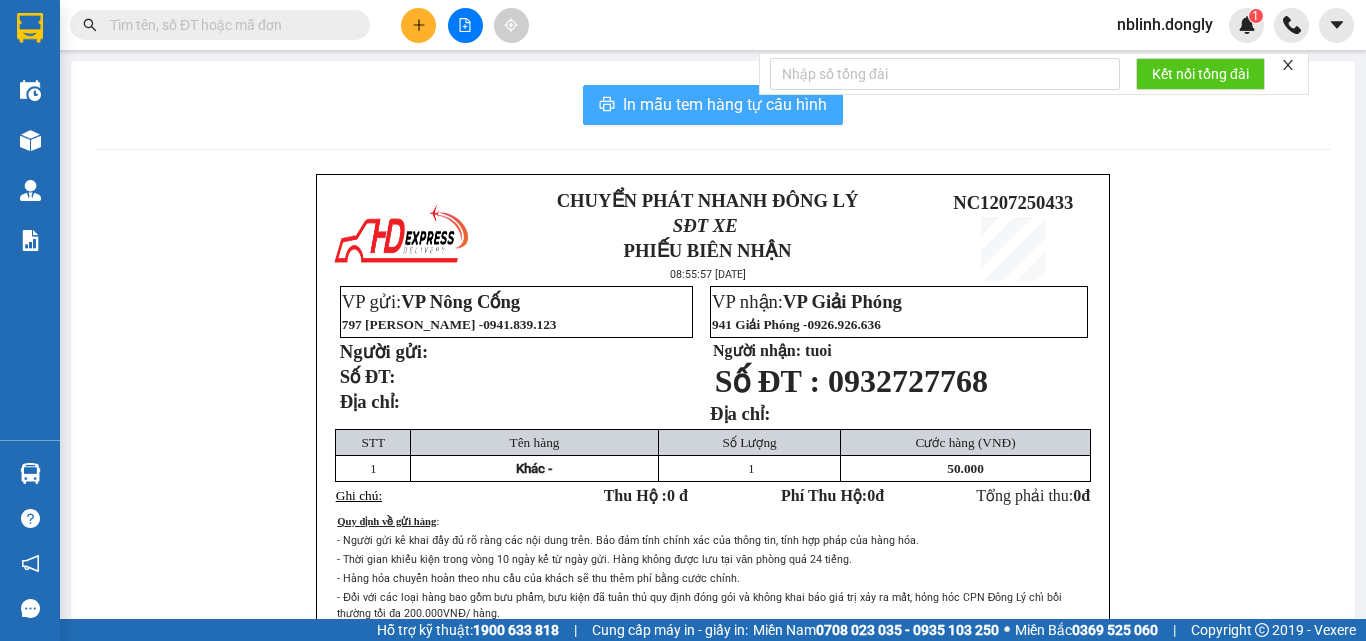 click on "In mẫu tem hàng tự cấu hình" at bounding box center (725, 104) 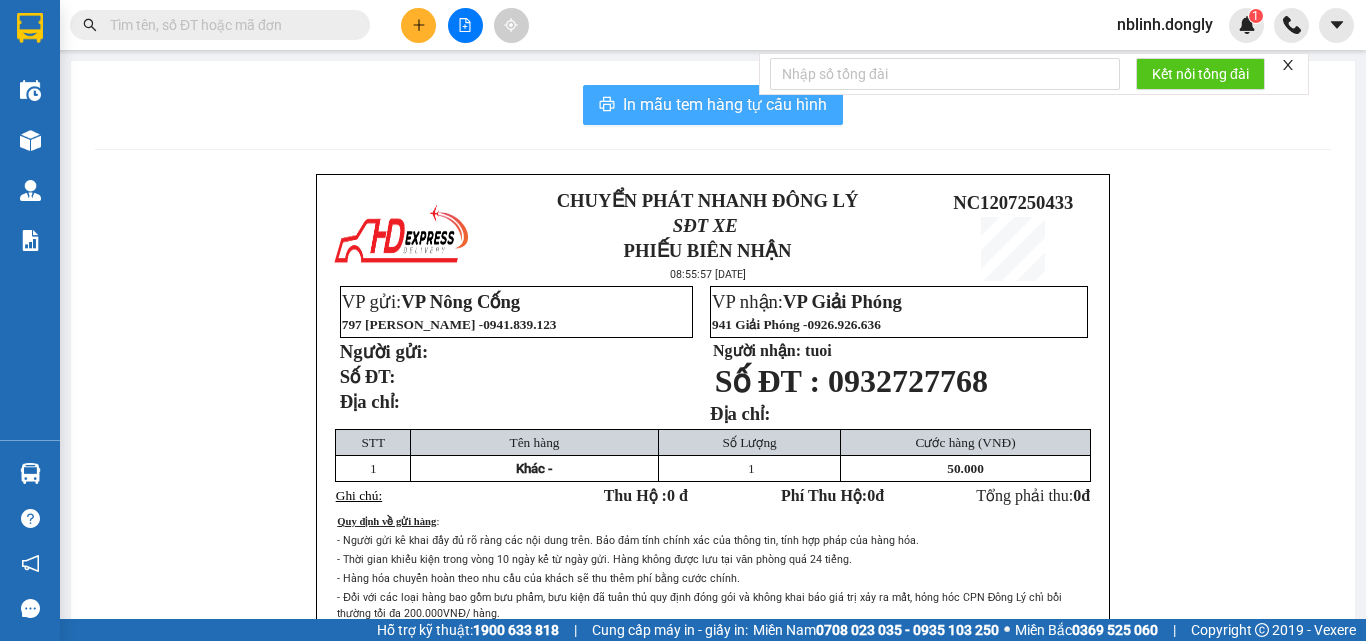 scroll, scrollTop: 0, scrollLeft: 0, axis: both 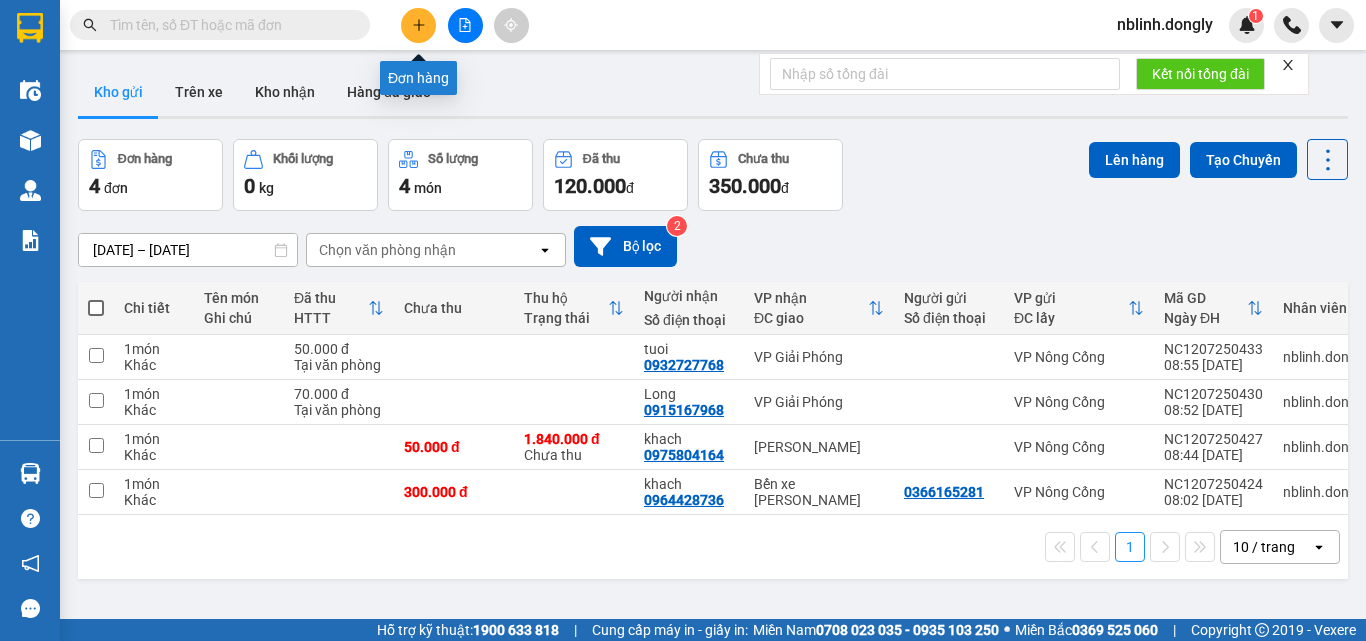 click 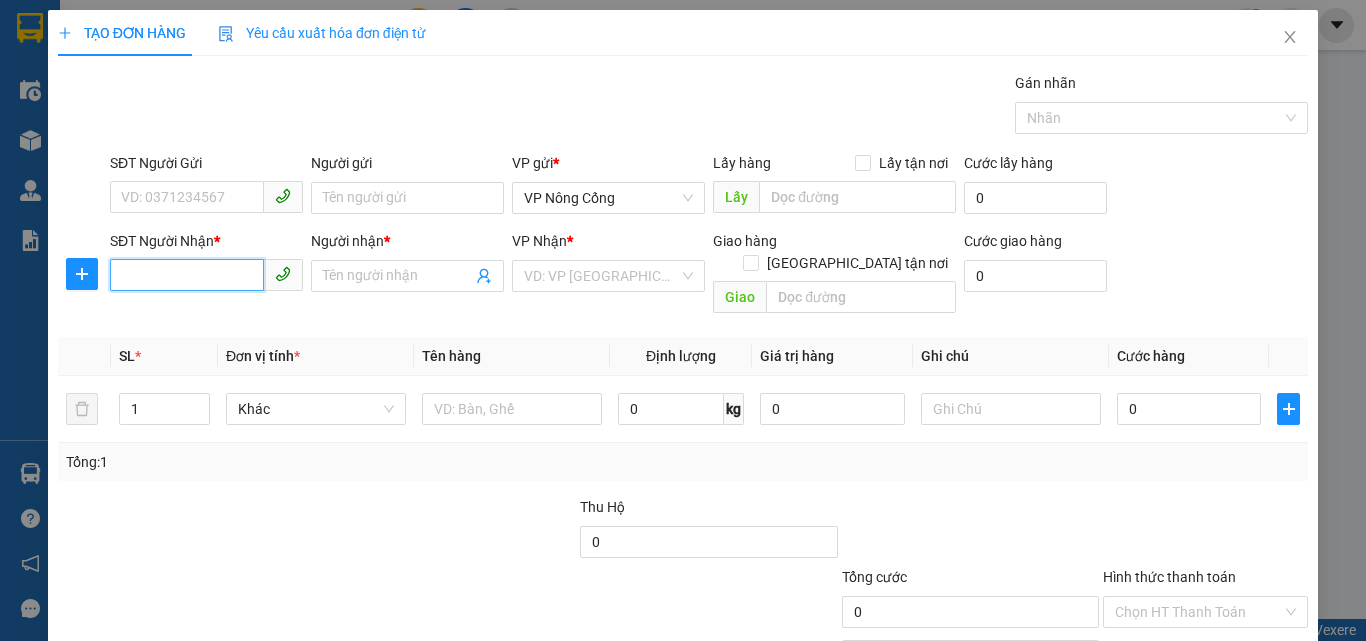 click on "SĐT Người Nhận  *" at bounding box center [187, 275] 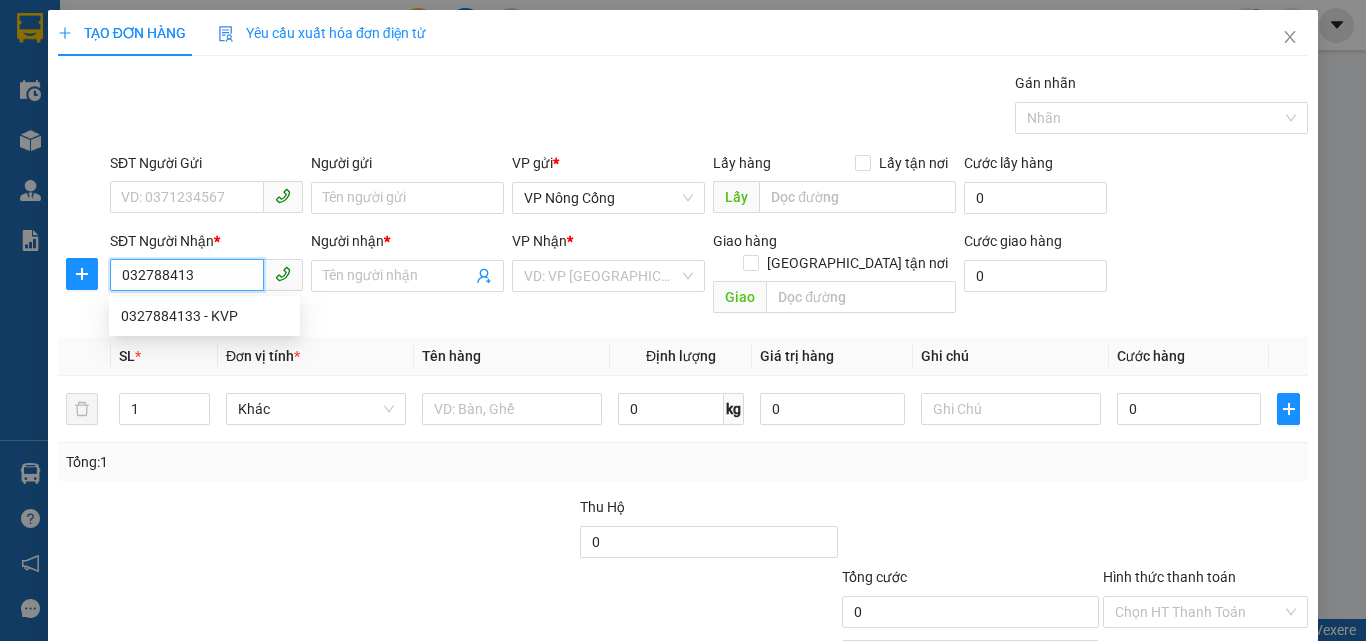type on "0327884133" 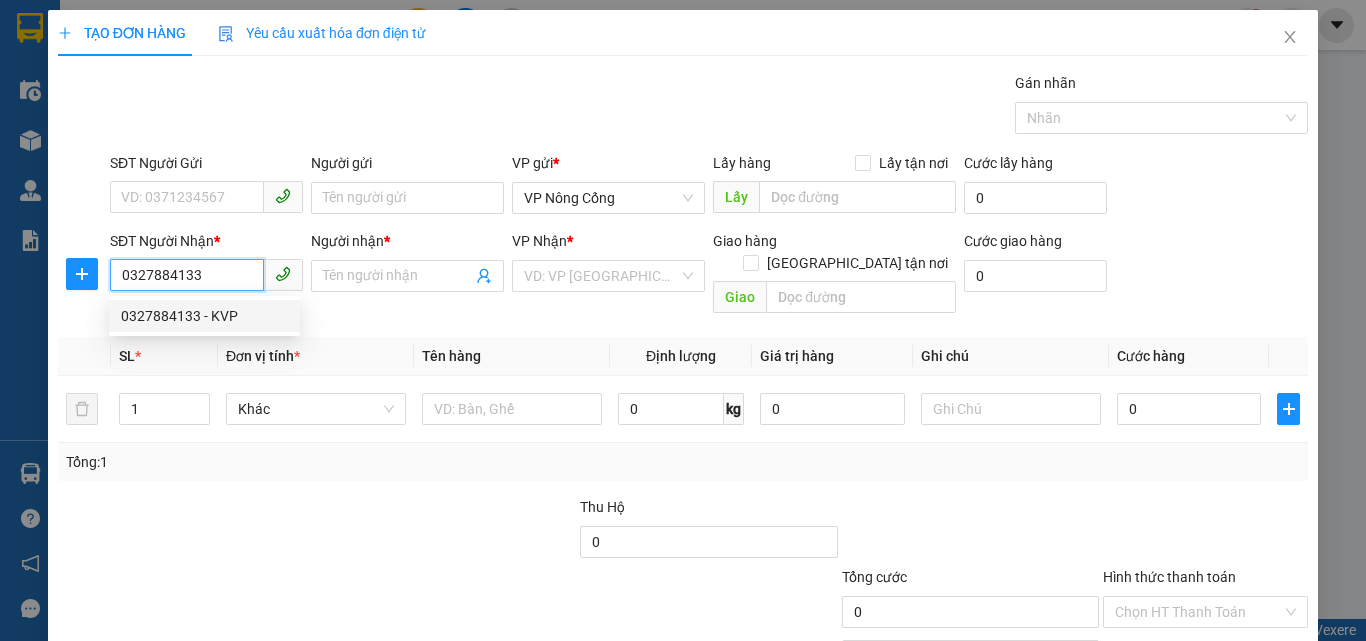 click on "0327884133 - KVP" at bounding box center [204, 316] 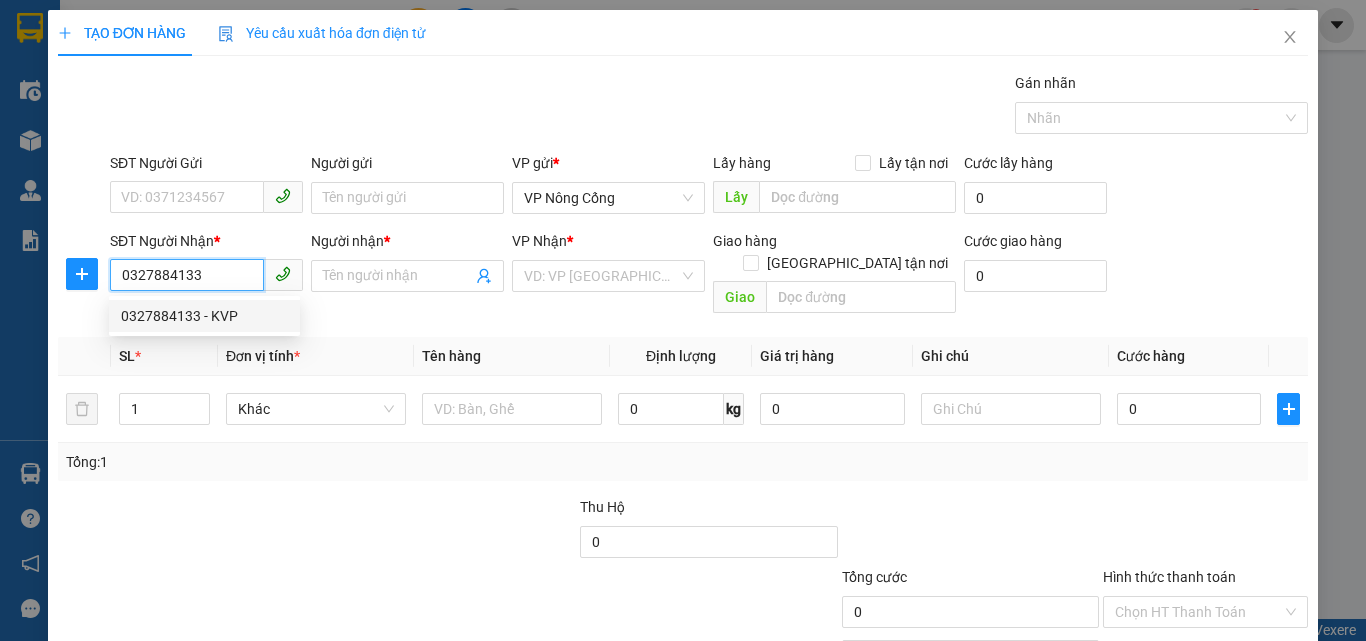 type on "KVP" 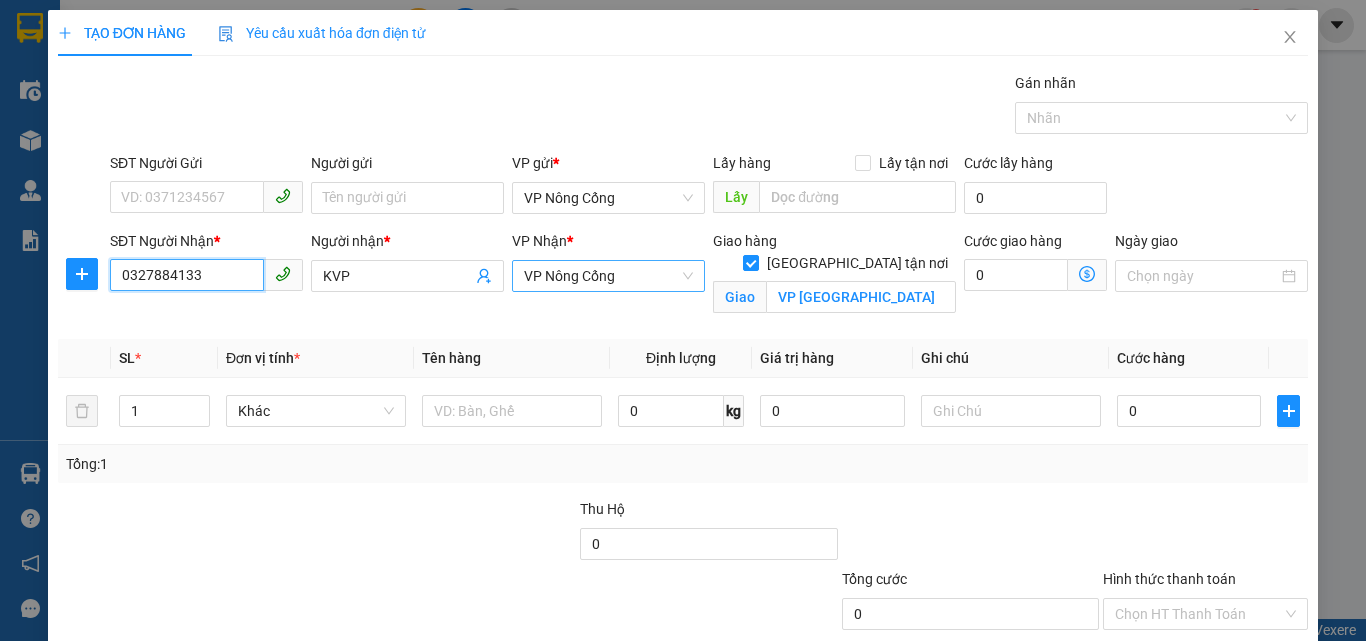 click on "VP Nông Cống" at bounding box center (608, 276) 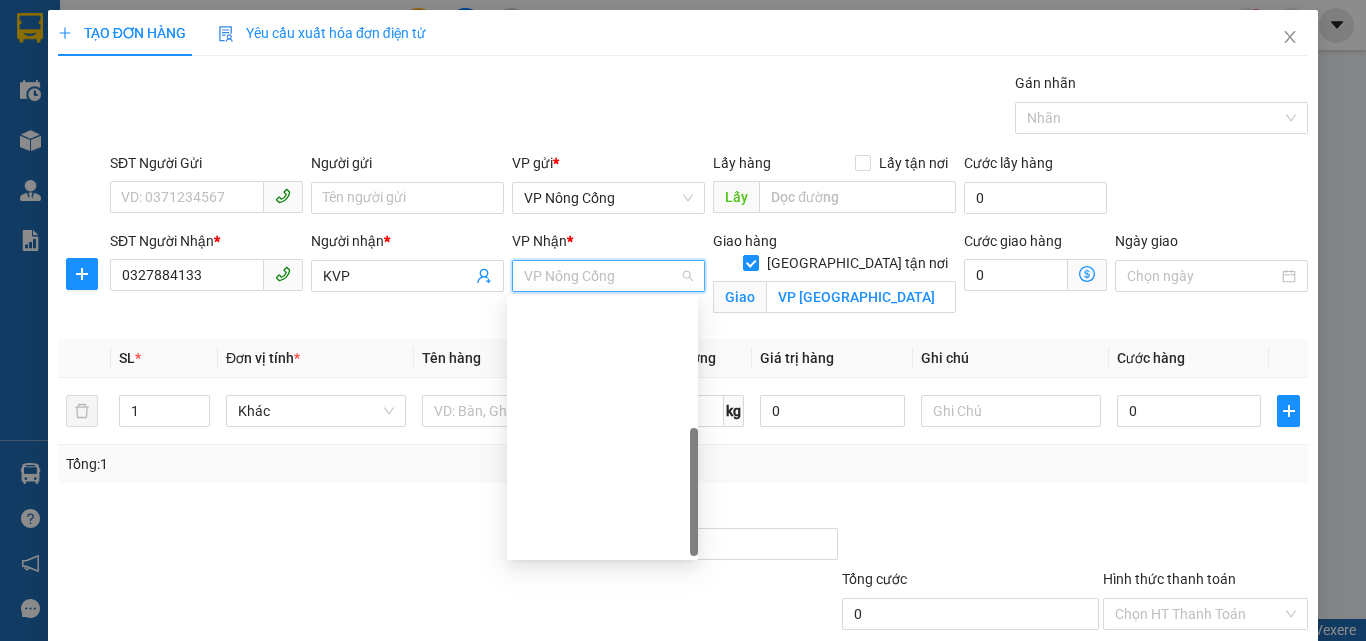 scroll, scrollTop: 288, scrollLeft: 0, axis: vertical 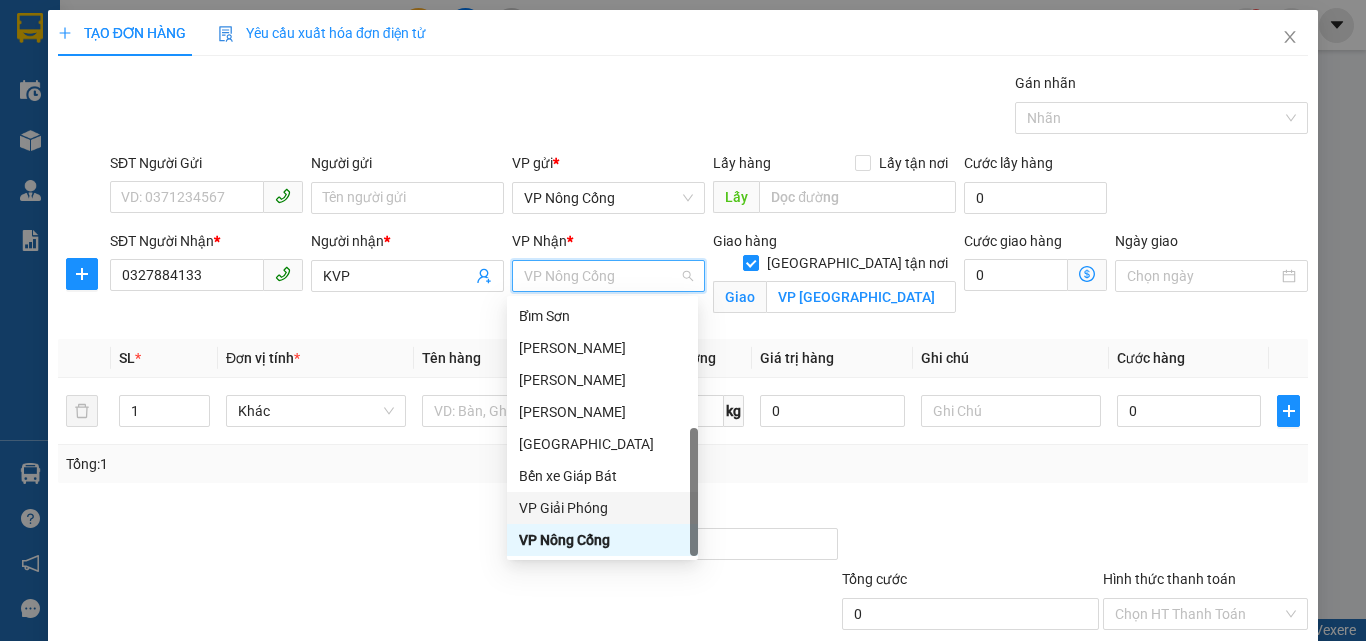 click on "VP Giải Phóng" at bounding box center (602, 508) 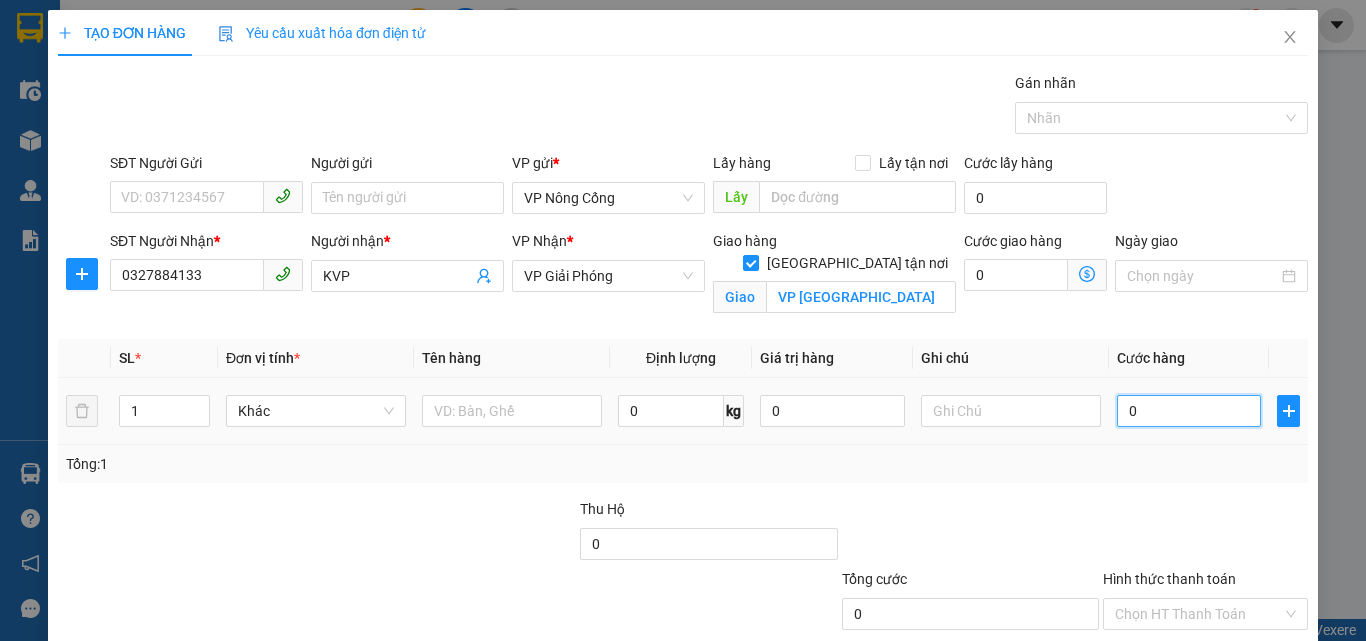 click on "0" at bounding box center [1189, 411] 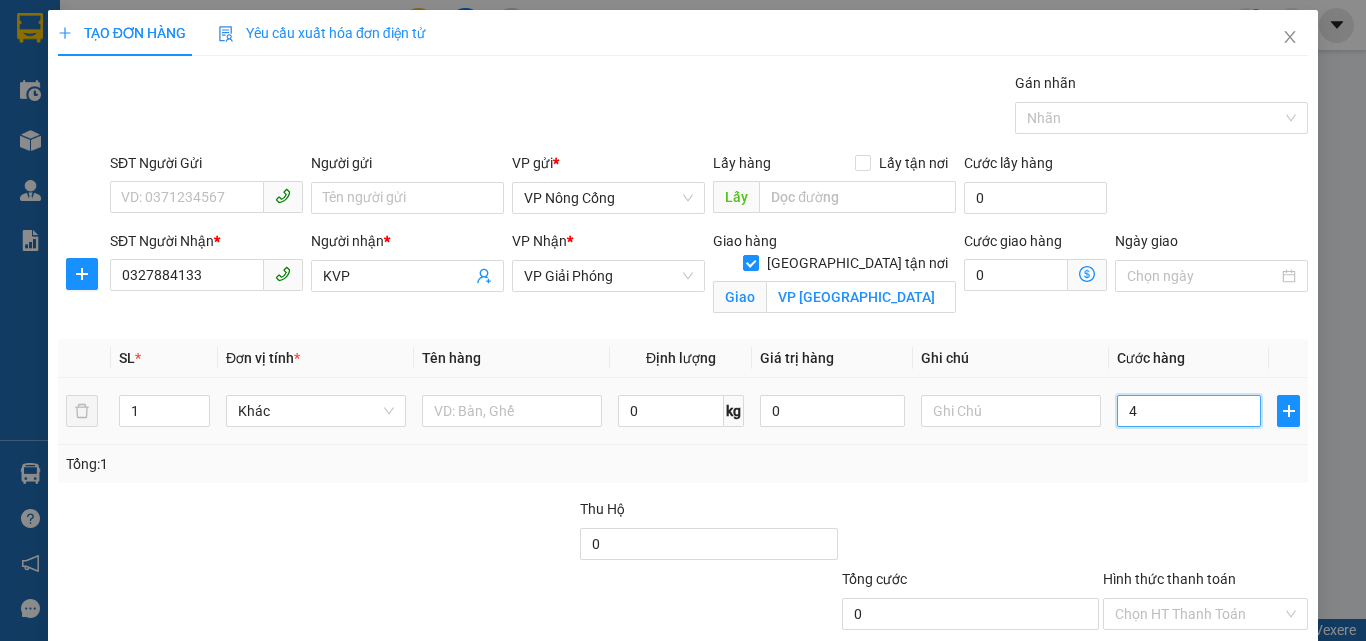 type on "47" 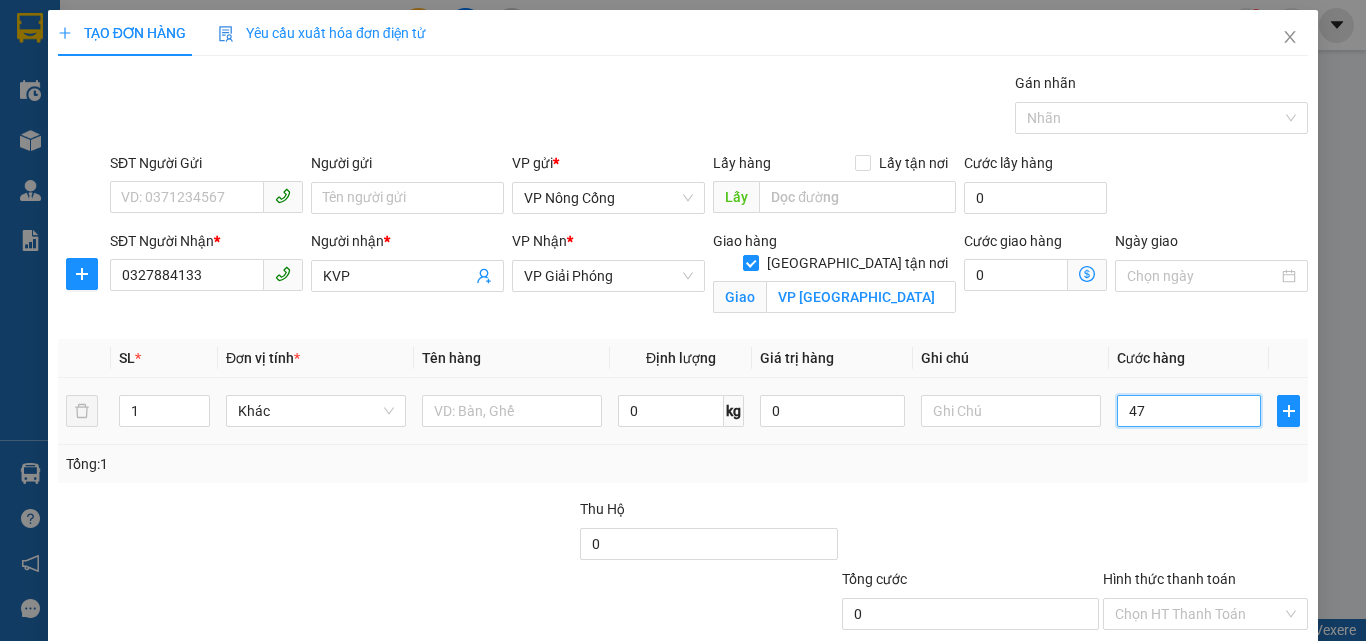 type on "47" 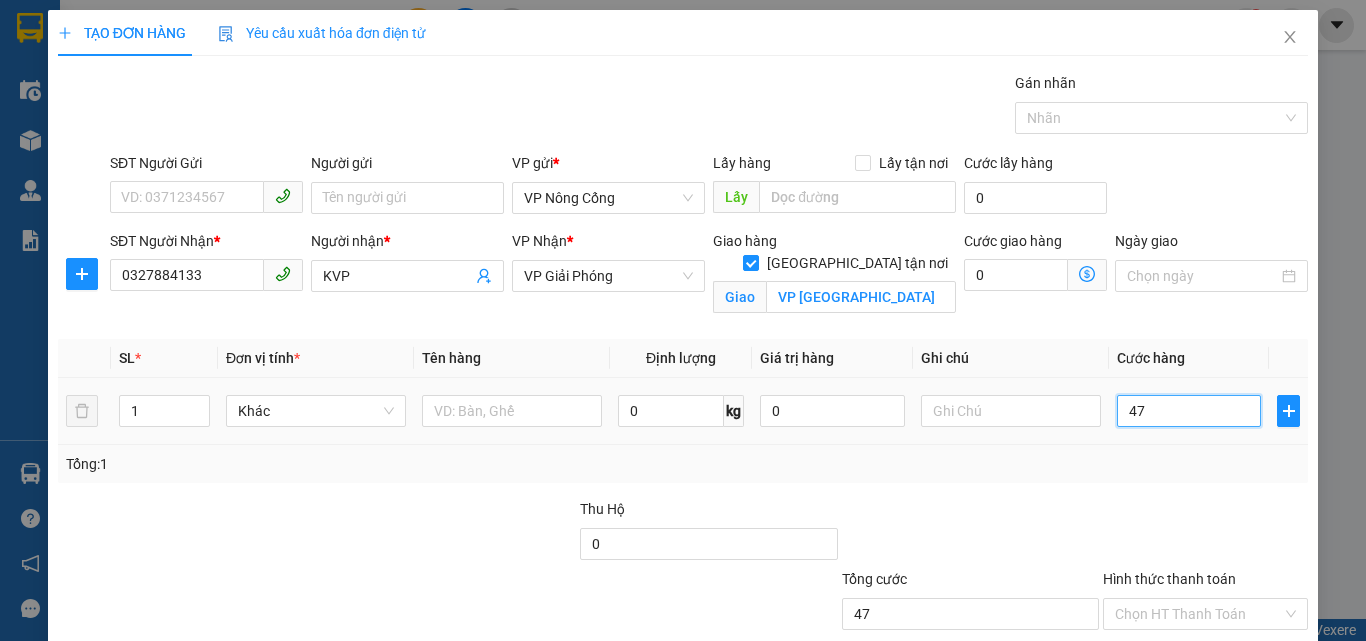 type on "470" 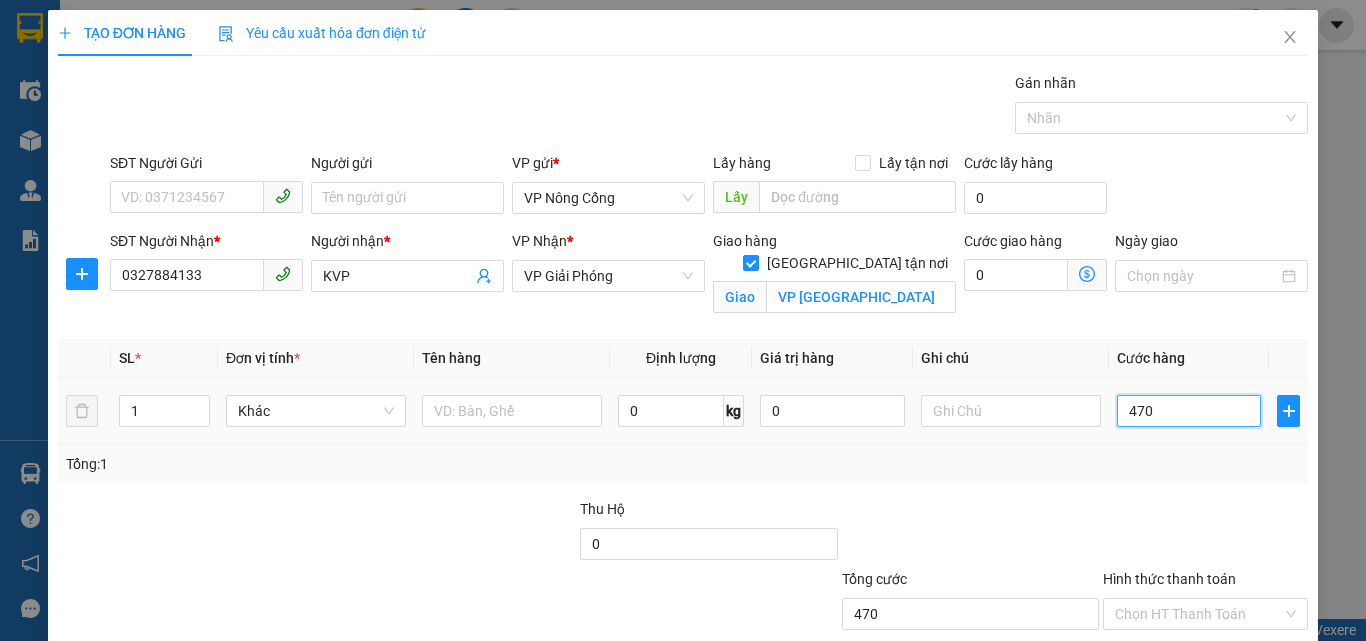 type on "47" 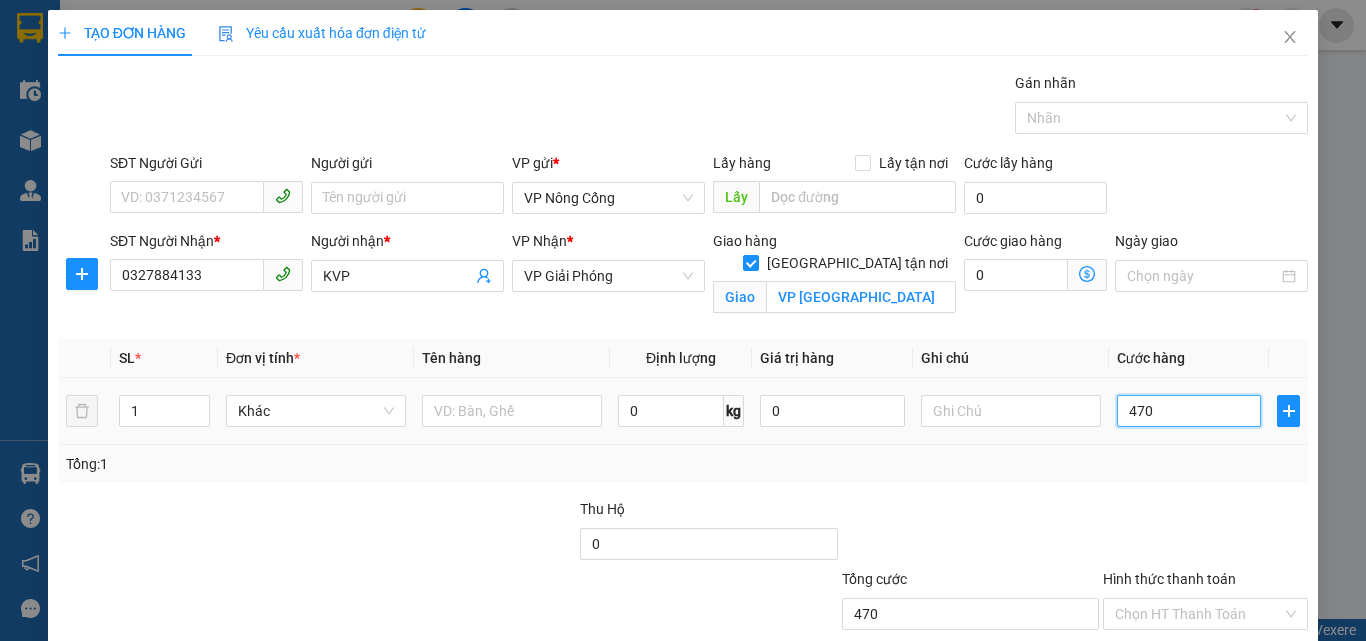 type on "47" 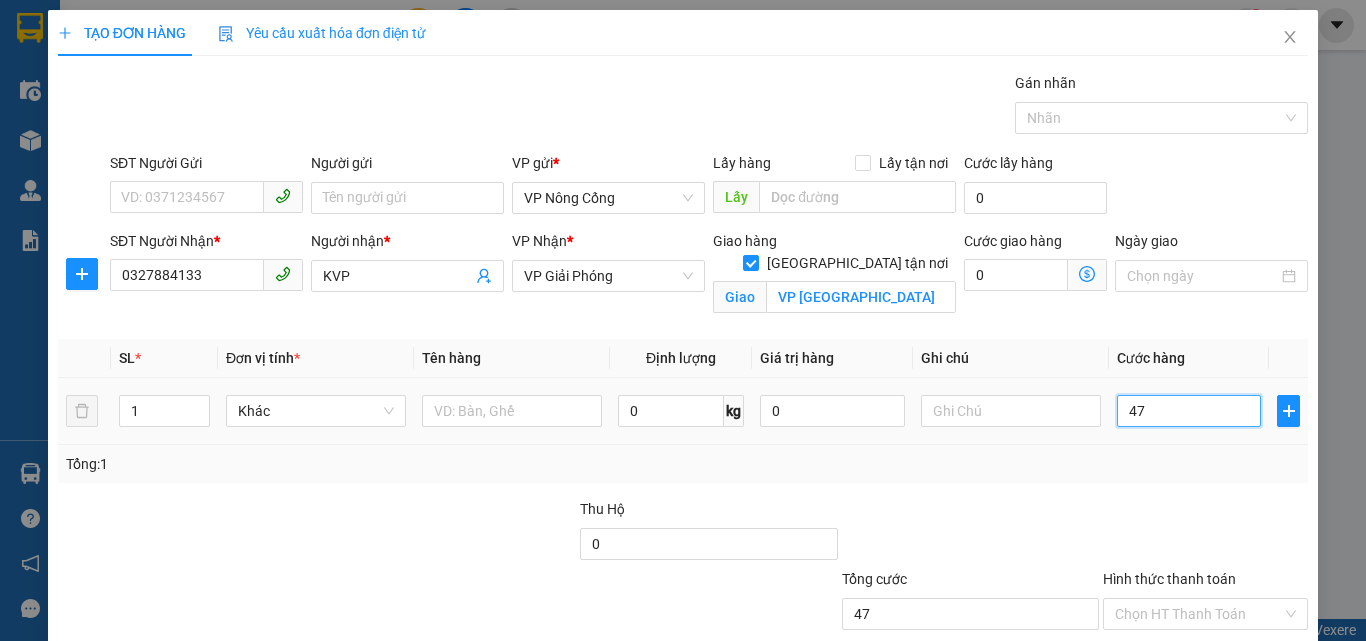 type on "4" 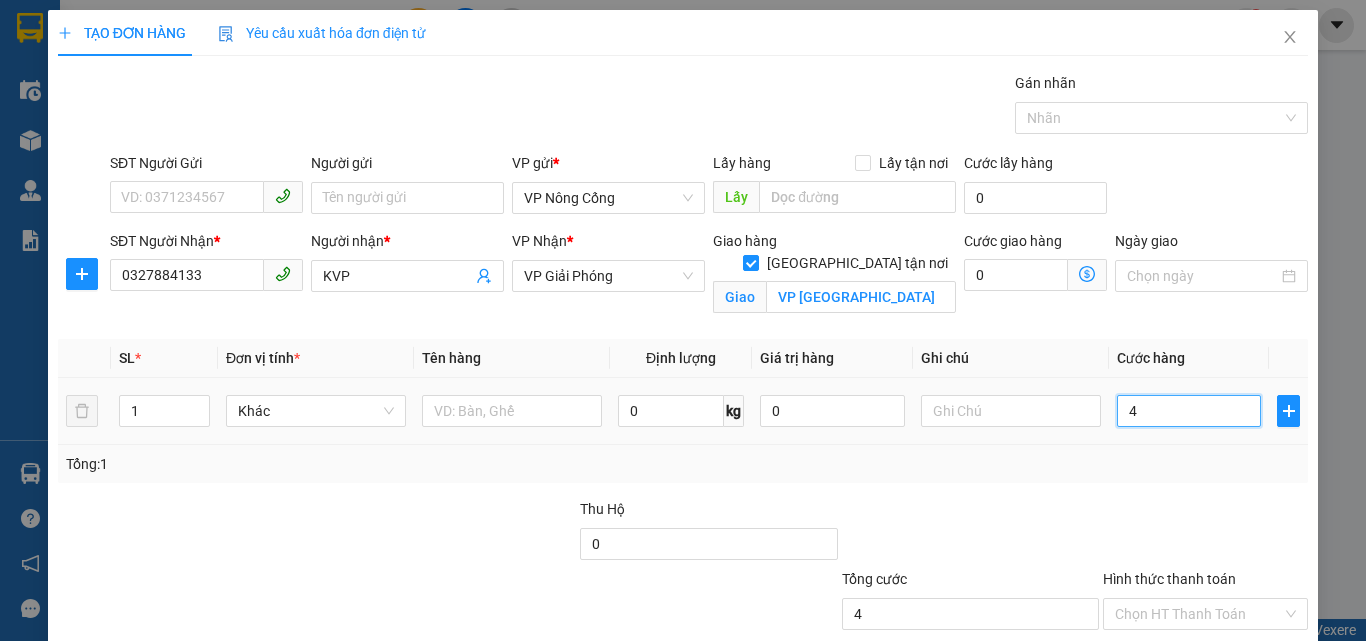 type on "40" 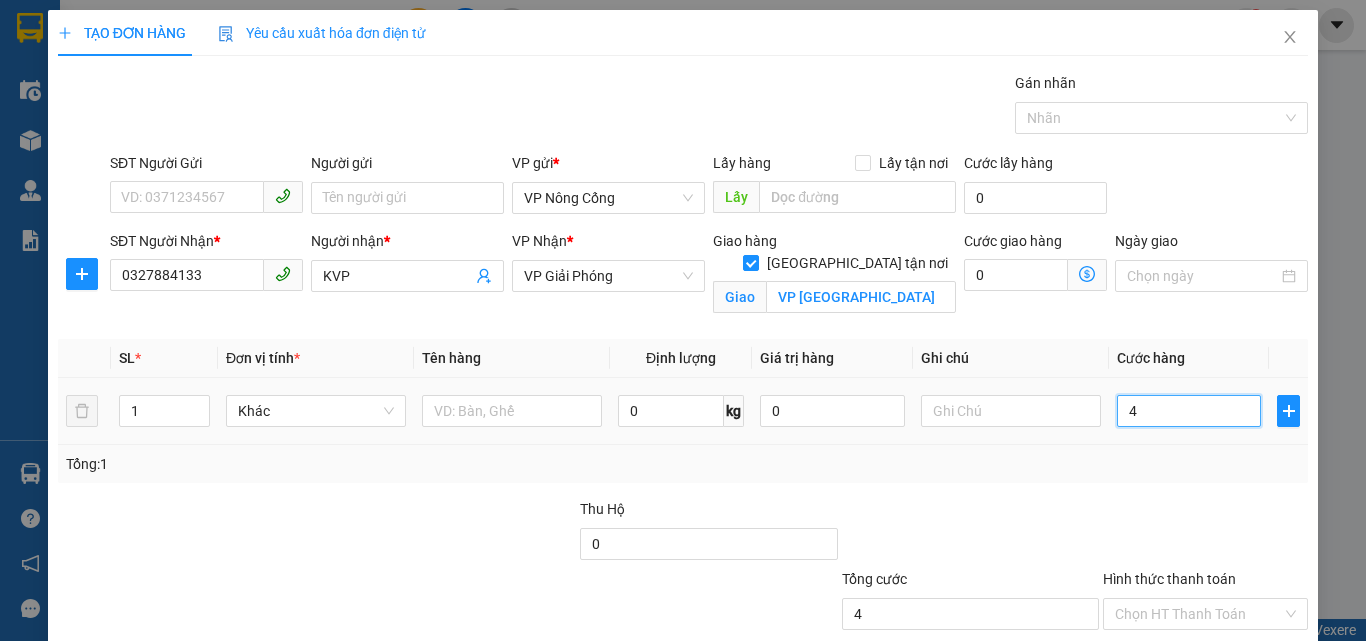type on "40" 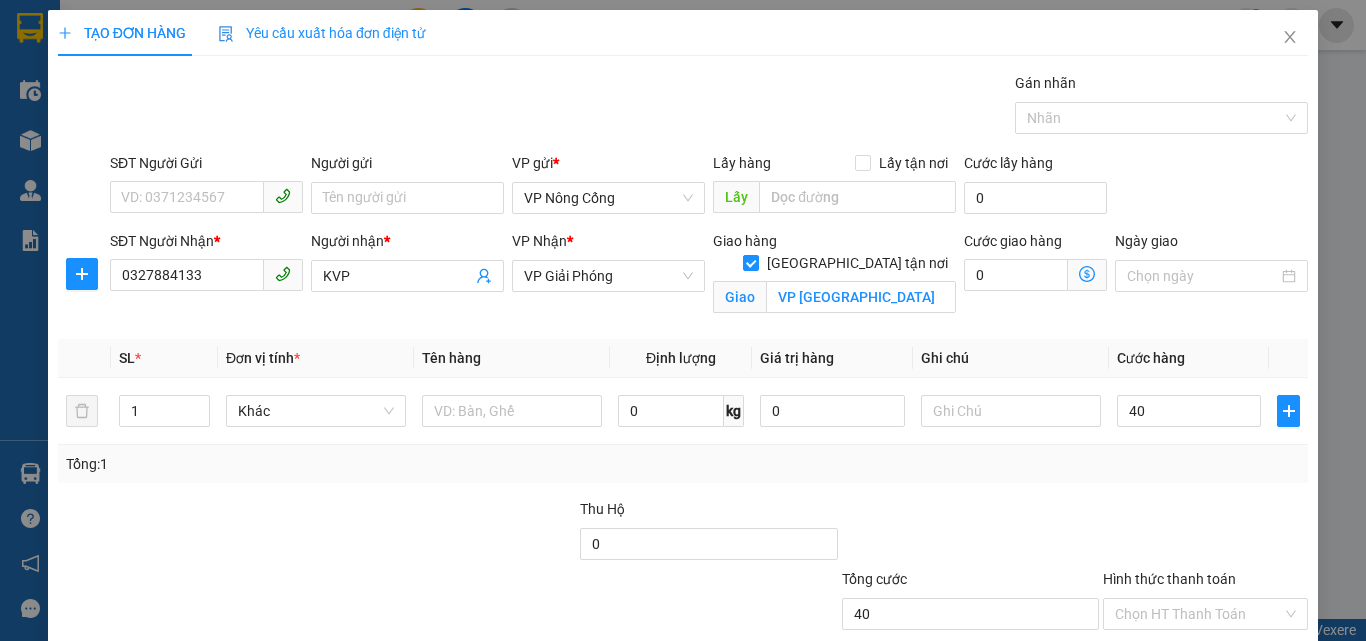 type on "40.000" 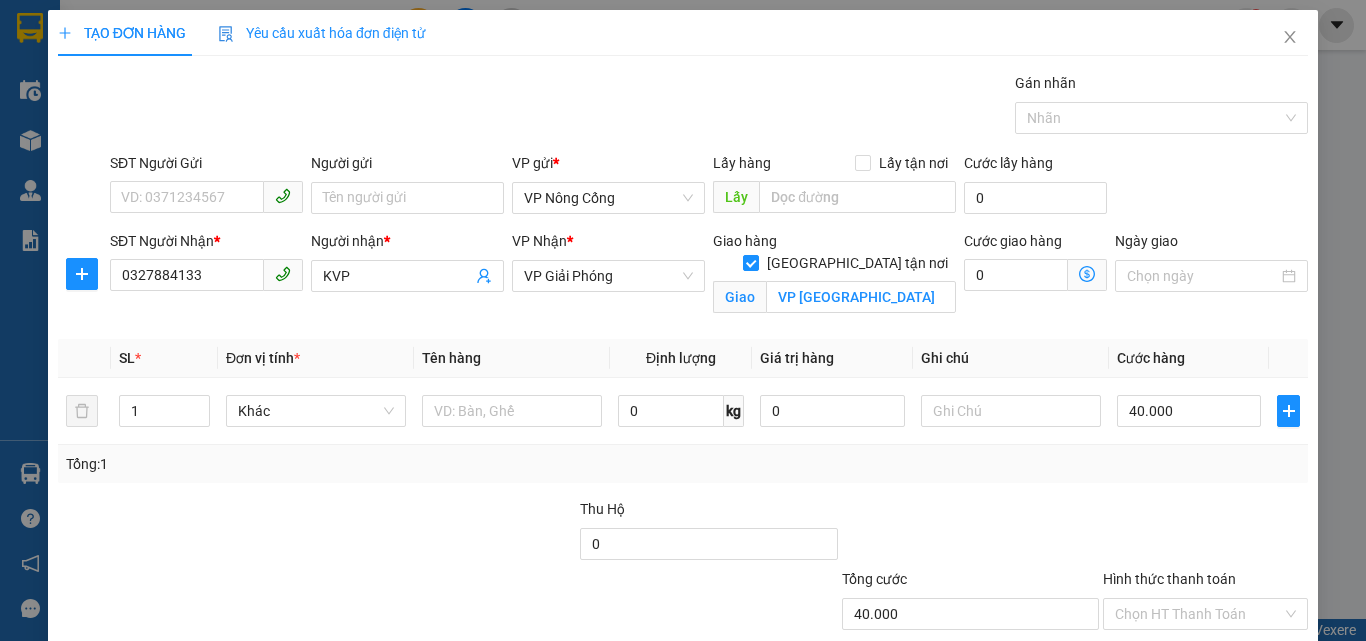 click on "Hình thức thanh toán" at bounding box center [1169, 579] 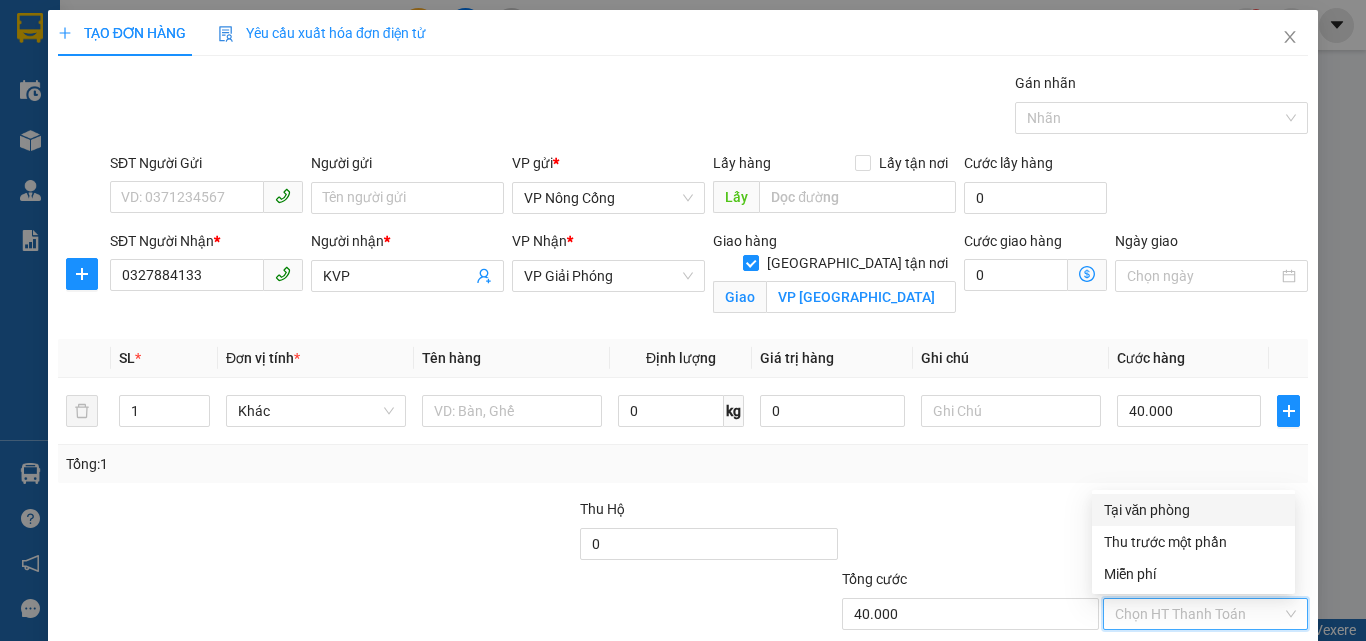 click on "Tại văn phòng" at bounding box center (1193, 510) 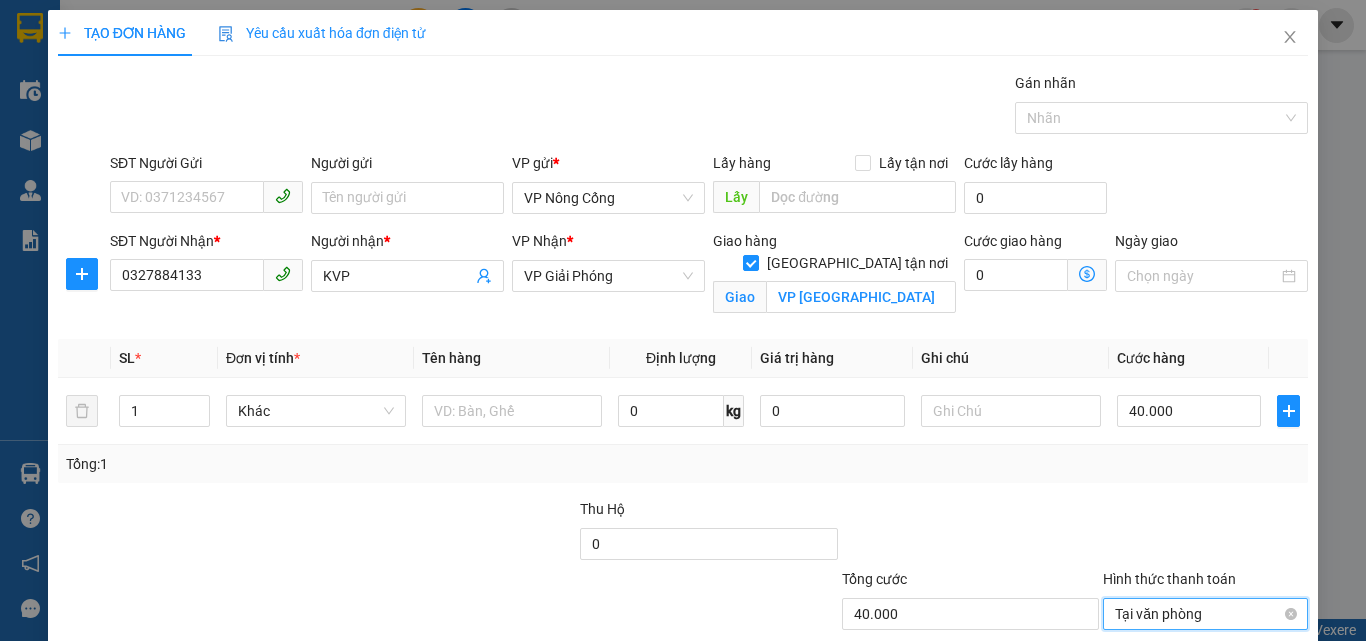 click on "Tại văn phòng" at bounding box center [1205, 614] 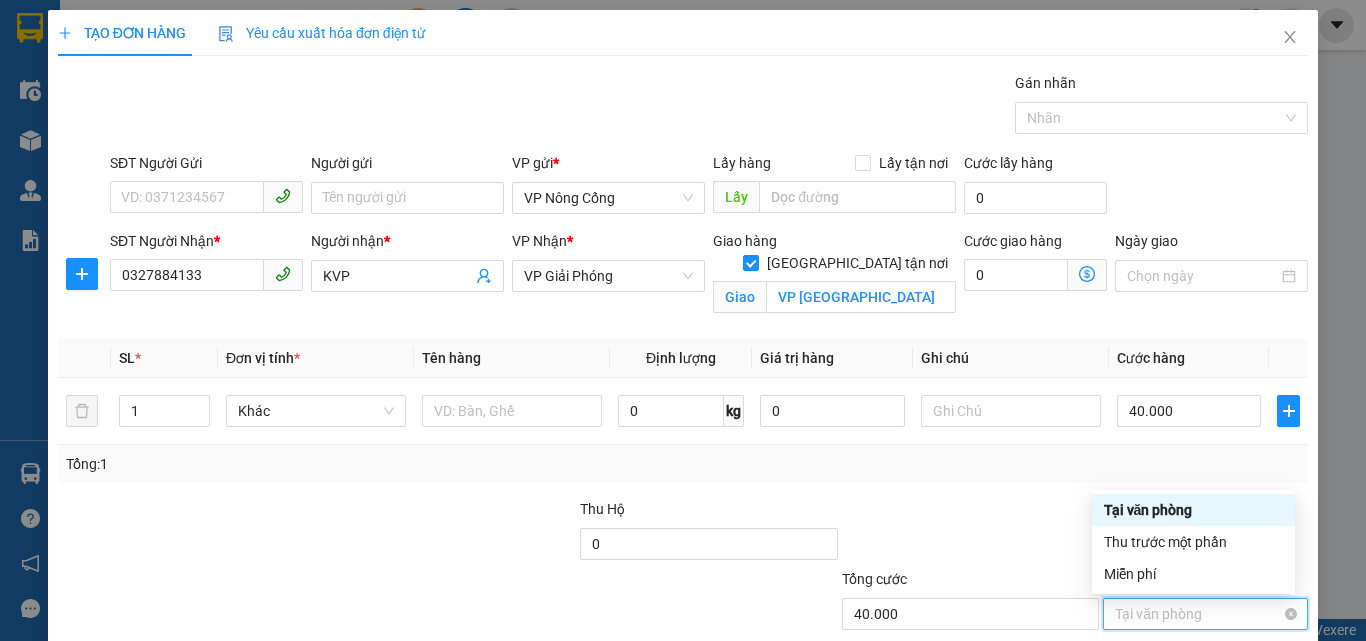 scroll, scrollTop: 123, scrollLeft: 0, axis: vertical 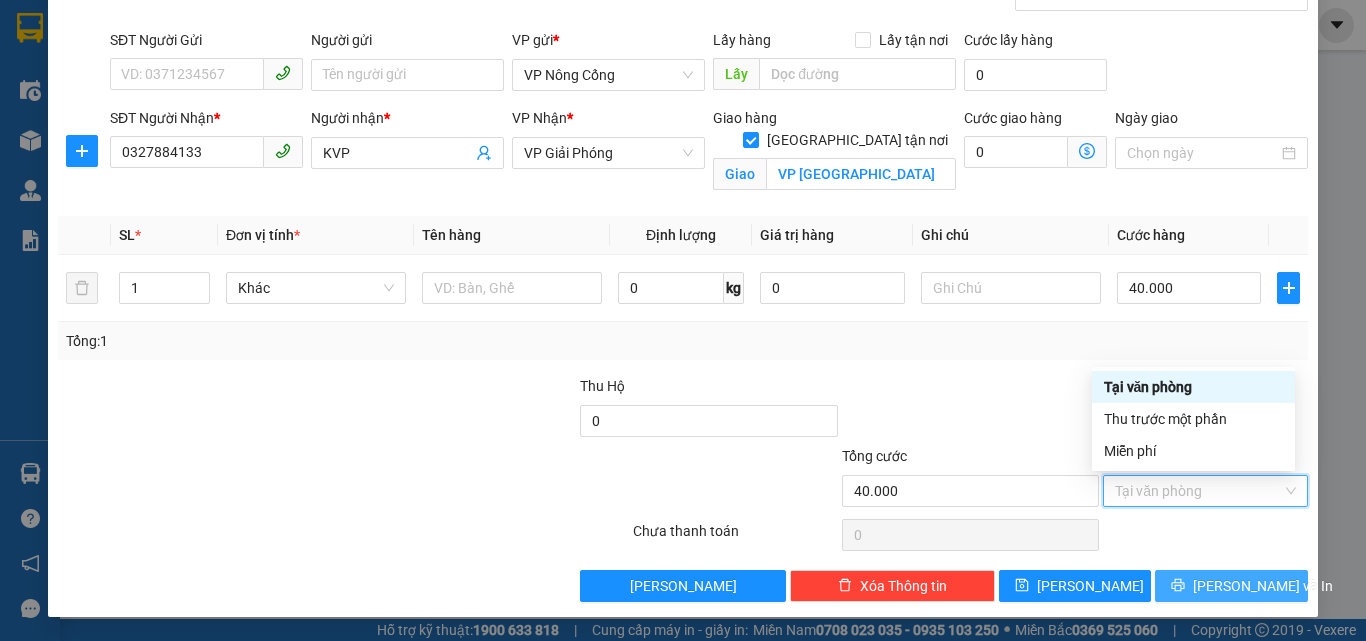 click on "[PERSON_NAME] và In" at bounding box center (1263, 586) 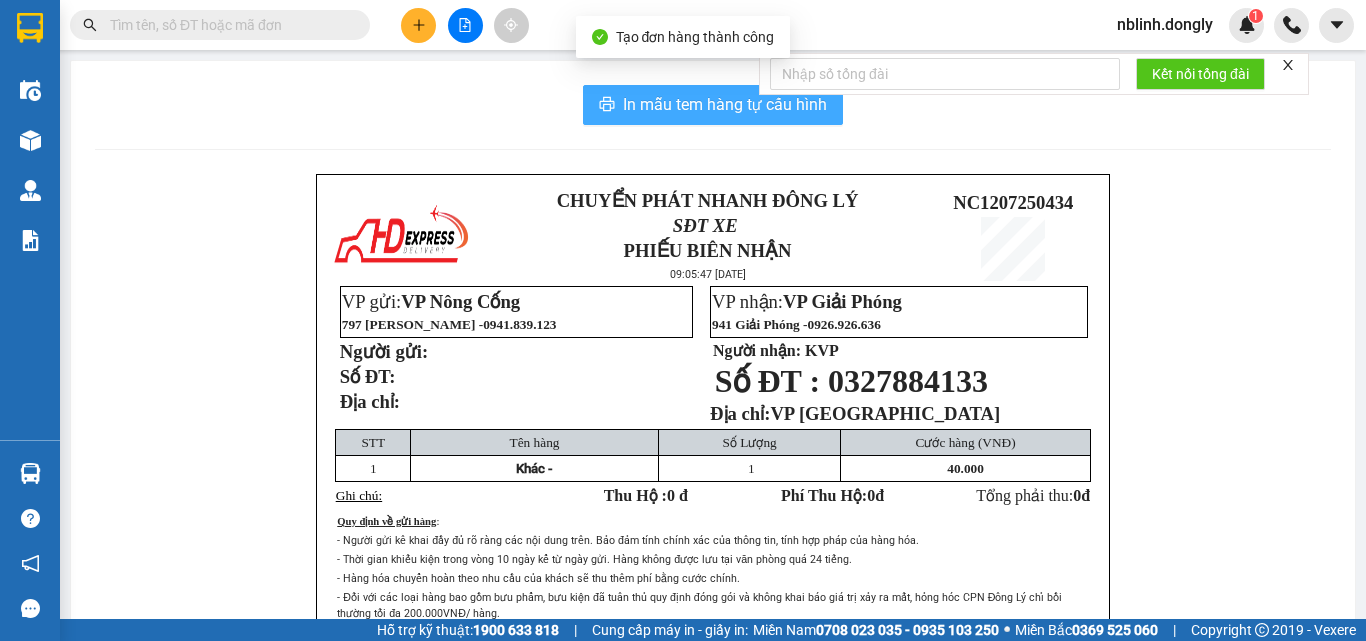 click on "In mẫu tem hàng tự cấu hình" at bounding box center [725, 104] 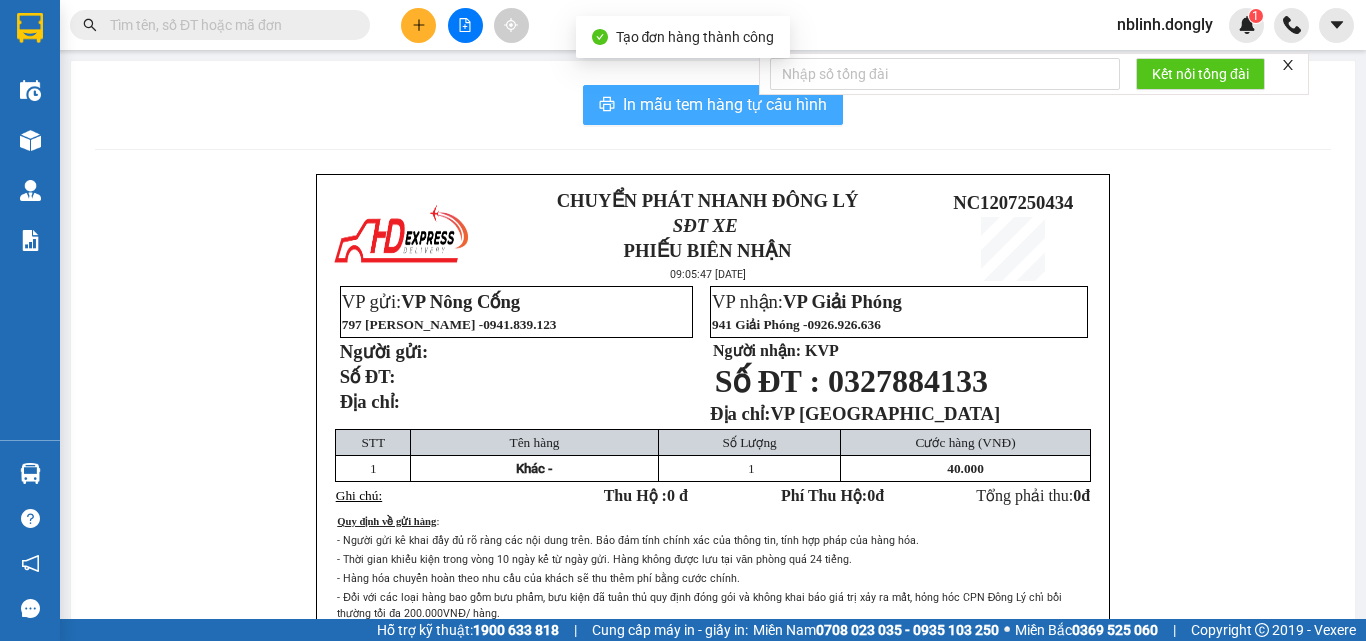 scroll, scrollTop: 0, scrollLeft: 0, axis: both 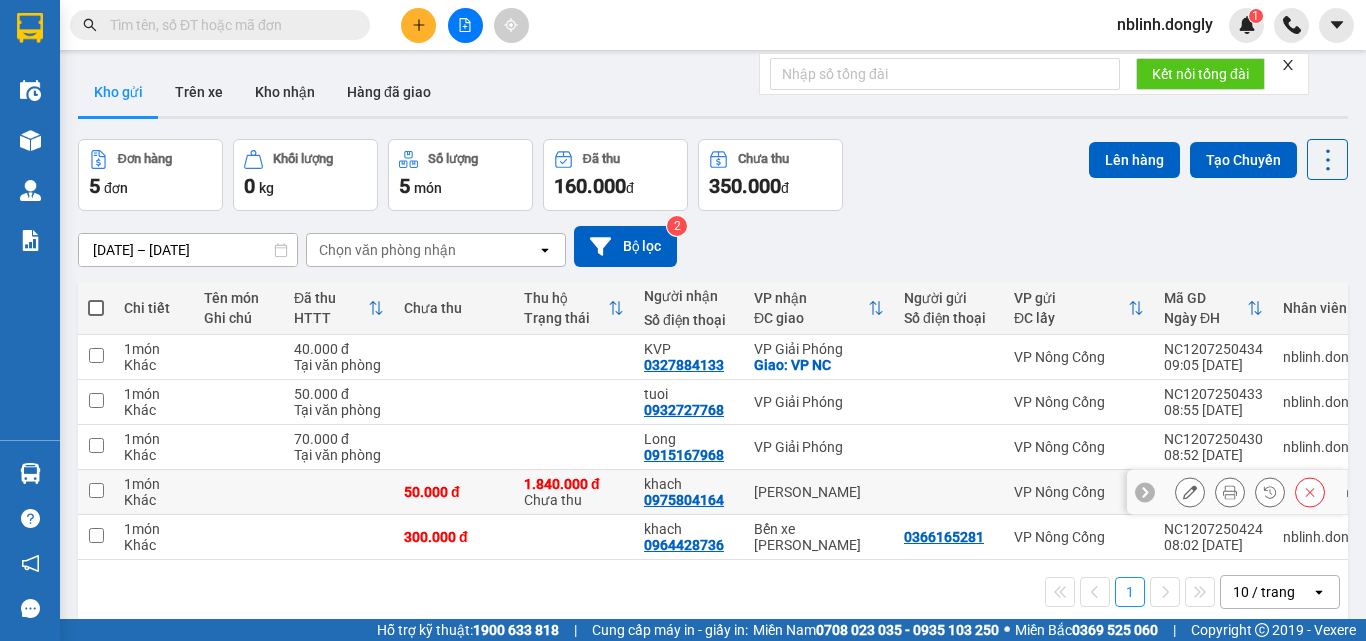 click at bounding box center [96, 490] 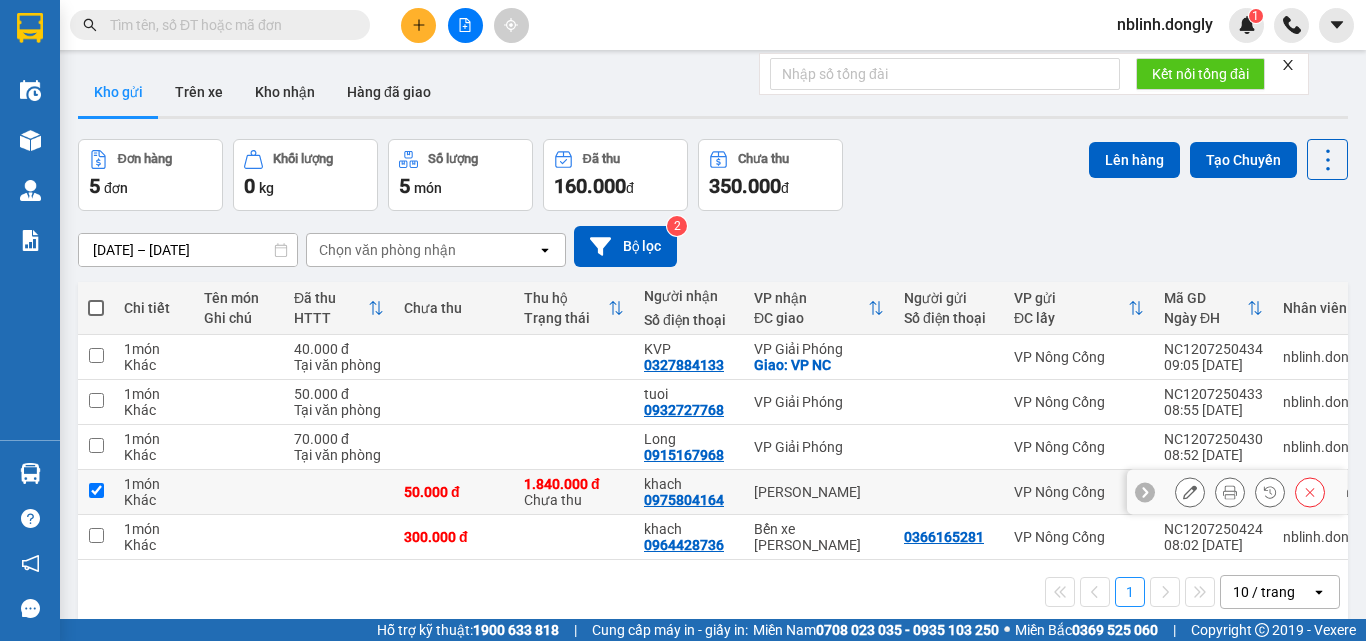 checkbox on "true" 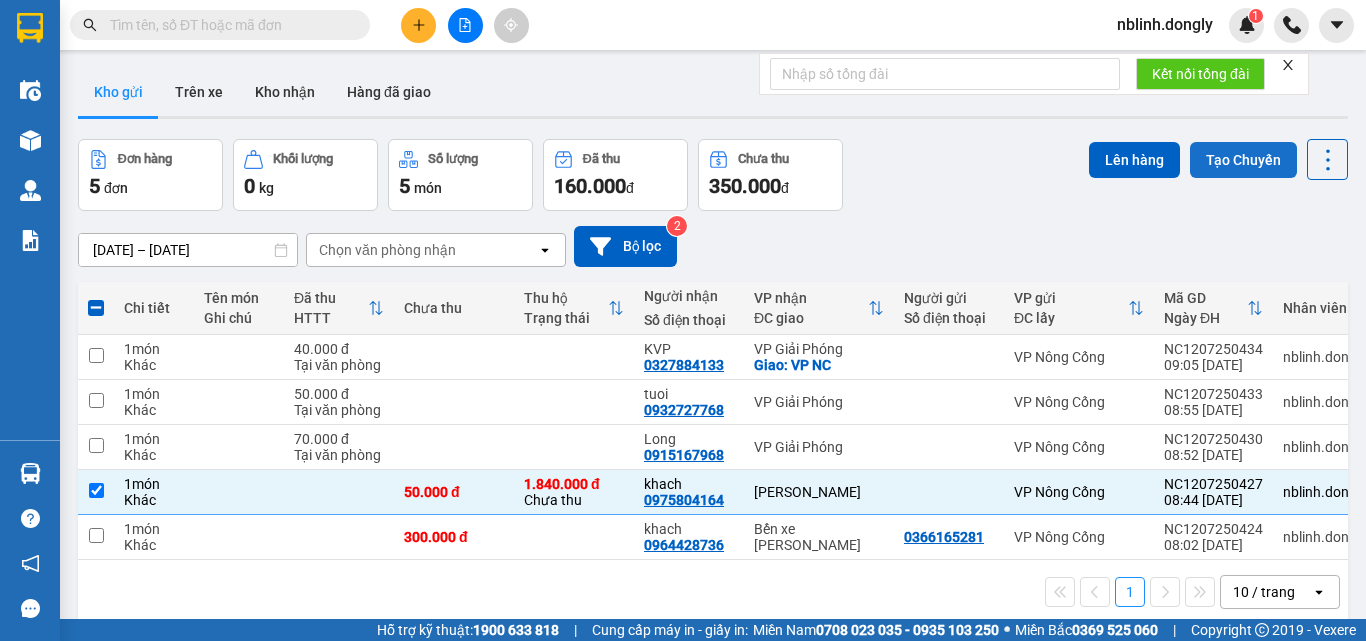 click on "Tạo Chuyến" at bounding box center (1243, 160) 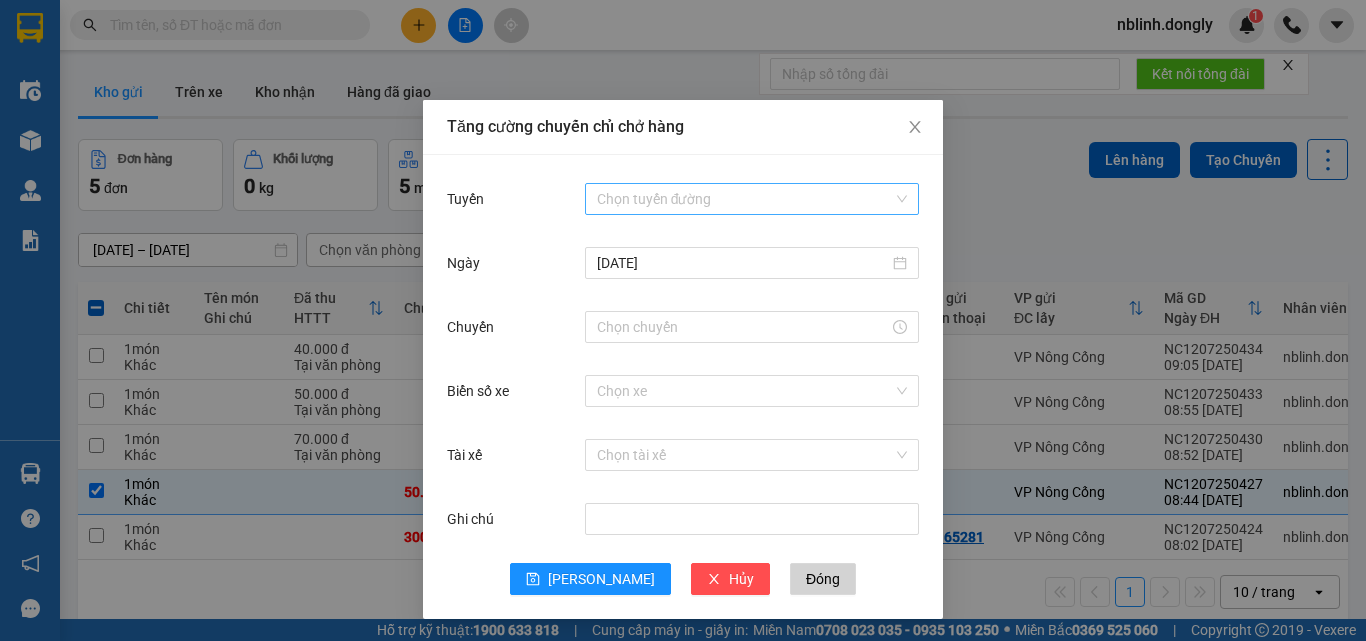 click on "Tuyến" at bounding box center (745, 199) 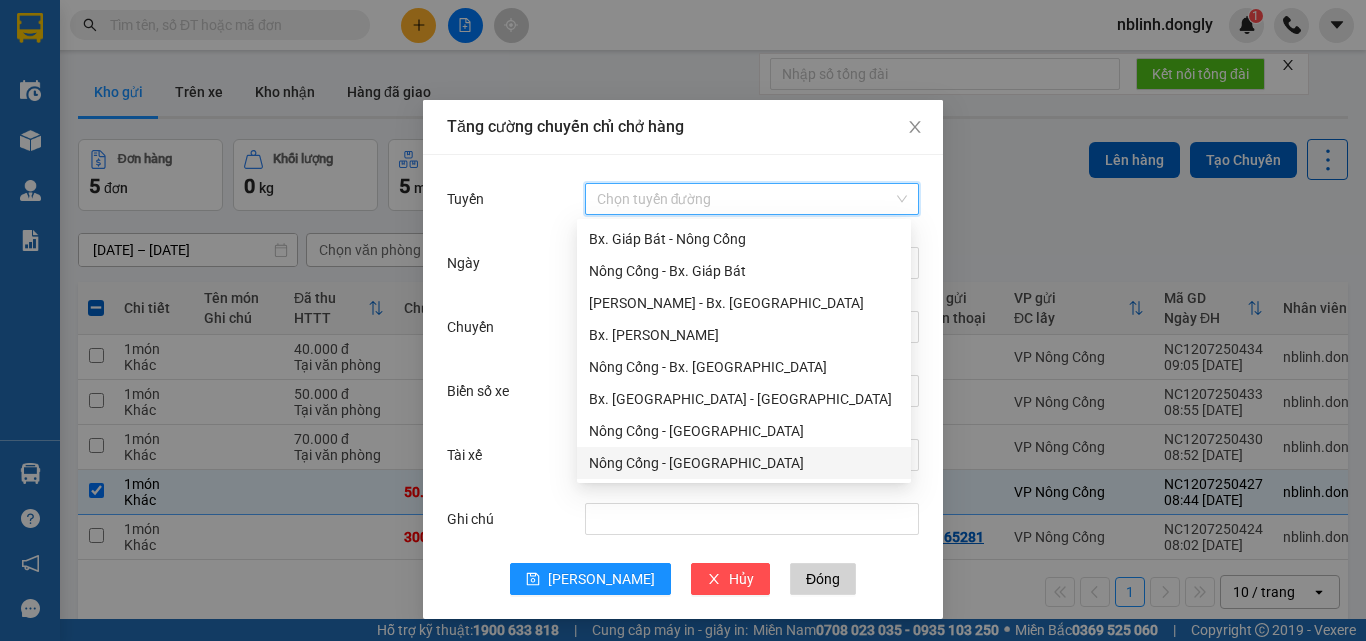 click on "Nông Cống - [GEOGRAPHIC_DATA]" at bounding box center (744, 463) 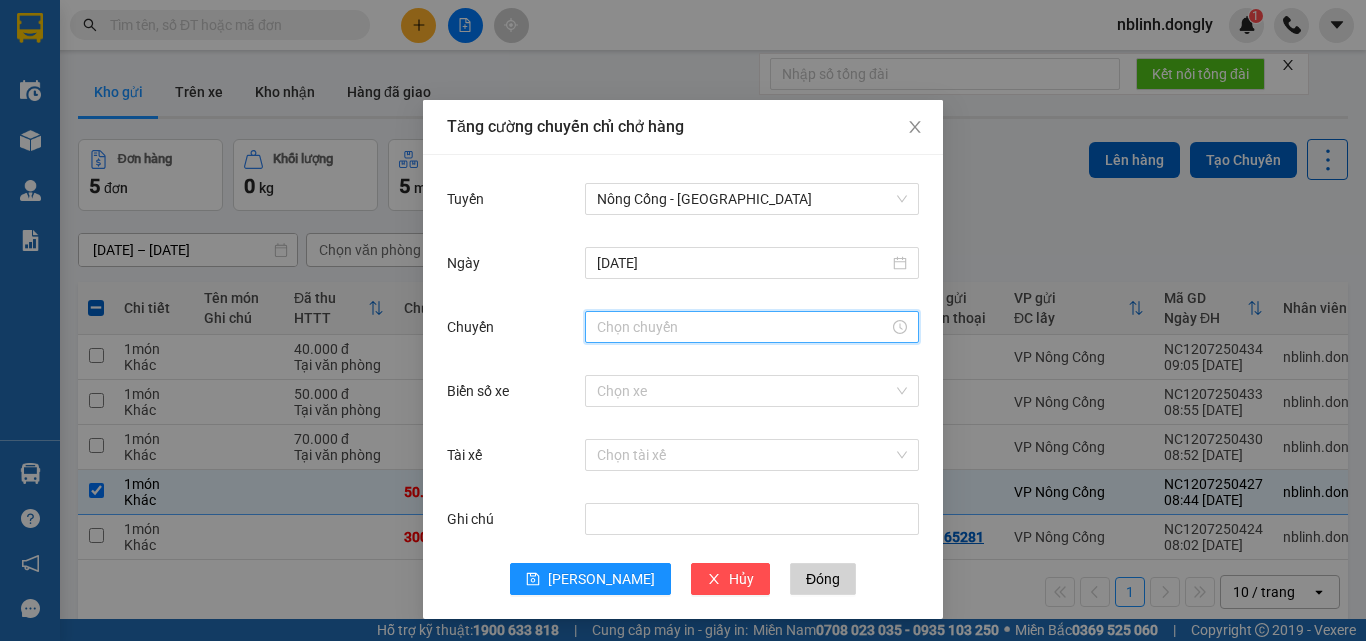 click on "Chuyến" at bounding box center [743, 327] 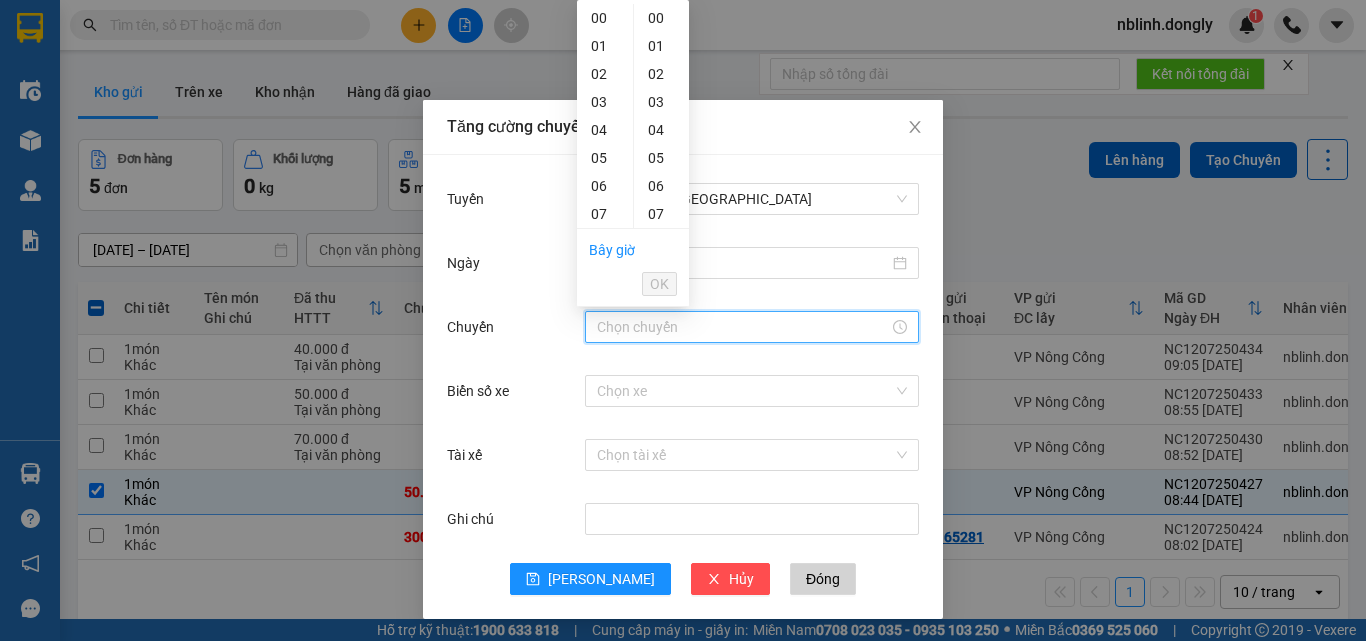 scroll, scrollTop: 200, scrollLeft: 0, axis: vertical 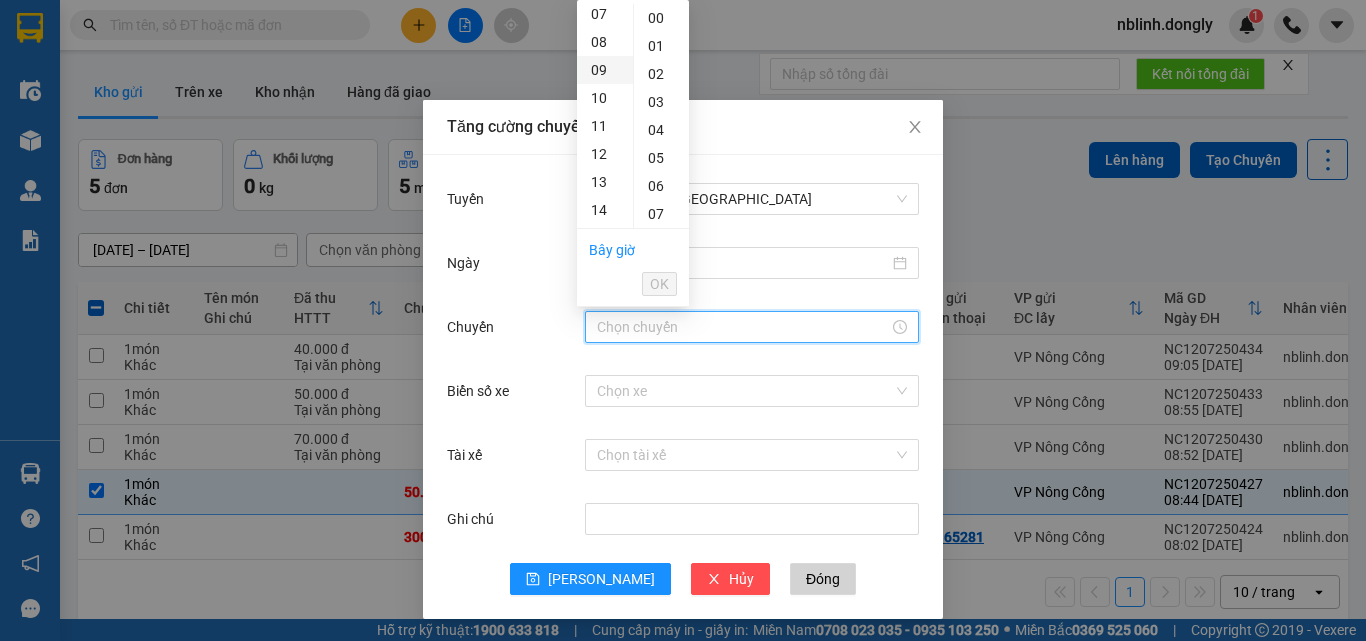 click on "09" at bounding box center [605, 70] 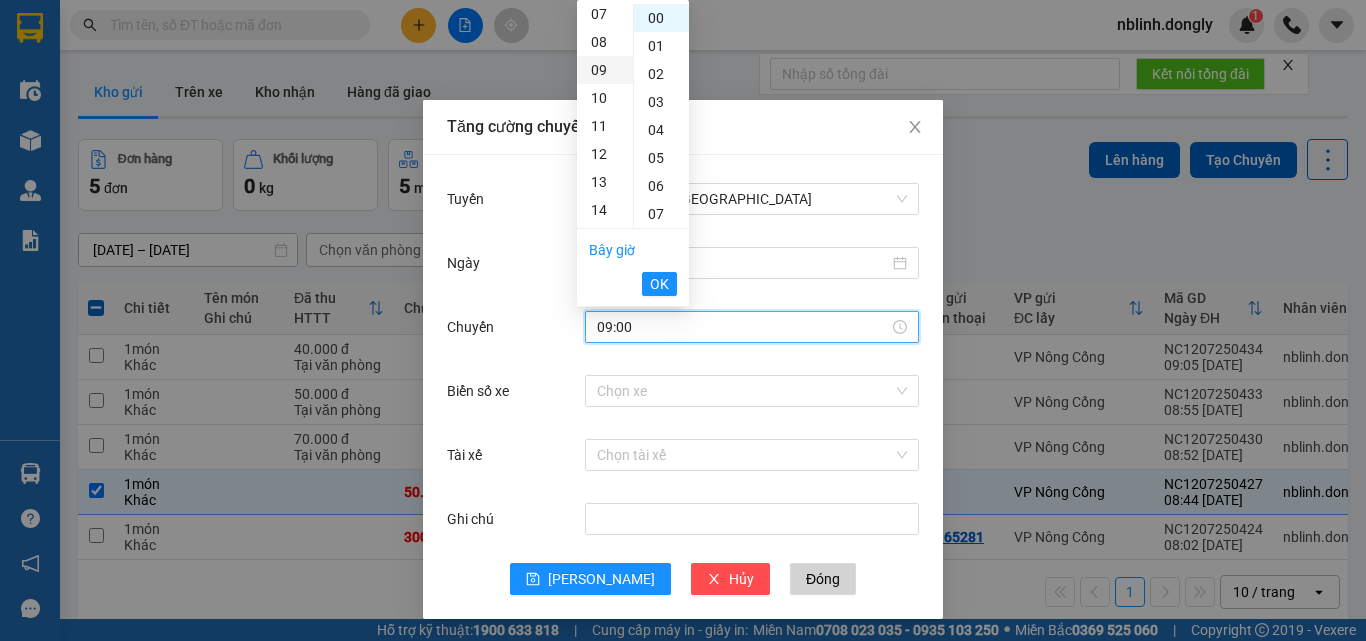 type on "09:00" 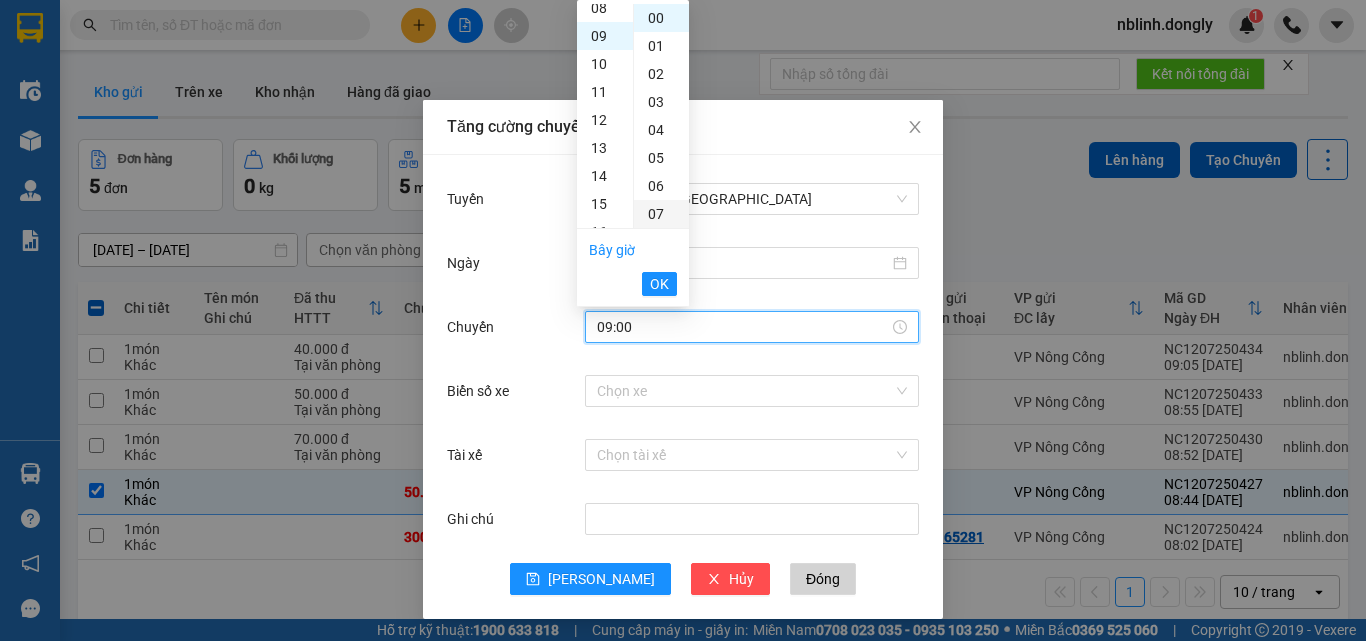 scroll, scrollTop: 252, scrollLeft: 0, axis: vertical 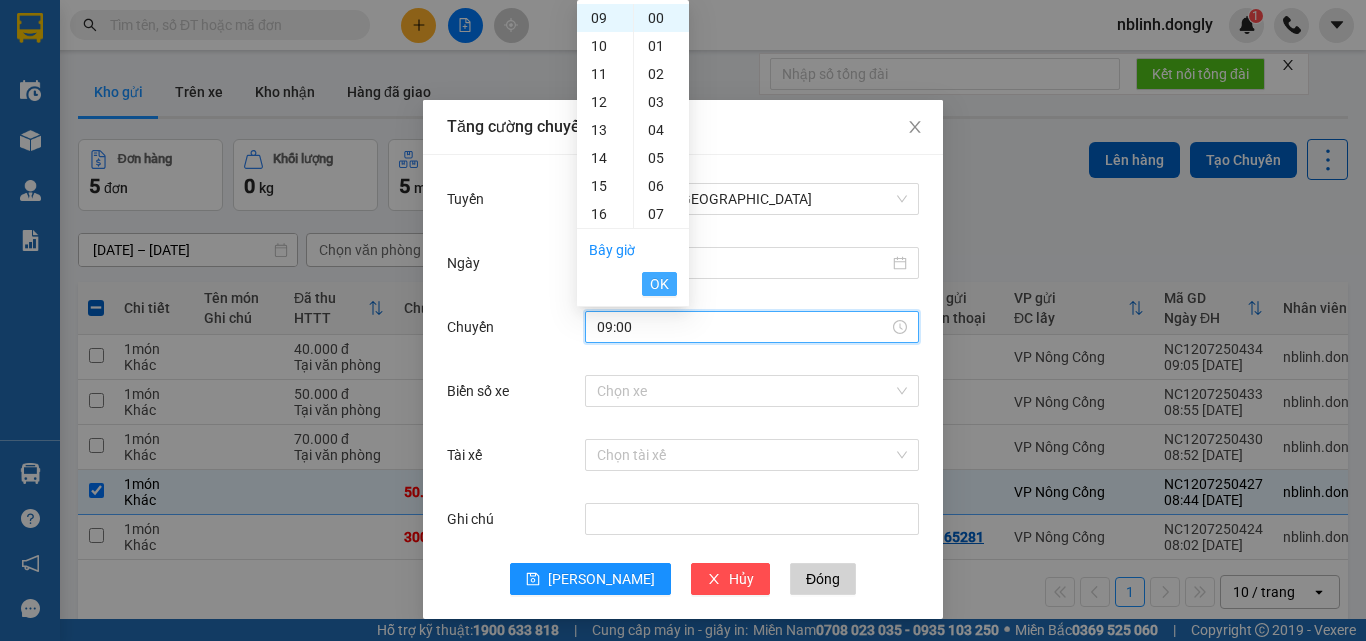click on "OK" at bounding box center [659, 284] 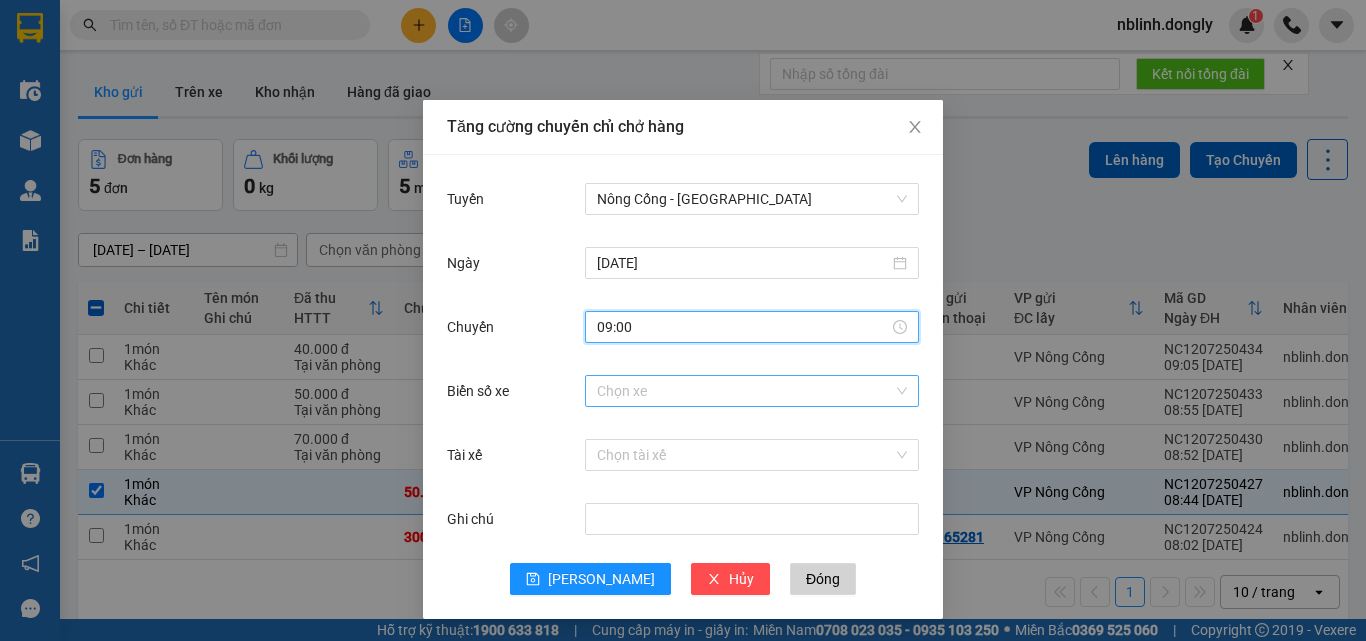 click on "Biển số xe" at bounding box center [745, 391] 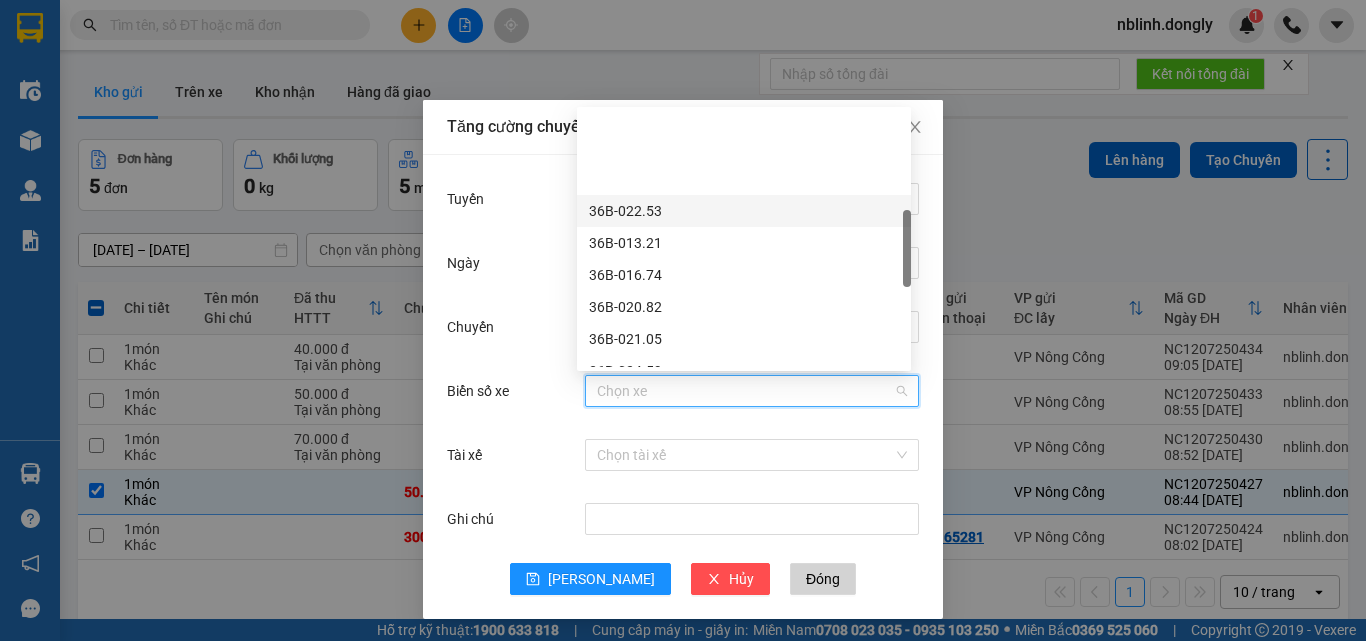 scroll, scrollTop: 400, scrollLeft: 0, axis: vertical 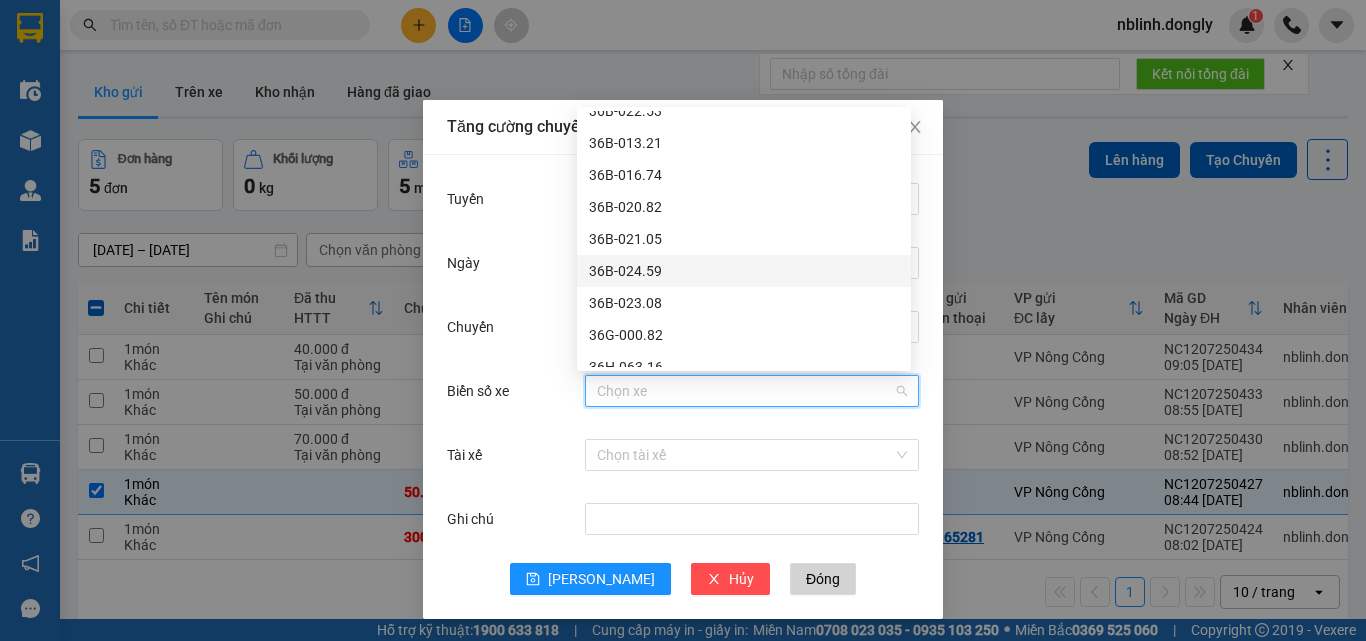 click on "36B-024.59" at bounding box center (744, 271) 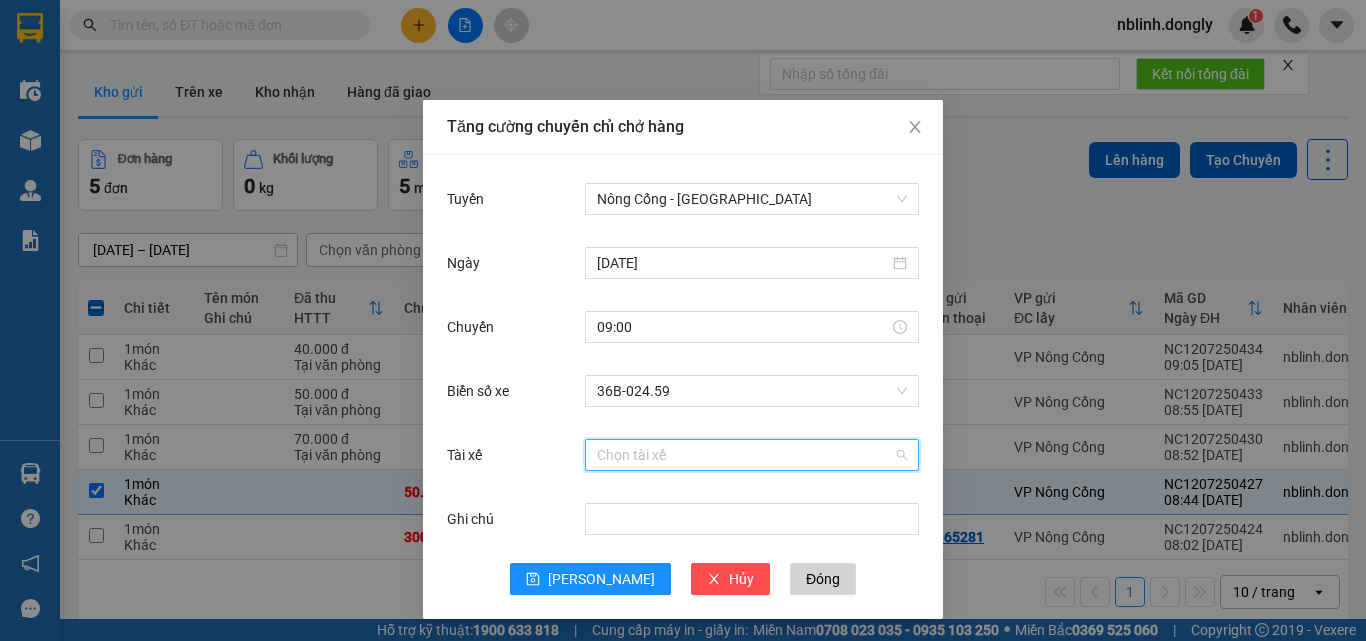 click on "Tài xế" at bounding box center (745, 455) 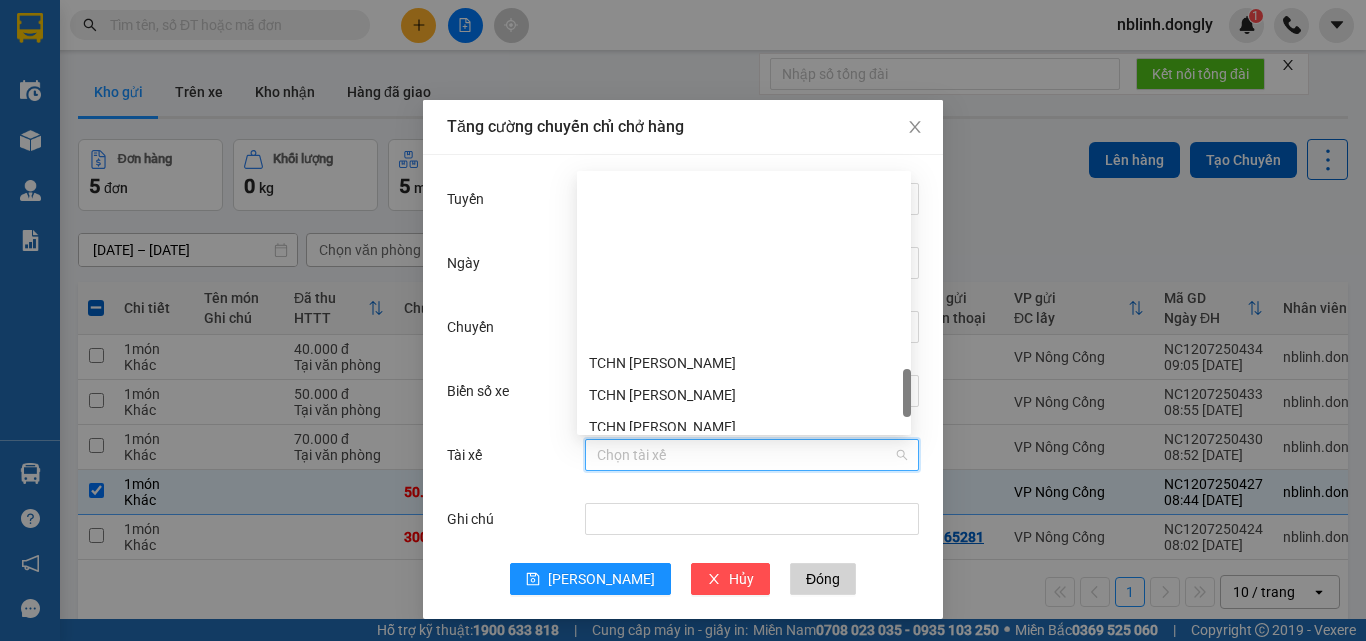 scroll, scrollTop: 1440, scrollLeft: 0, axis: vertical 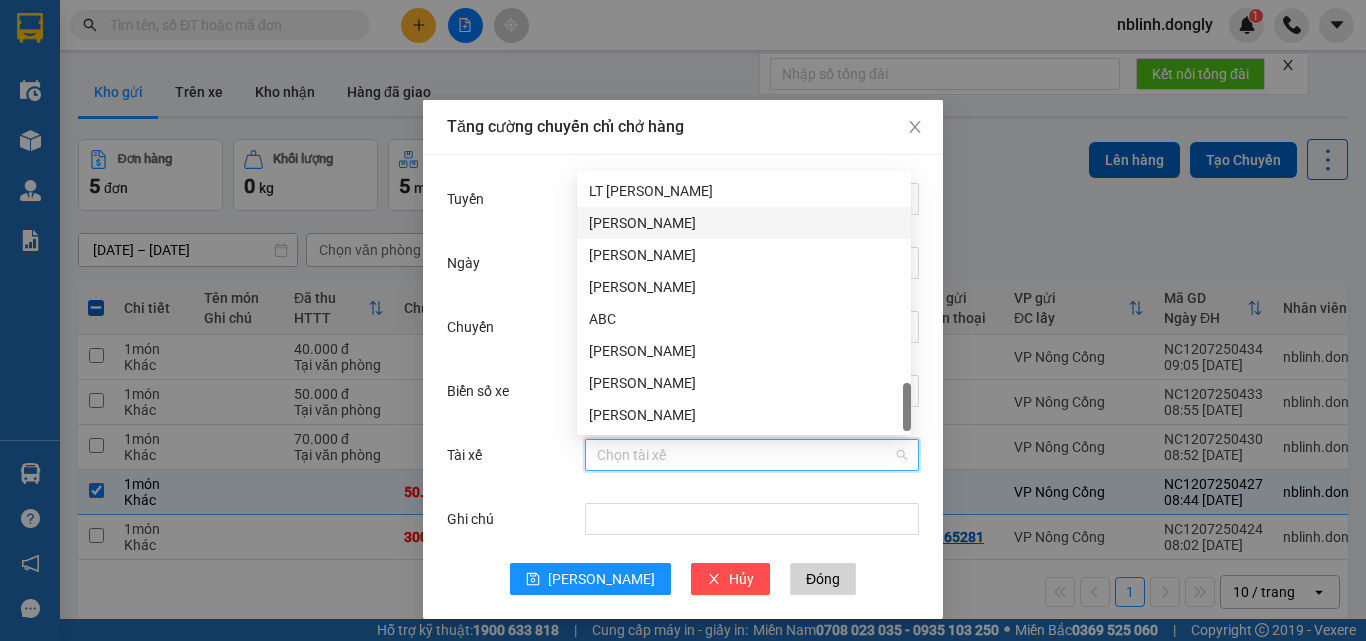 click on "[PERSON_NAME]" at bounding box center (744, 223) 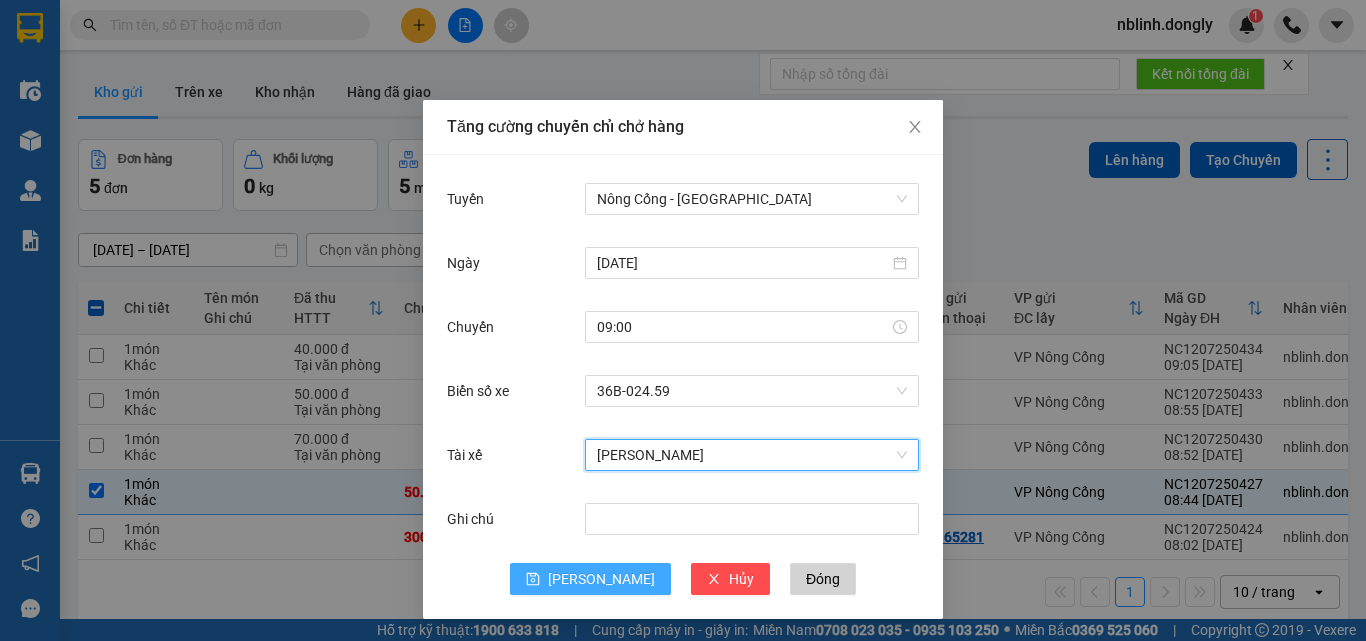 click on "[PERSON_NAME]" at bounding box center (590, 579) 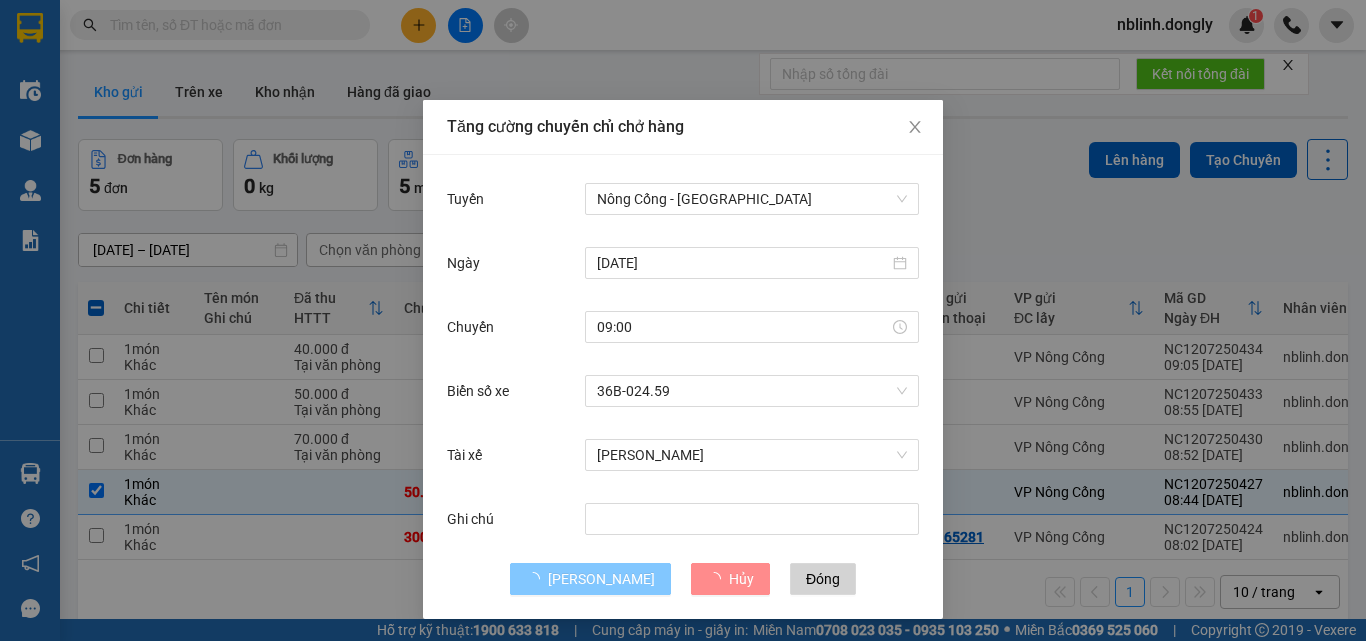 type 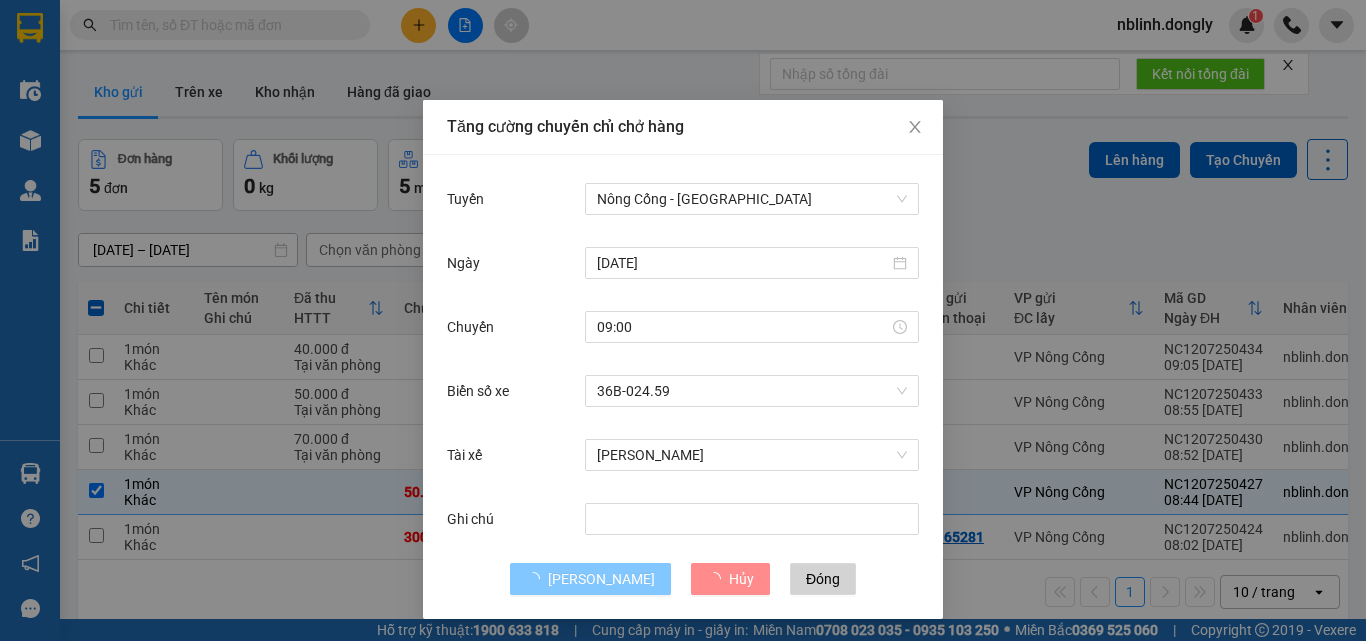 type 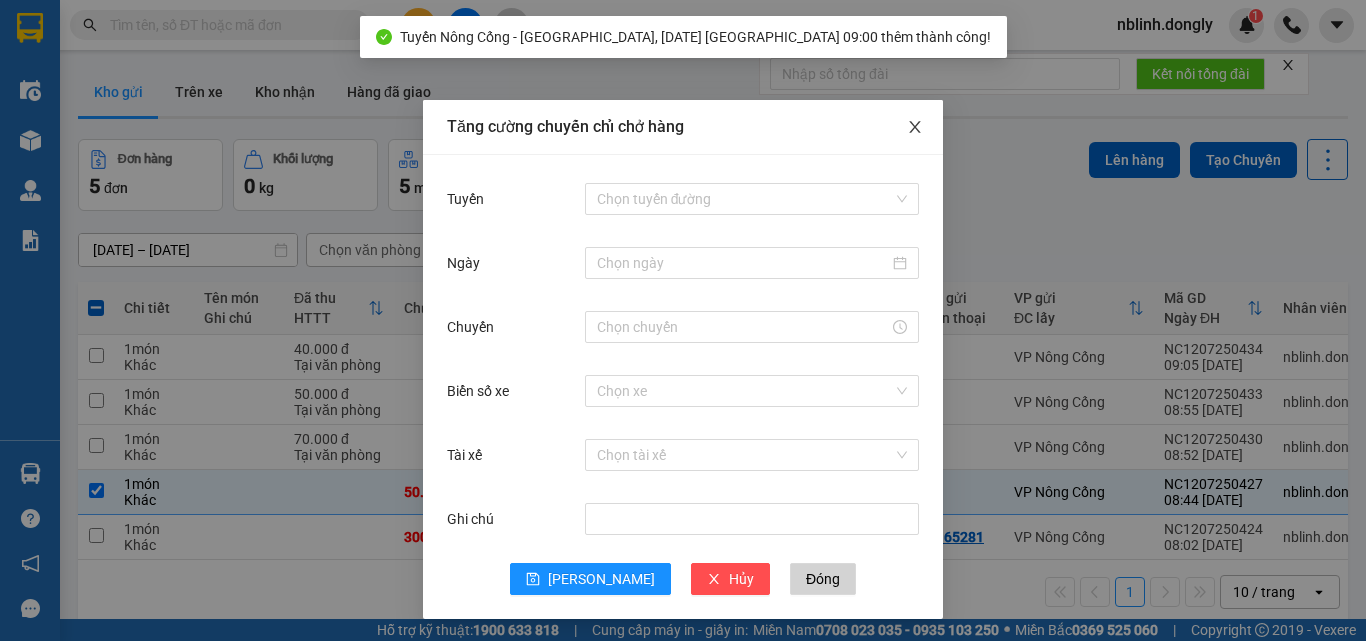 click 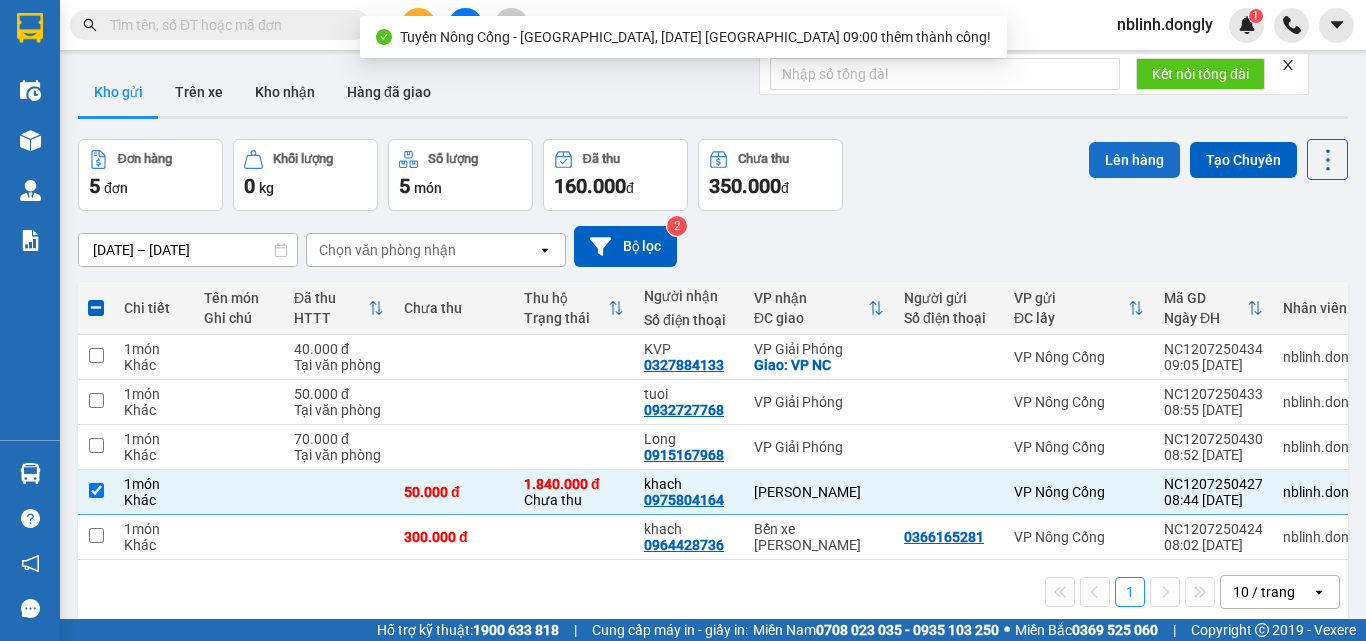 click on "Lên hàng" at bounding box center [1134, 160] 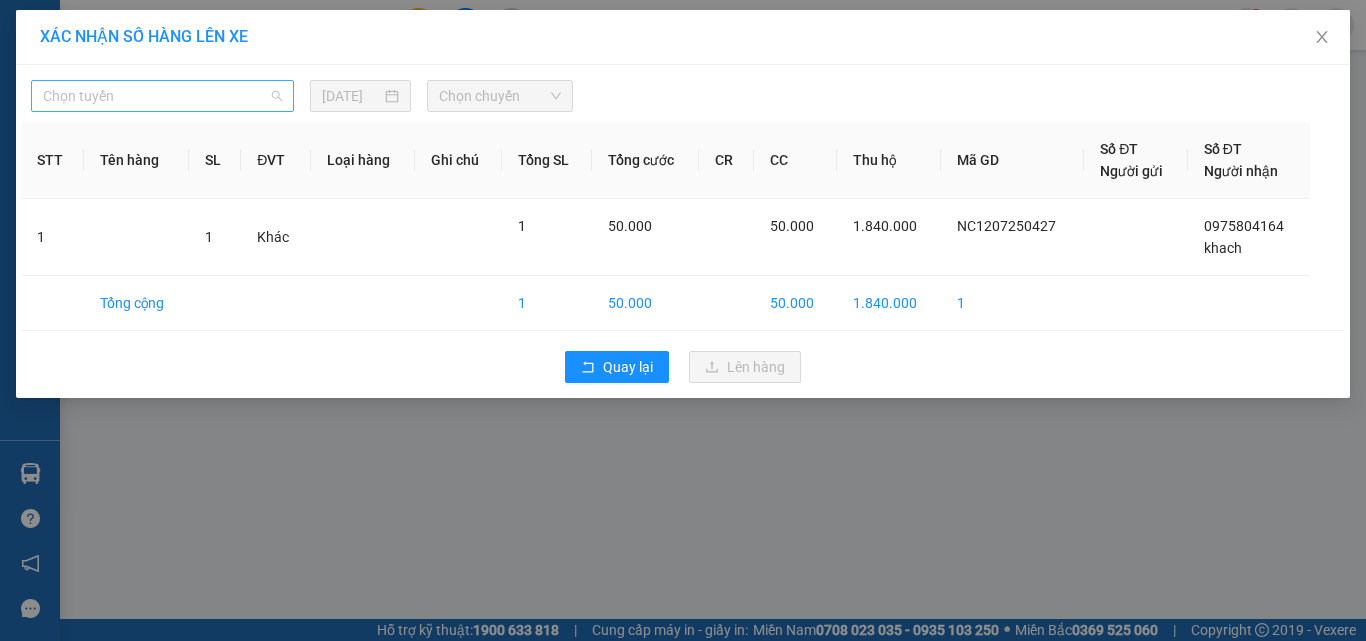 click on "Chọn tuyến" at bounding box center (162, 96) 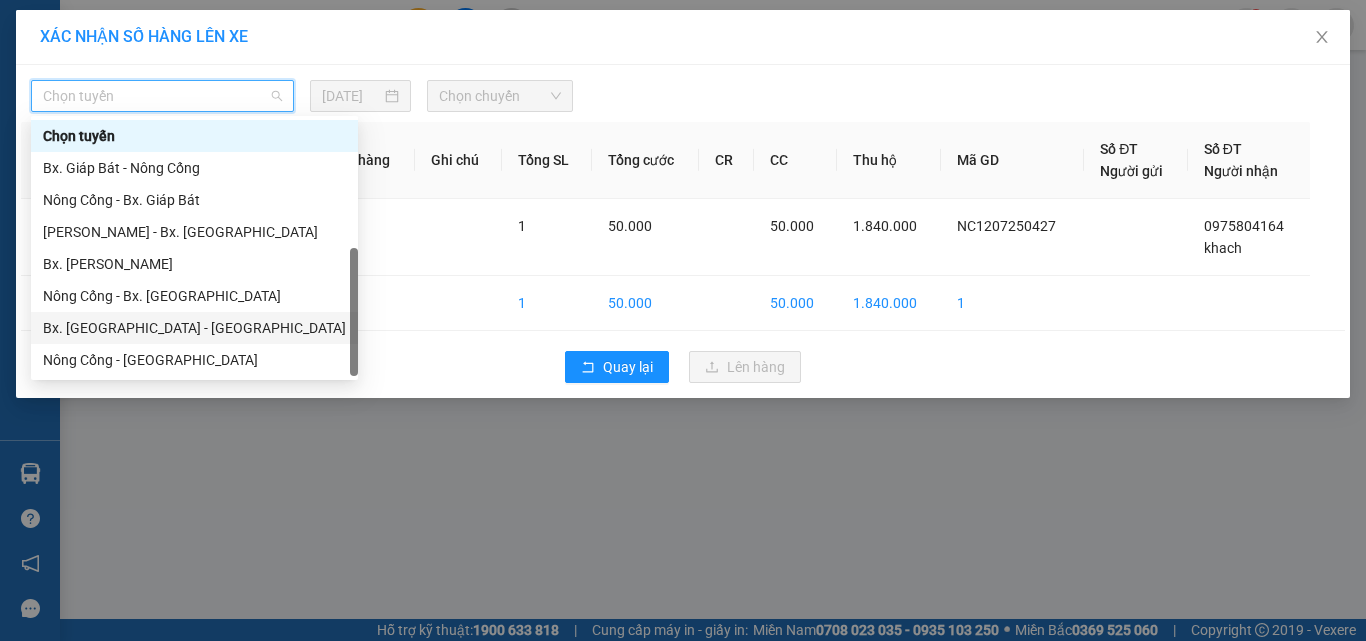 scroll, scrollTop: 32, scrollLeft: 0, axis: vertical 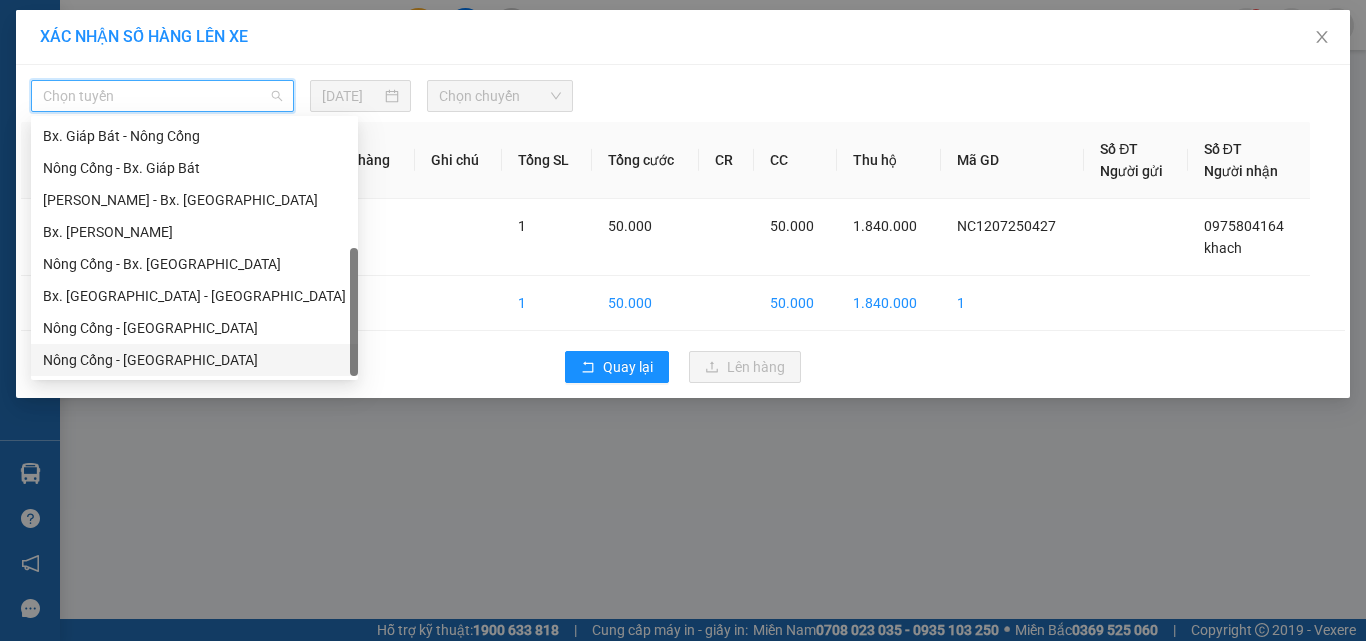 click on "Nông Cống - [GEOGRAPHIC_DATA]" at bounding box center (194, 360) 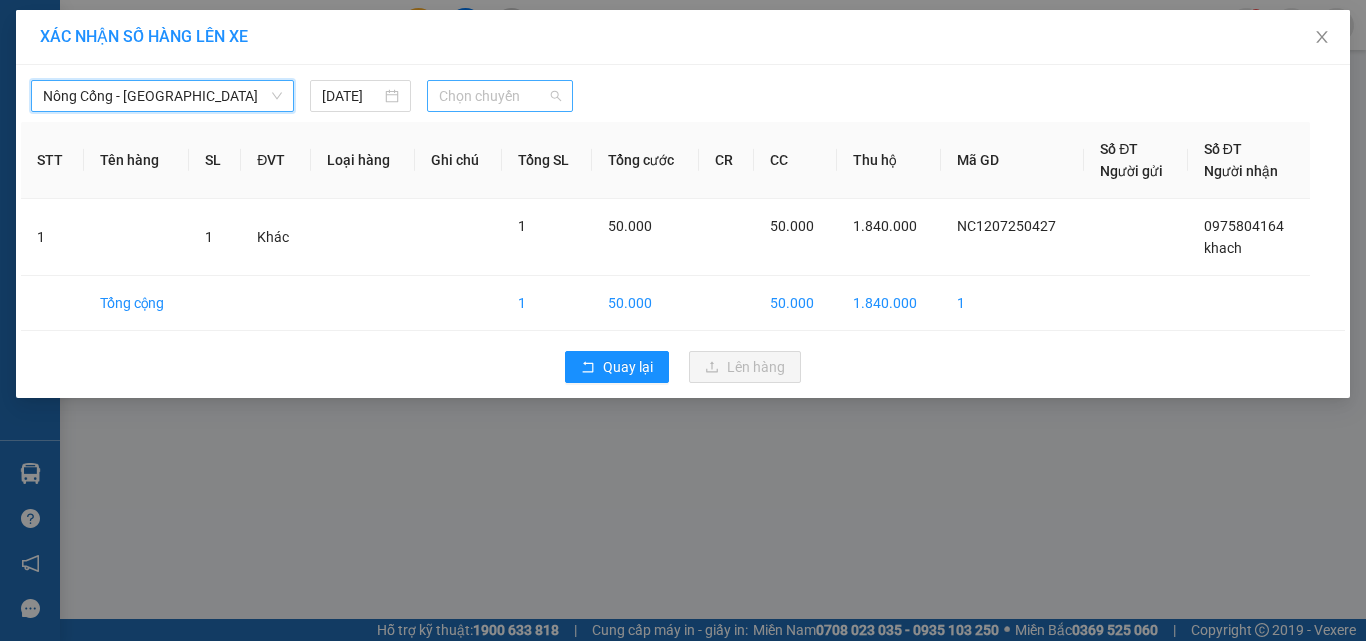click on "Chọn chuyến" at bounding box center [500, 96] 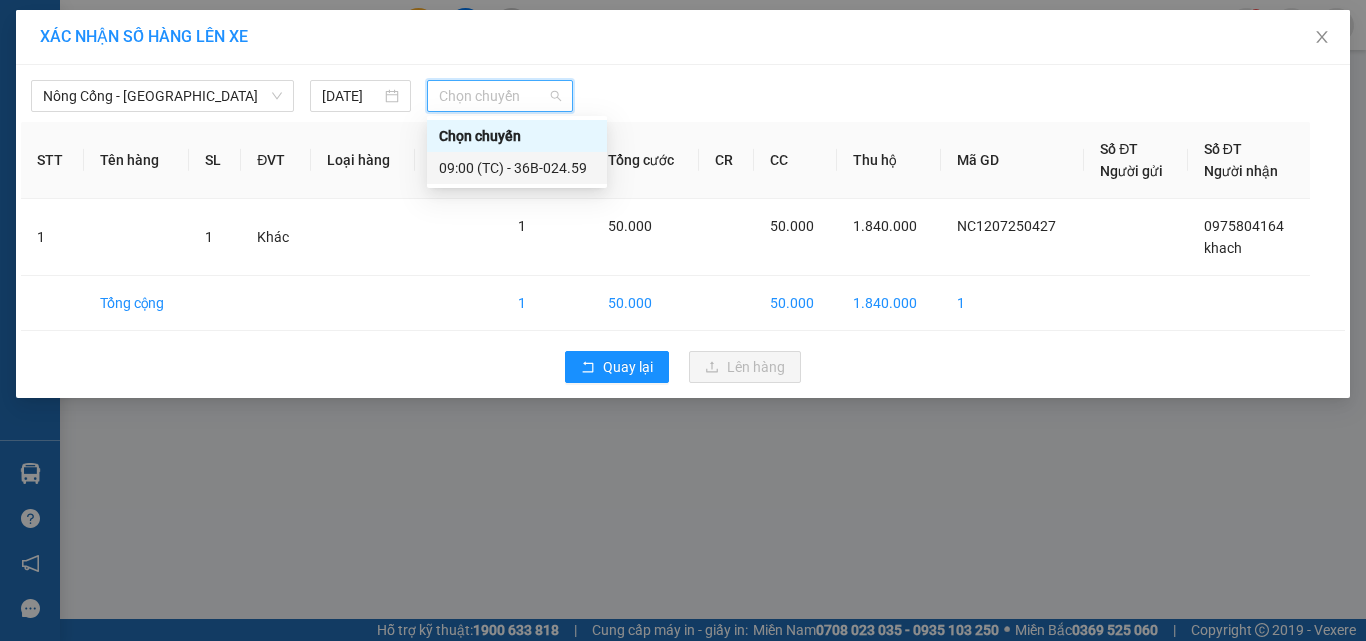 click on "09:00   (TC)   - 36B-024.59" at bounding box center (517, 168) 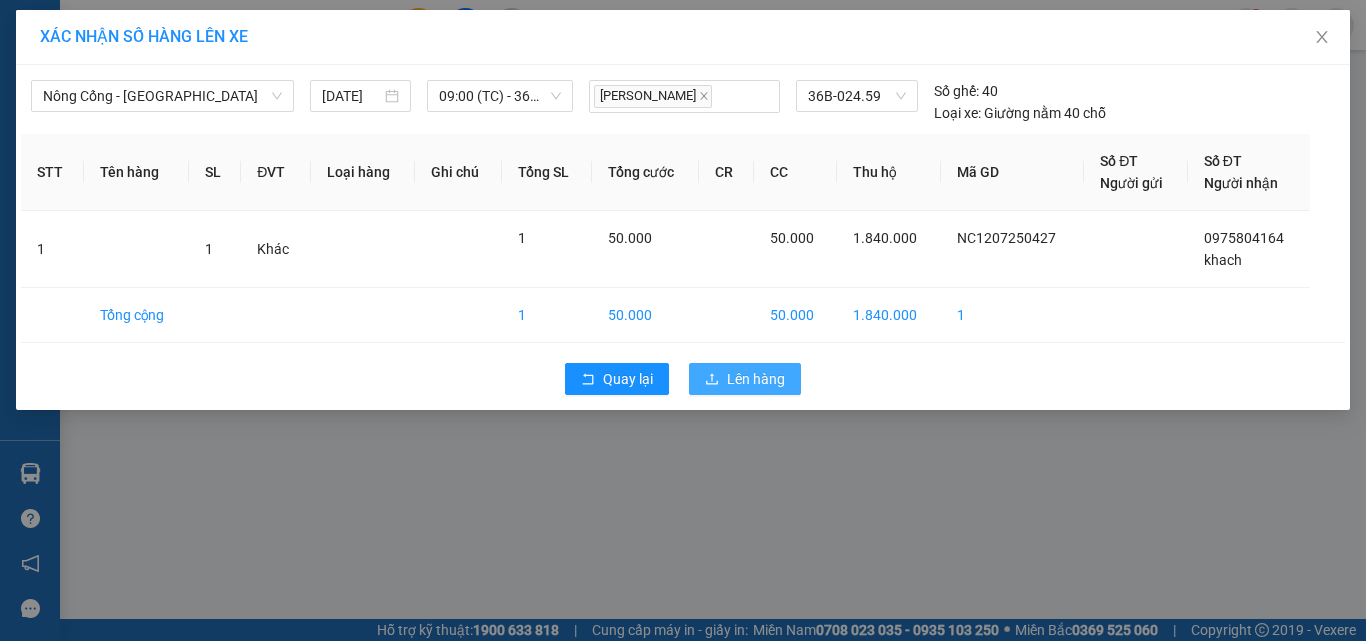 click on "Lên hàng" at bounding box center [756, 379] 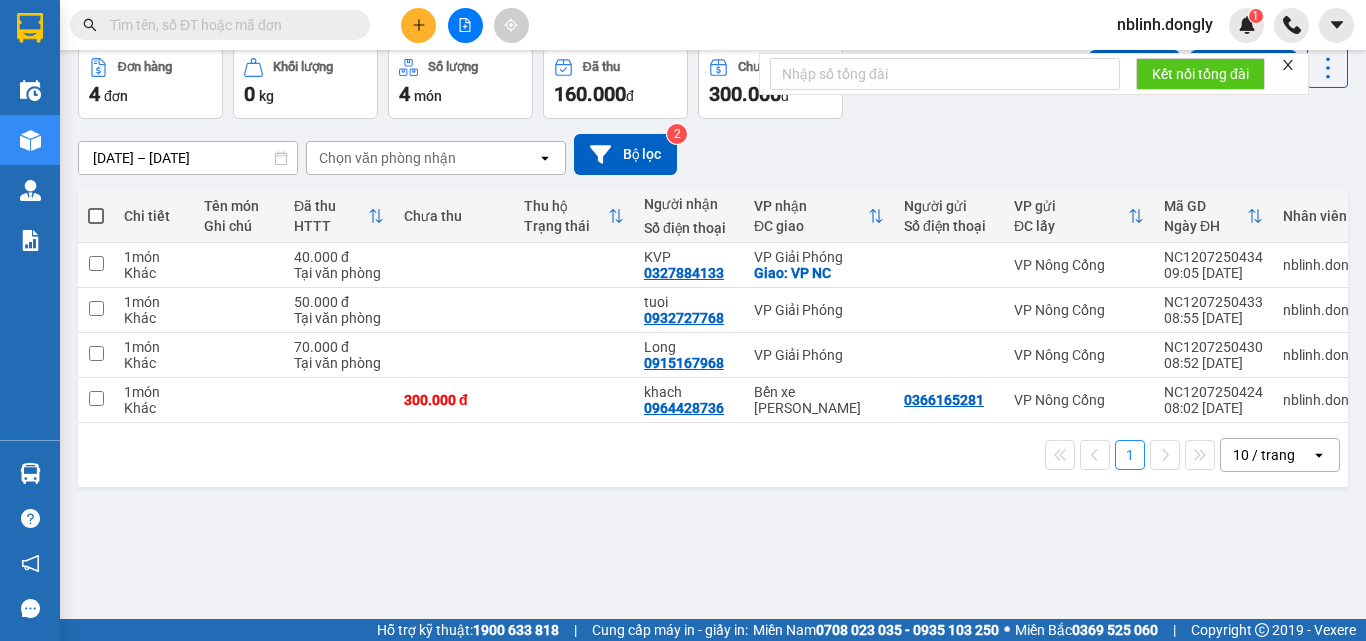 scroll, scrollTop: 0, scrollLeft: 0, axis: both 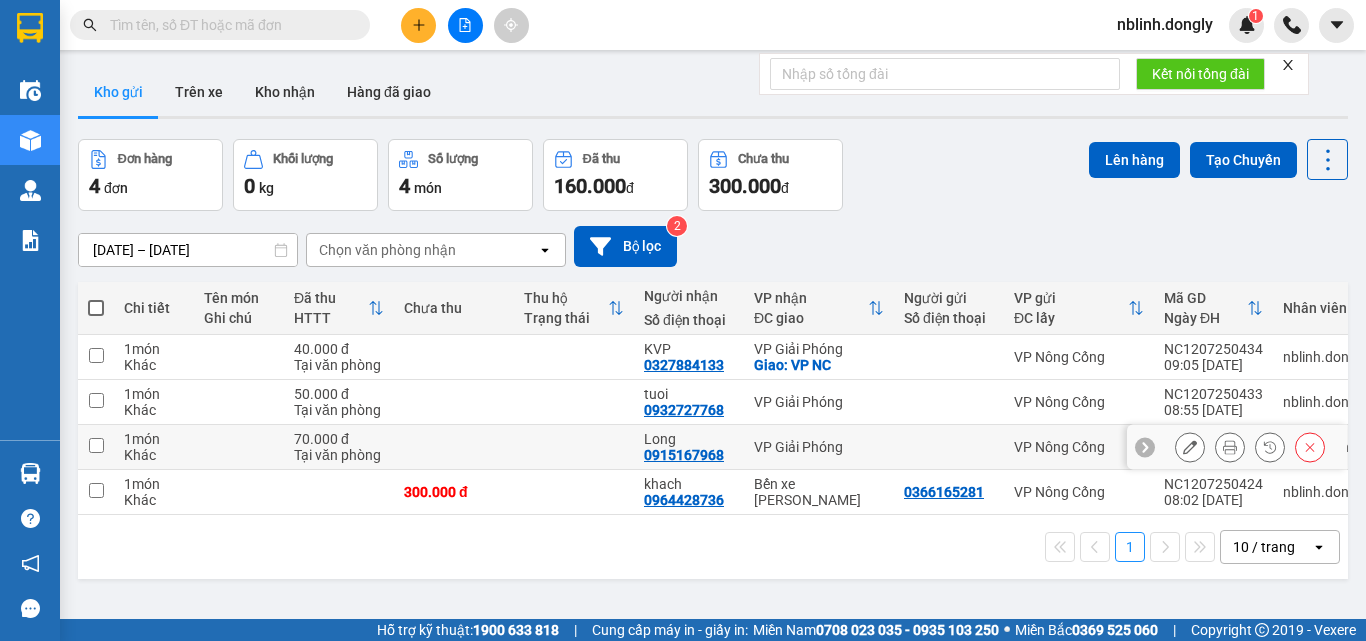 drag, startPoint x: 835, startPoint y: 465, endPoint x: 862, endPoint y: 458, distance: 27.89265 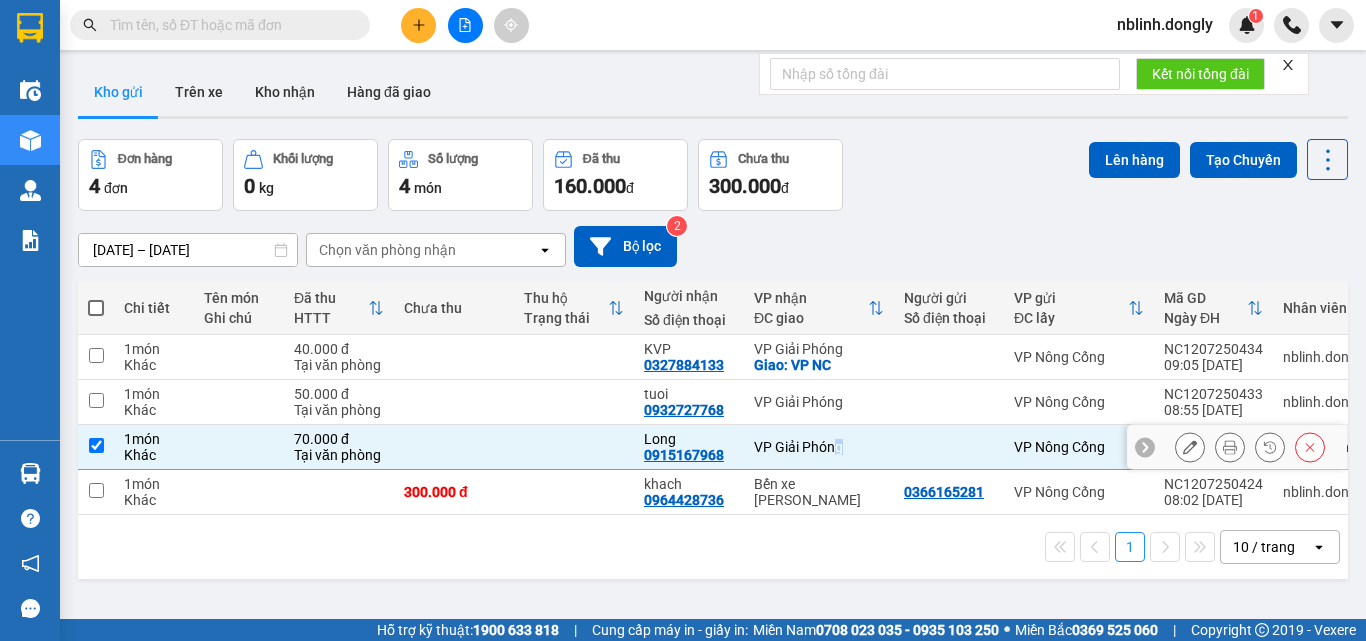 click on "VP Giải Phóng" at bounding box center [819, 447] 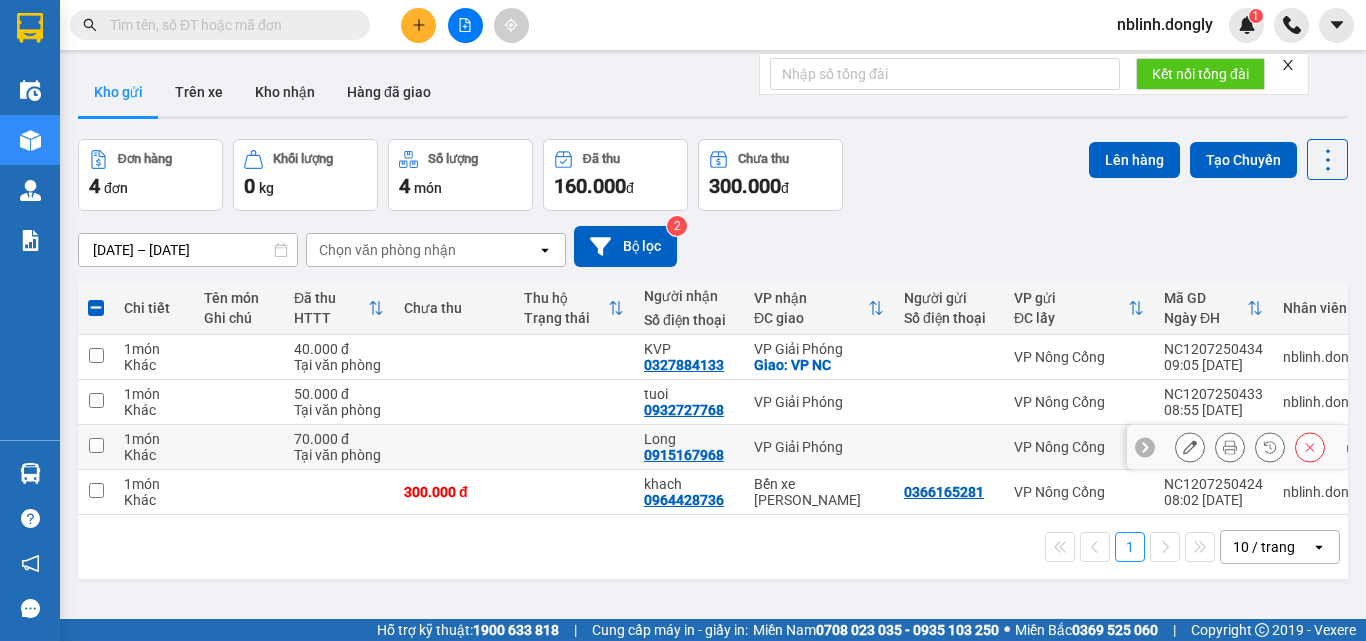 click on "VP Giải Phóng" at bounding box center (819, 447) 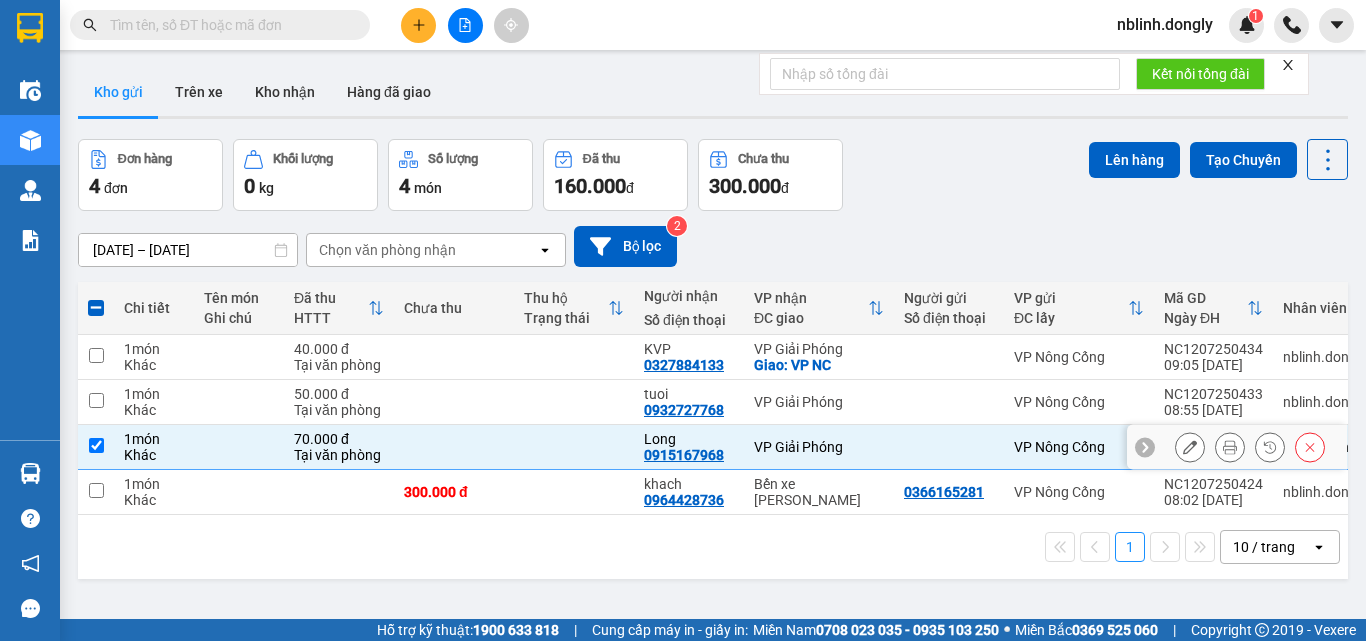 click on "VP Giải Phóng" at bounding box center [819, 447] 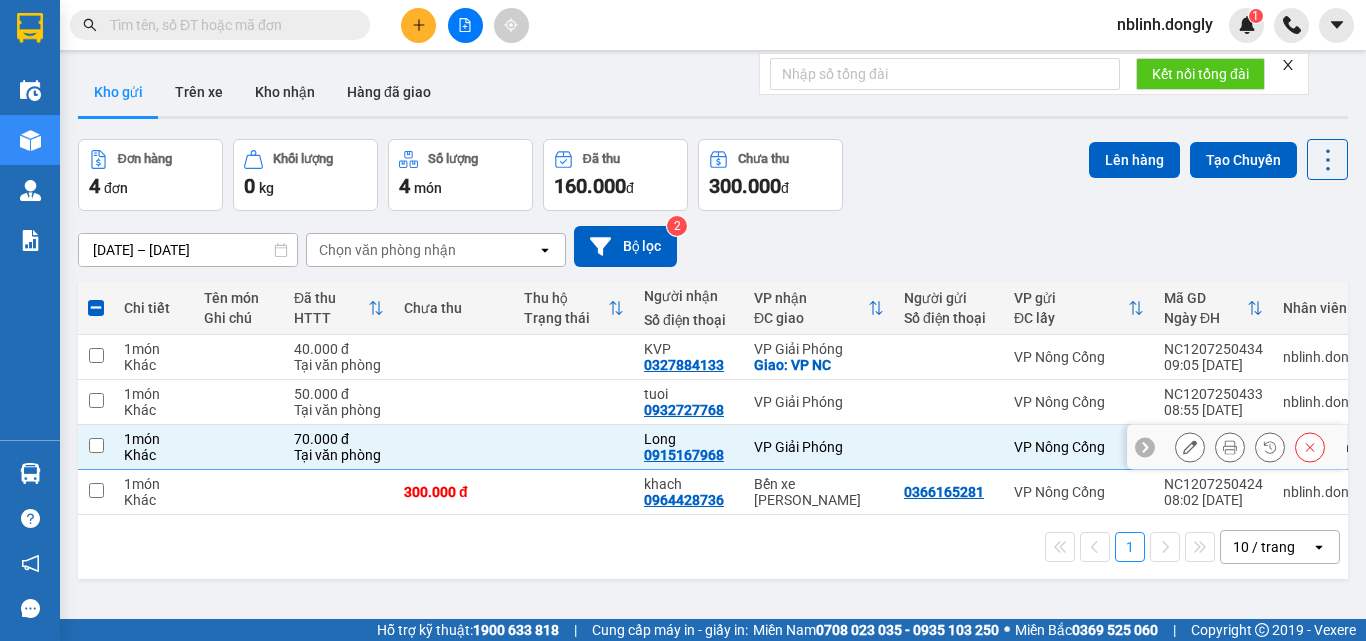 checkbox on "false" 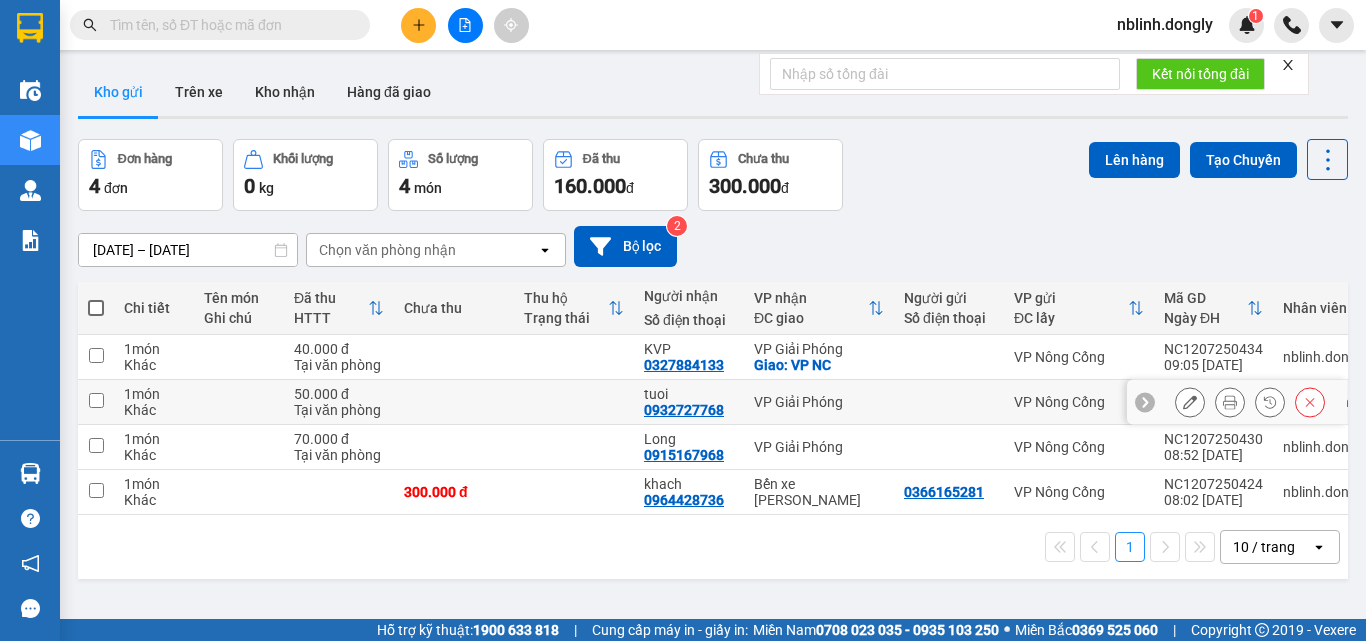 drag, startPoint x: 164, startPoint y: 404, endPoint x: 180, endPoint y: 404, distance: 16 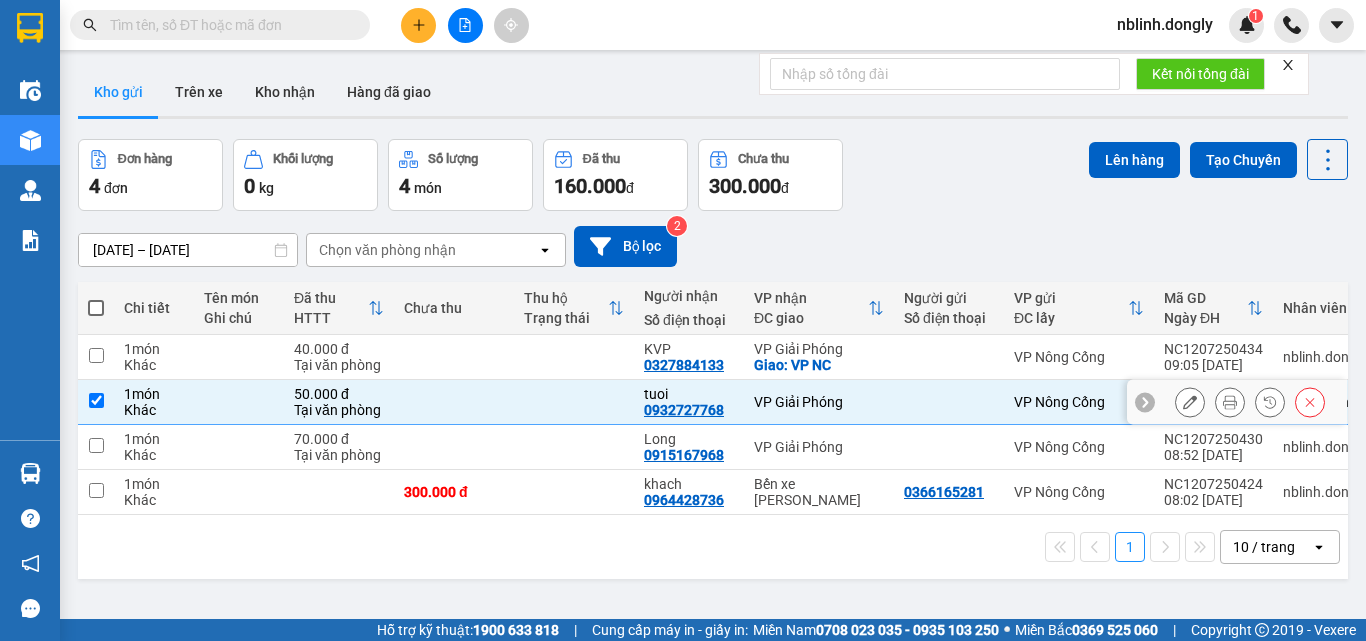 drag, startPoint x: 186, startPoint y: 401, endPoint x: 202, endPoint y: 420, distance: 24.839485 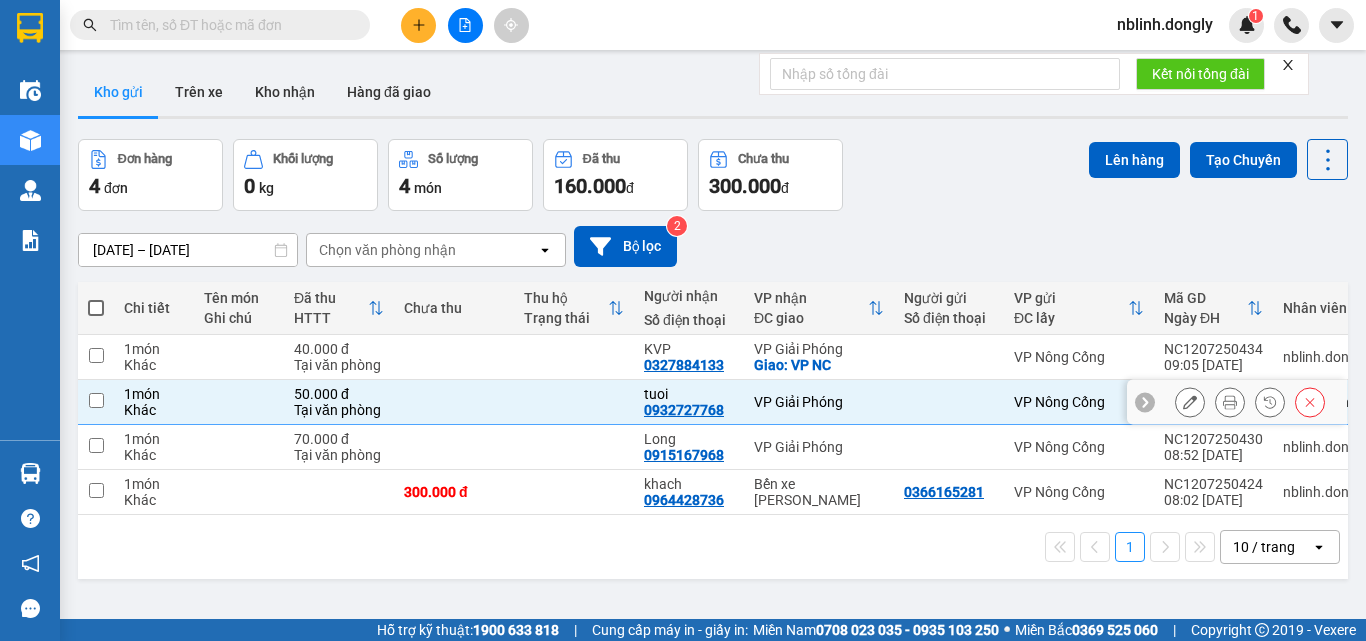 checkbox on "false" 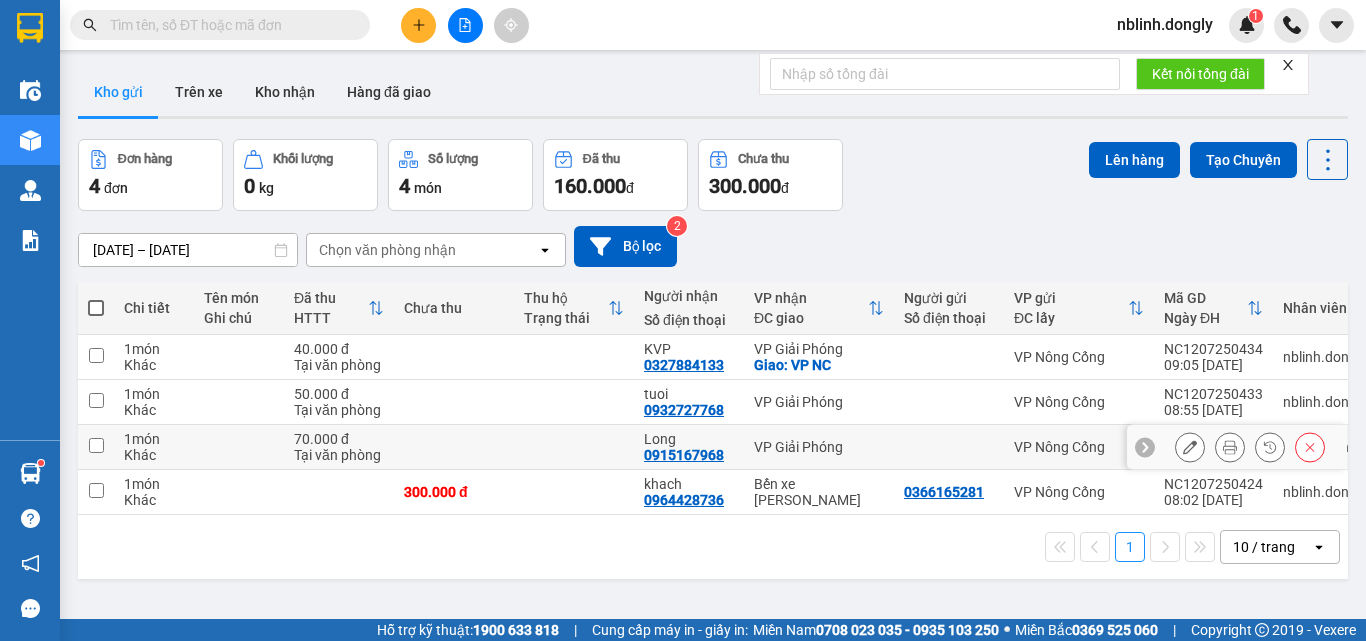 click at bounding box center [96, 445] 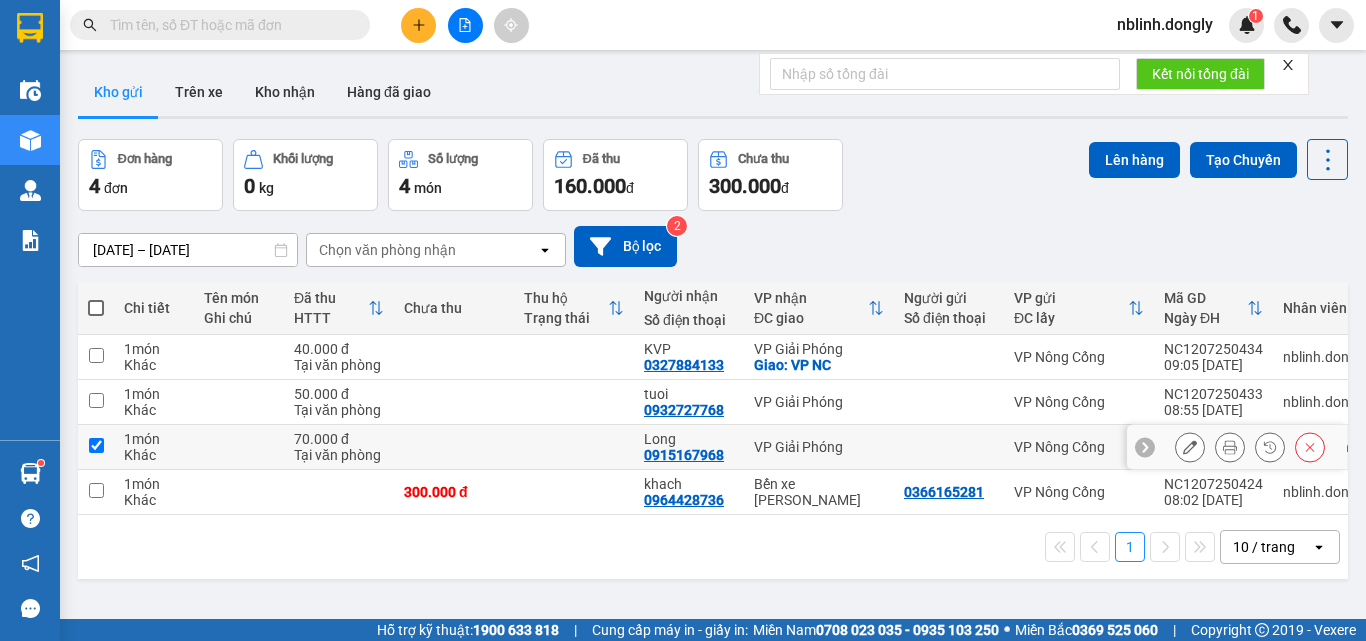 checkbox on "true" 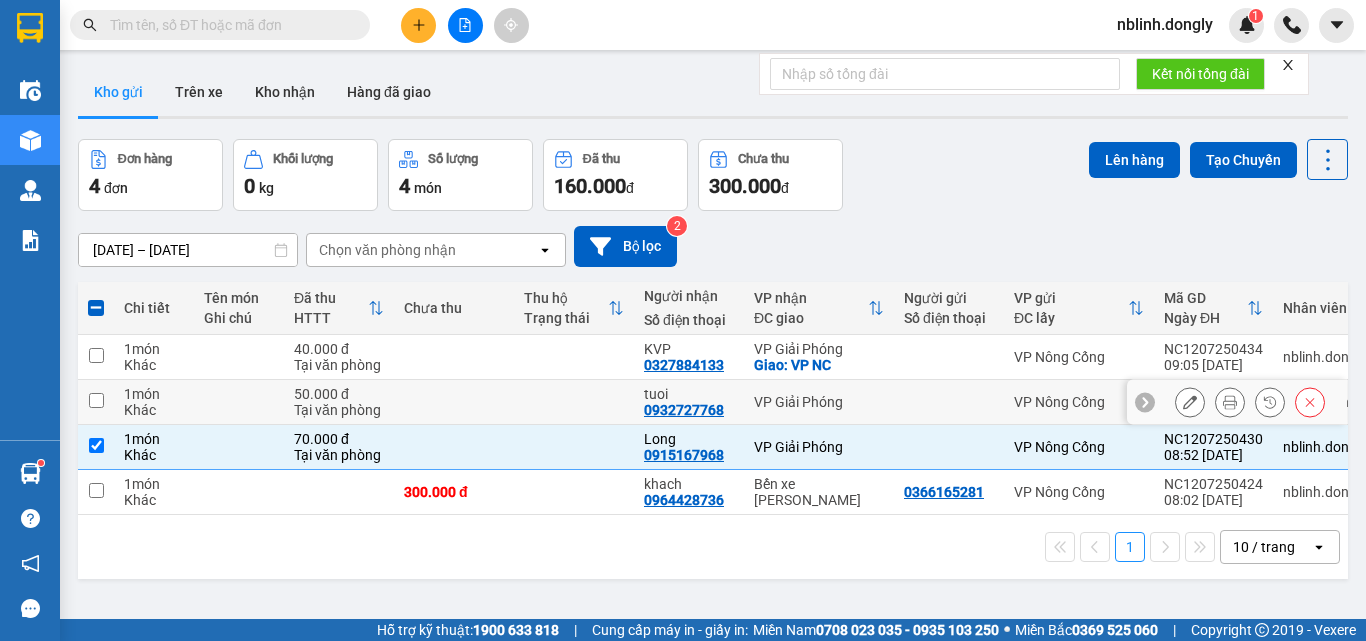 click at bounding box center (96, 400) 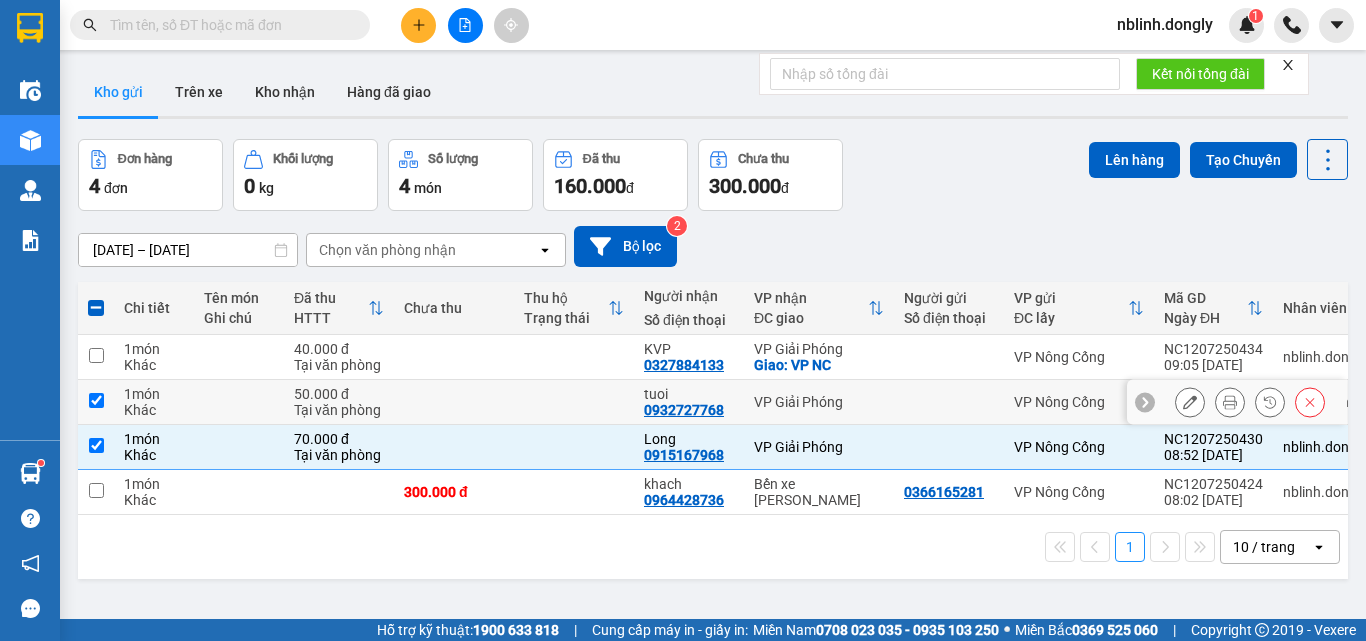 checkbox on "true" 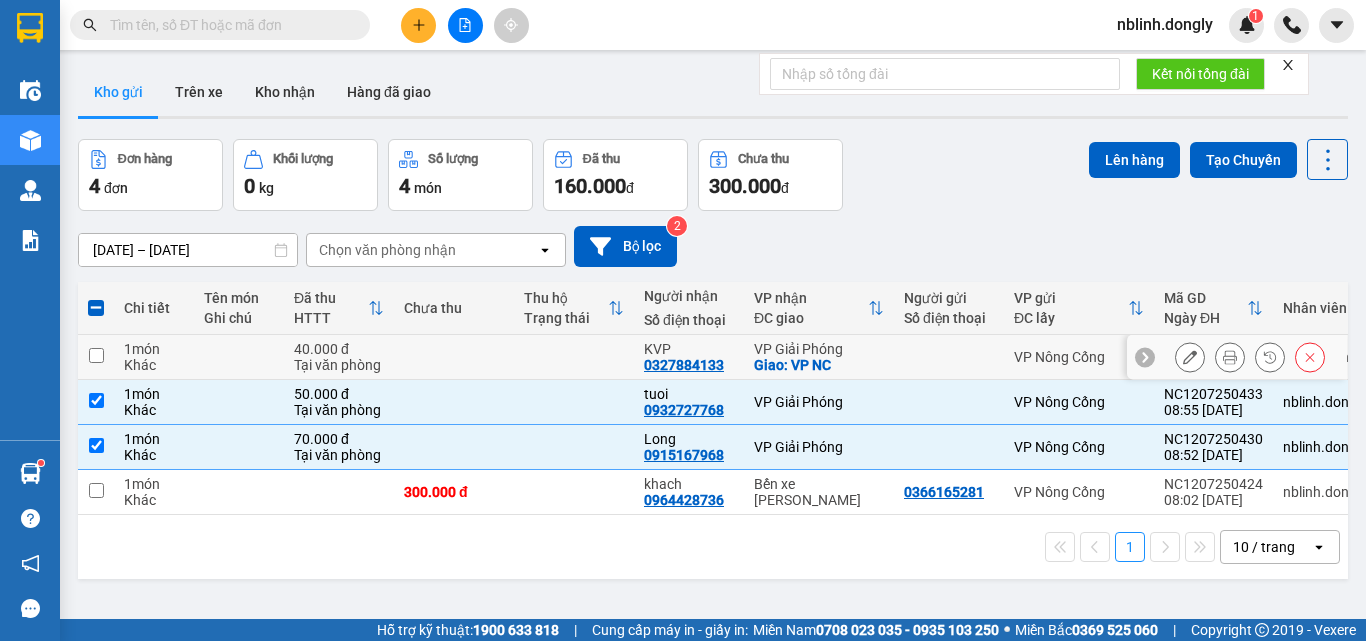 click at bounding box center [96, 355] 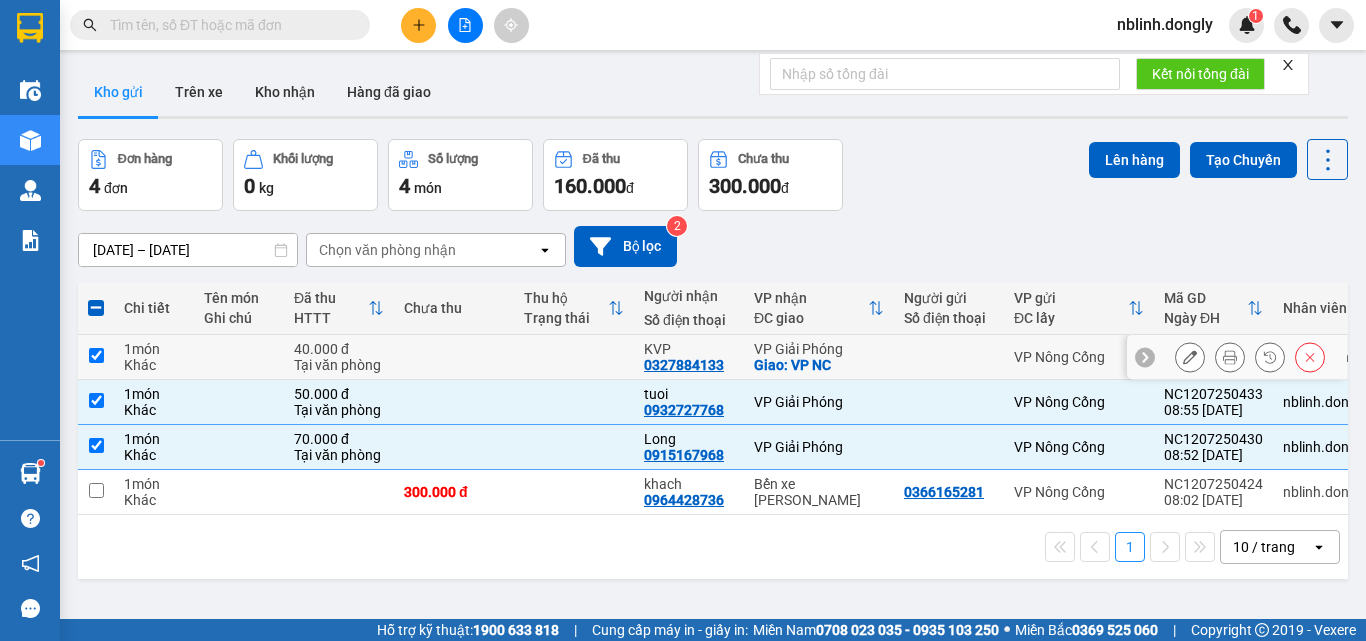 checkbox on "true" 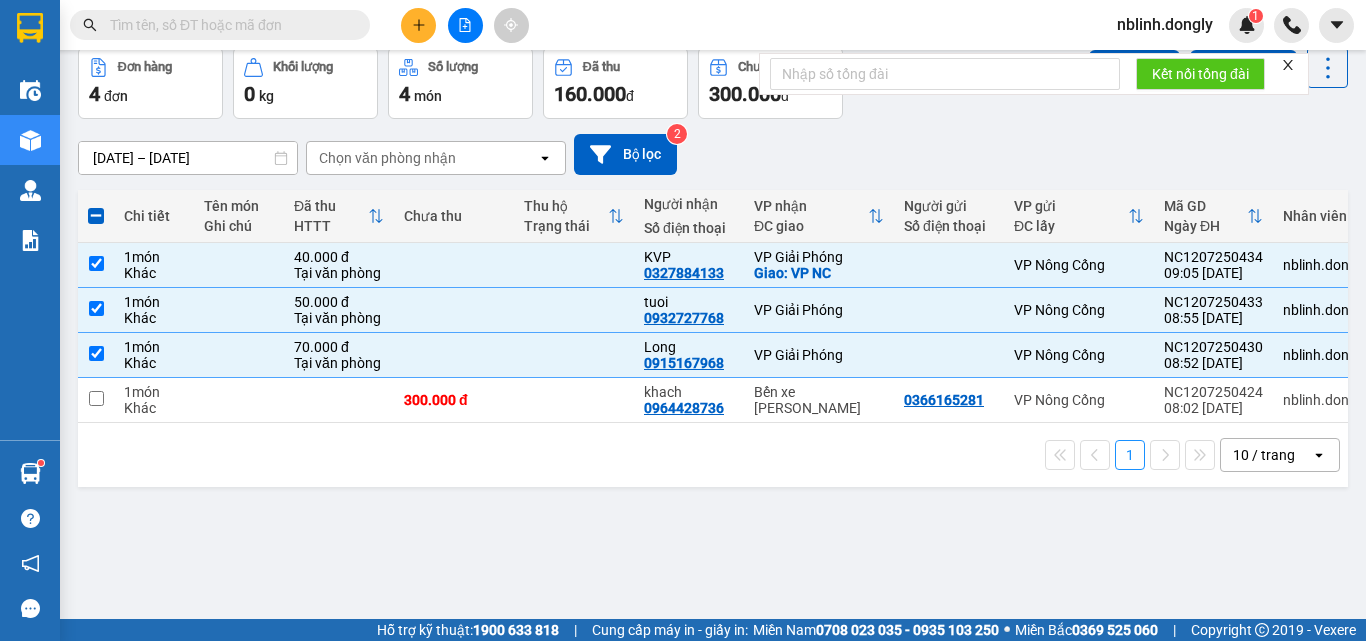 scroll, scrollTop: 0, scrollLeft: 0, axis: both 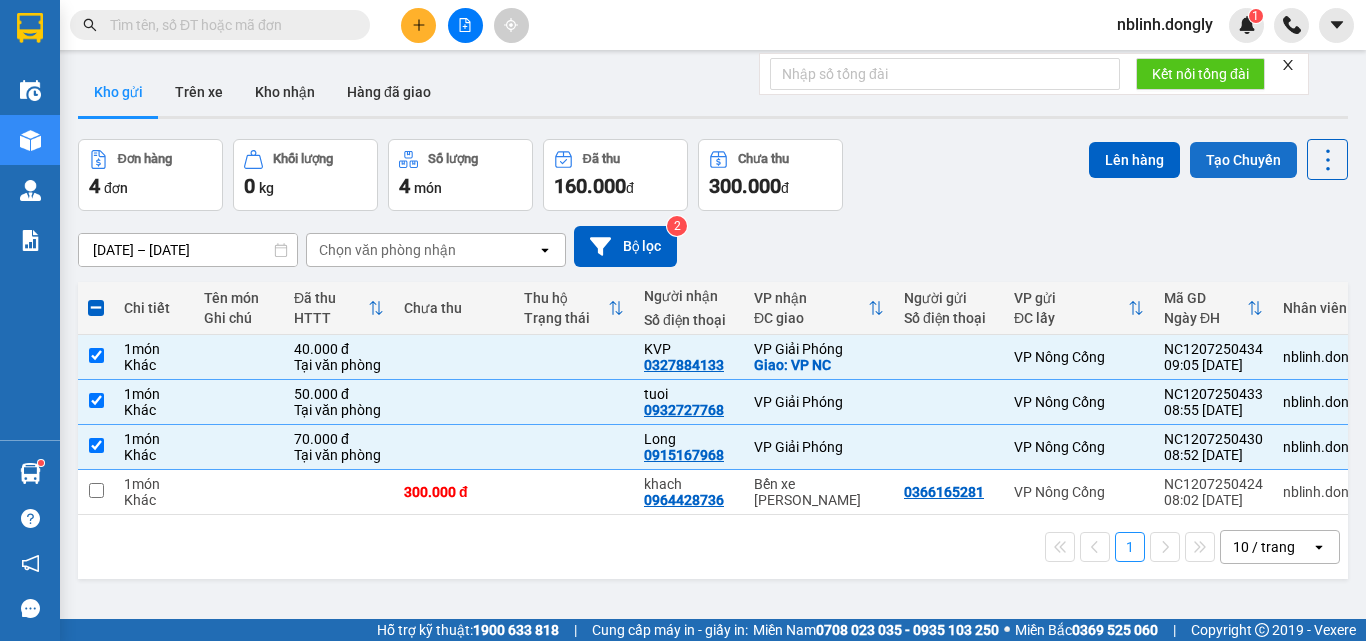 click on "Tạo Chuyến" at bounding box center (1243, 160) 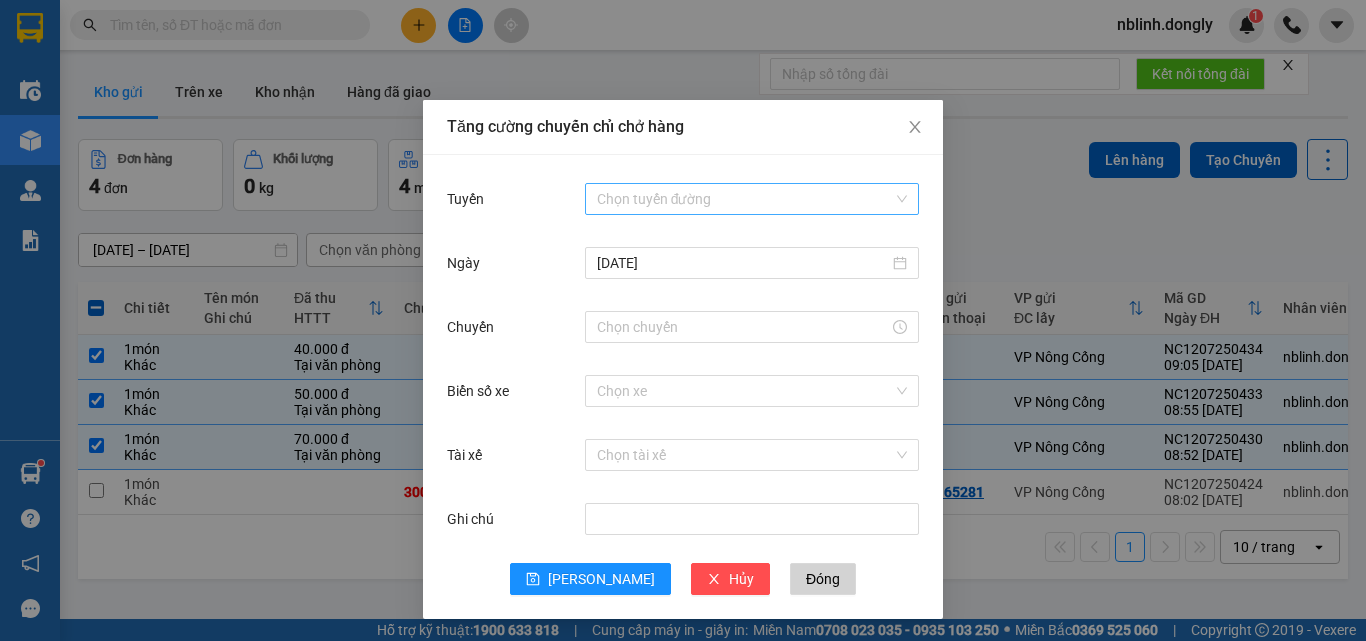 click on "Tuyến" at bounding box center [745, 199] 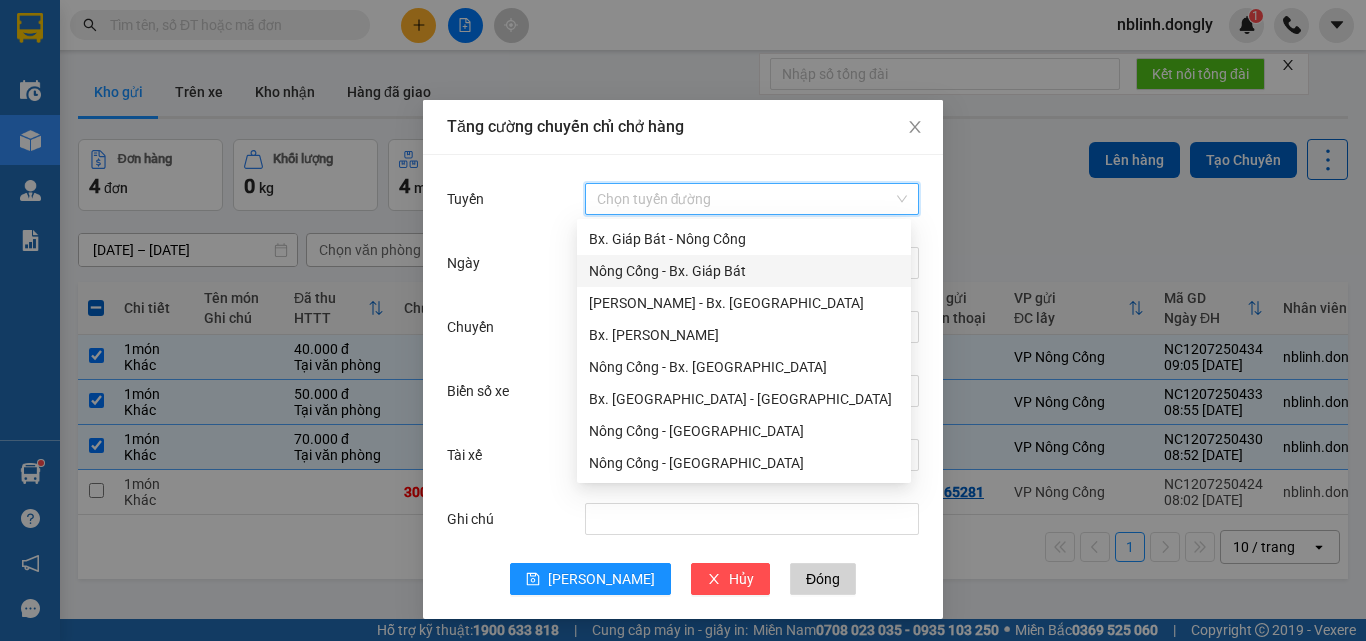 click on "Nông Cống - Bx. Giáp Bát" at bounding box center [744, 271] 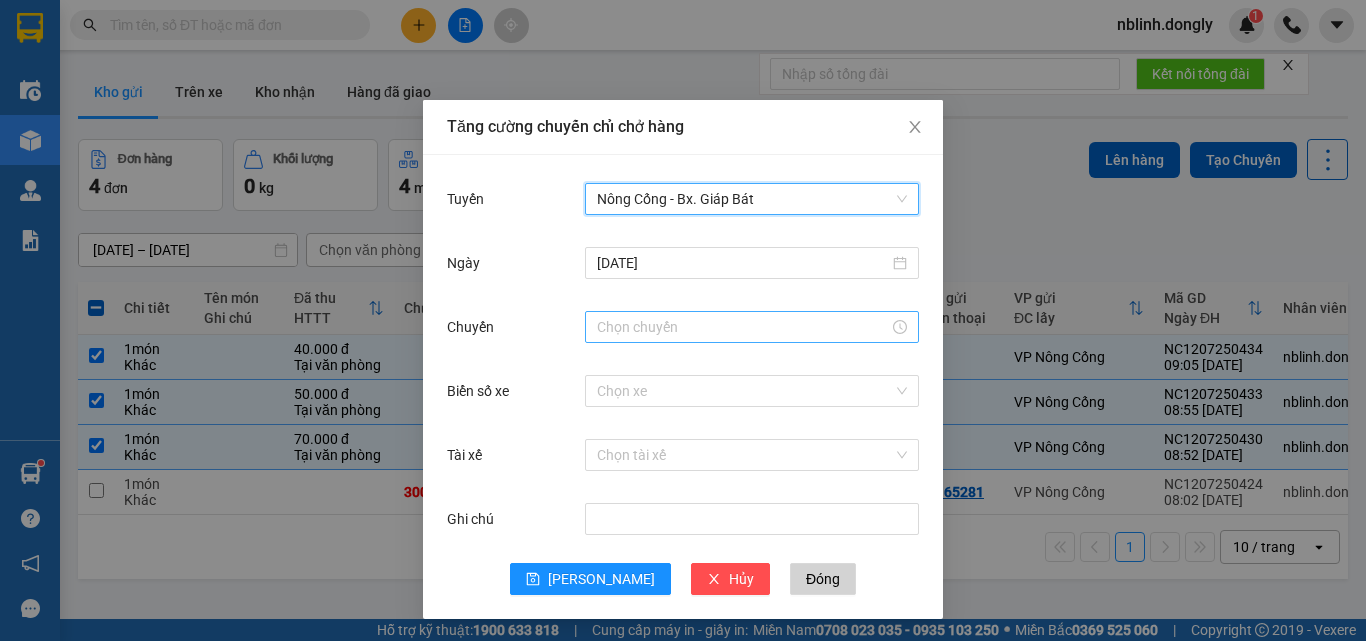 click on "Chuyến" at bounding box center [743, 327] 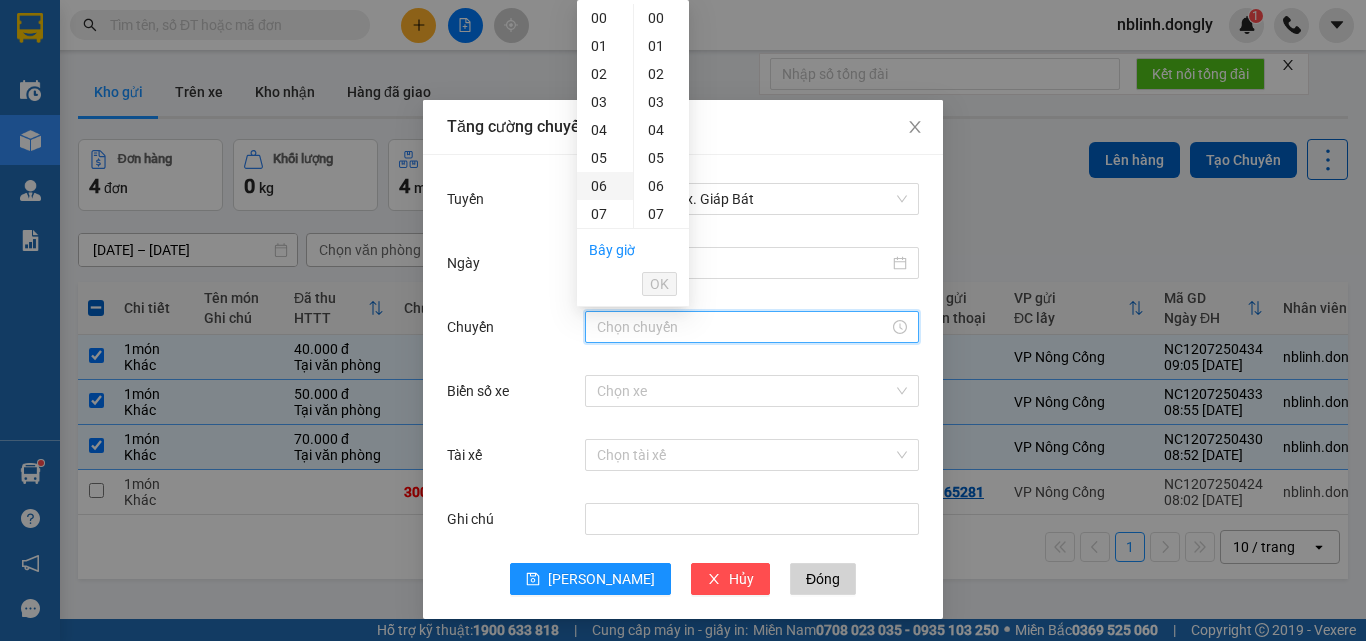 scroll, scrollTop: 100, scrollLeft: 0, axis: vertical 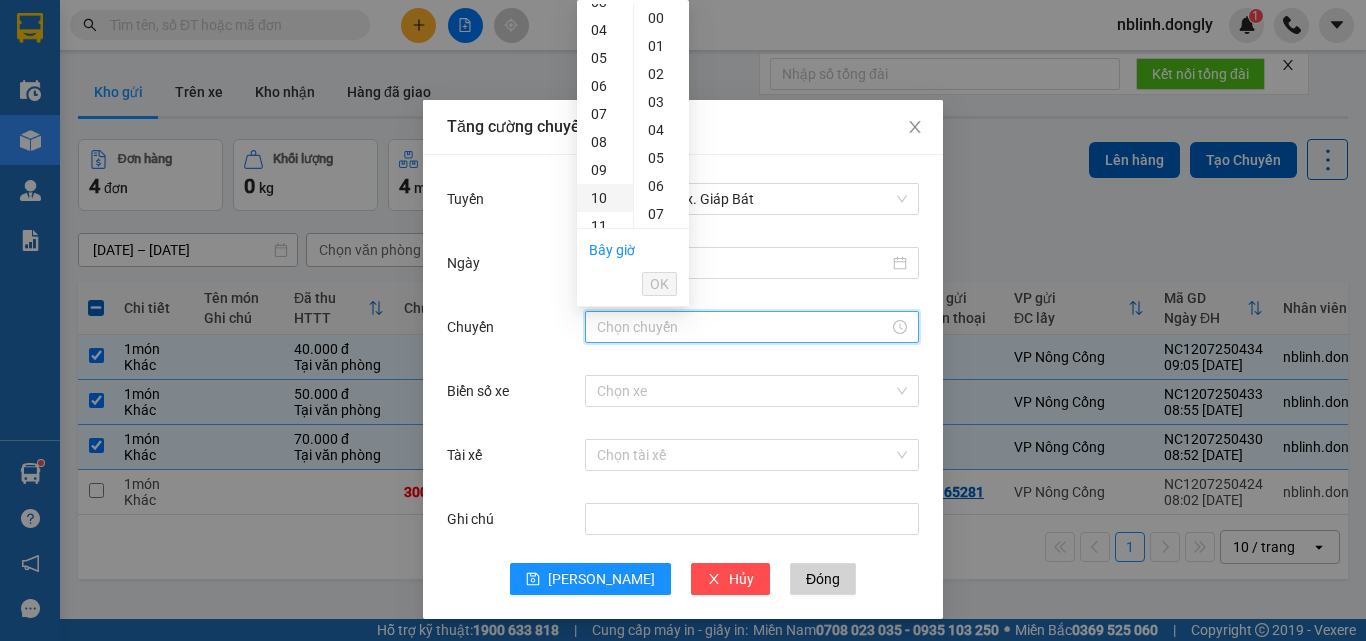 click on "10" at bounding box center [605, 198] 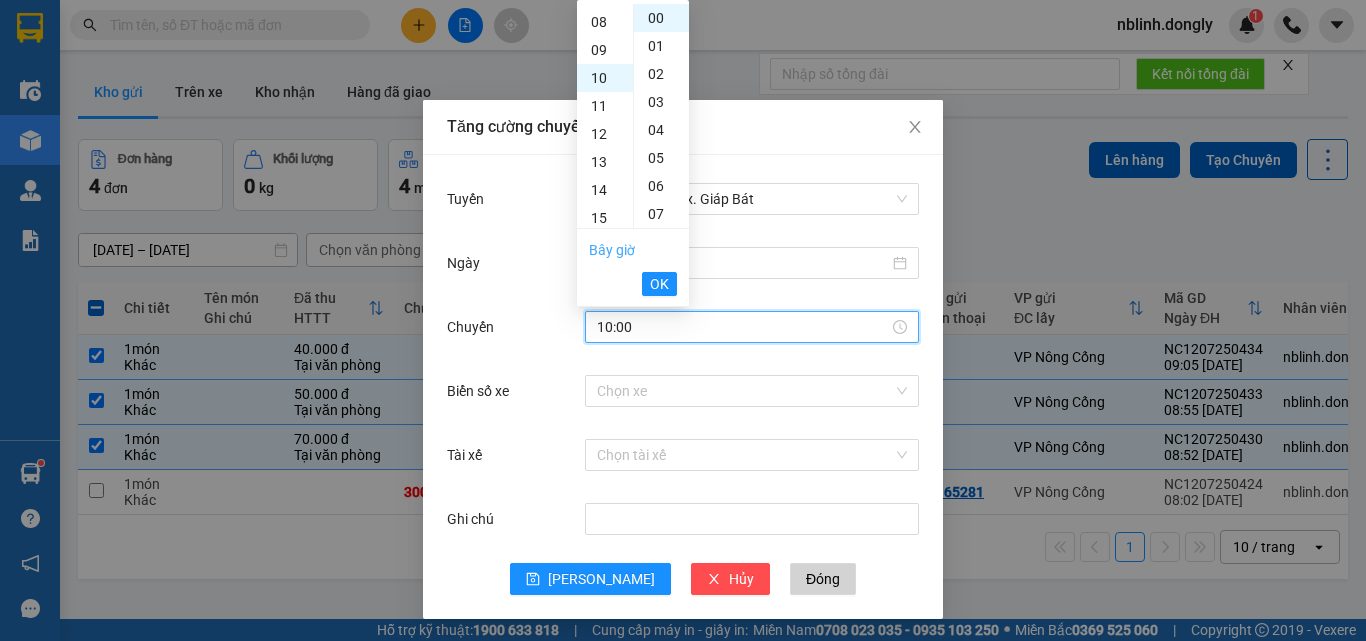 scroll, scrollTop: 280, scrollLeft: 0, axis: vertical 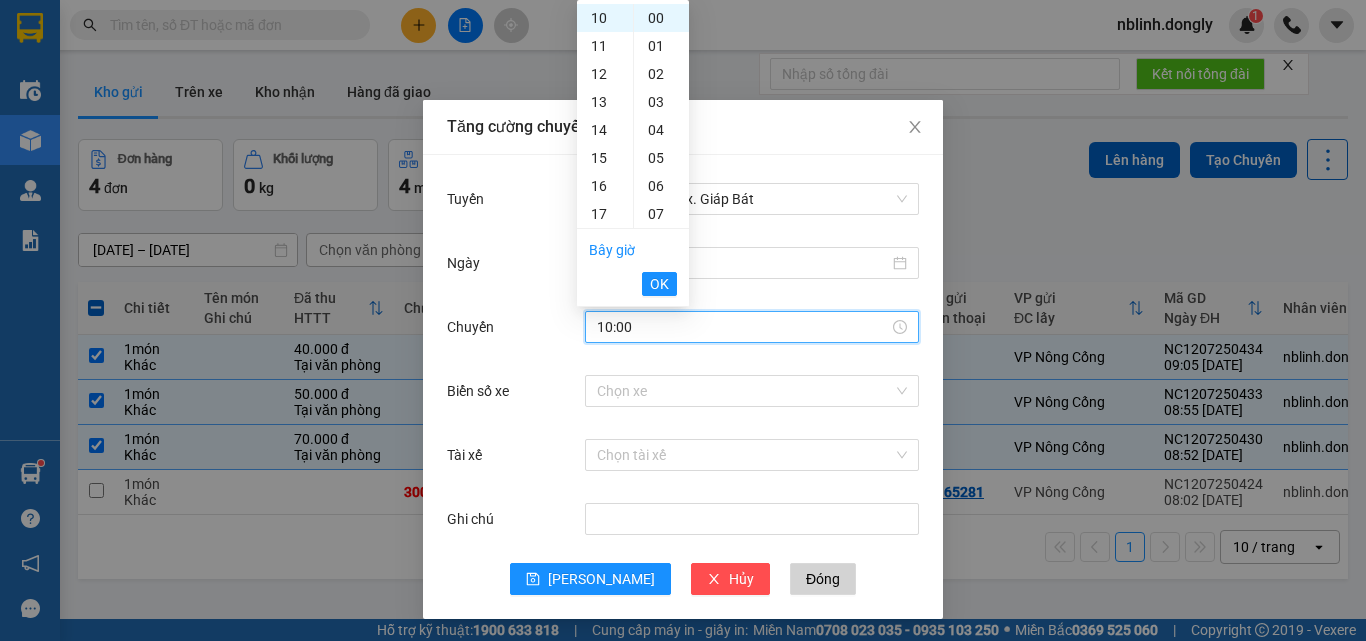 drag, startPoint x: 652, startPoint y: 277, endPoint x: 667, endPoint y: 296, distance: 24.207438 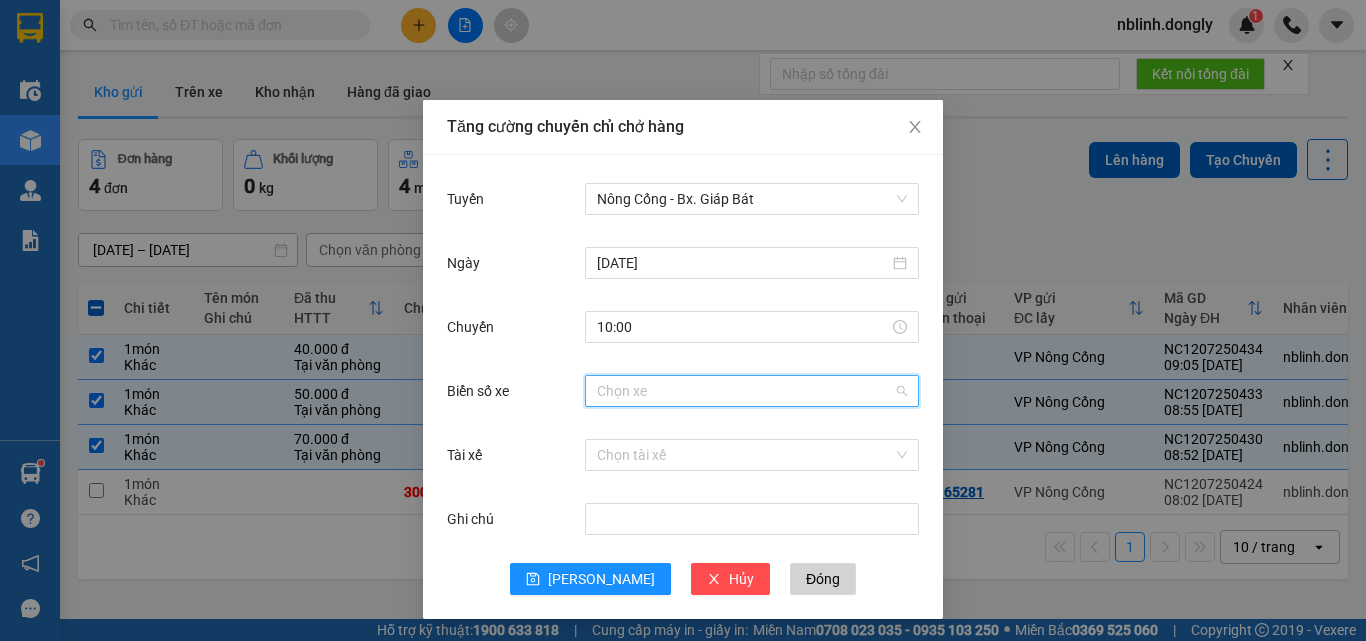 click on "Biển số xe" at bounding box center (745, 391) 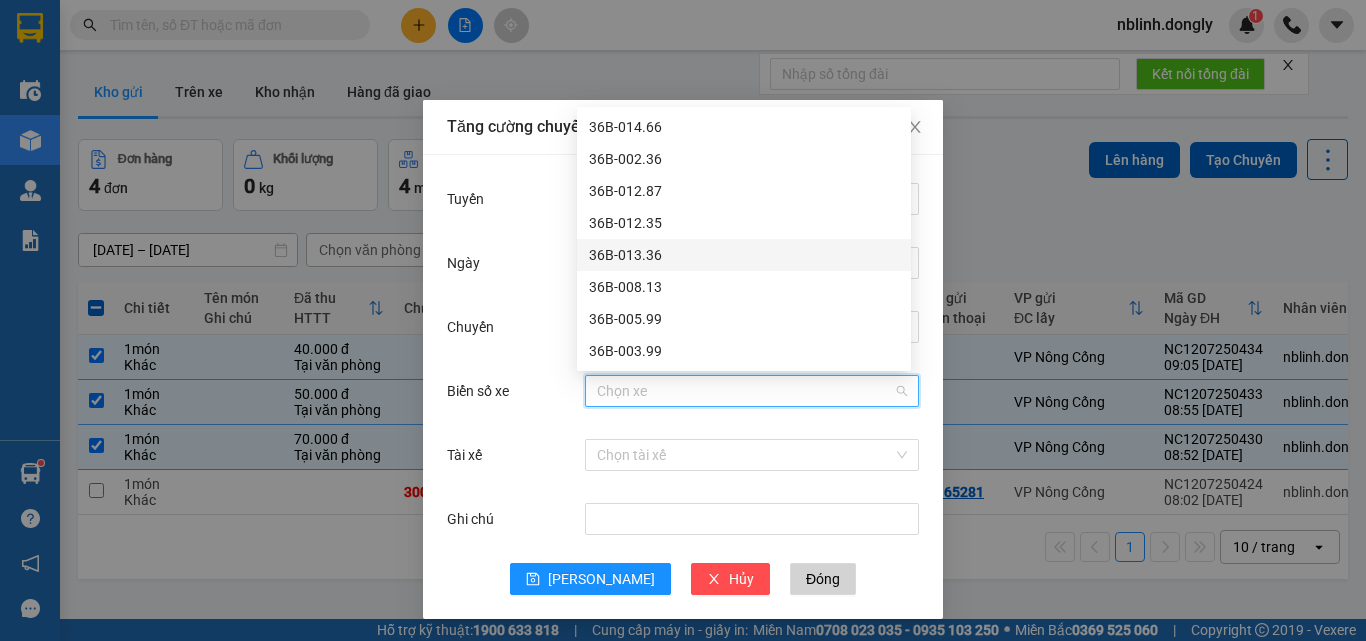 scroll, scrollTop: 100, scrollLeft: 0, axis: vertical 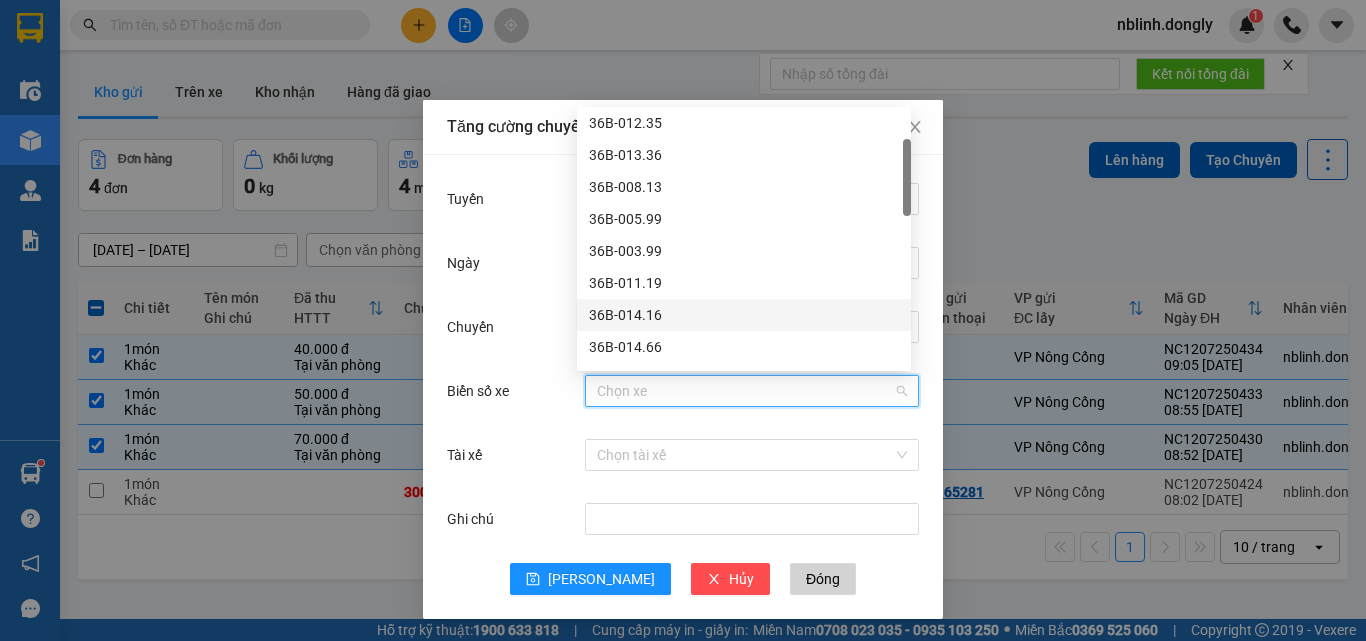 click on "36B-014.16" at bounding box center [744, 315] 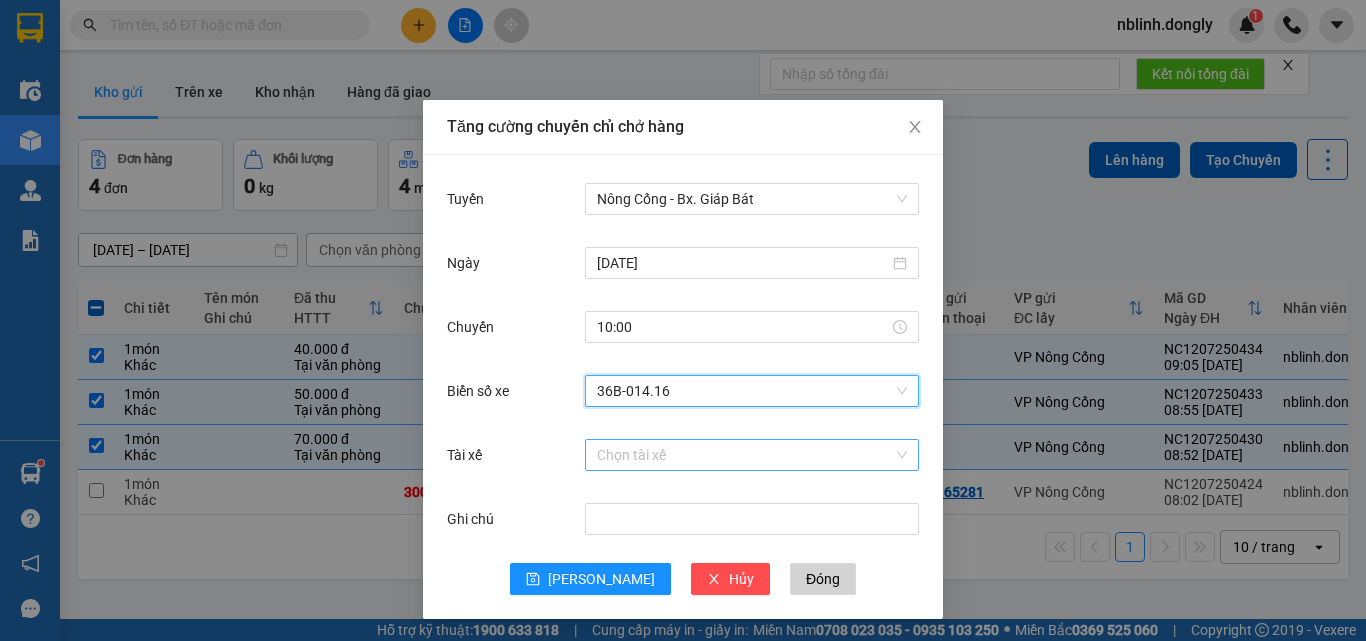 click on "Tài xế" at bounding box center [745, 455] 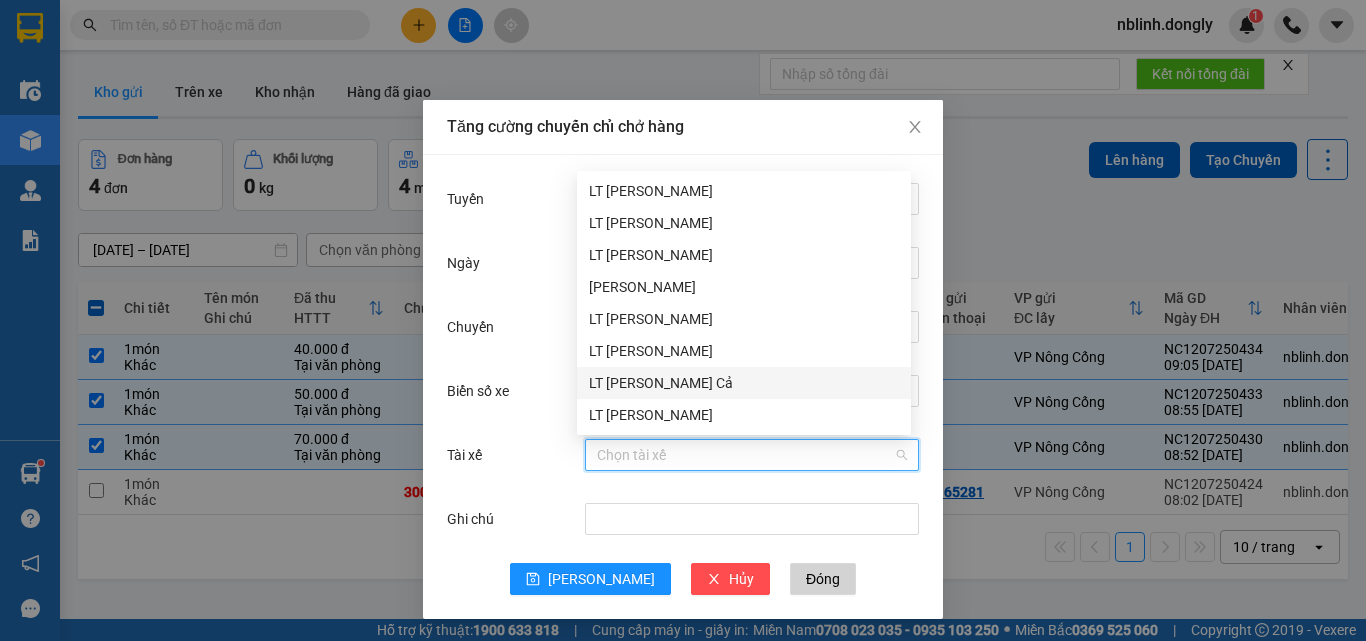 click on "LT [PERSON_NAME] Cả" at bounding box center (744, 383) 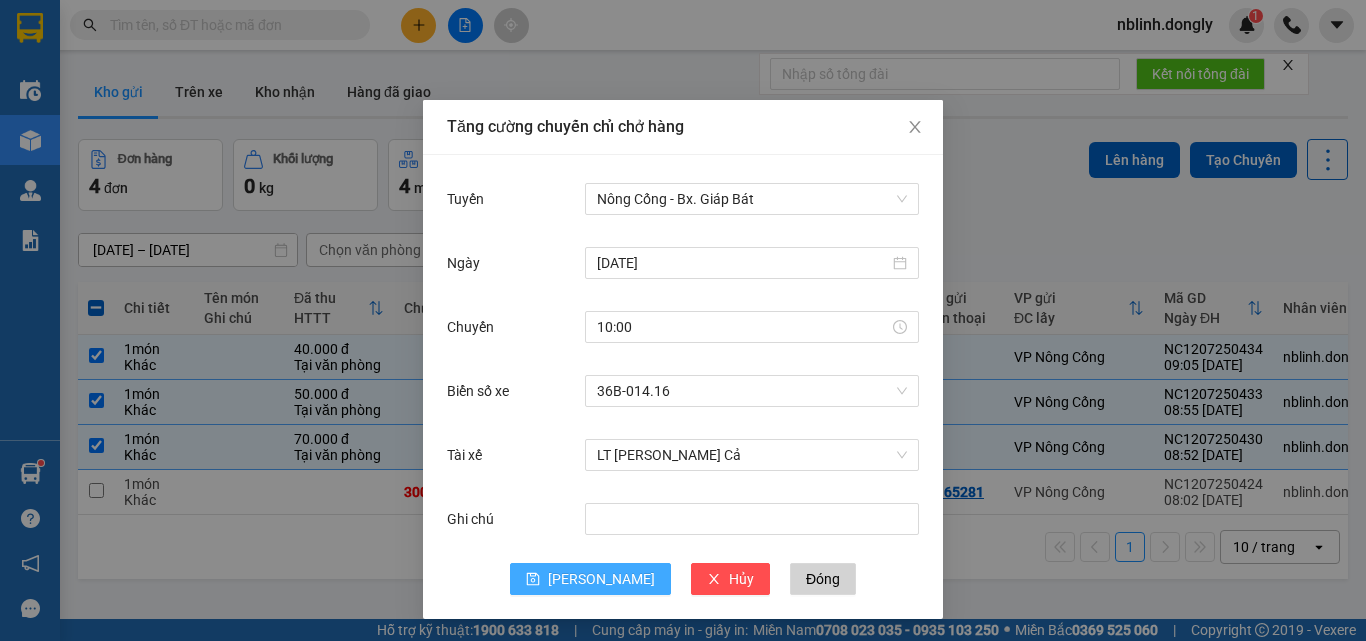 click 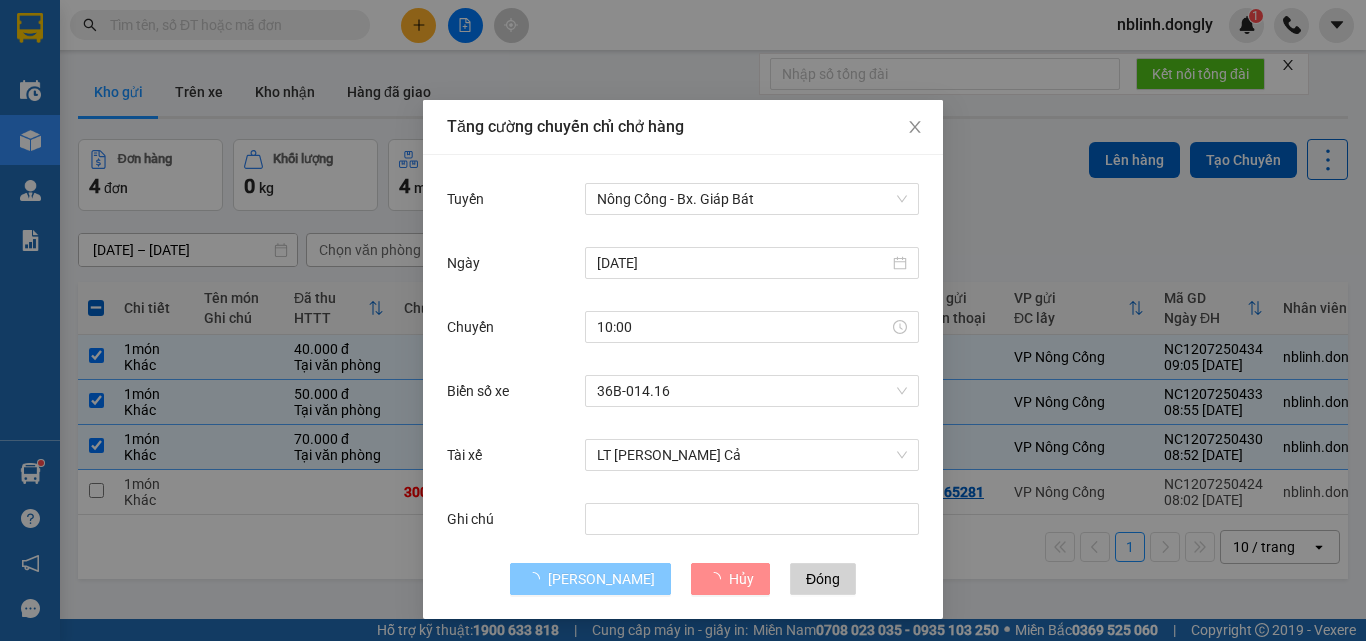 type 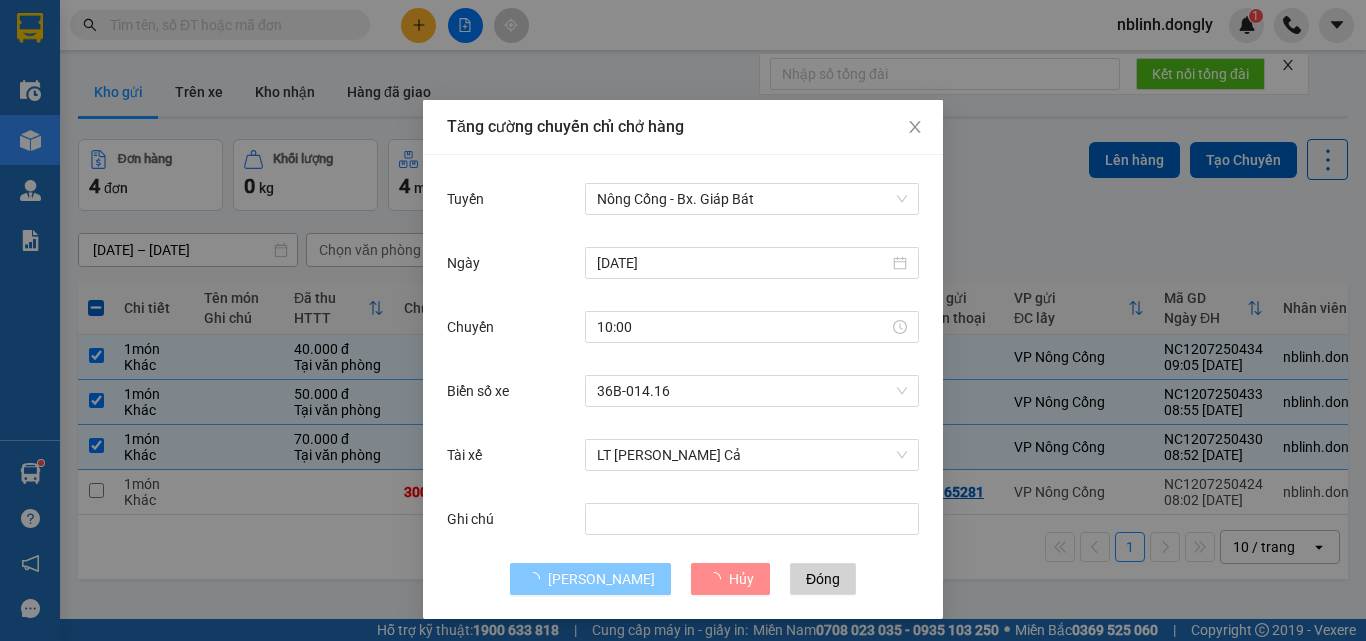 type 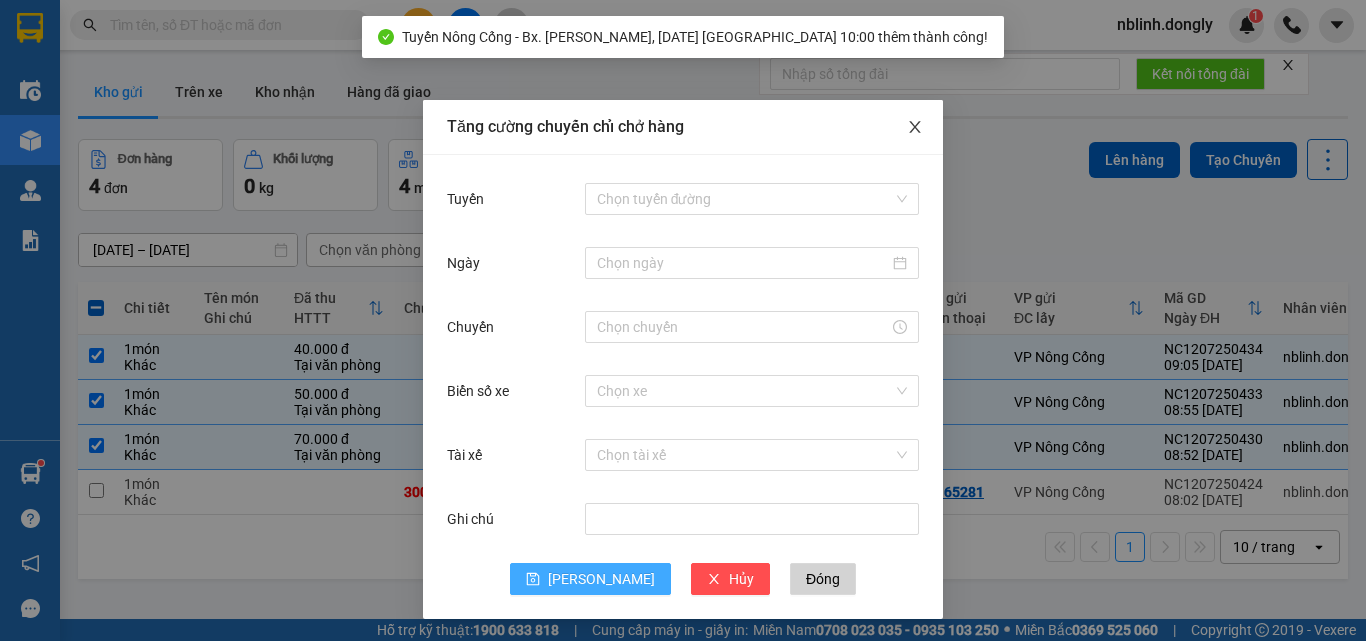 click 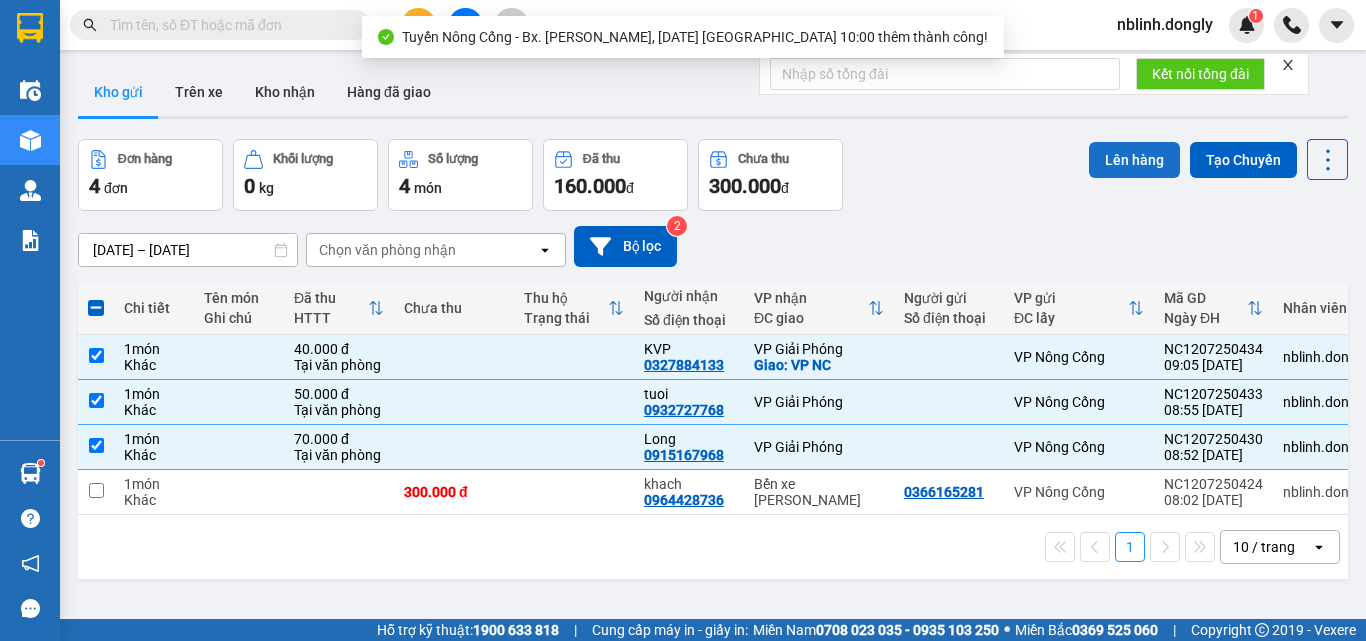 click on "Lên hàng" at bounding box center [1134, 160] 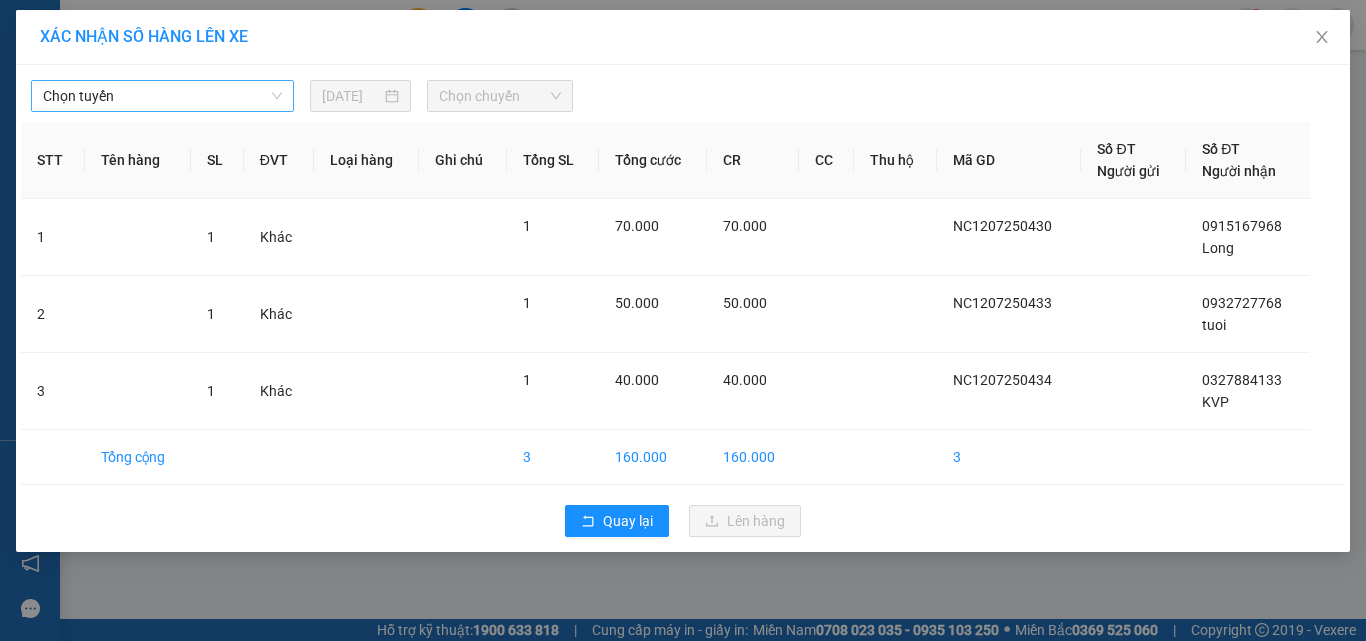 click on "Chọn tuyến" at bounding box center [162, 96] 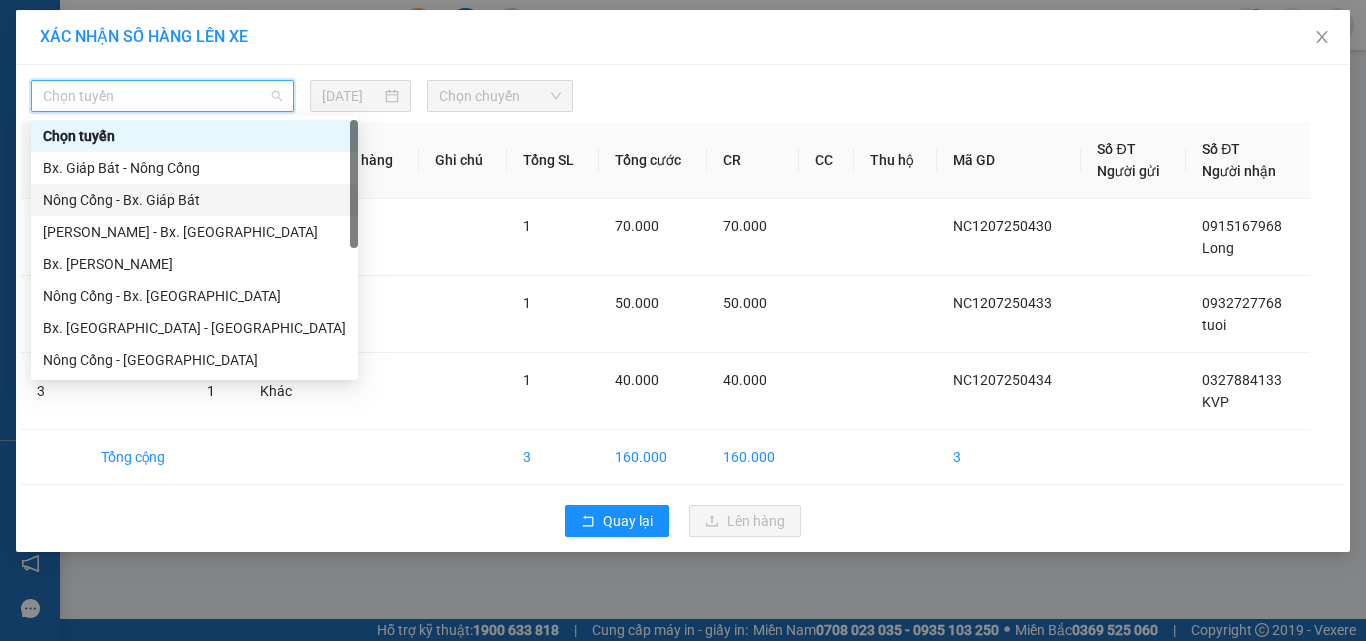 click on "Nông Cống - Bx. Giáp Bát" at bounding box center [194, 200] 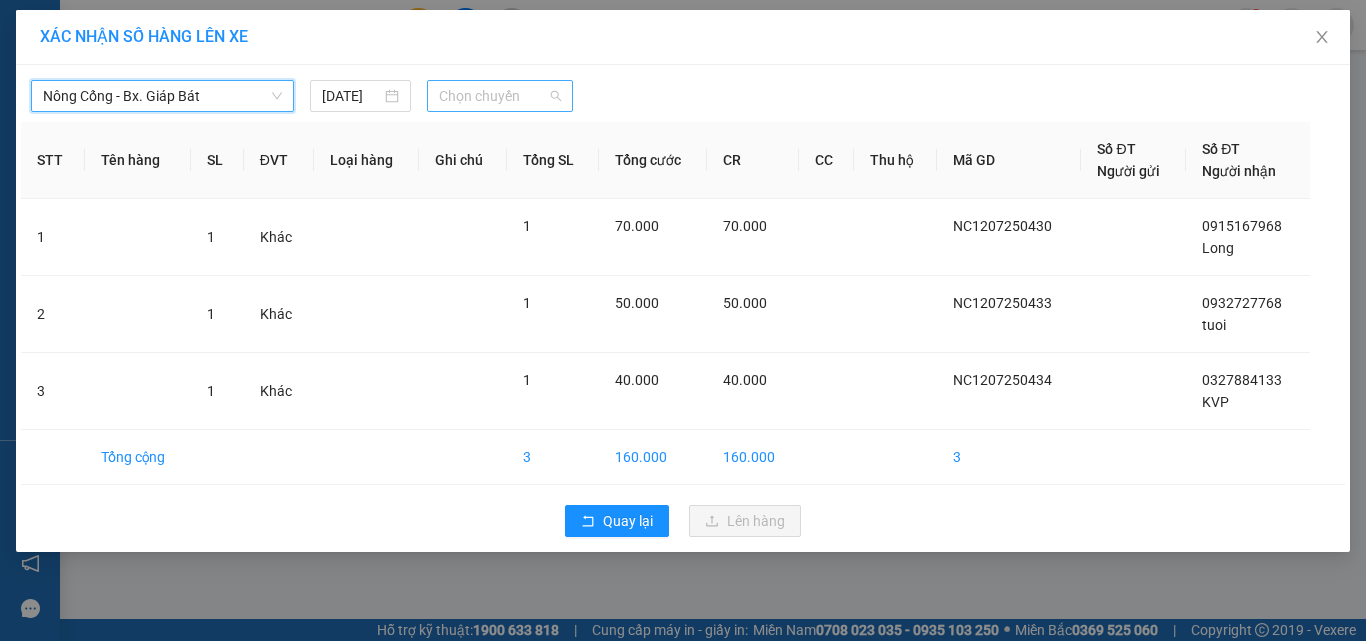 click on "Chọn chuyến" at bounding box center (500, 96) 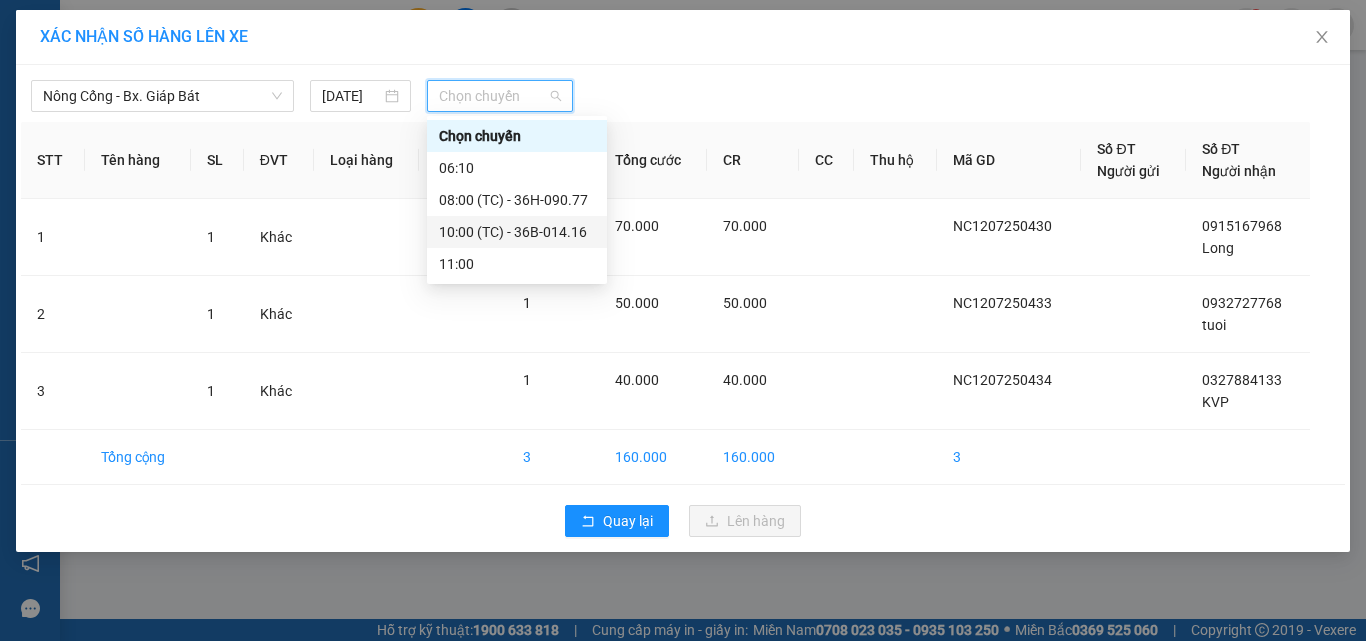 click on "10:00   (TC)   - 36B-014.16" at bounding box center [517, 232] 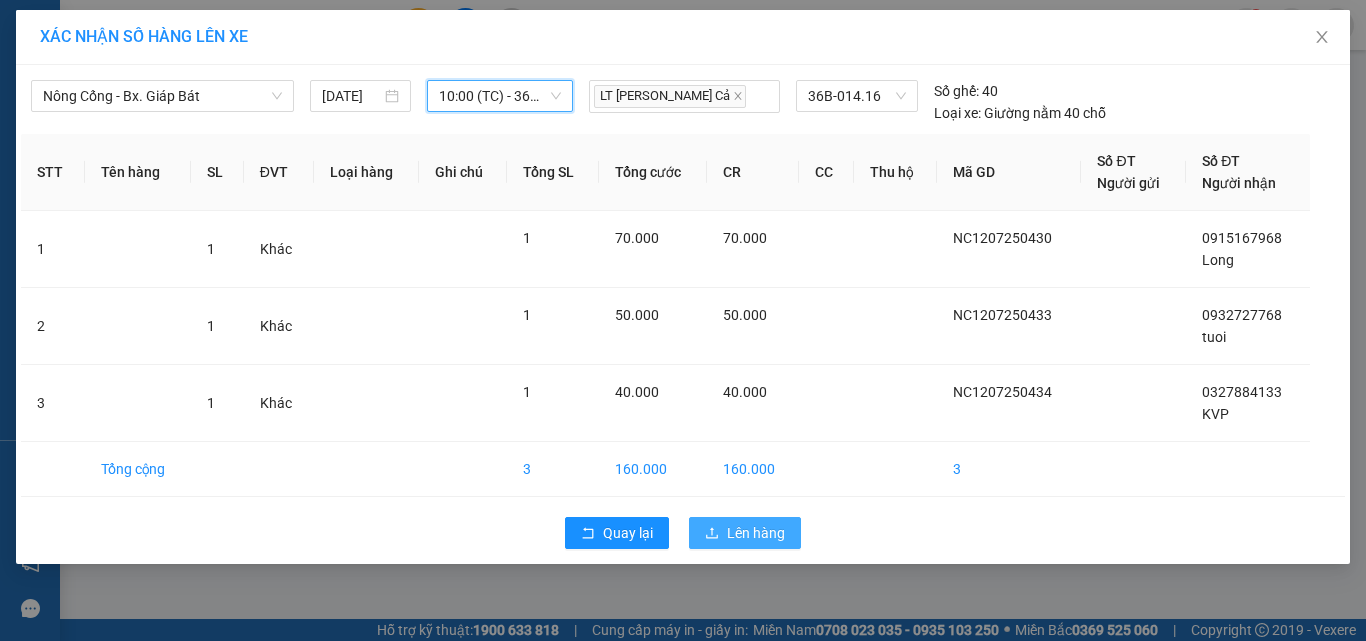 click on "Lên hàng" at bounding box center [756, 533] 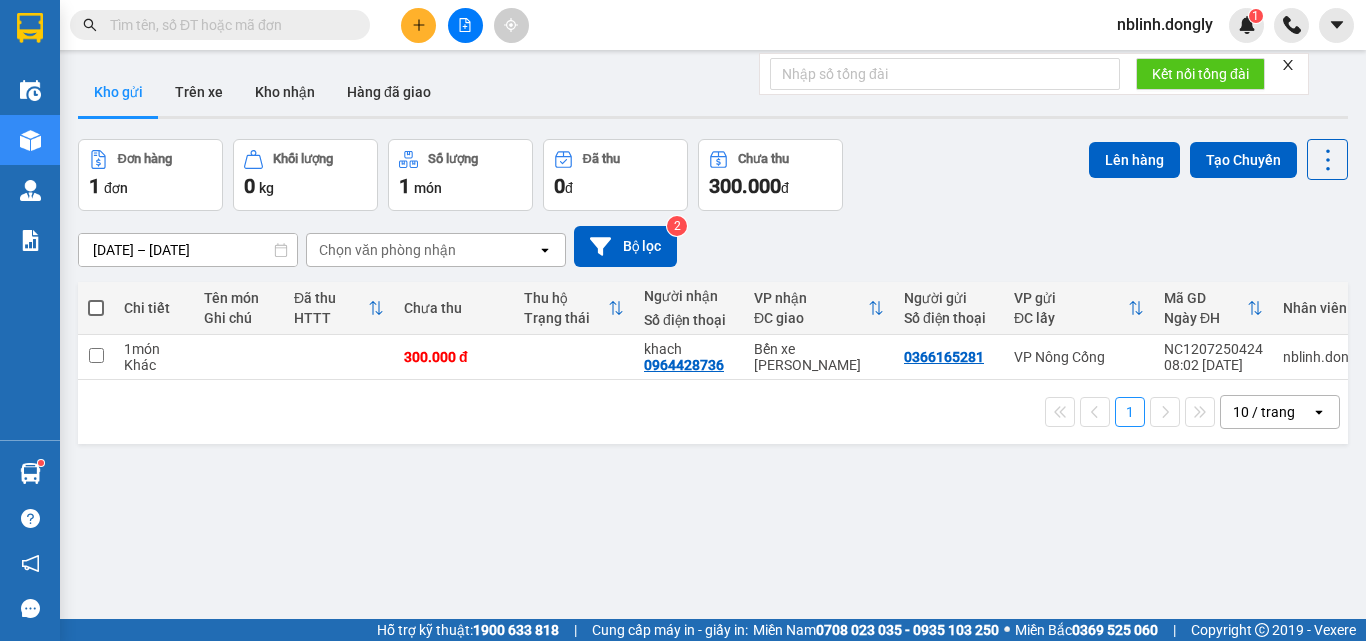 click at bounding box center (465, 25) 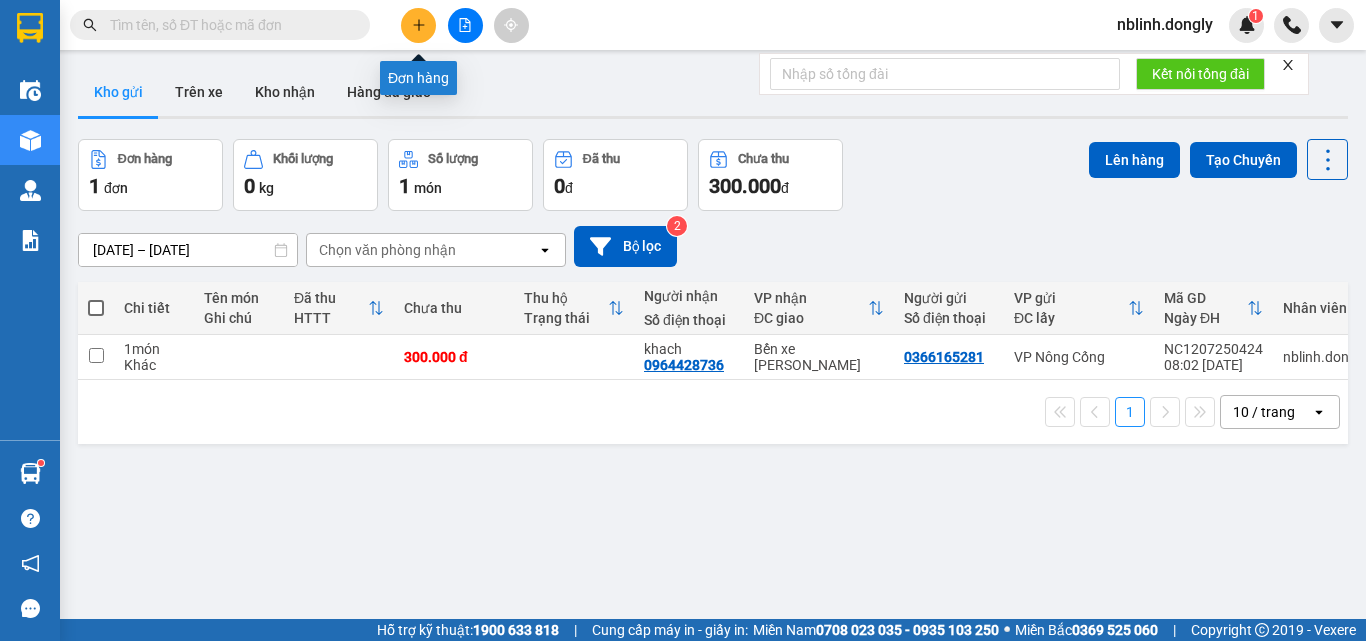 click 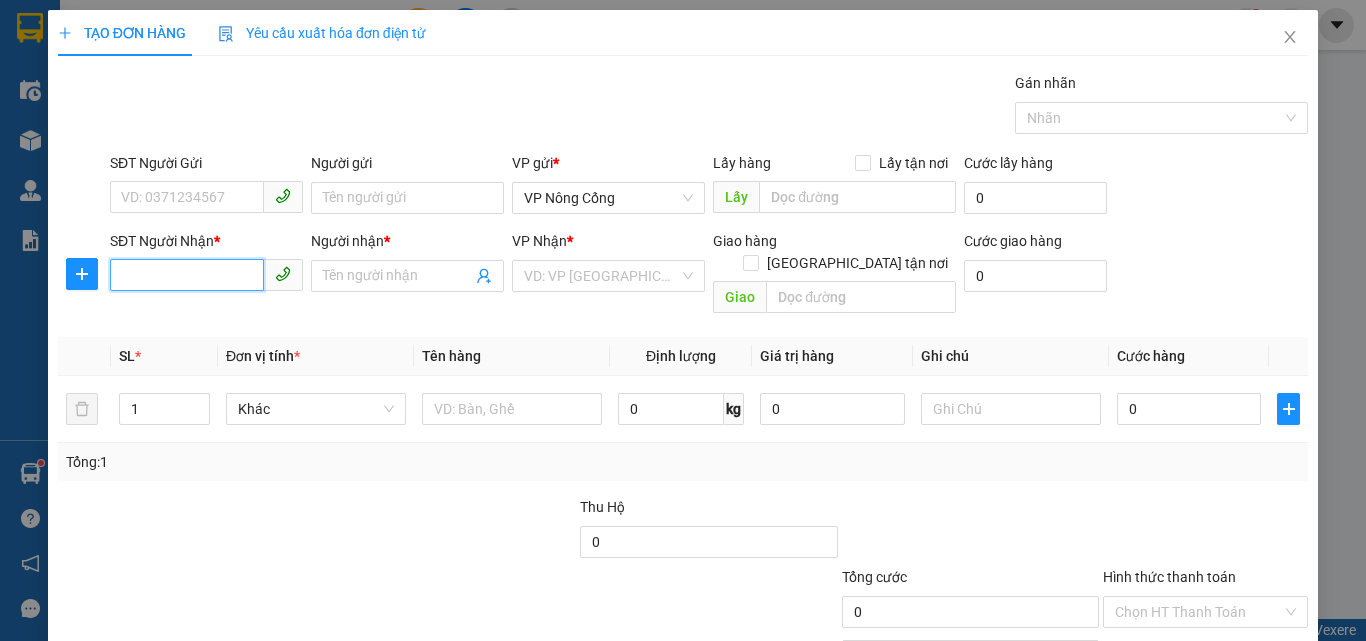 click on "SĐT Người Nhận  *" at bounding box center (187, 275) 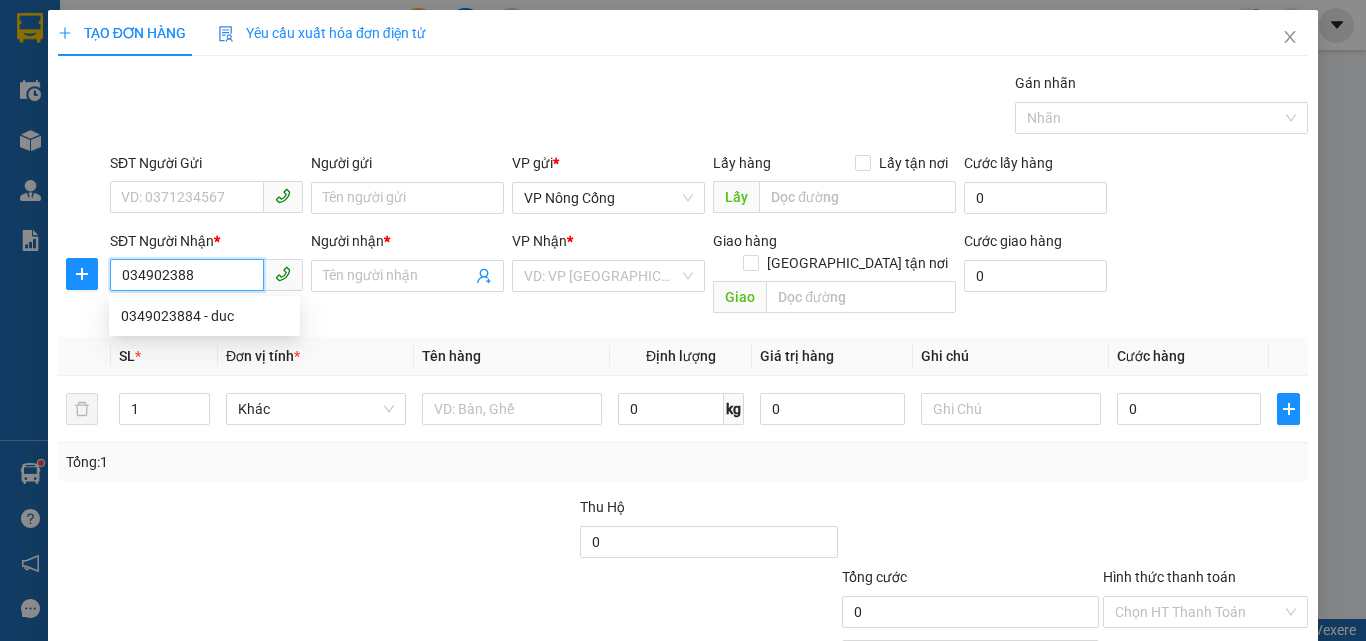 type on "0349023884" 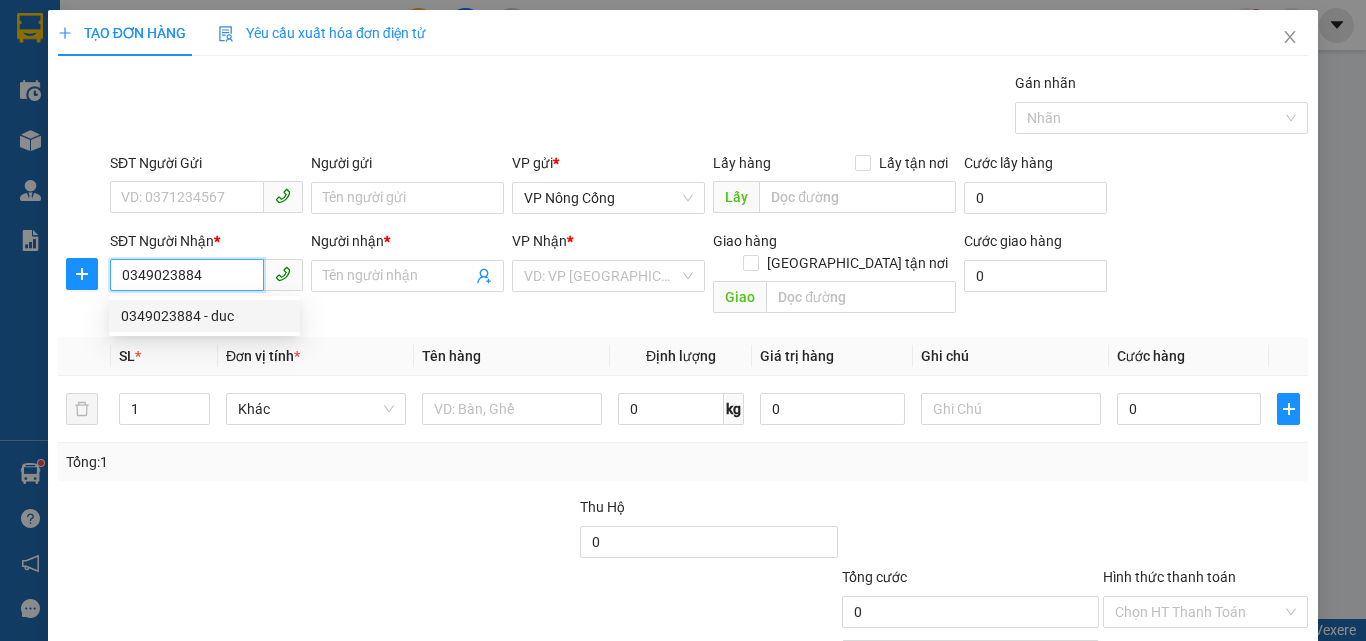 drag, startPoint x: 159, startPoint y: 318, endPoint x: 444, endPoint y: 388, distance: 293.4706 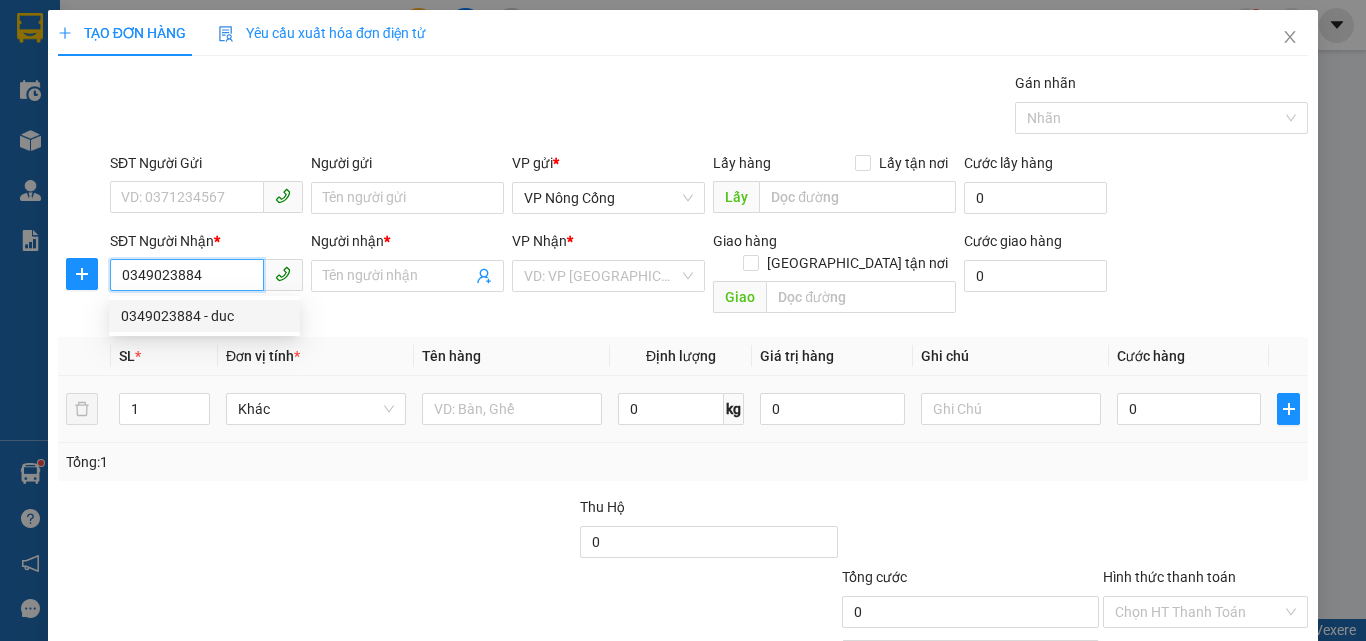 type on "duc" 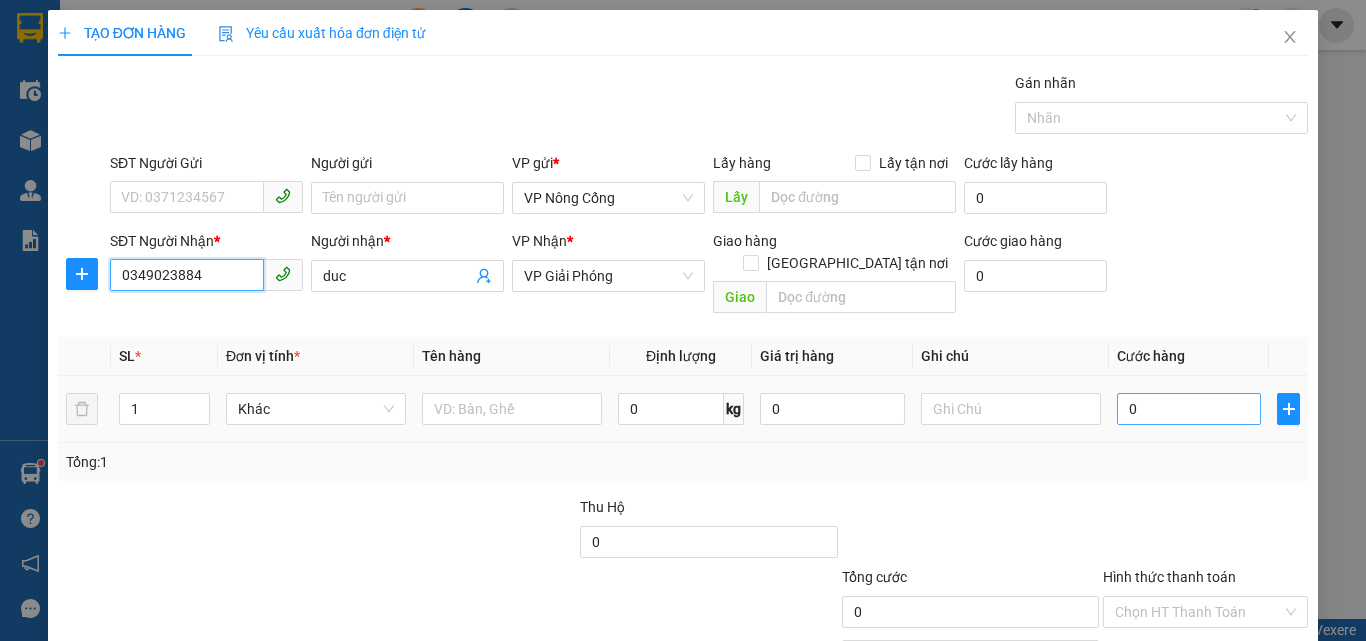 type on "0349023884" 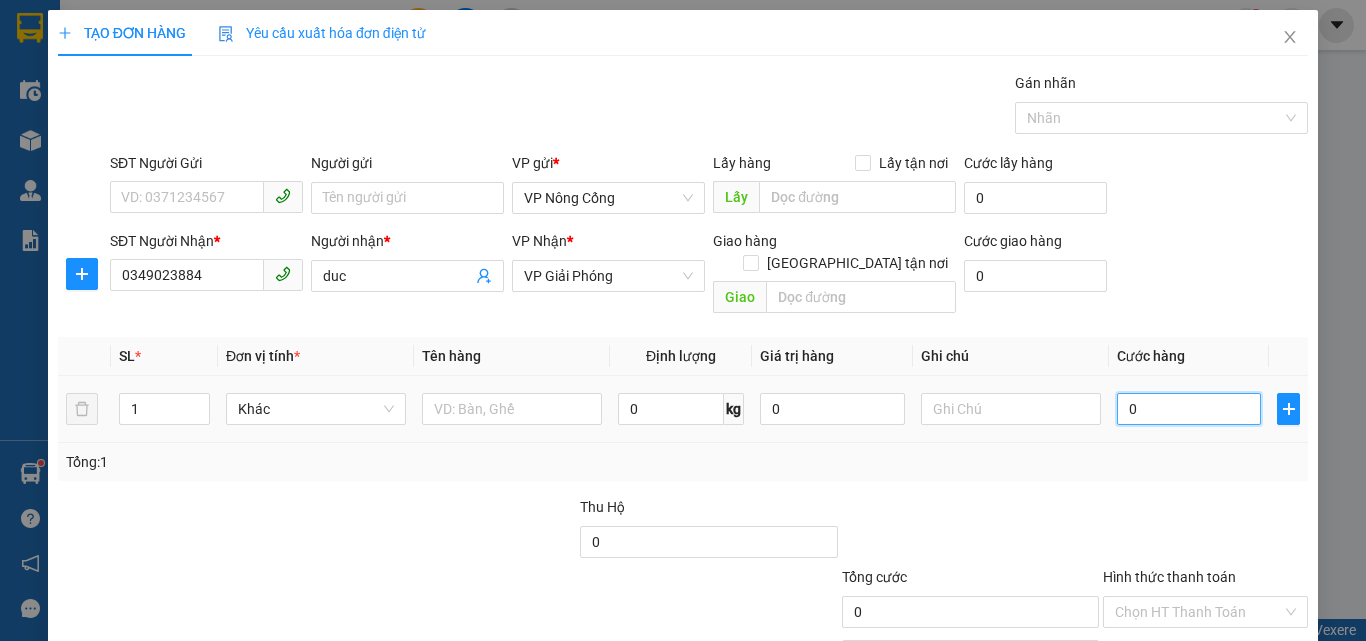click on "0" at bounding box center (1189, 409) 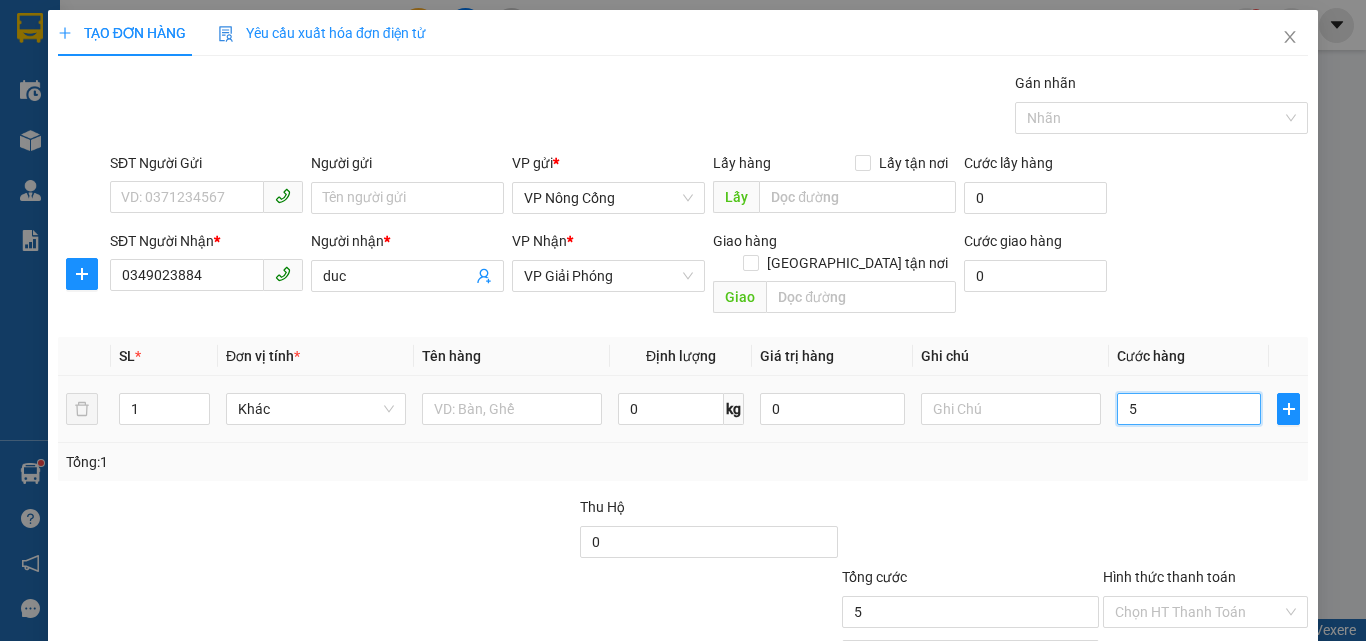 type on "50" 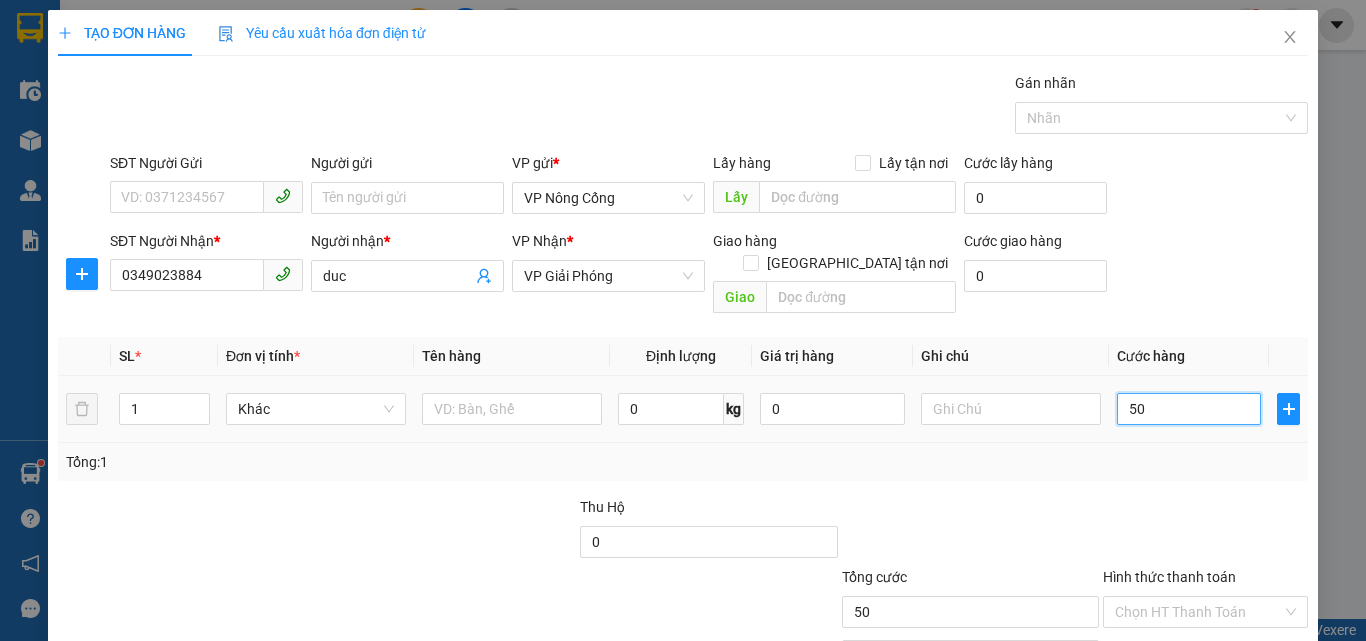 scroll, scrollTop: 99, scrollLeft: 0, axis: vertical 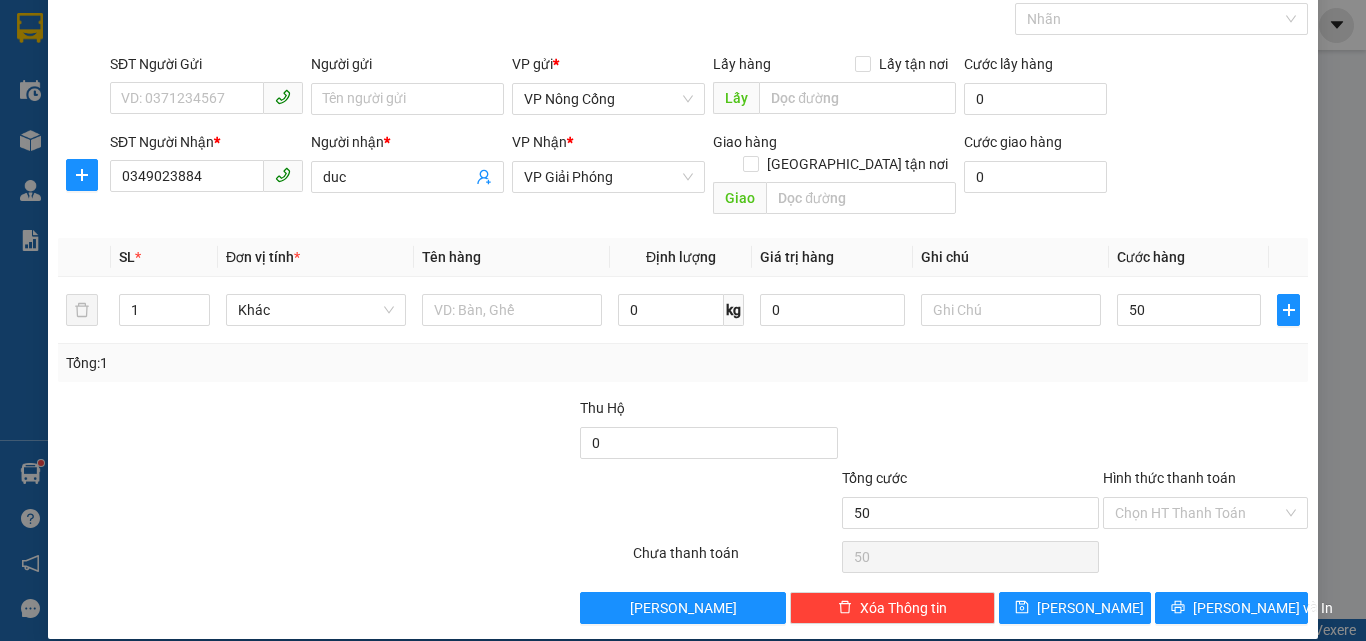 type on "50.000" 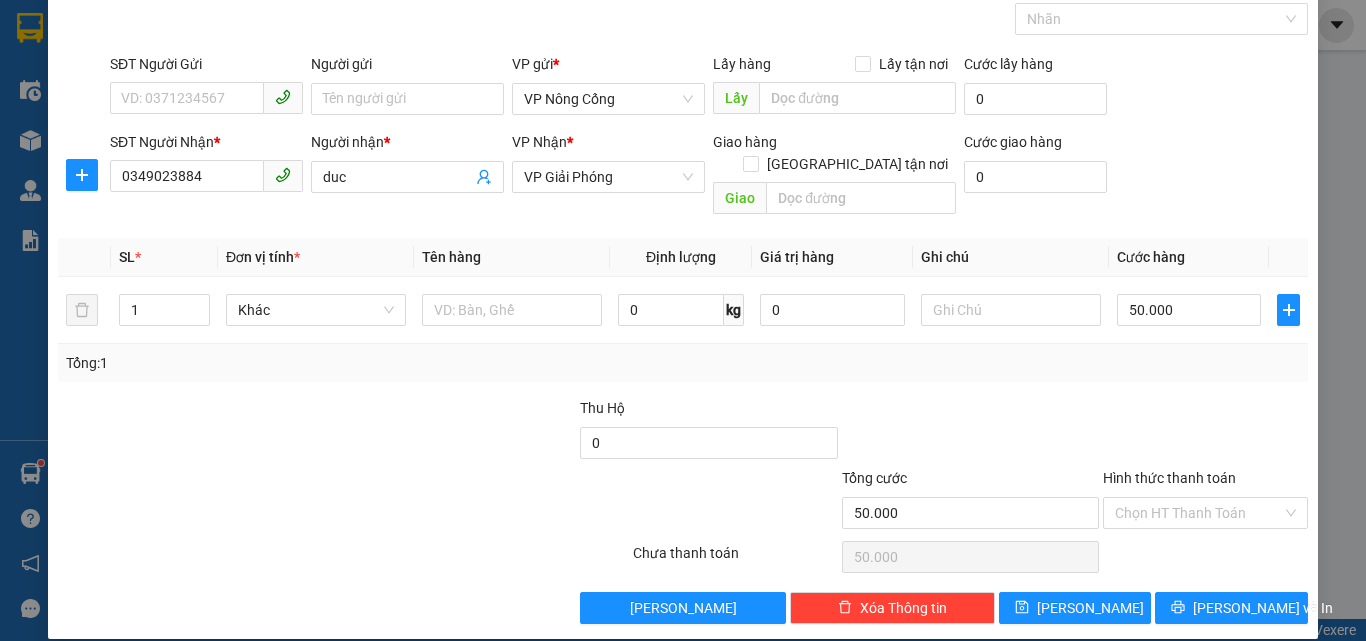 click on "Hình thức thanh toán" at bounding box center [1169, 478] 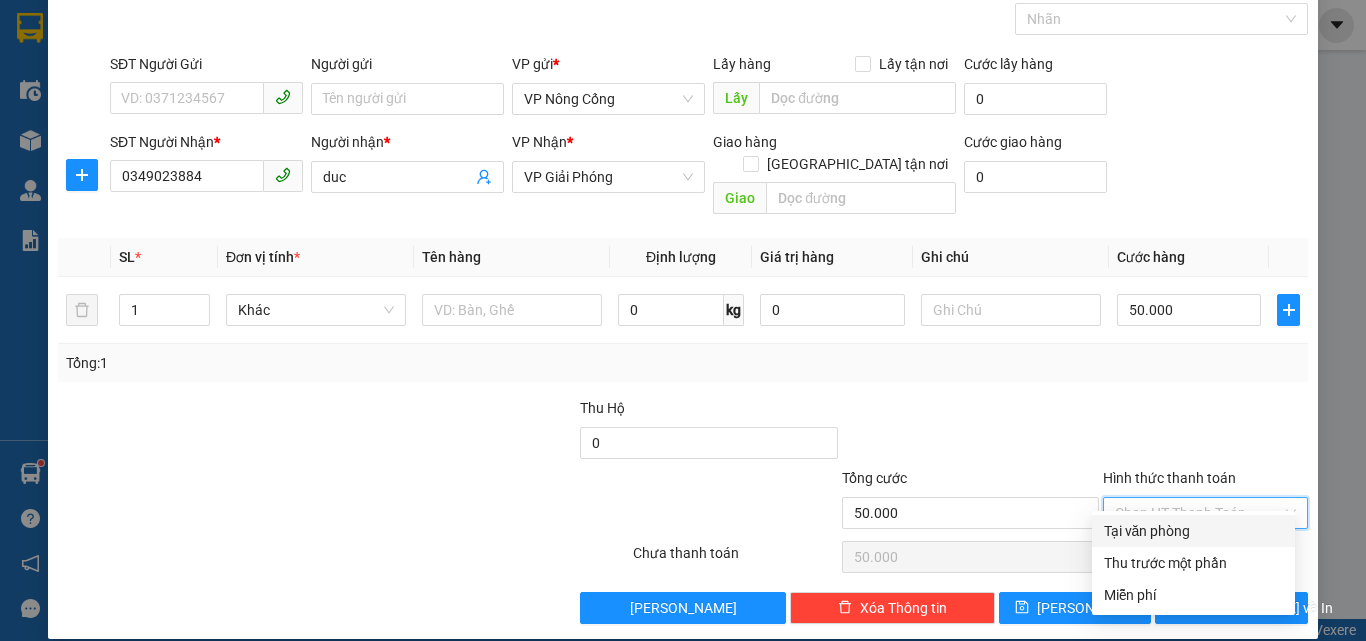 click on "Tại văn phòng" at bounding box center (1193, 531) 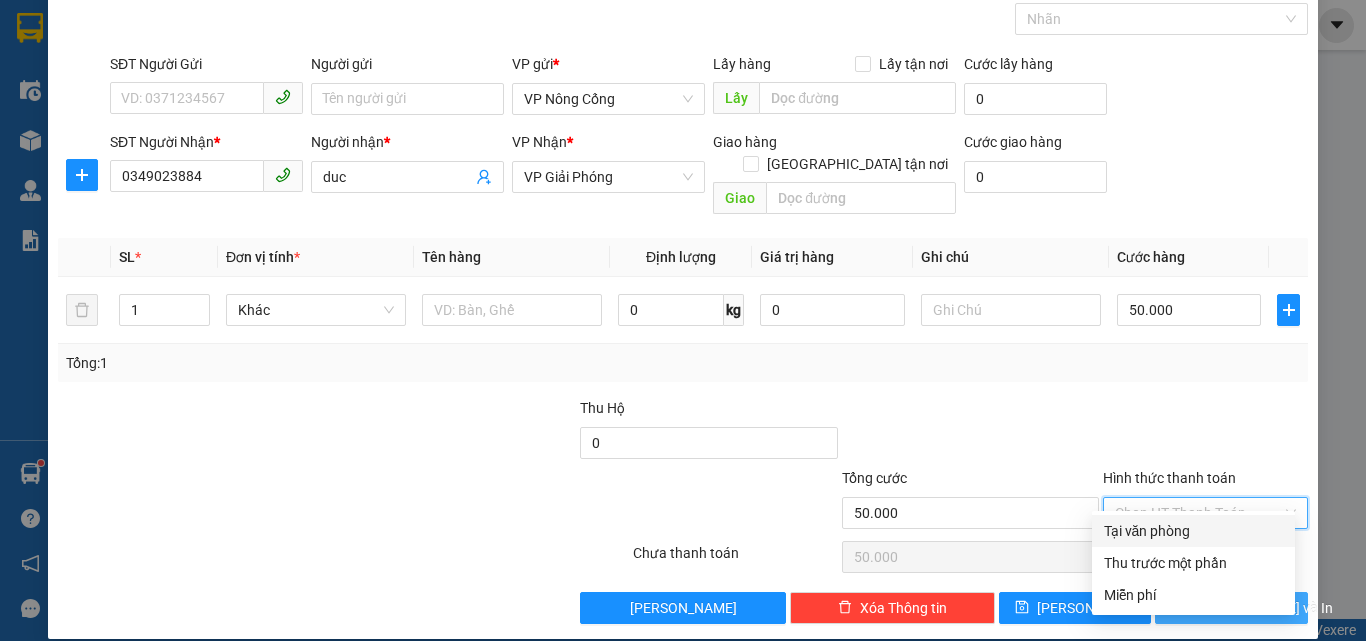 type on "0" 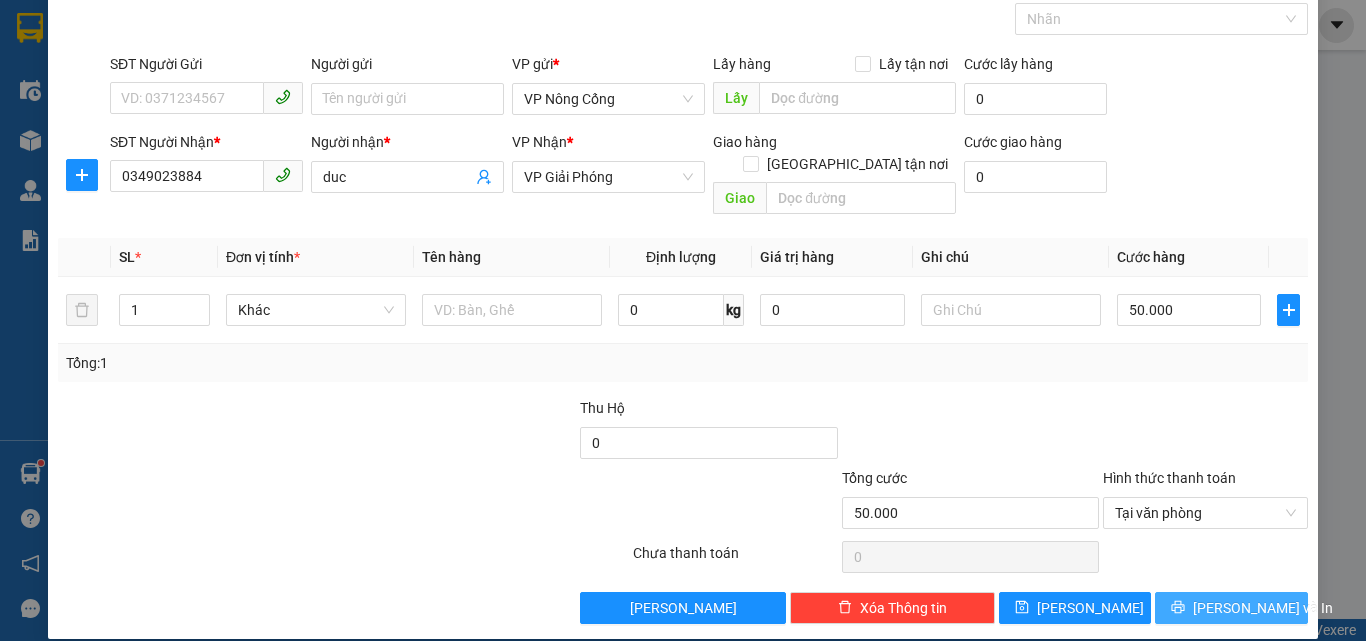 click on "[PERSON_NAME] và In" at bounding box center [1263, 608] 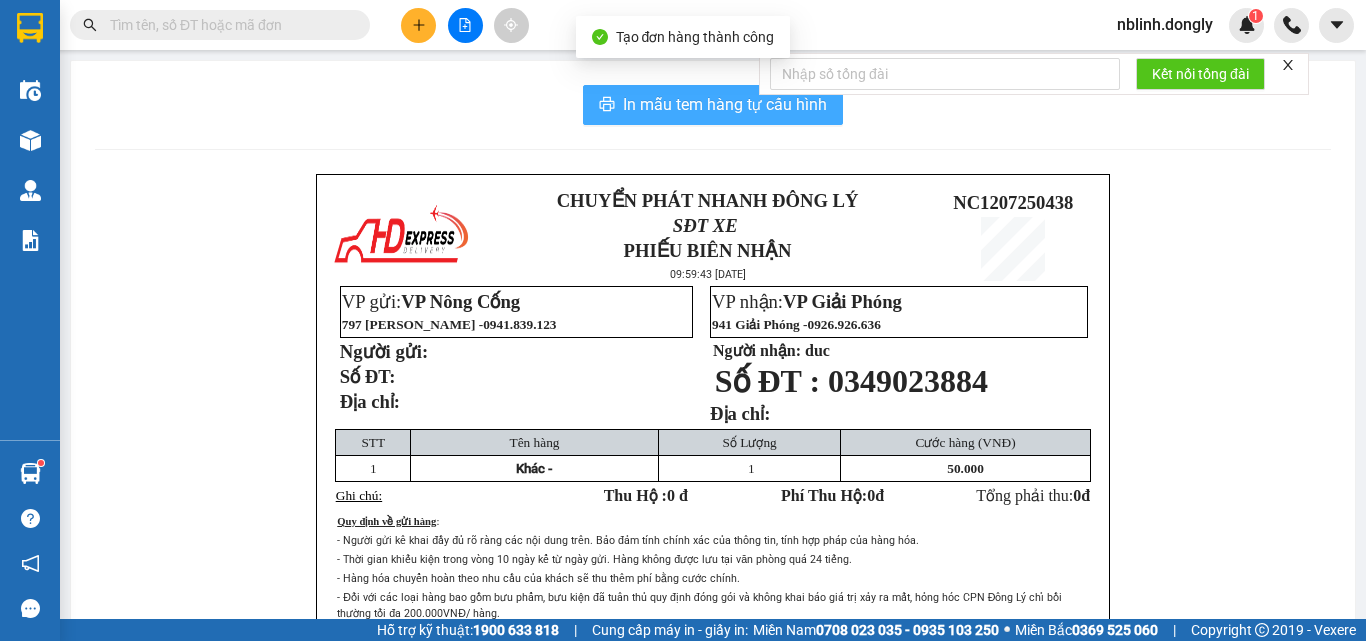 click on "In mẫu tem hàng tự cấu hình" at bounding box center [725, 104] 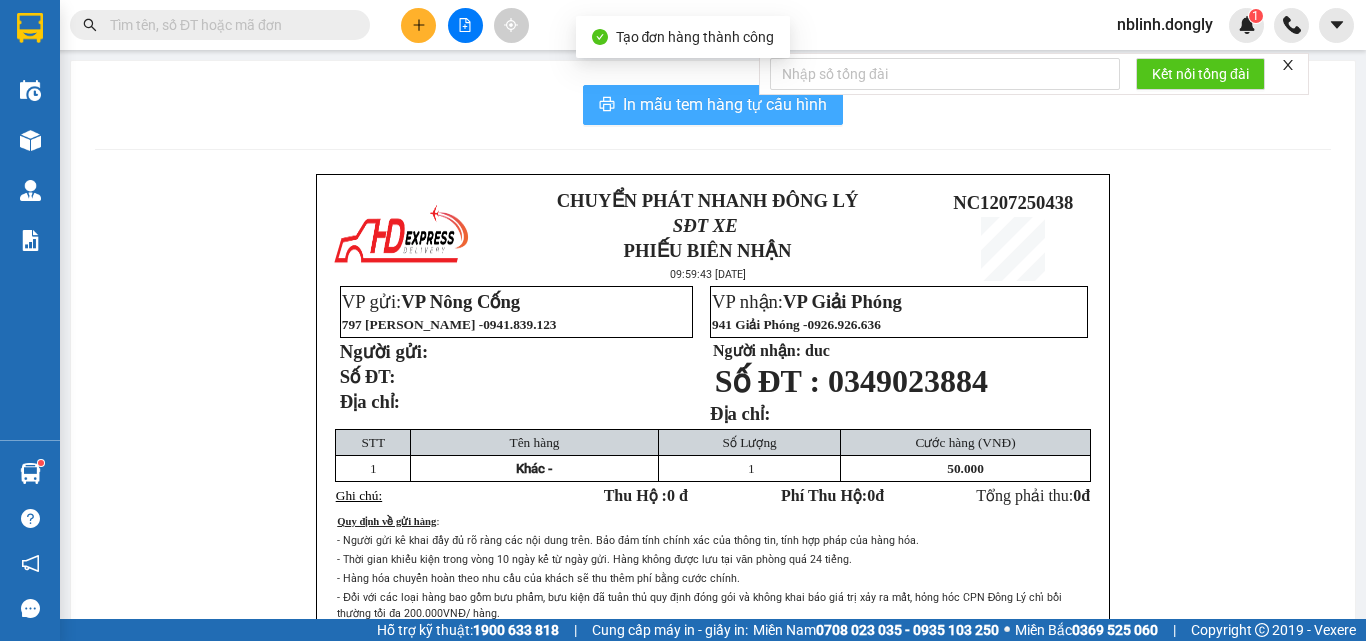 scroll, scrollTop: 0, scrollLeft: 0, axis: both 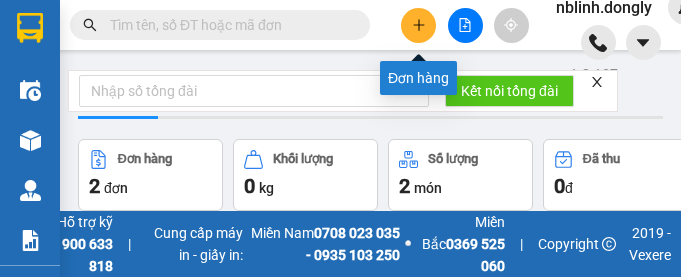 click 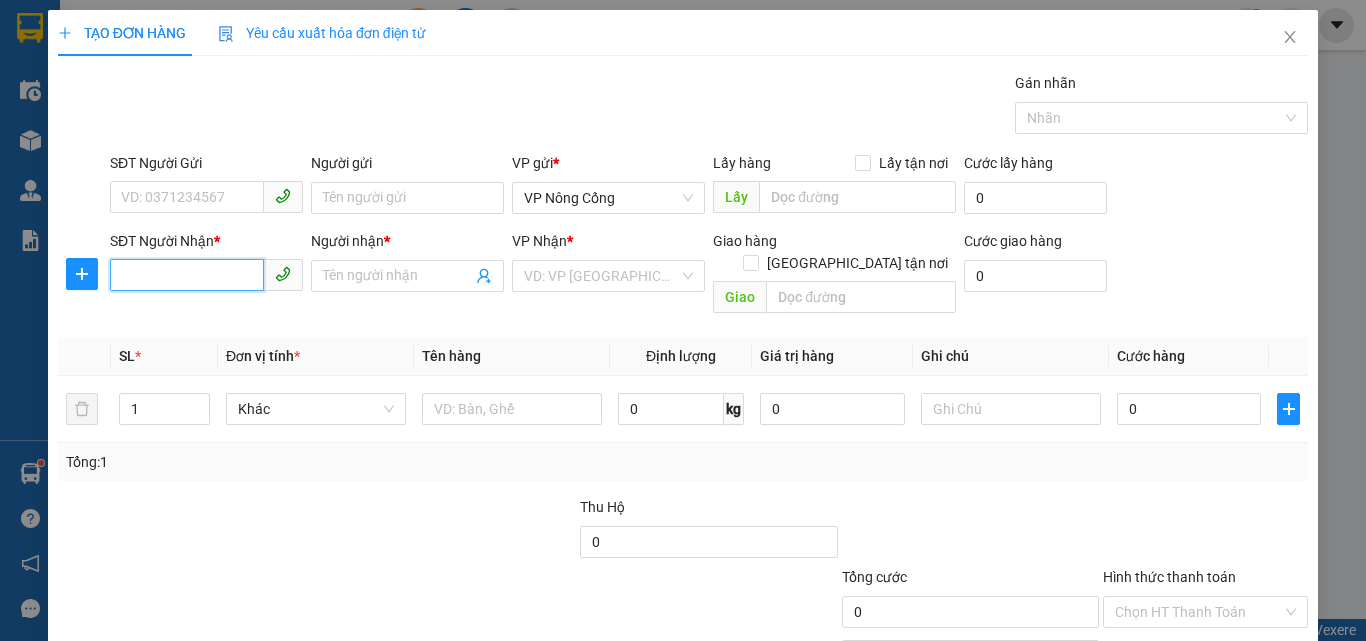 click on "SĐT Người Nhận  *" at bounding box center [187, 275] 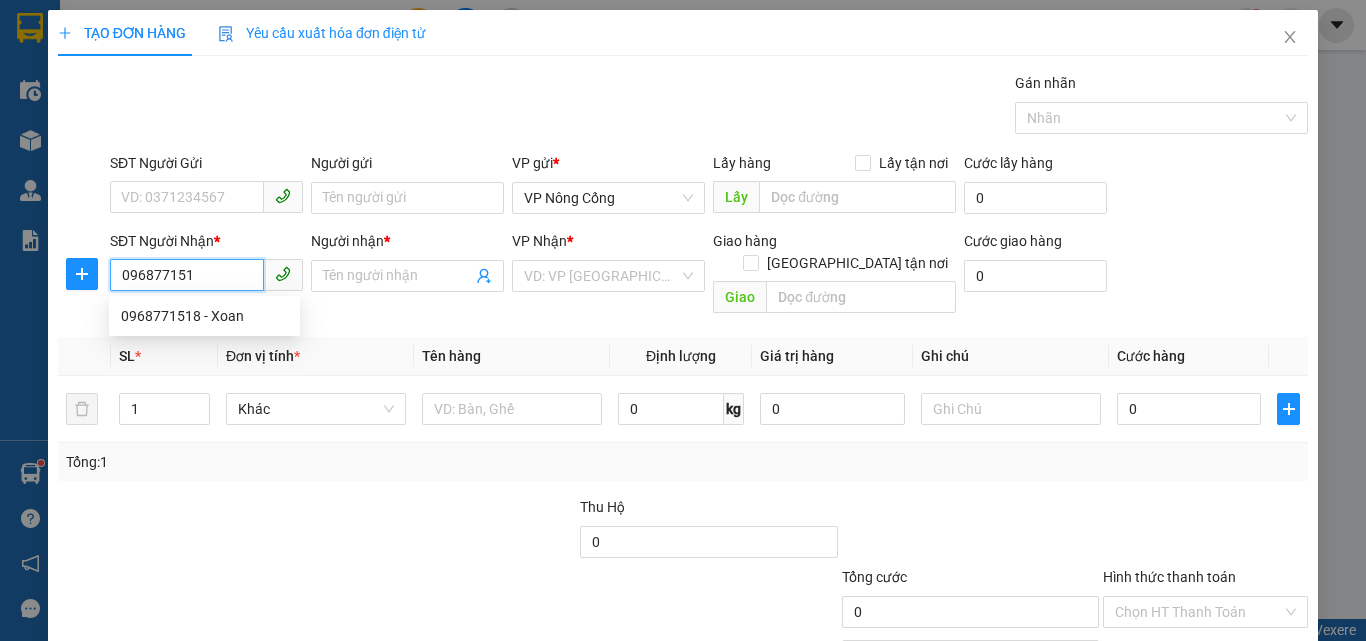 type on "0968771518" 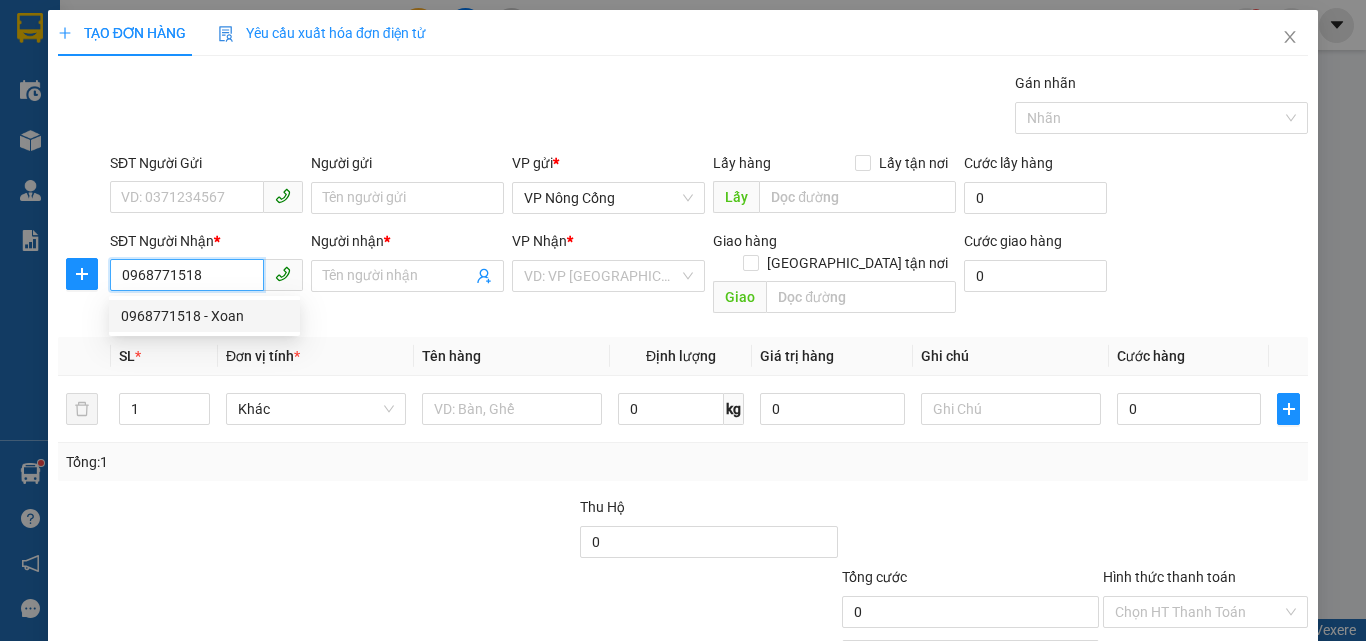 click on "0968771518 - Xoan" at bounding box center (204, 316) 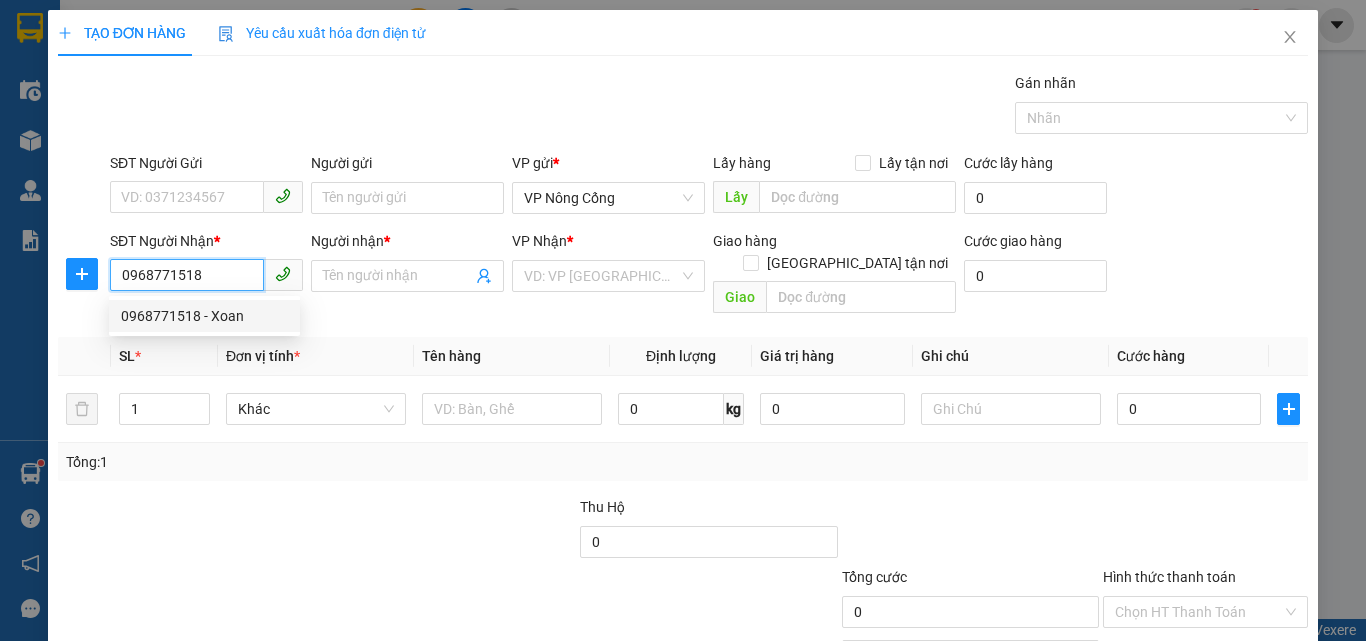 type on "Xoan" 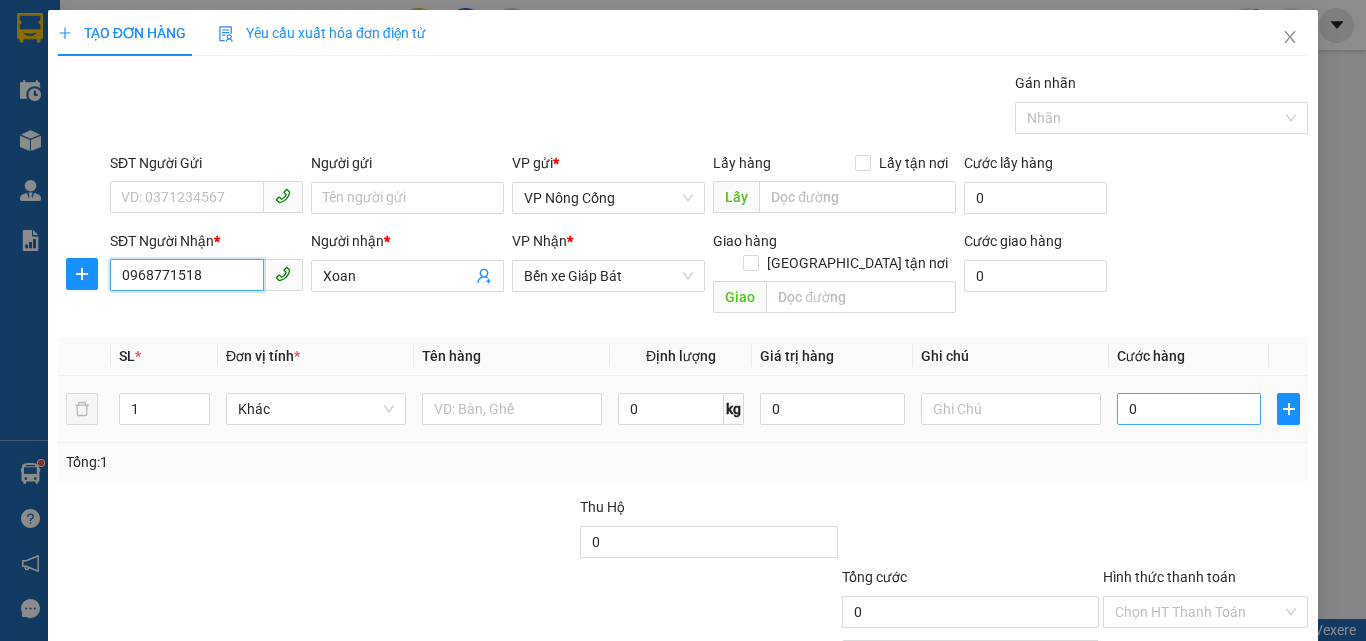 type on "0968771518" 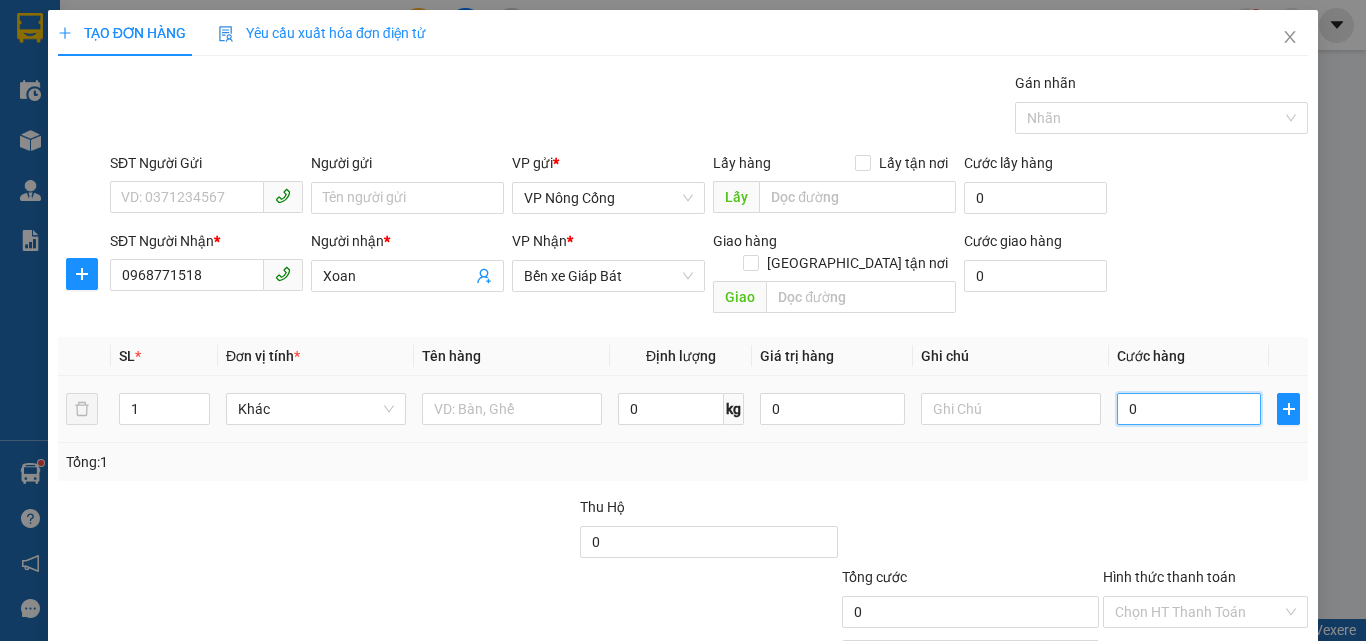 click on "0" at bounding box center [1189, 409] 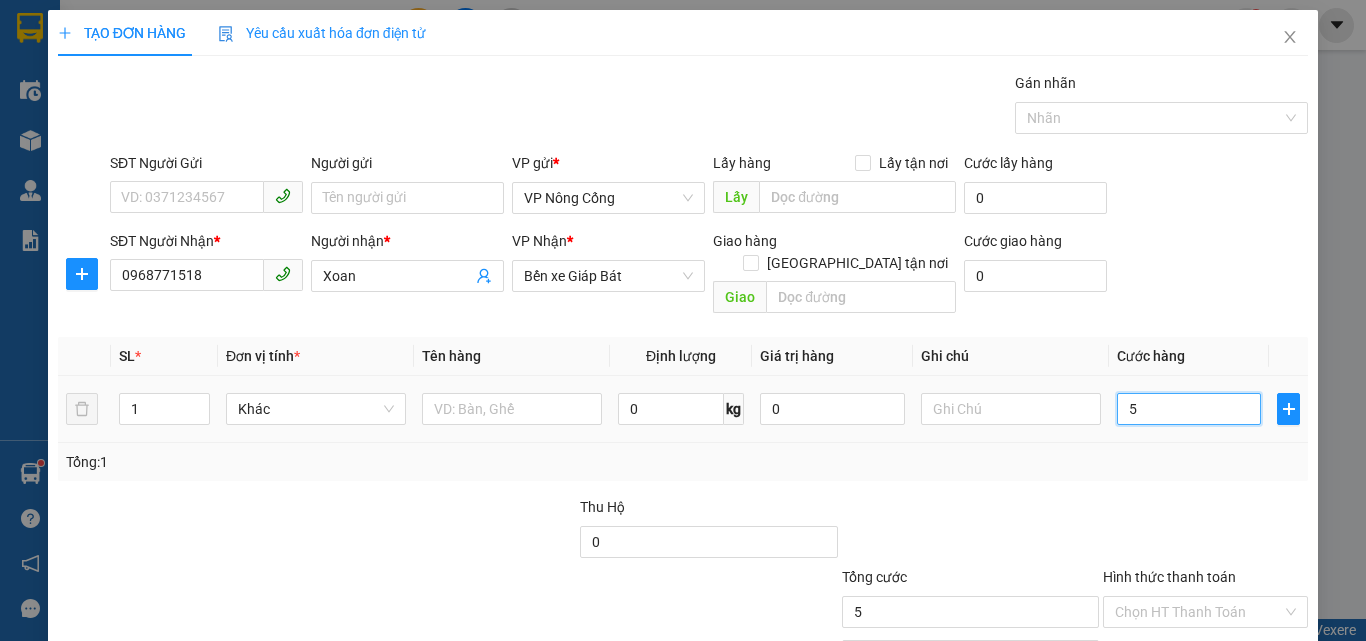 type on "50" 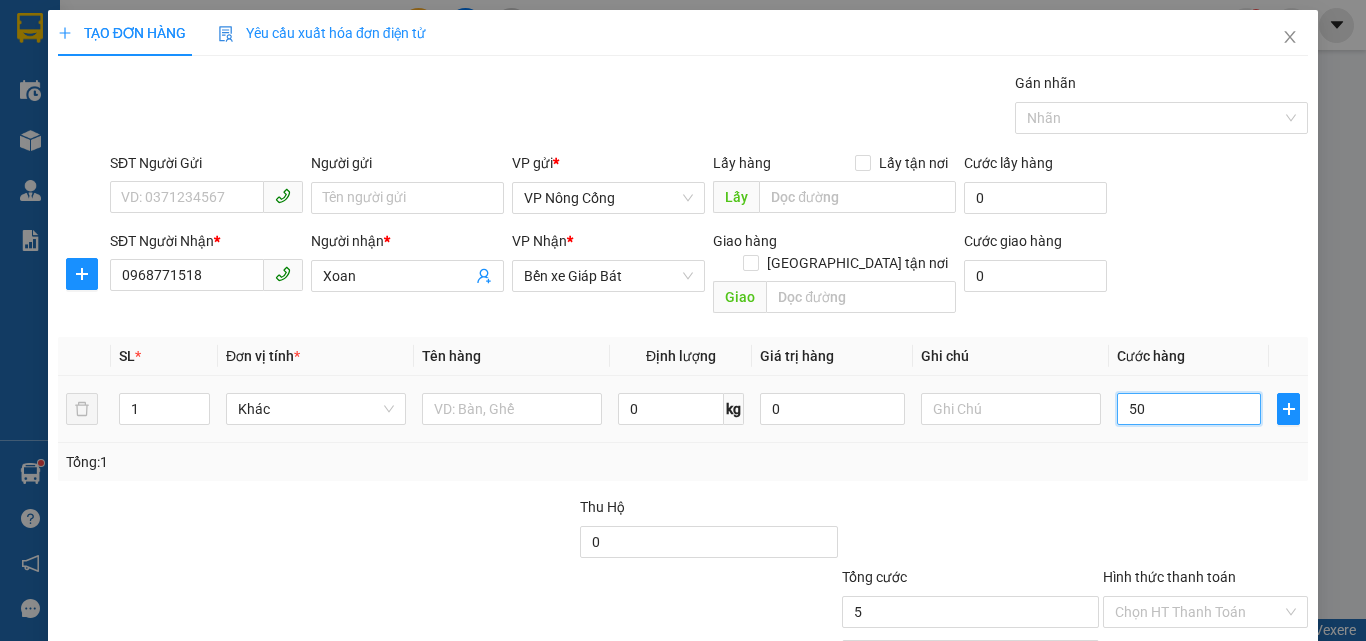 type on "50" 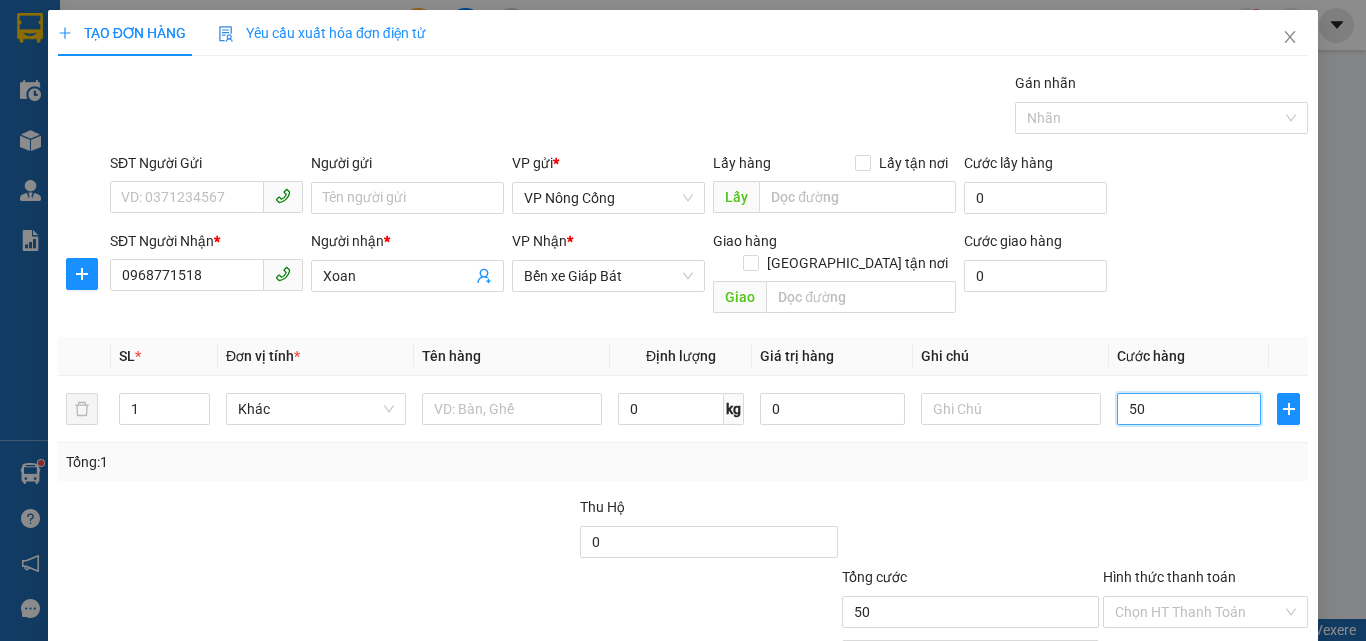 scroll, scrollTop: 99, scrollLeft: 0, axis: vertical 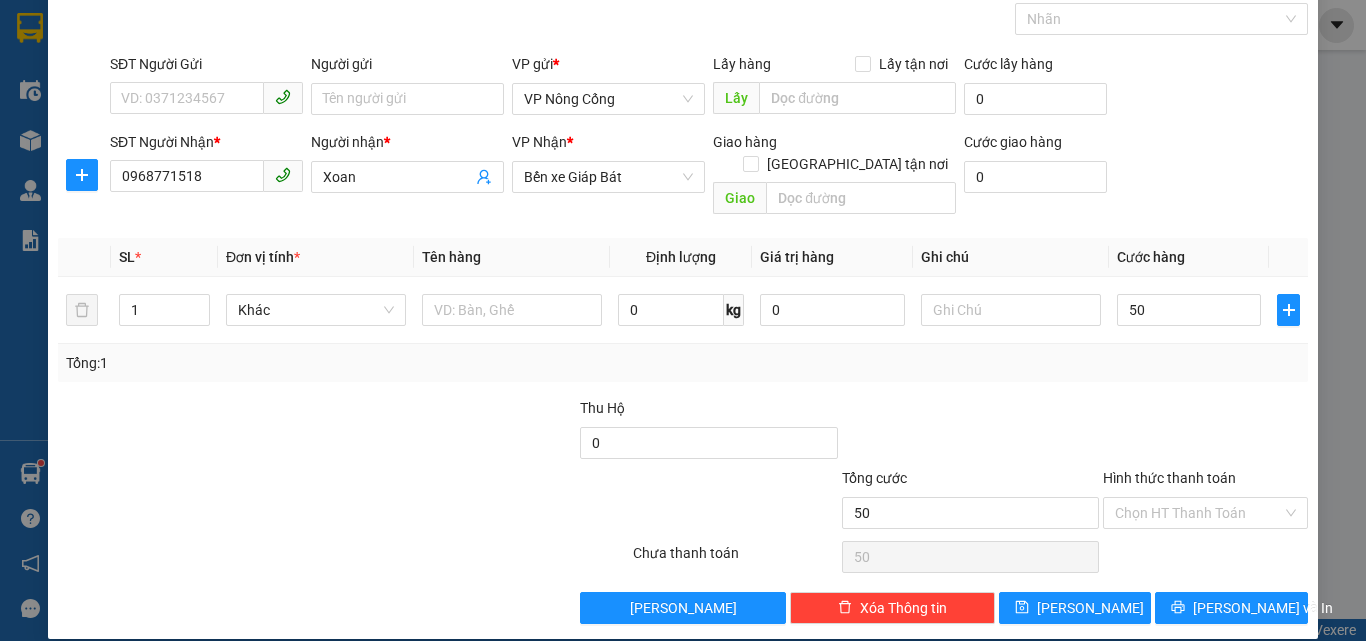 type on "50.000" 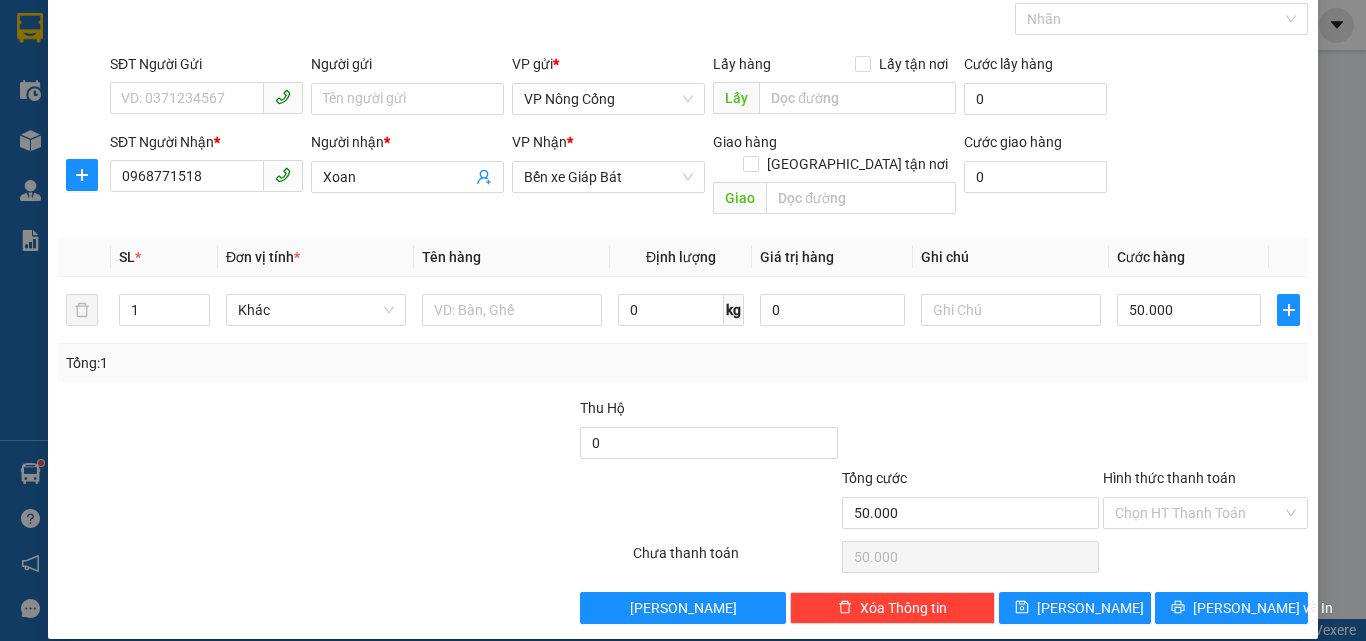 click on "Hình thức thanh toán" at bounding box center [1169, 478] 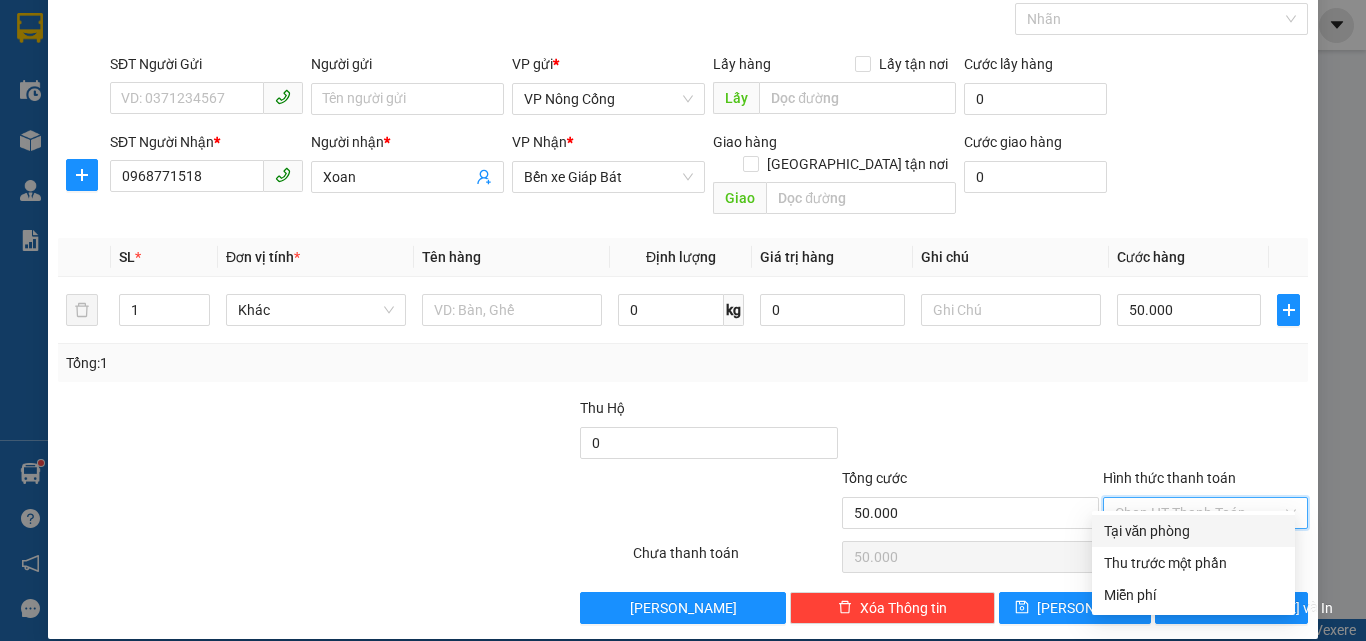 drag, startPoint x: 1164, startPoint y: 531, endPoint x: 1169, endPoint y: 557, distance: 26.476404 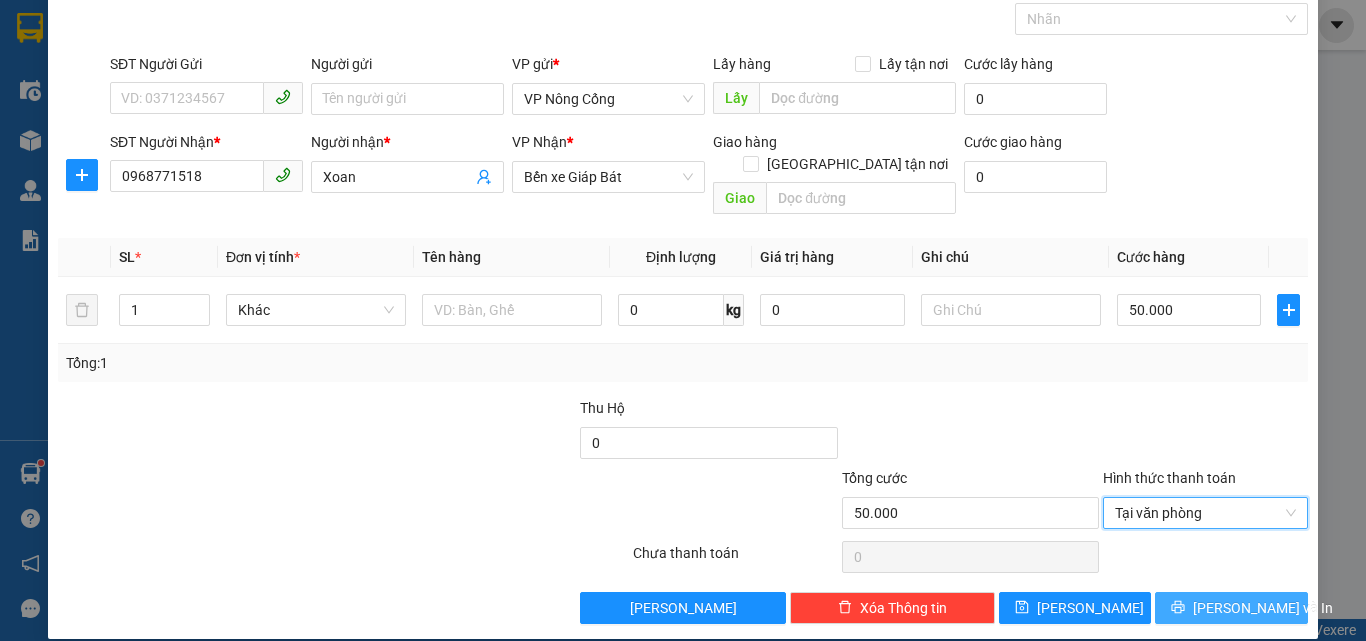 click on "[PERSON_NAME] và In" at bounding box center [1263, 608] 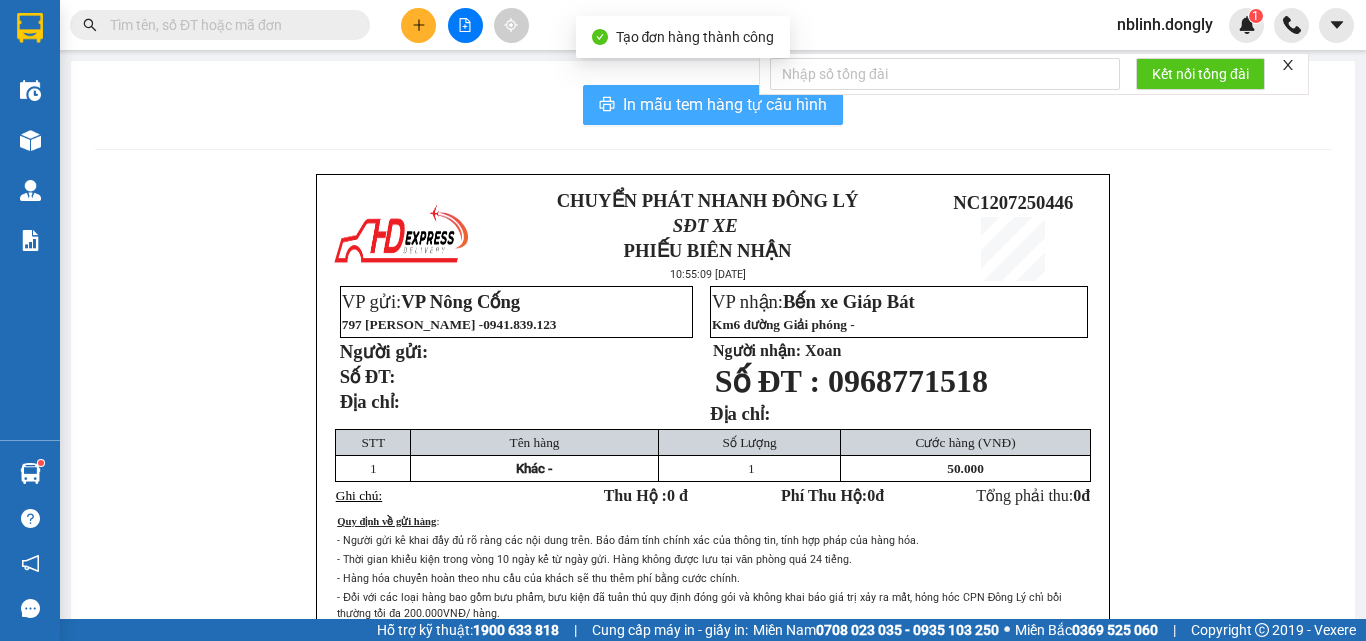click on "In mẫu tem hàng tự cấu hình" at bounding box center (725, 104) 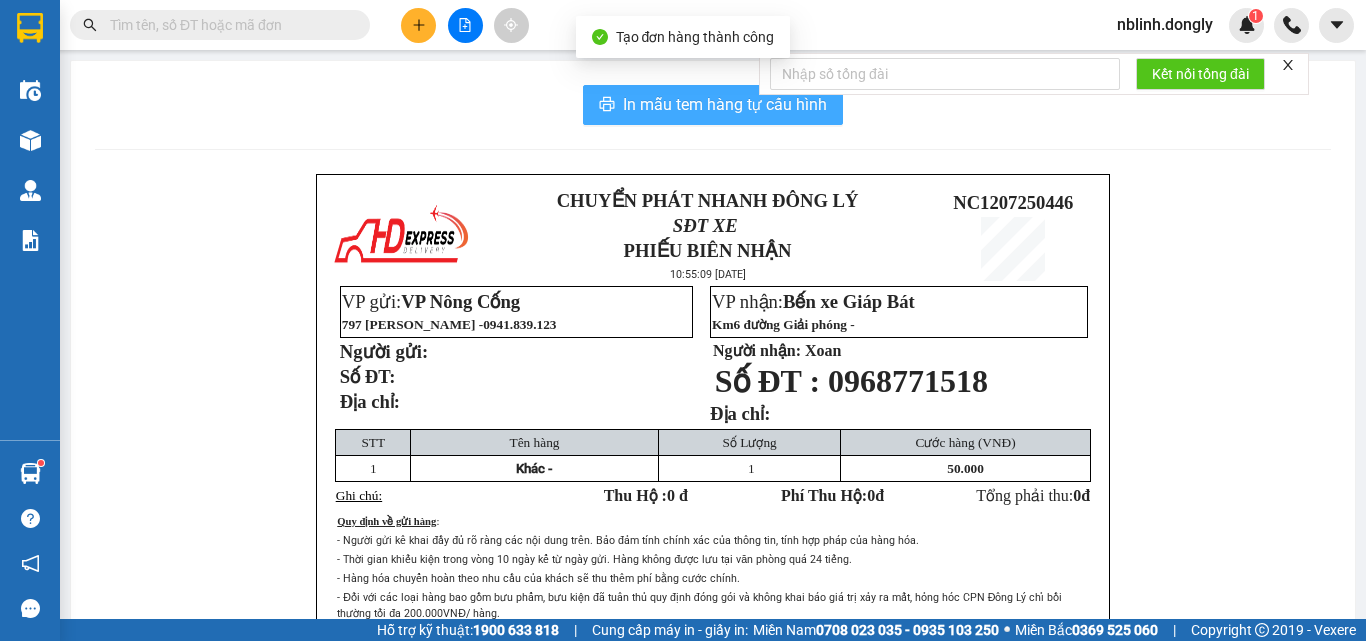scroll, scrollTop: 0, scrollLeft: 0, axis: both 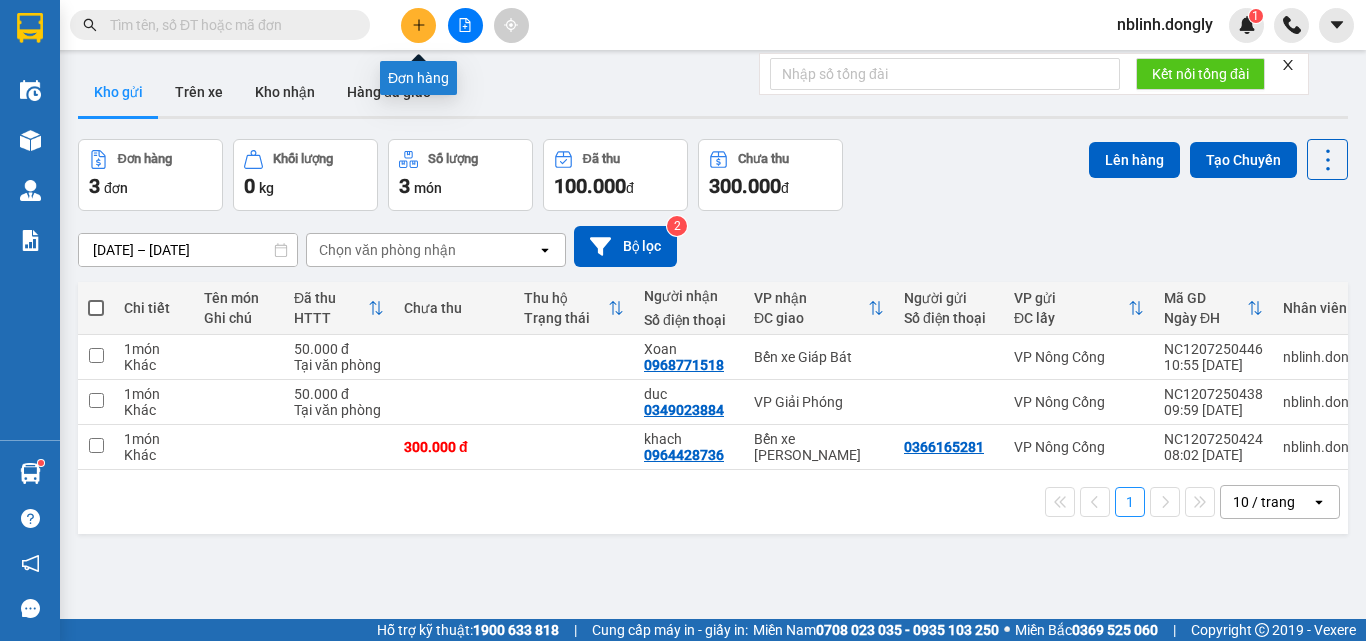 click 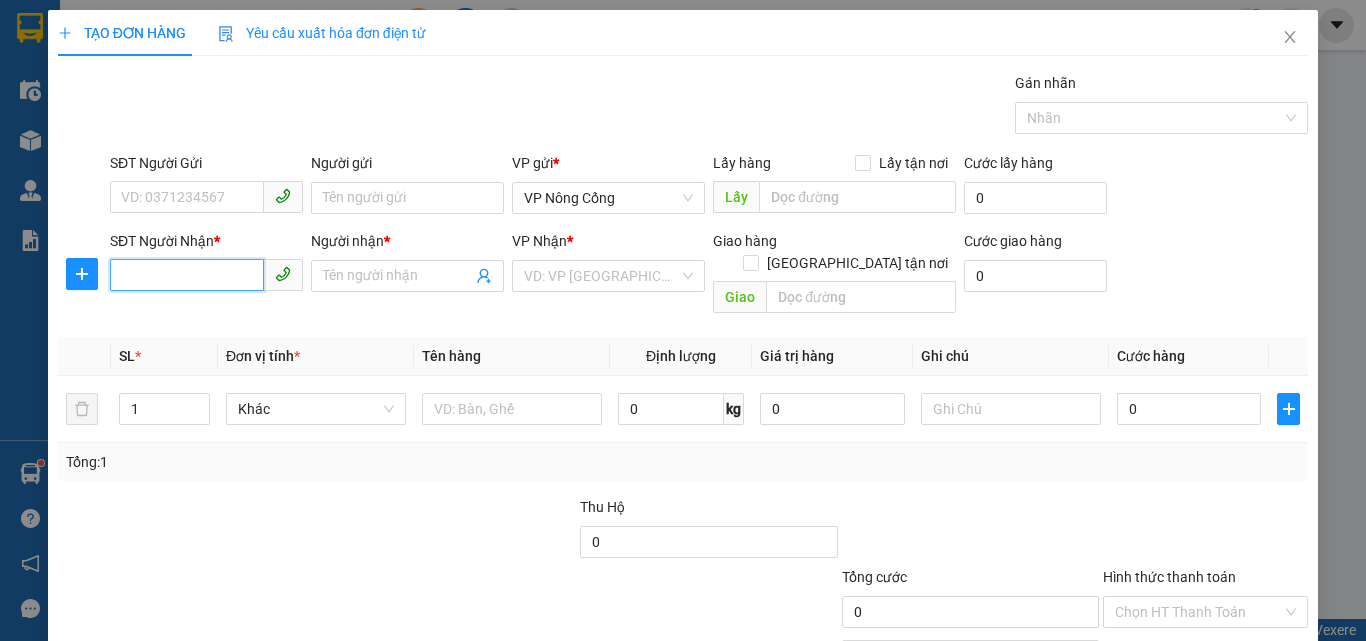 click on "SĐT Người Nhận  *" at bounding box center [187, 275] 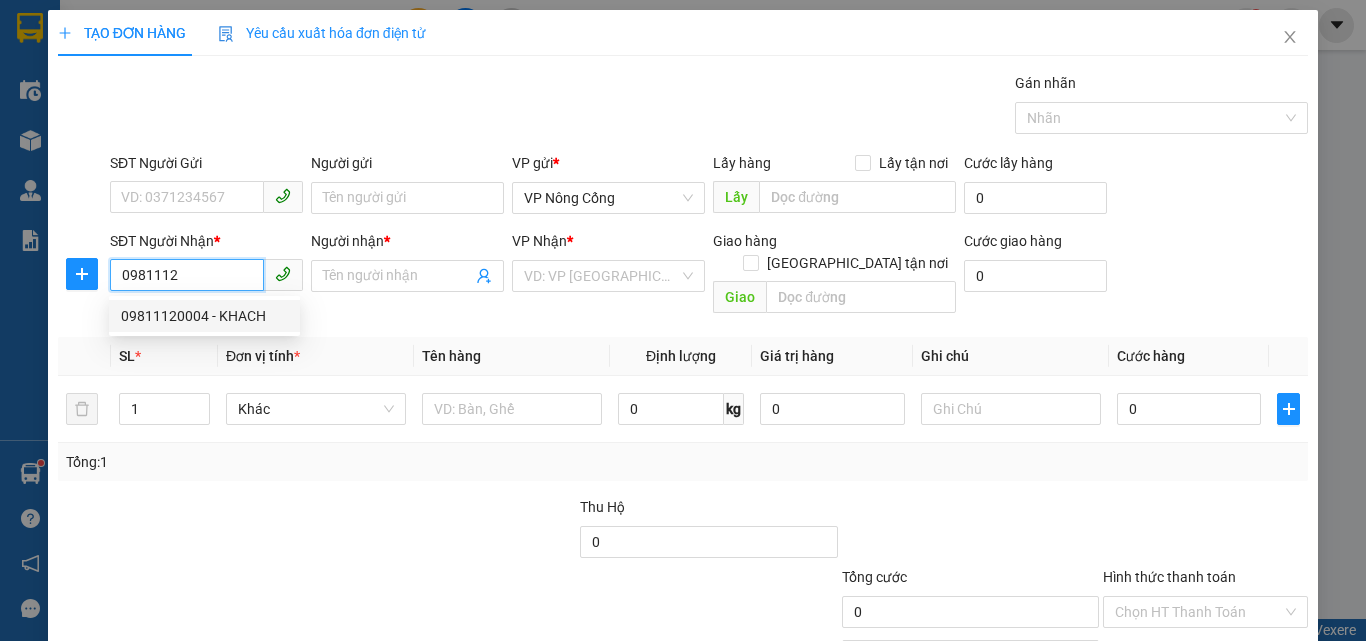 click on "09811120004 - KHACH" at bounding box center [204, 316] 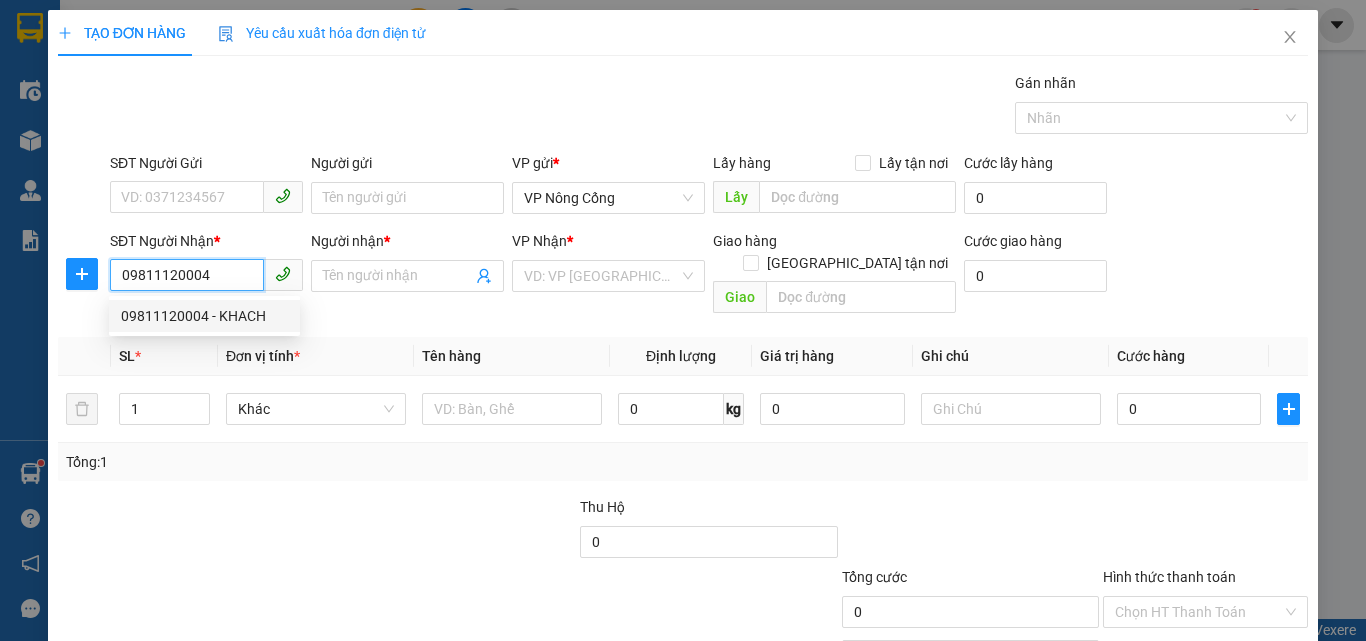 type on "KHACH" 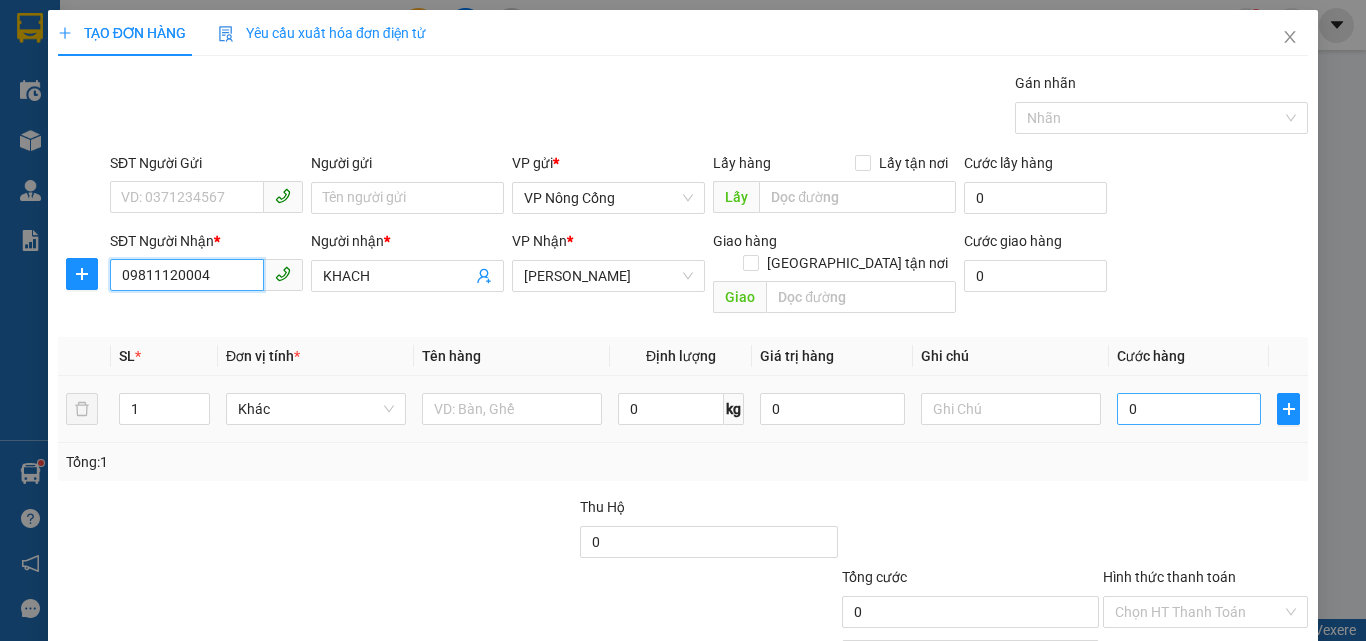 type on "09811120004" 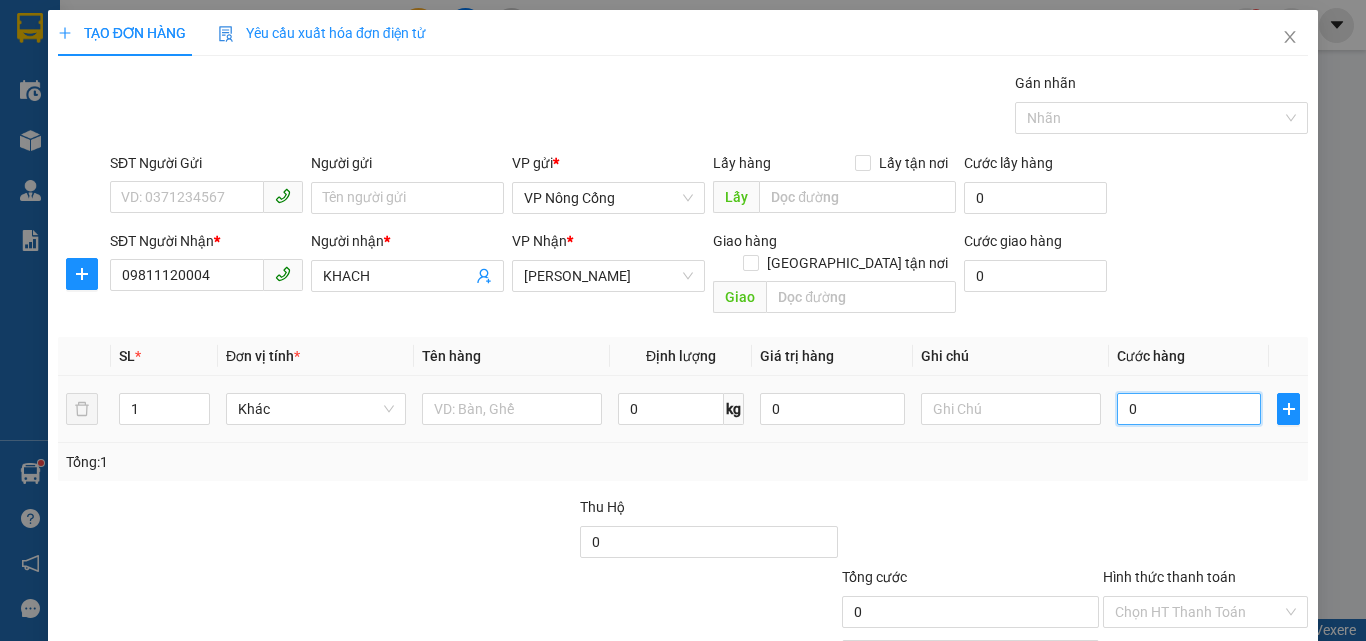 click on "0" at bounding box center (1189, 409) 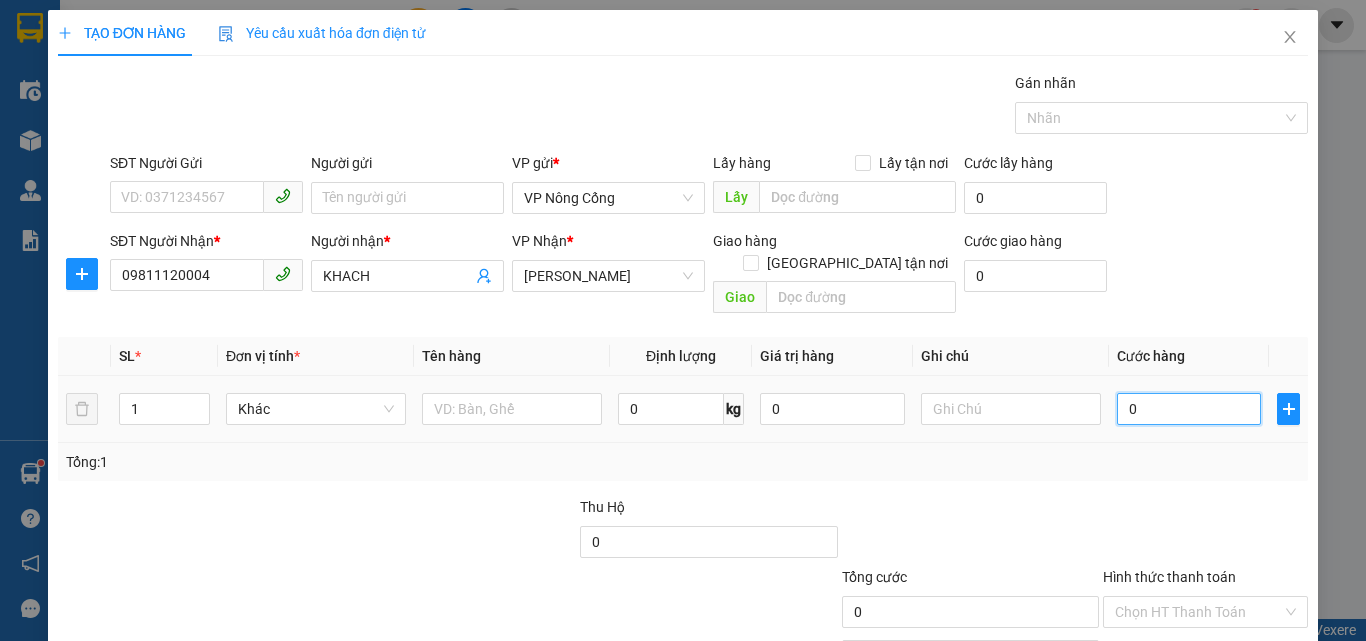 type on "8" 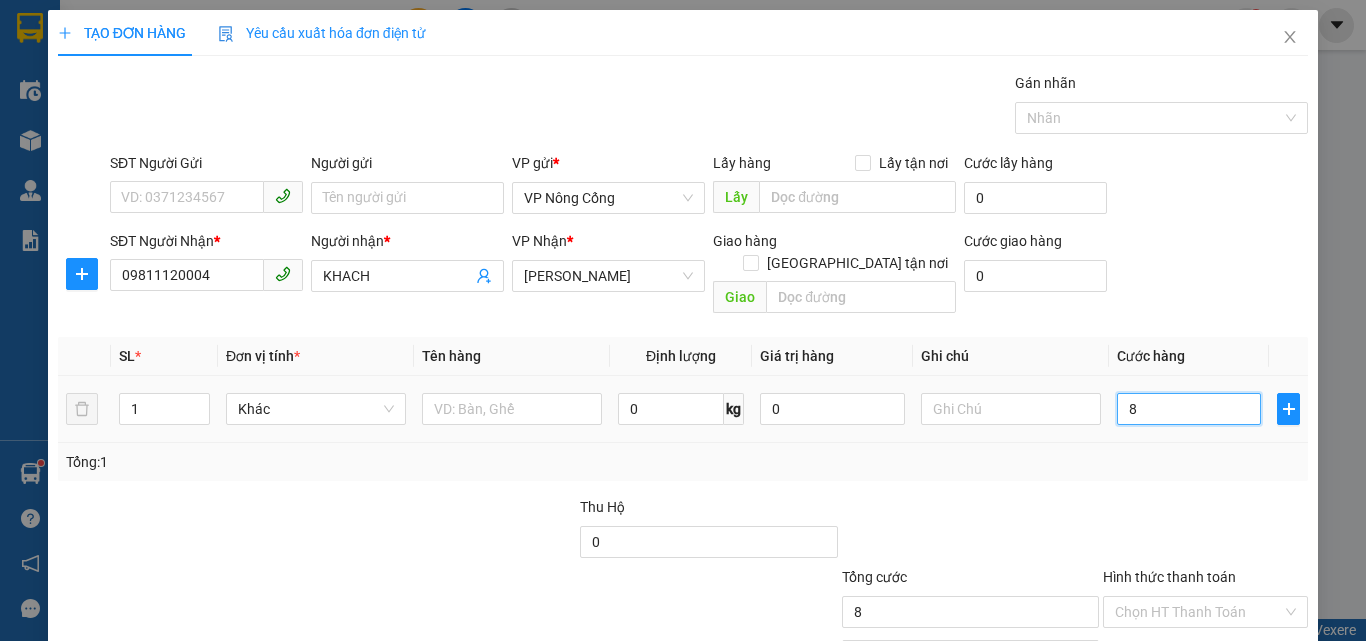 type on "80" 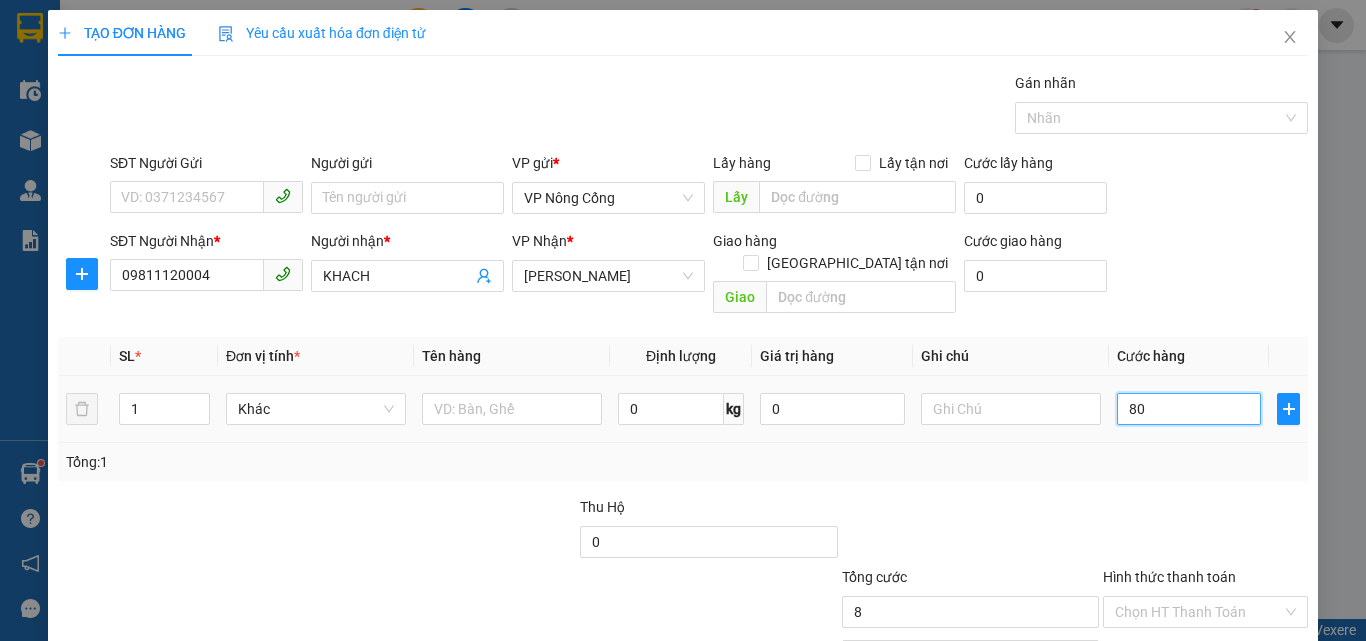 type on "80" 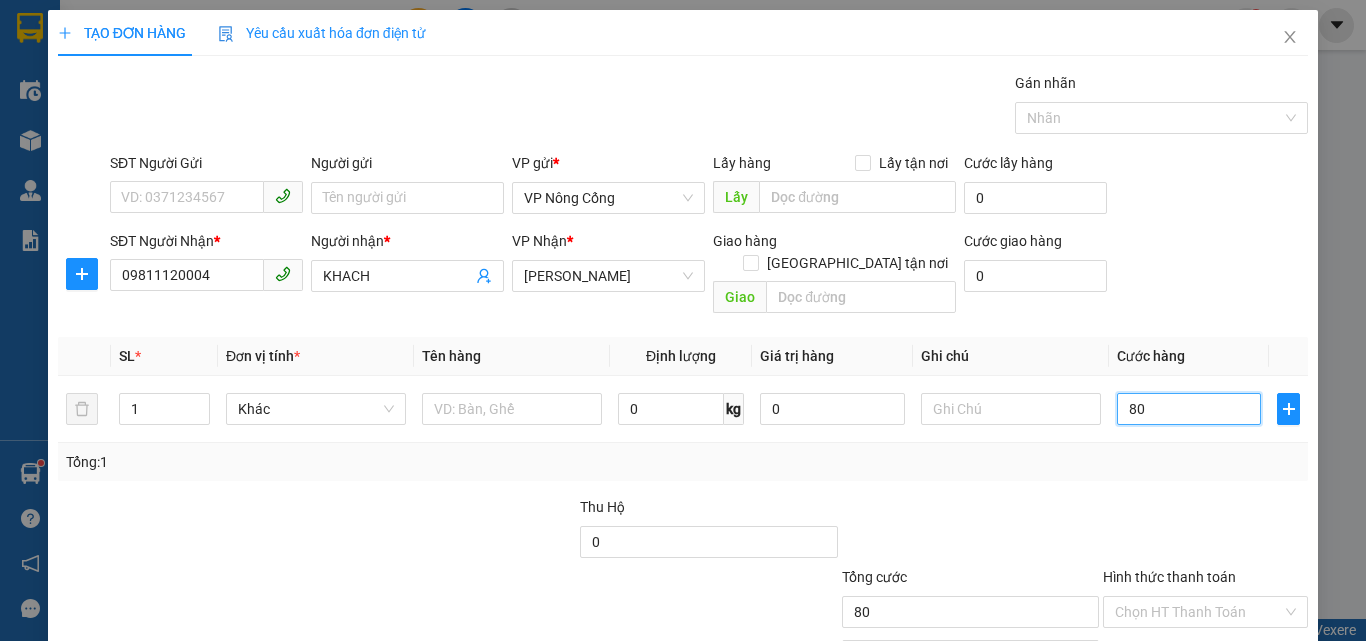 scroll, scrollTop: 99, scrollLeft: 0, axis: vertical 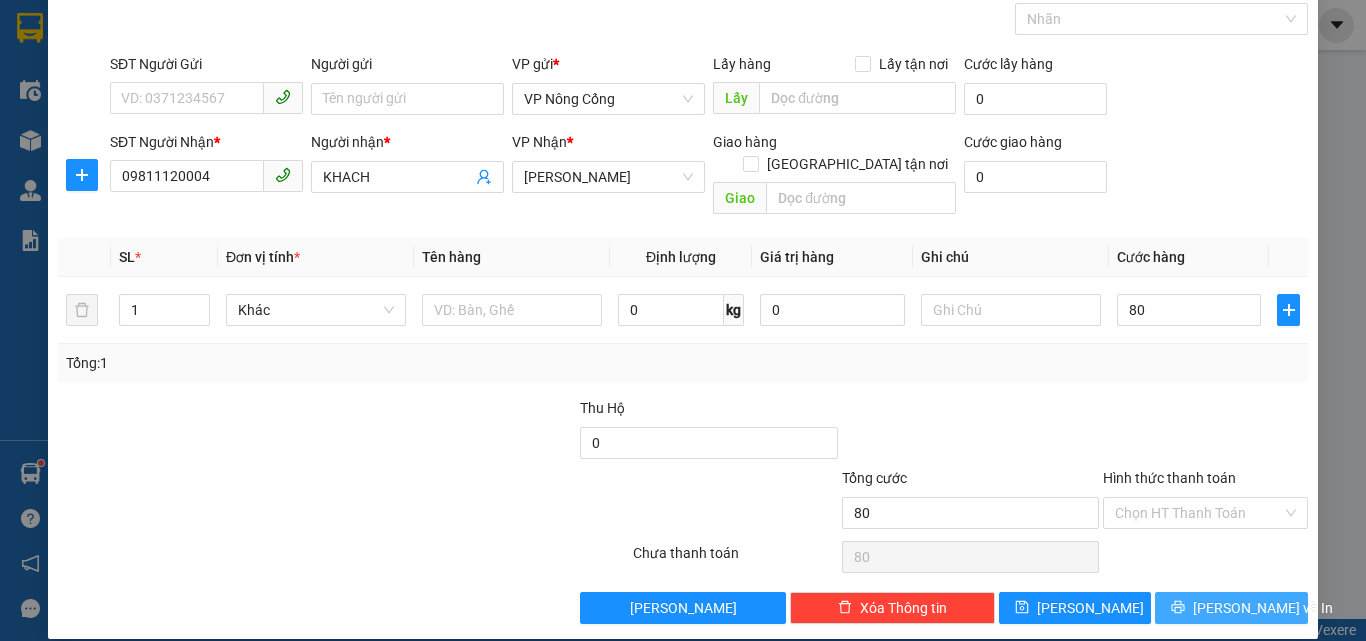 type on "80.000" 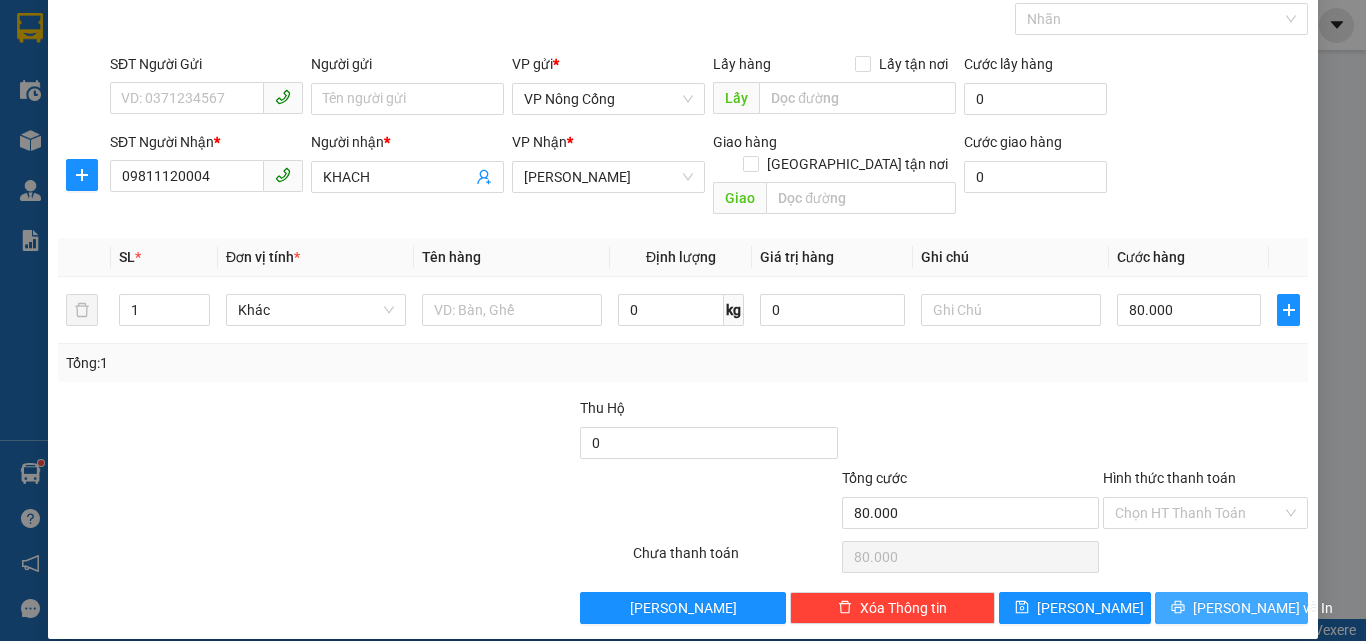 click on "[PERSON_NAME] và In" at bounding box center (1263, 608) 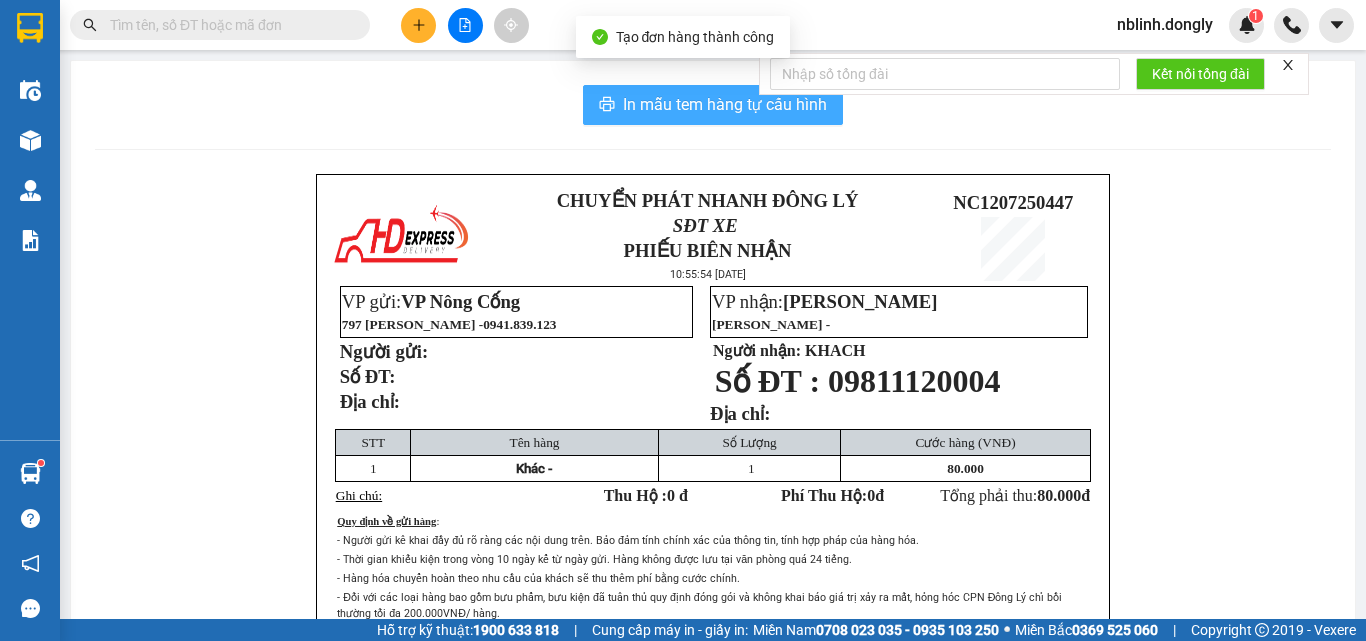 click on "In mẫu tem hàng tự cấu hình" at bounding box center [725, 104] 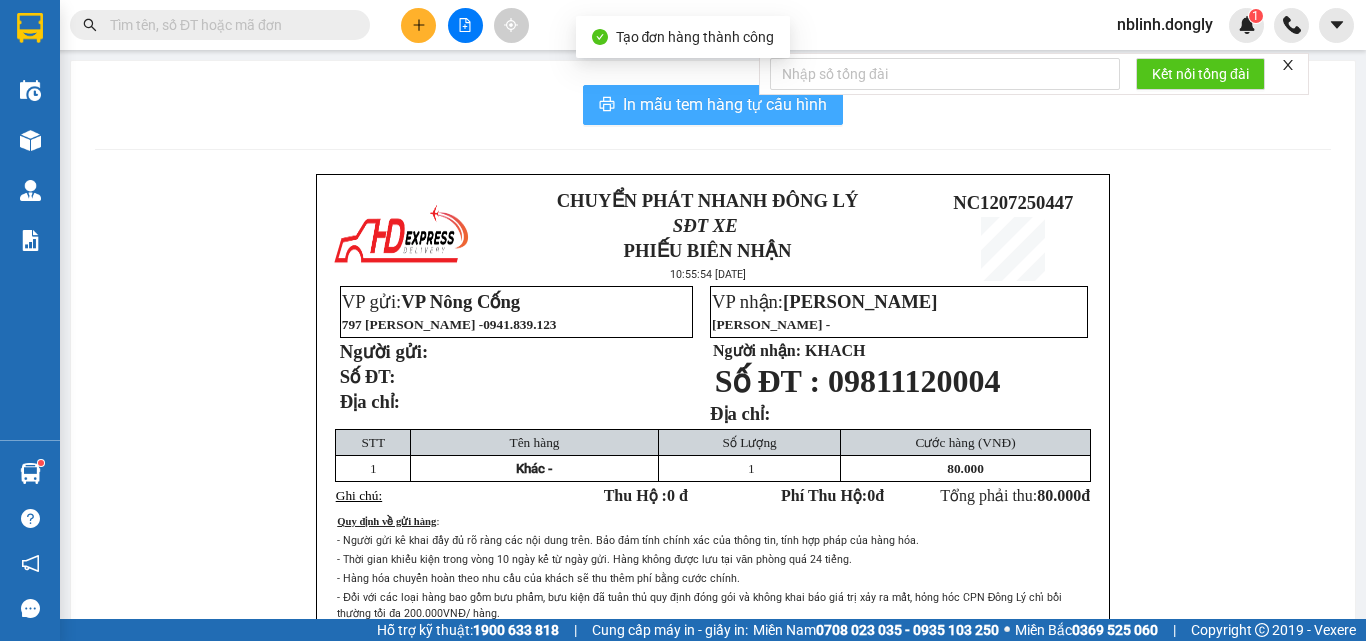 scroll, scrollTop: 0, scrollLeft: 0, axis: both 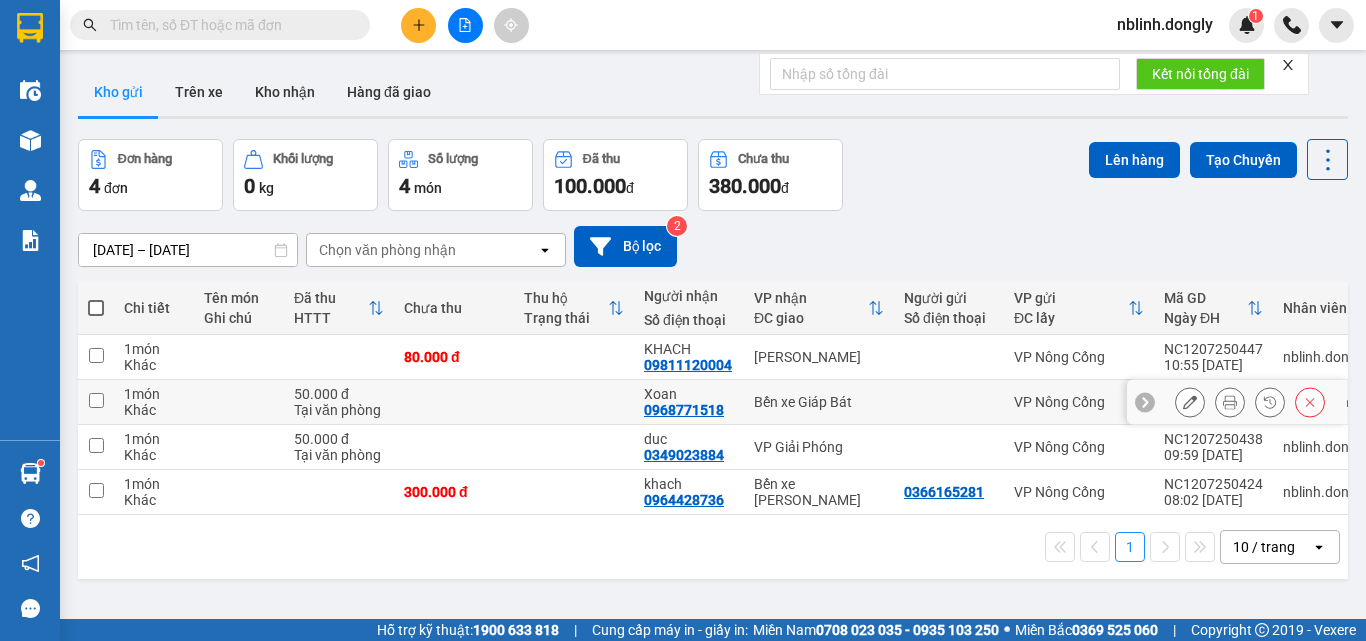 click at bounding box center (96, 400) 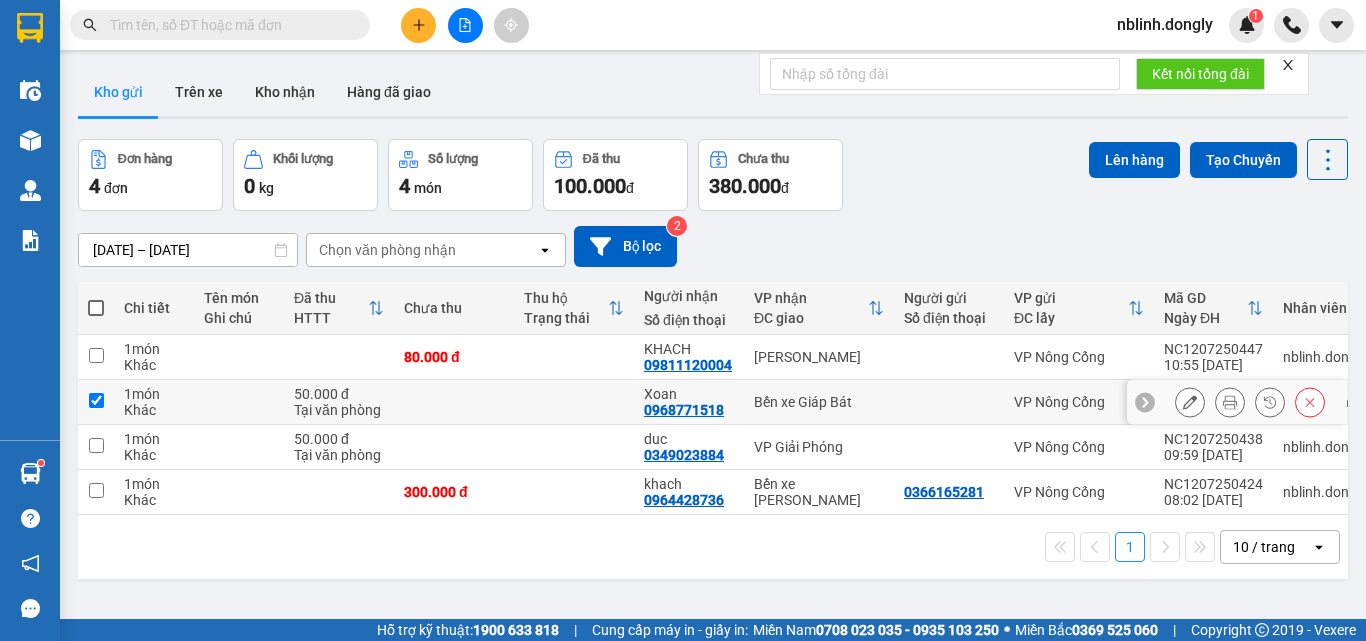 checkbox on "true" 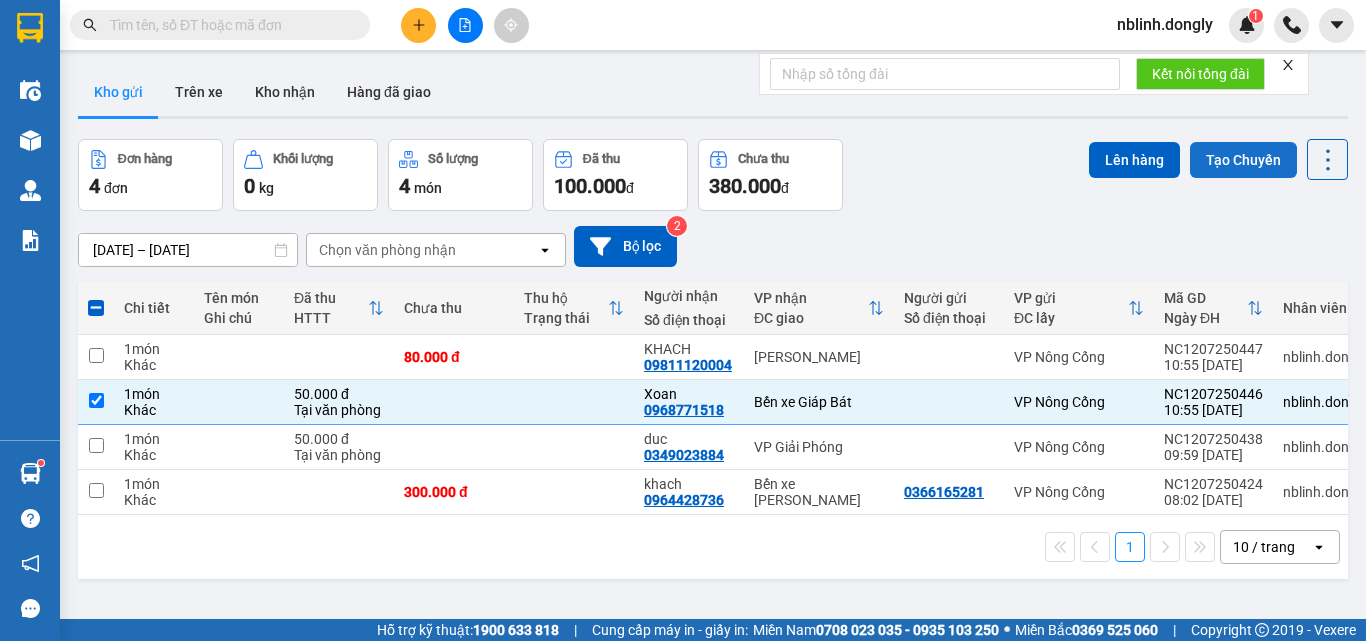 click on "Tạo Chuyến" at bounding box center [1243, 160] 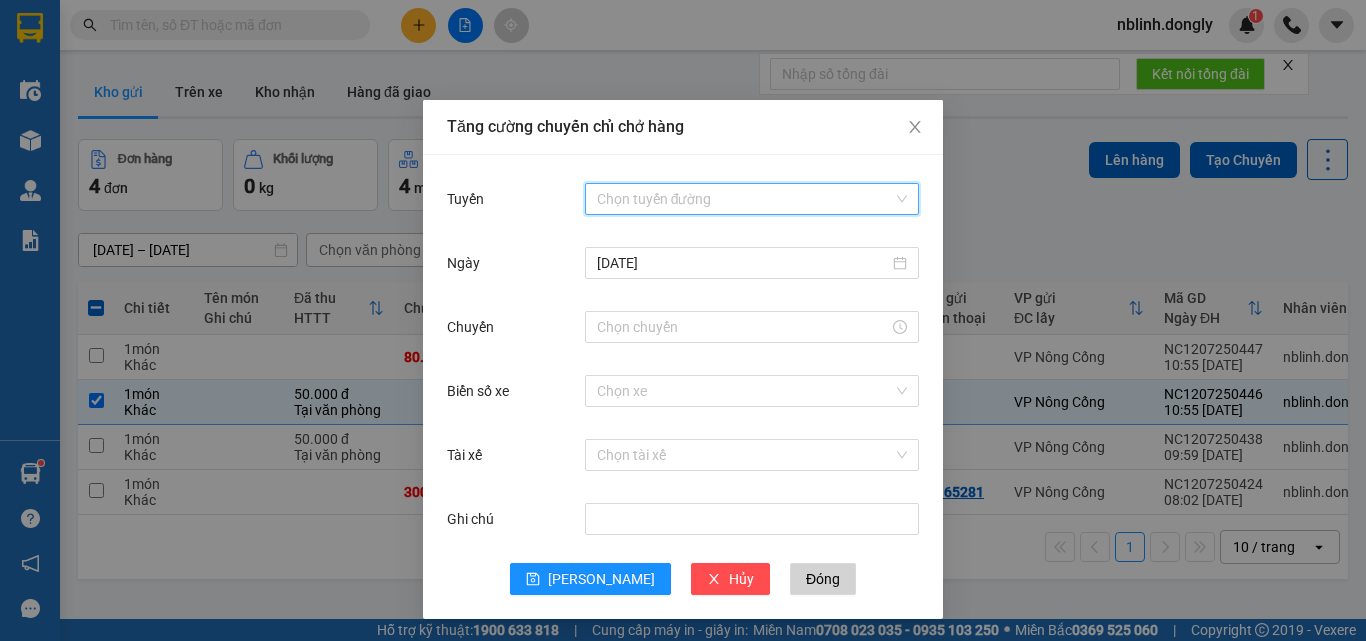 click on "Tuyến" at bounding box center [745, 199] 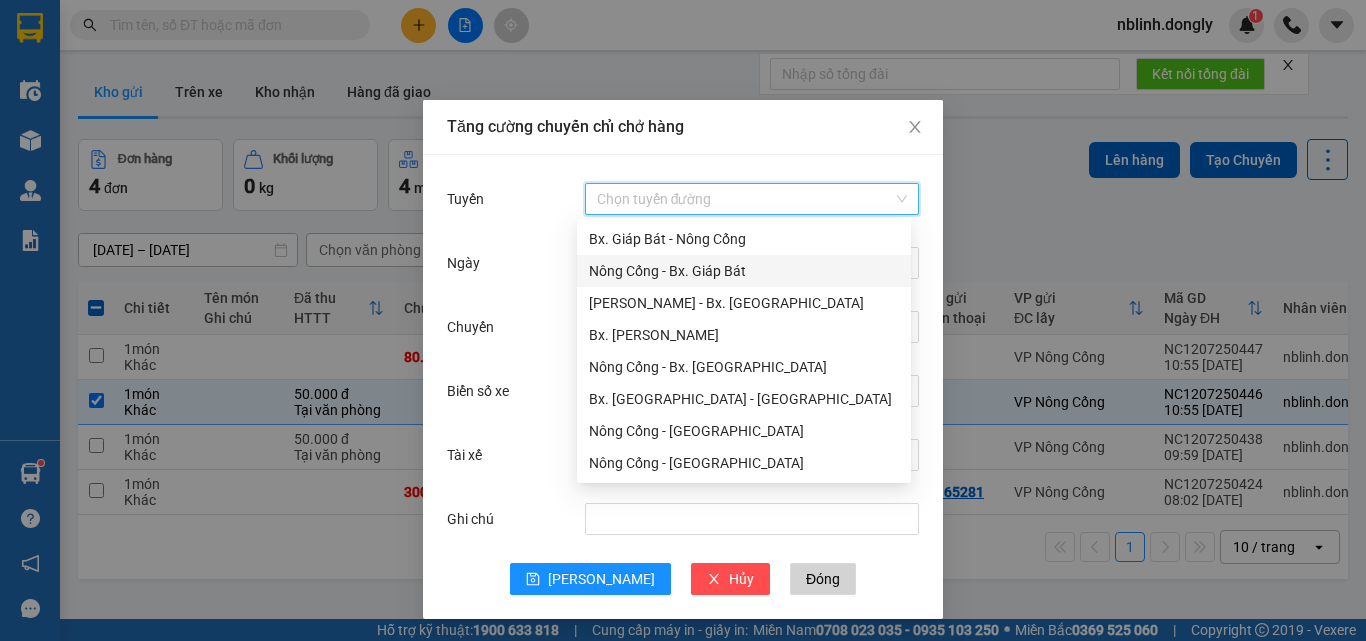 click on "Nông Cống - Bx. Giáp Bát" at bounding box center [744, 271] 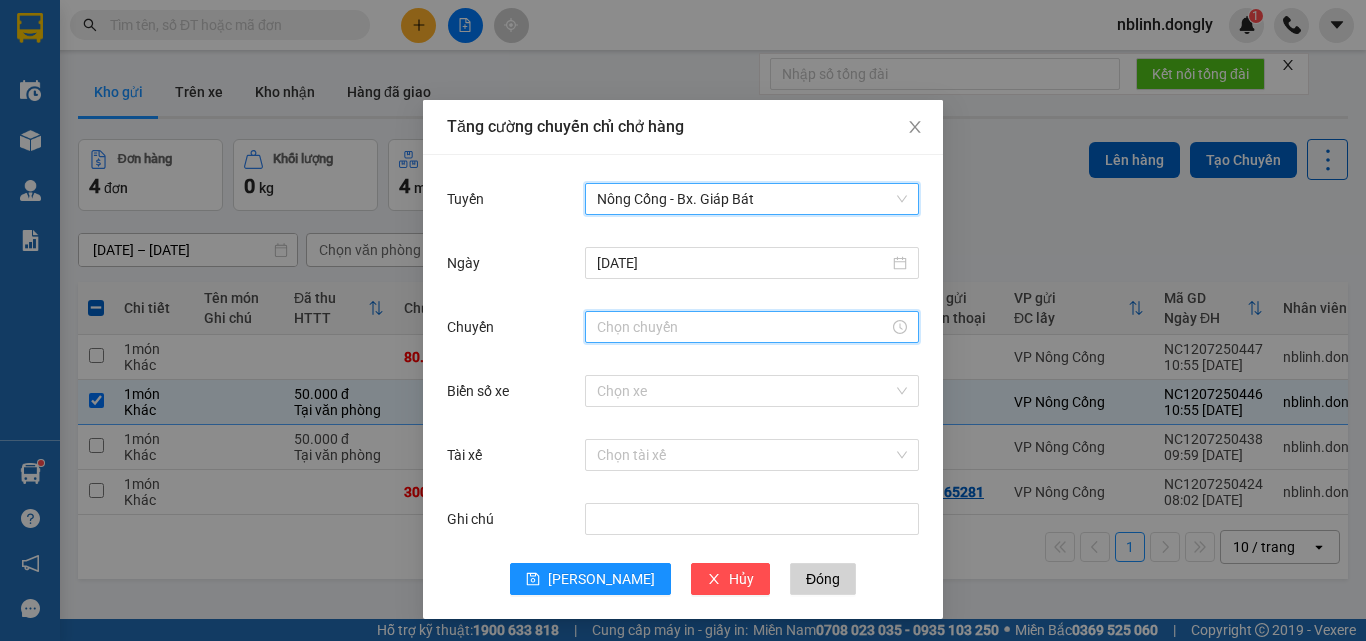 click on "Chuyến" at bounding box center (743, 327) 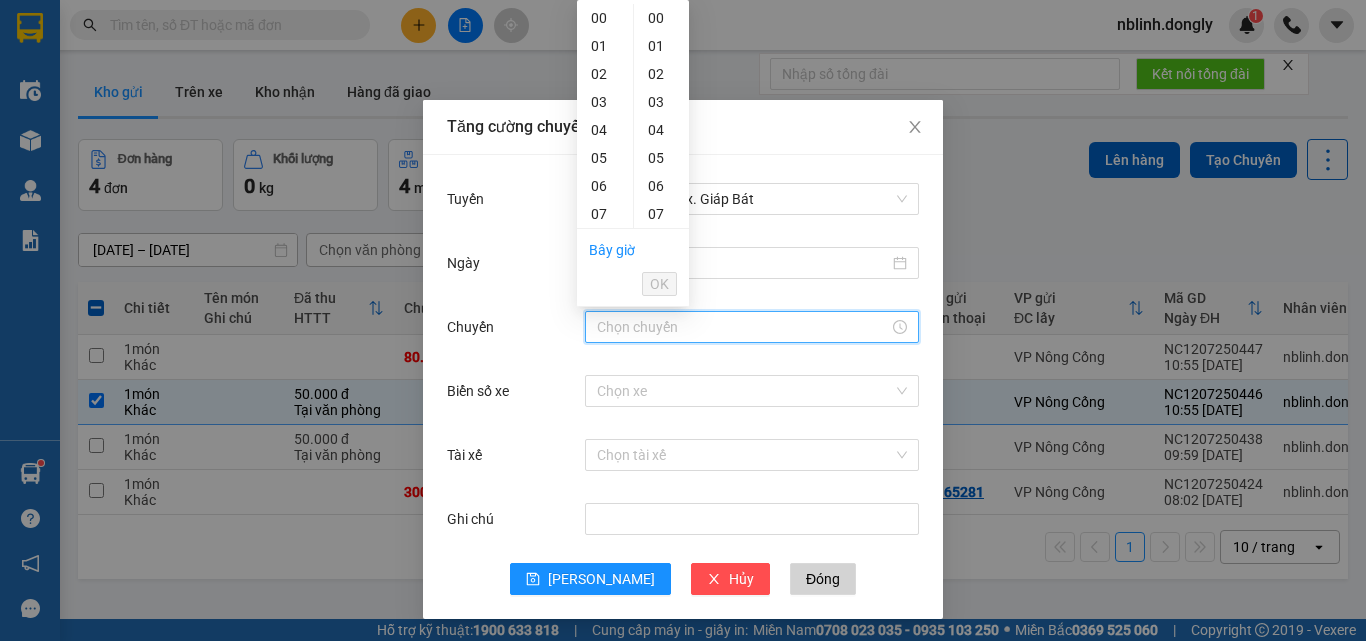 click on "11" at bounding box center (605, 326) 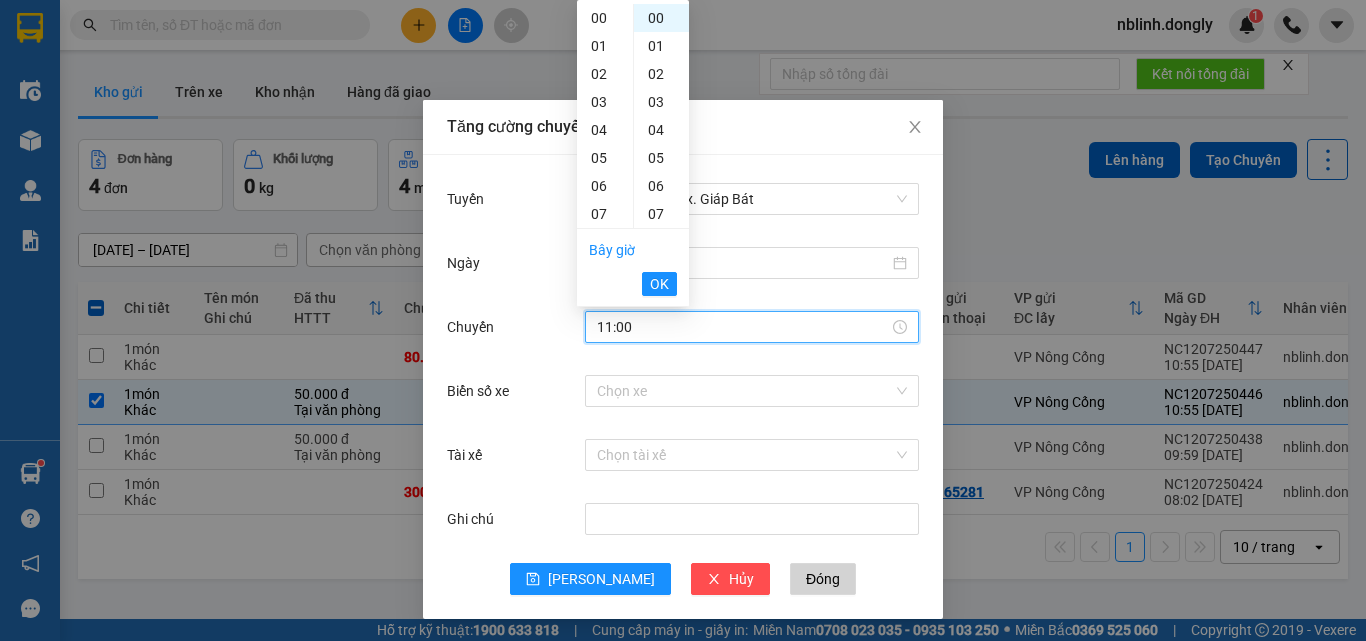 click on "20" at bounding box center [661, 578] 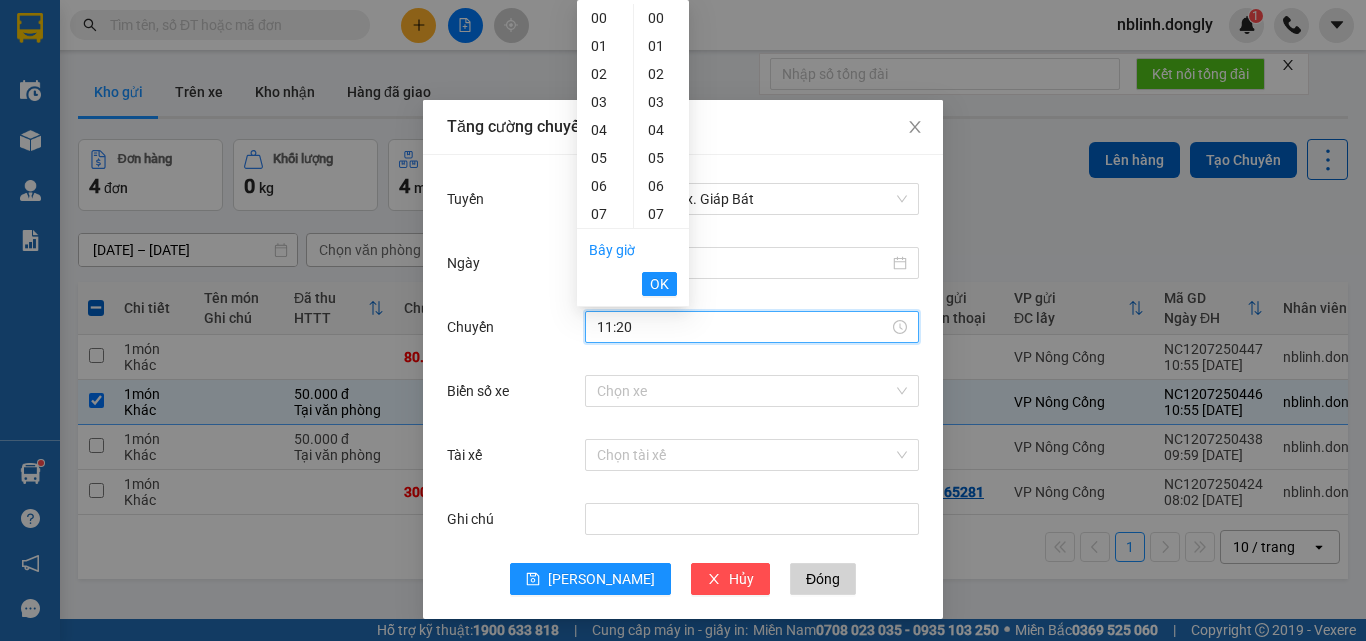 drag, startPoint x: 653, startPoint y: 286, endPoint x: 654, endPoint y: 306, distance: 20.024984 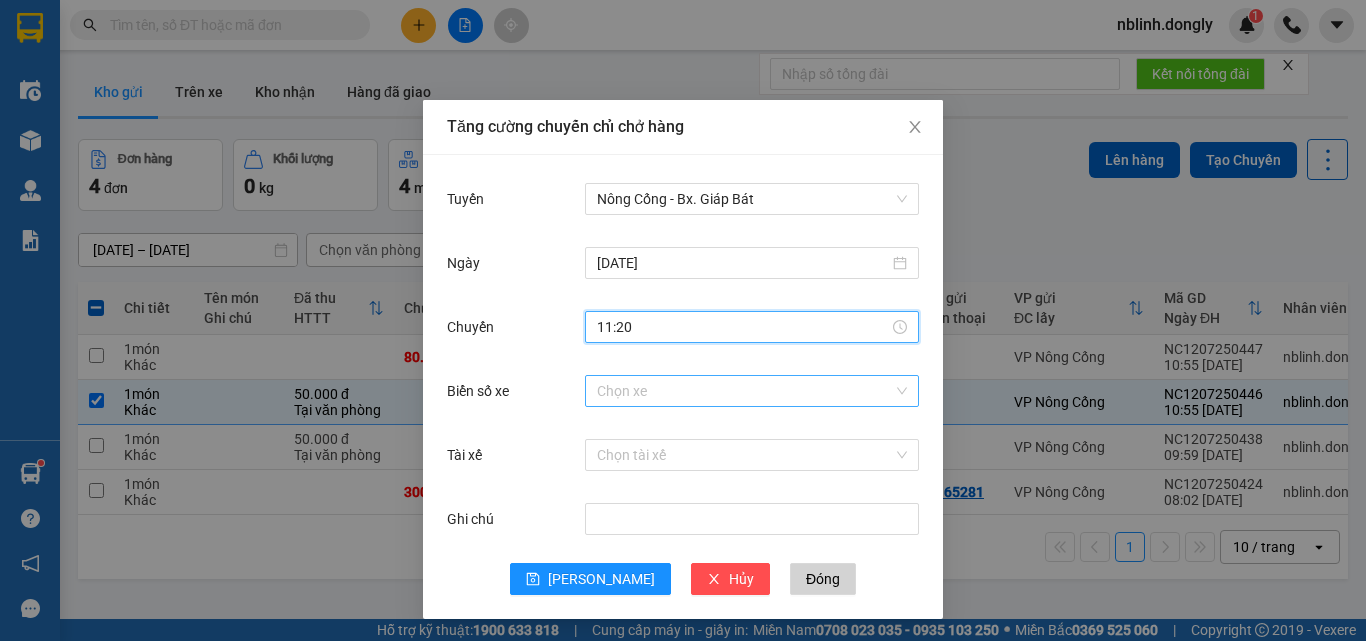 click on "Biển số xe" at bounding box center [745, 391] 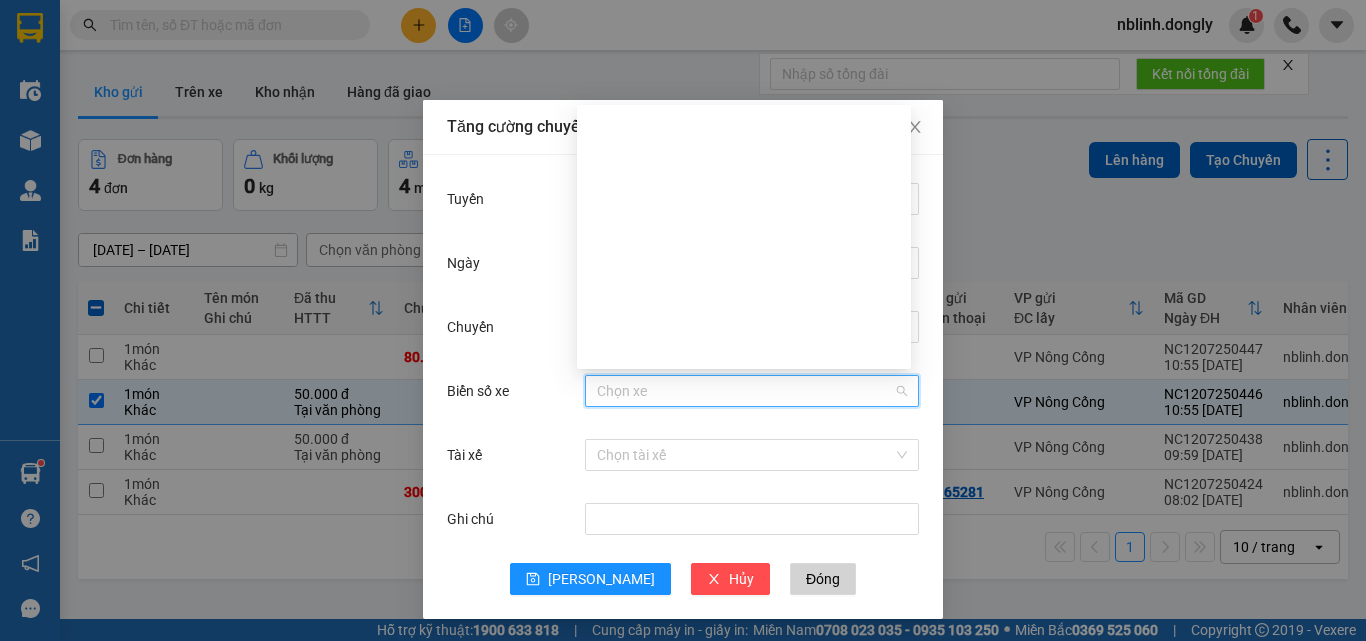 click on "36B-030.29" at bounding box center (744, 797) 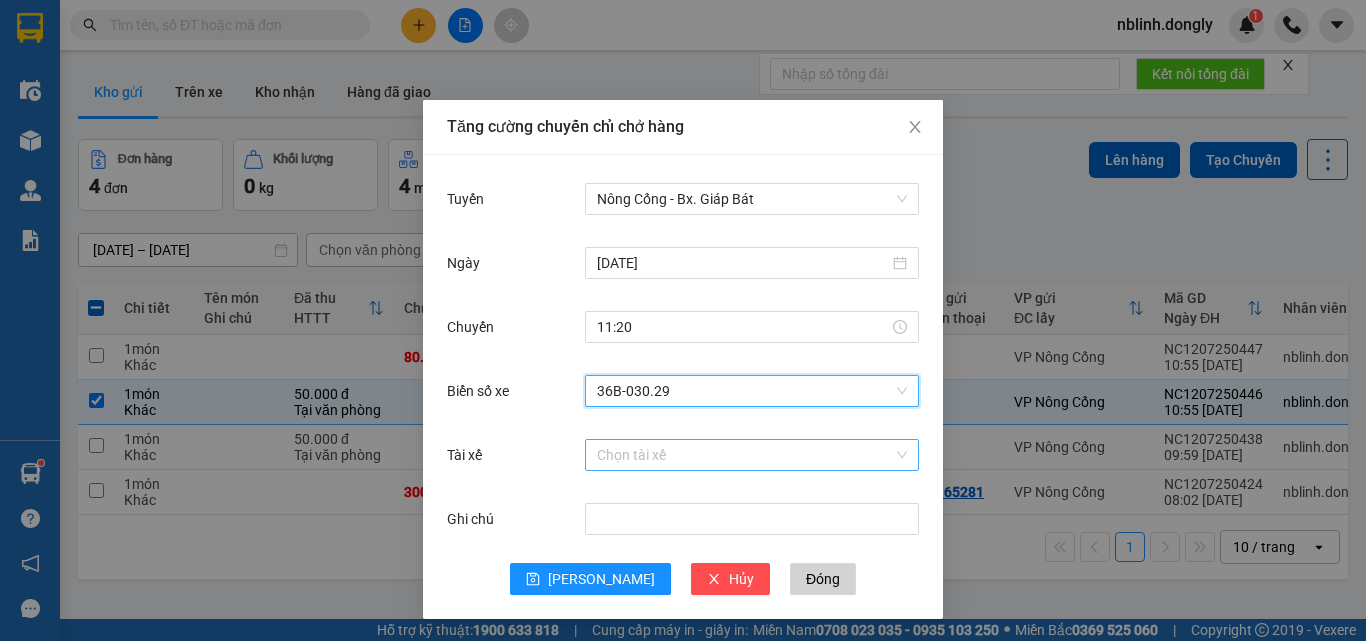 click on "Tài xế" at bounding box center [745, 455] 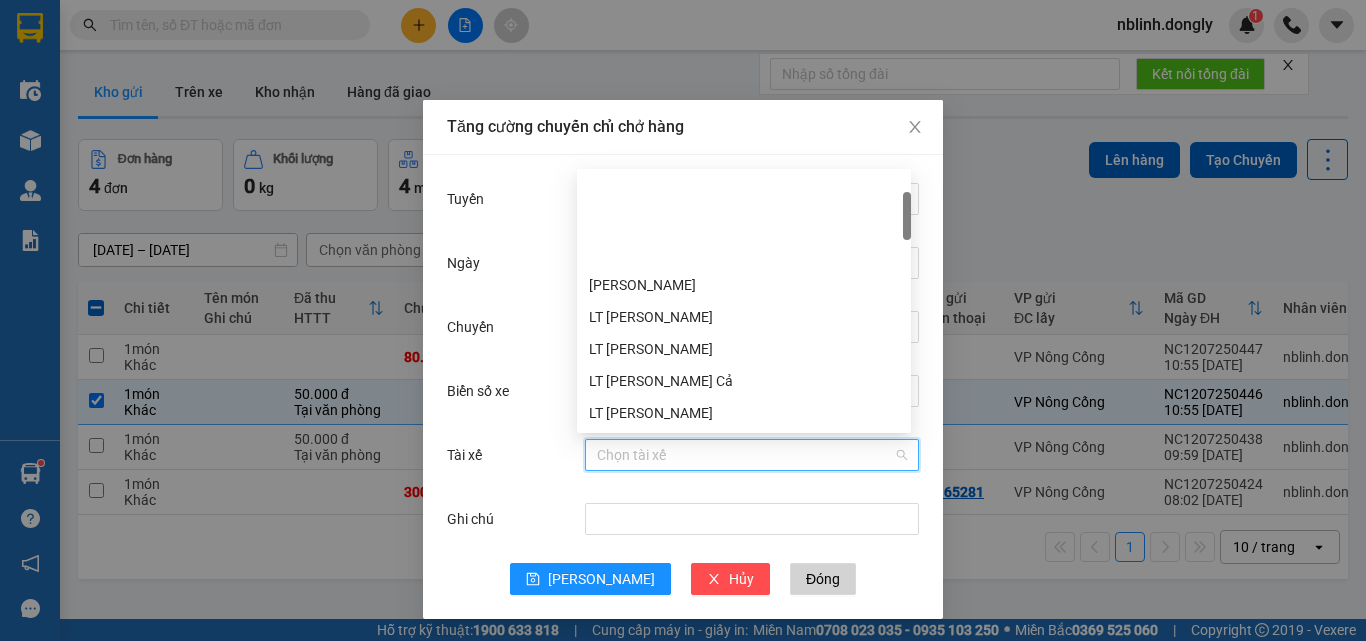 click on "LT [PERSON_NAME]" at bounding box center (744, 477) 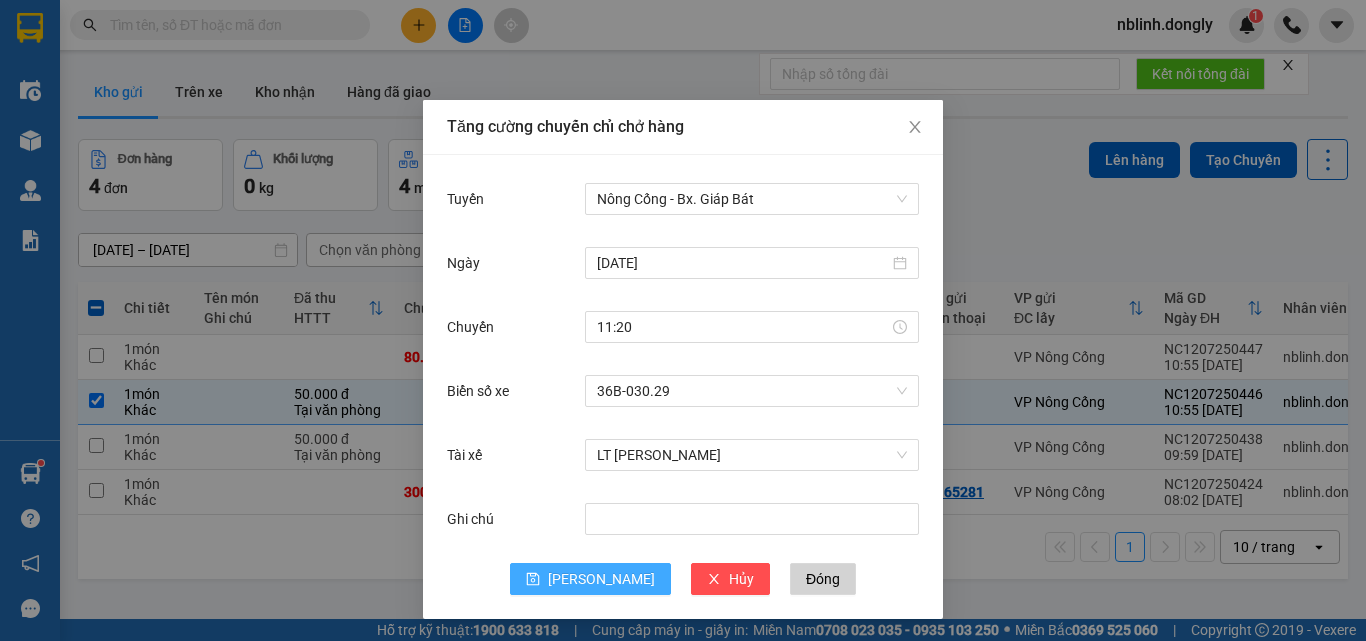 click on "[PERSON_NAME]" at bounding box center [601, 579] 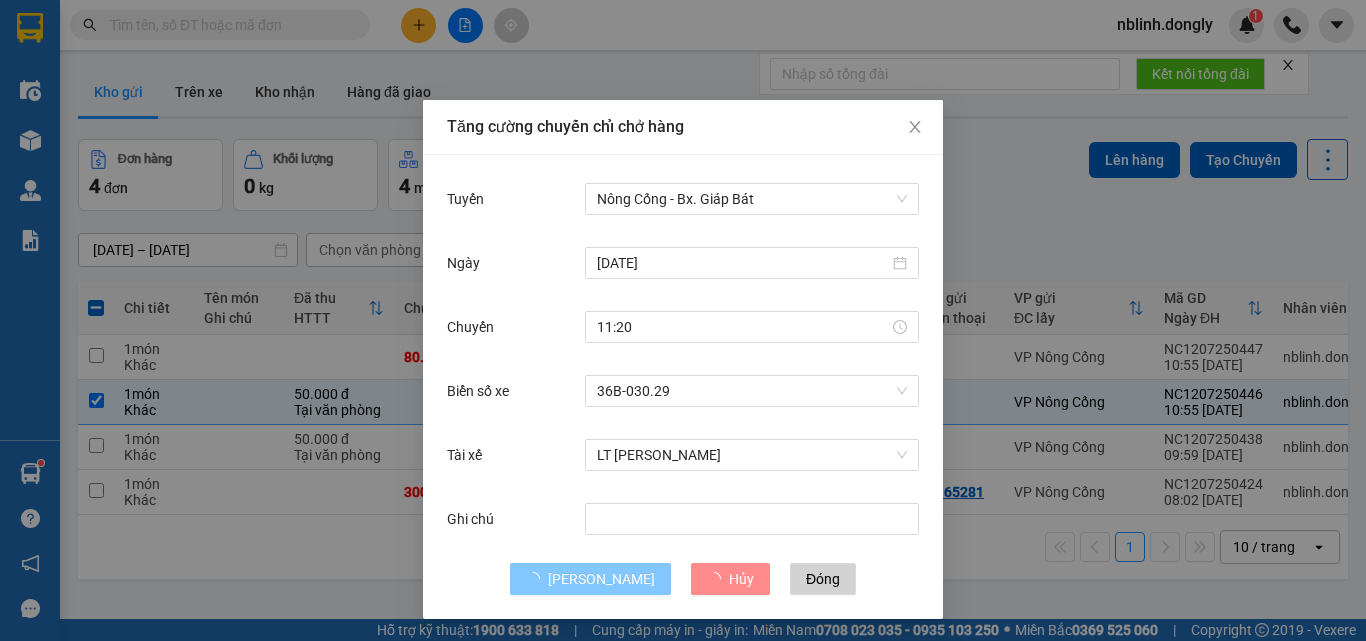 type 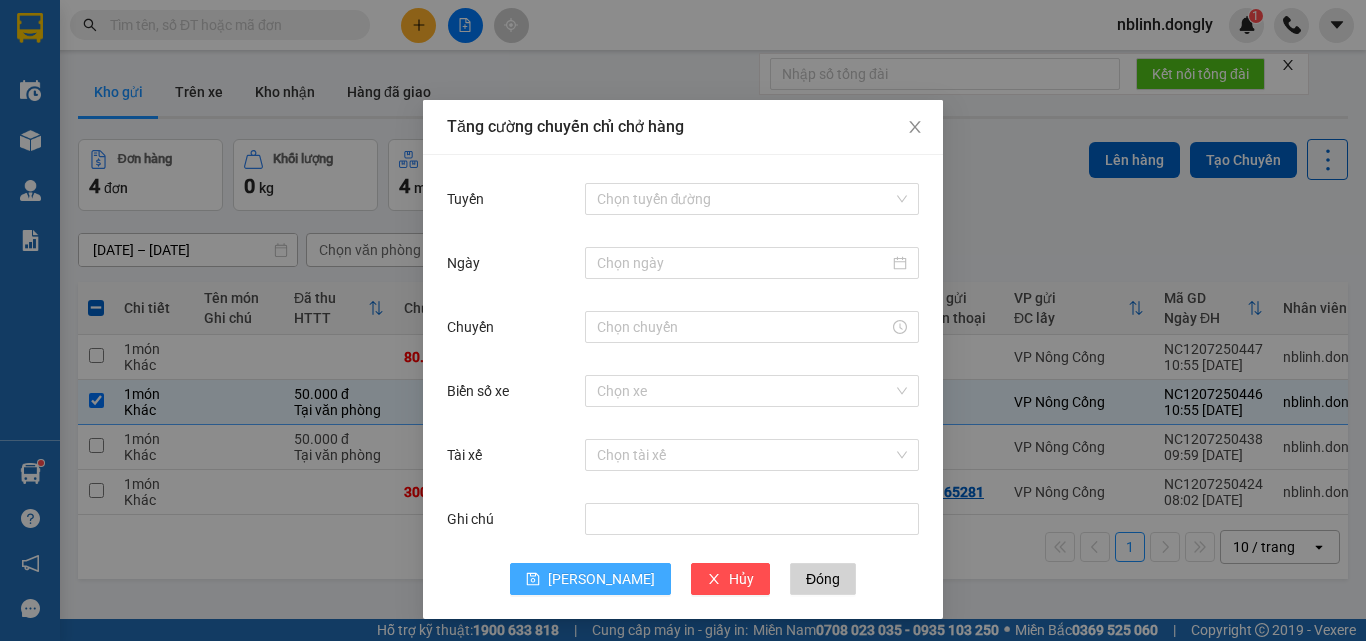 click on "[PERSON_NAME]" at bounding box center (601, 579) 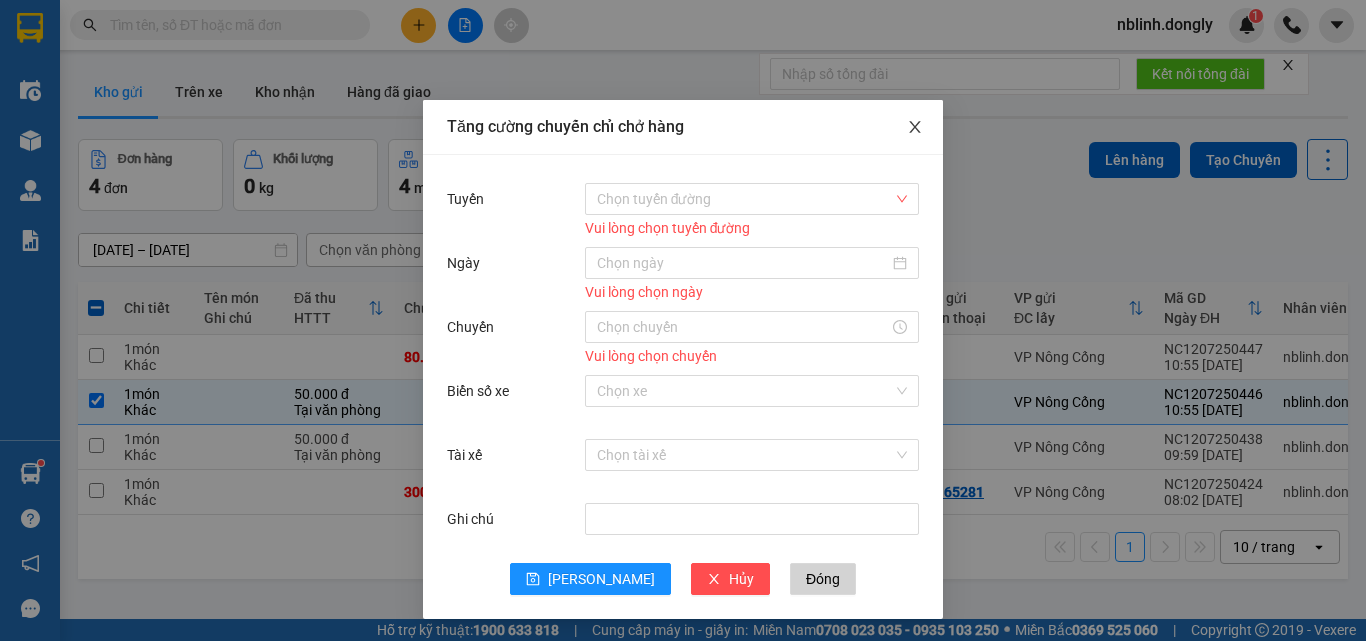 click 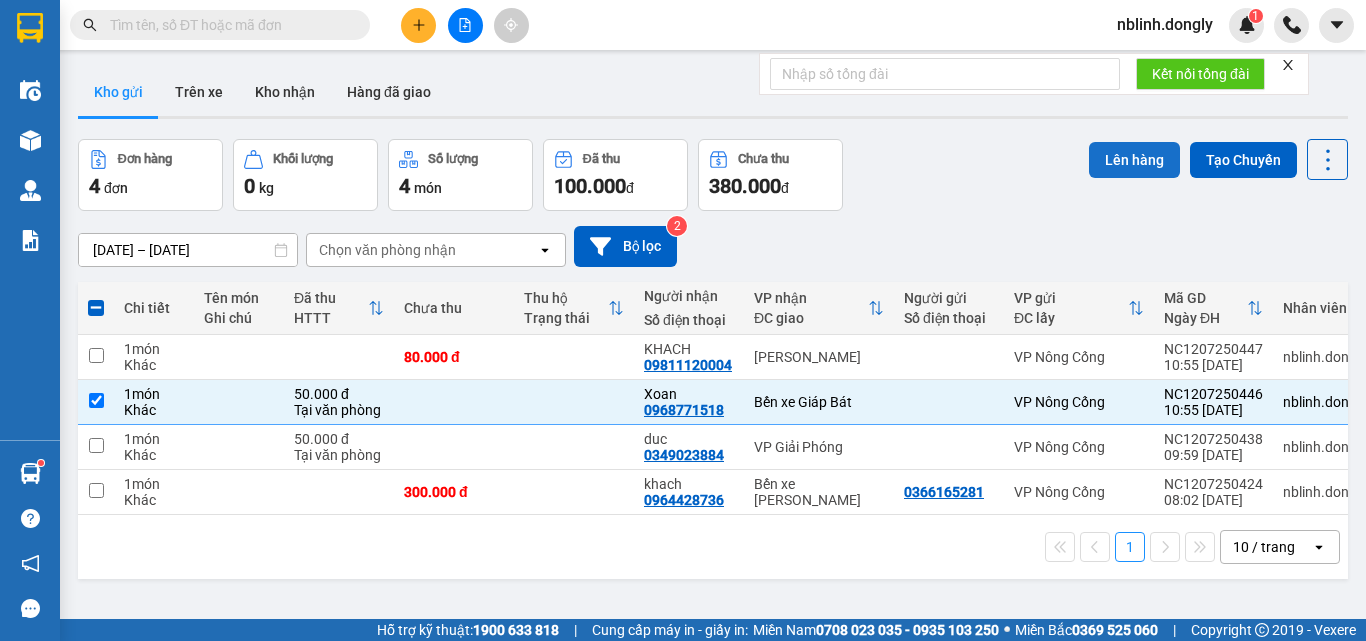 click on "Lên hàng" at bounding box center (1134, 160) 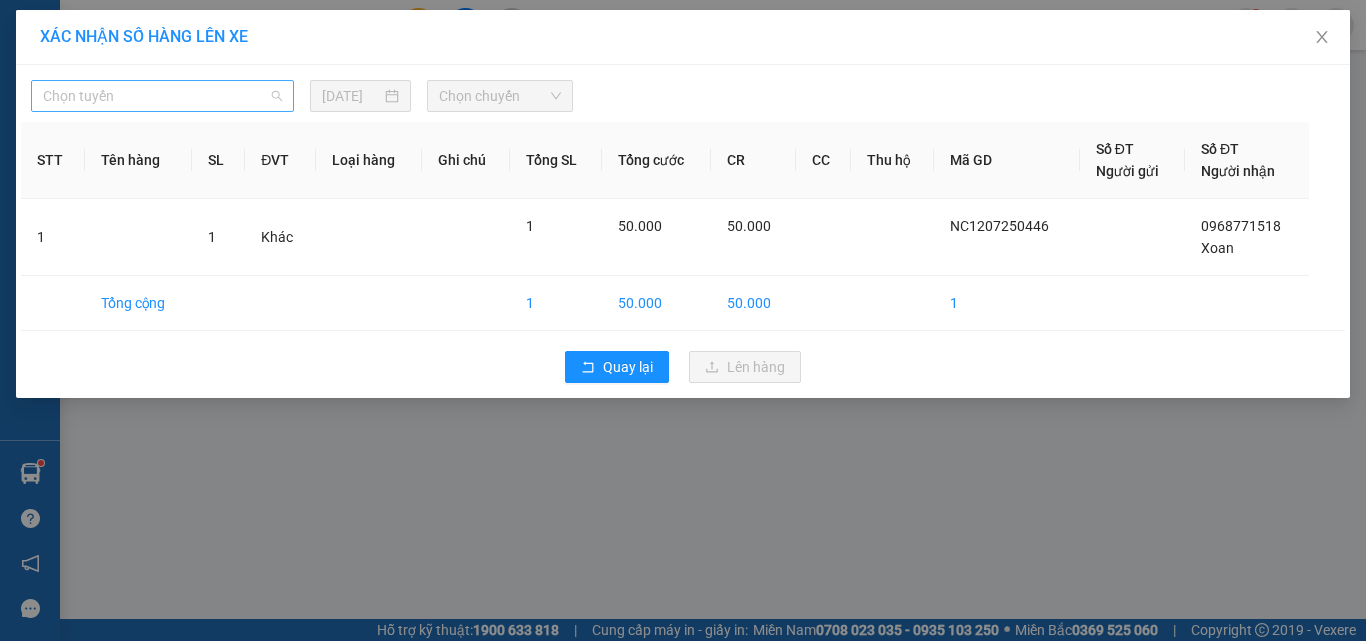 click on "Chọn tuyến" at bounding box center [162, 96] 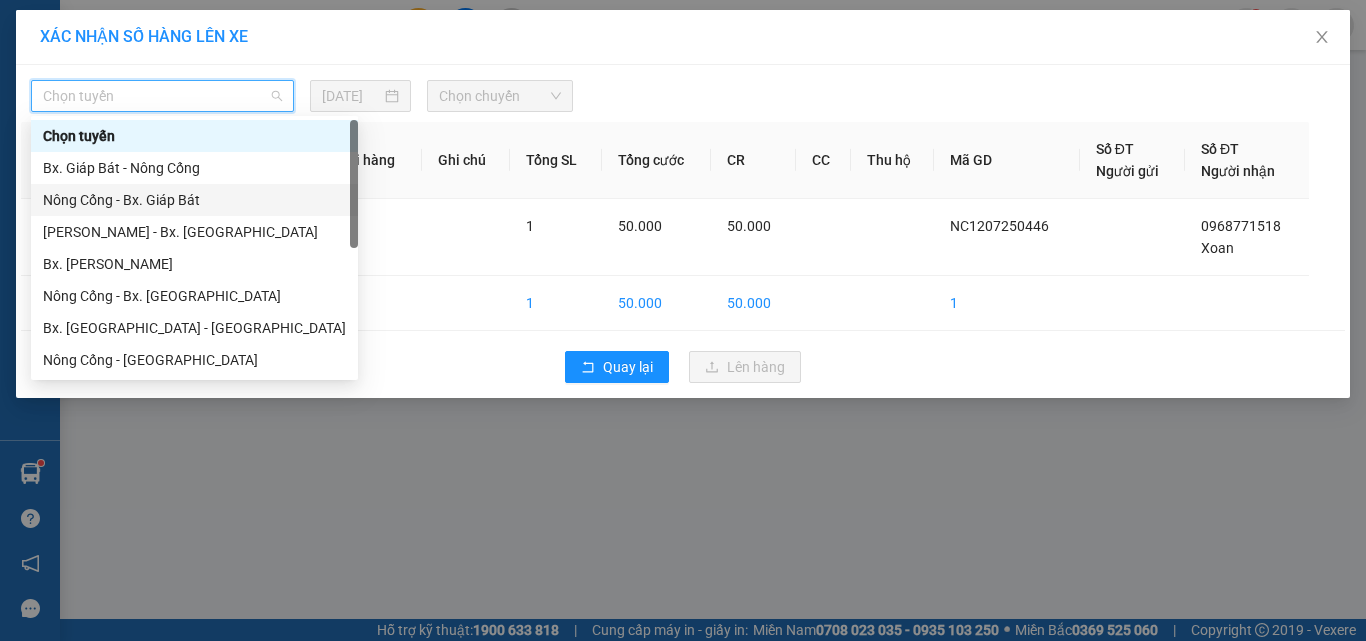 click on "Nông Cống - Bx. Giáp Bát" at bounding box center [194, 200] 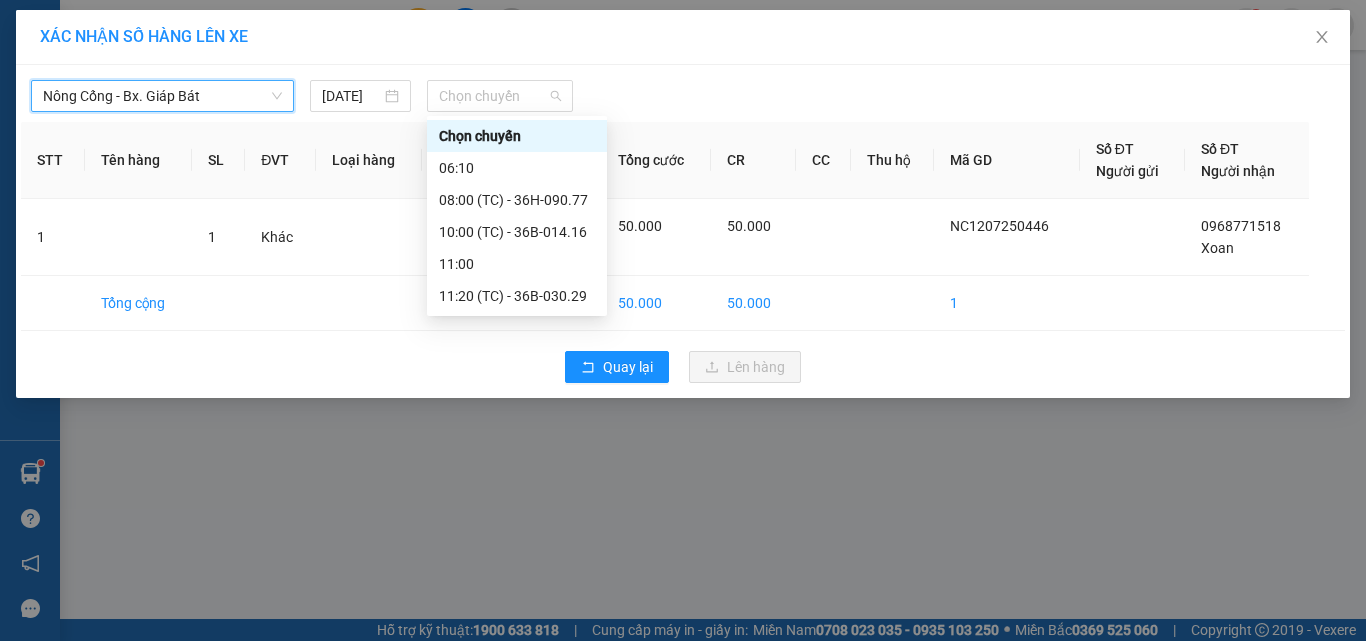 drag, startPoint x: 491, startPoint y: 98, endPoint x: 538, endPoint y: 175, distance: 90.21086 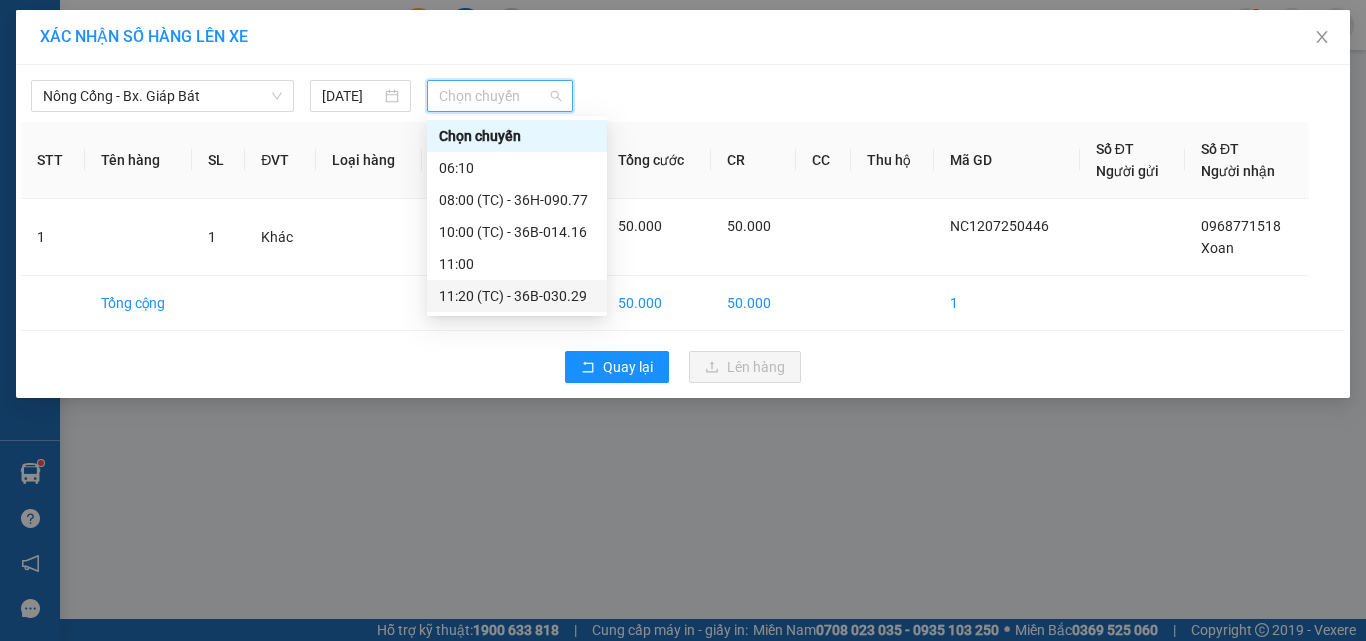 click on "11:20   (TC)   - 36B-030.29" at bounding box center (517, 296) 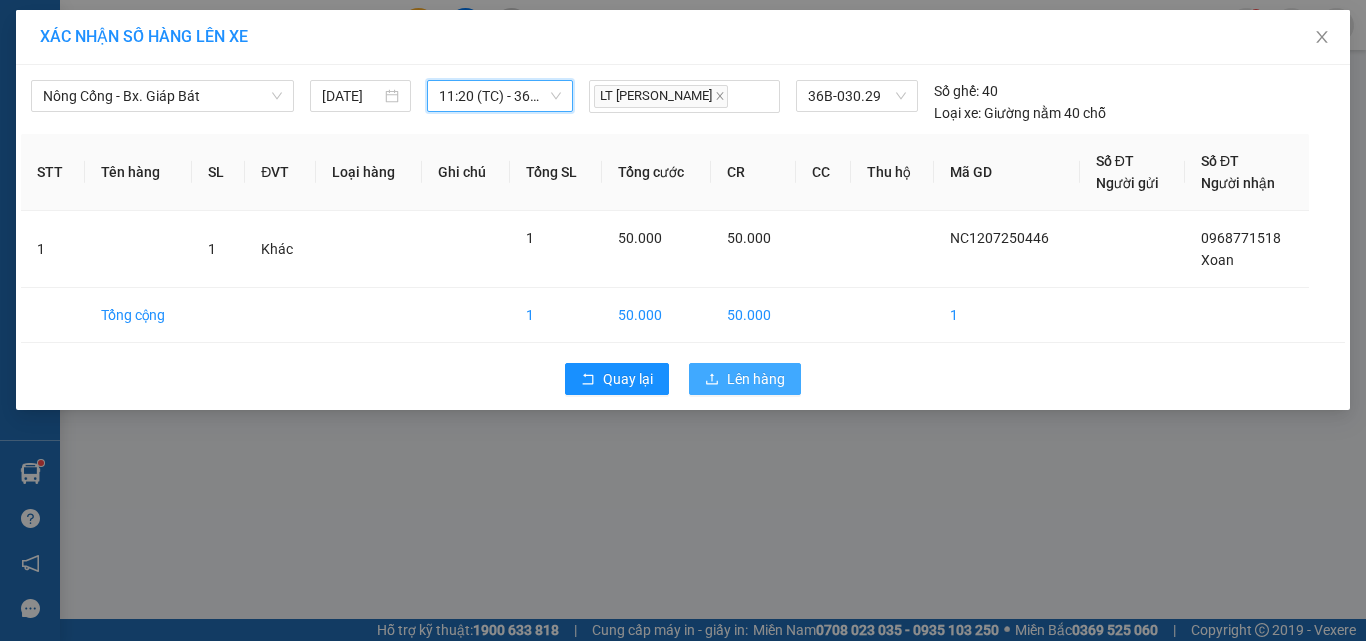 click on "Lên hàng" at bounding box center [745, 379] 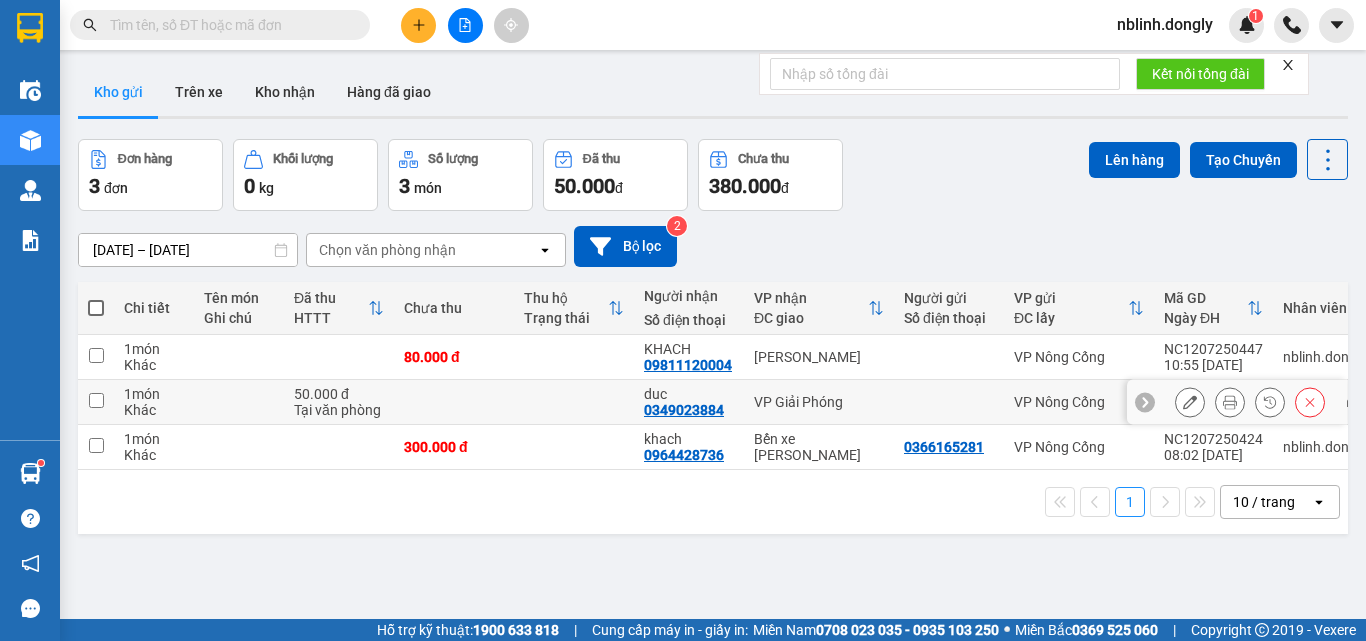 click at bounding box center (96, 400) 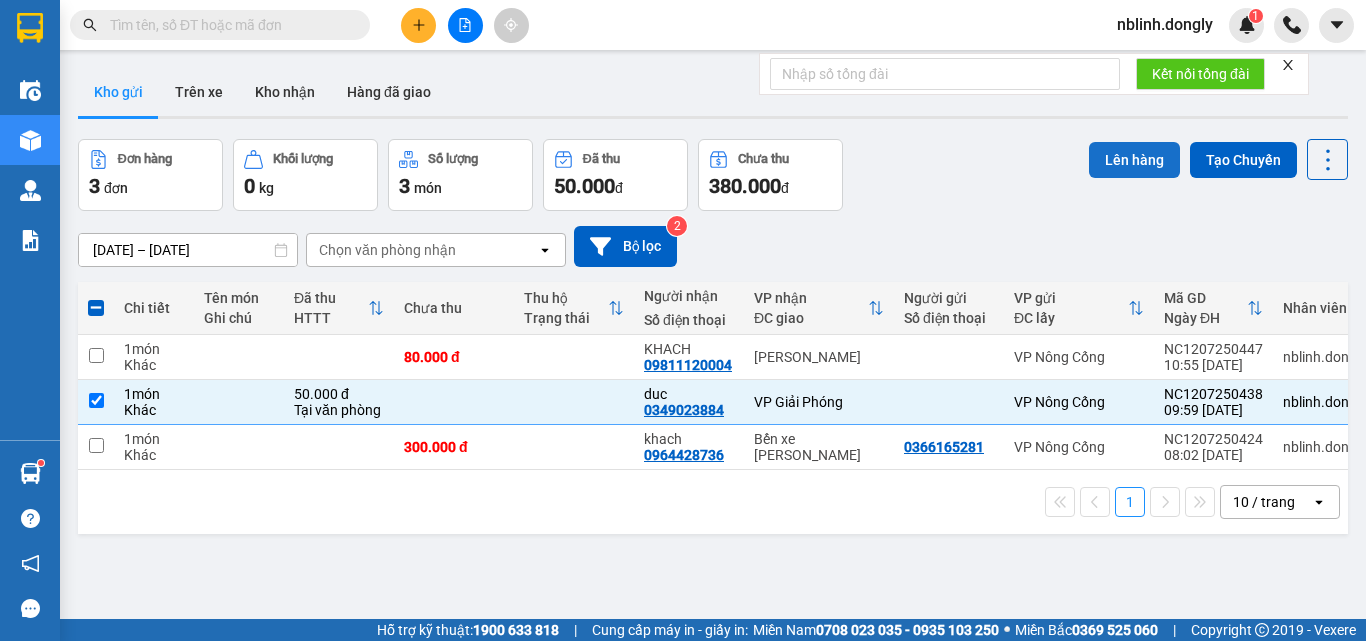 click on "Lên hàng" at bounding box center (1134, 160) 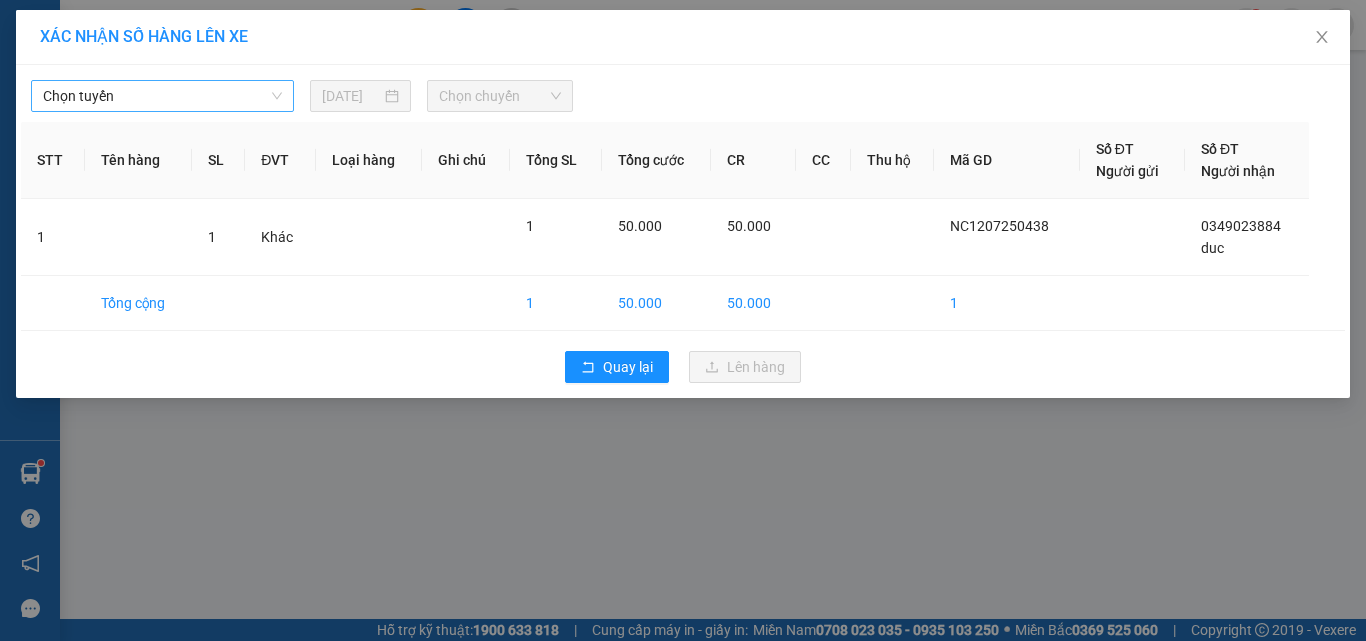click on "Chọn tuyến" at bounding box center (162, 96) 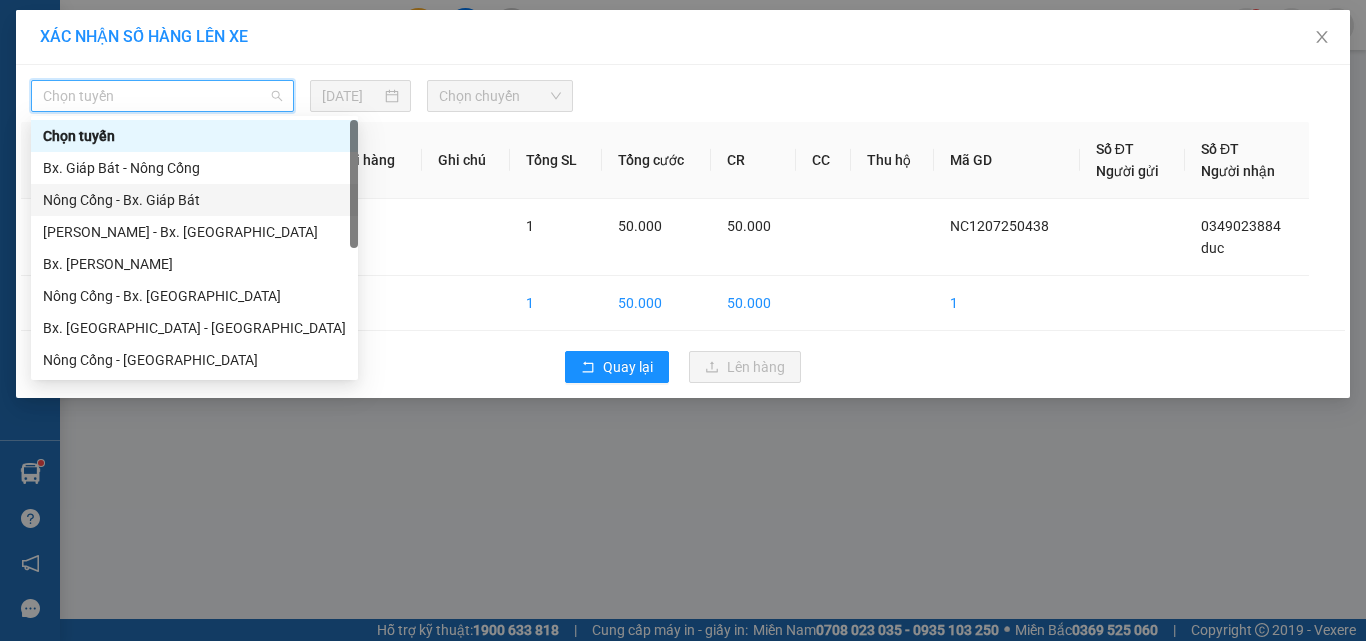 drag, startPoint x: 122, startPoint y: 194, endPoint x: 261, endPoint y: 171, distance: 140.89003 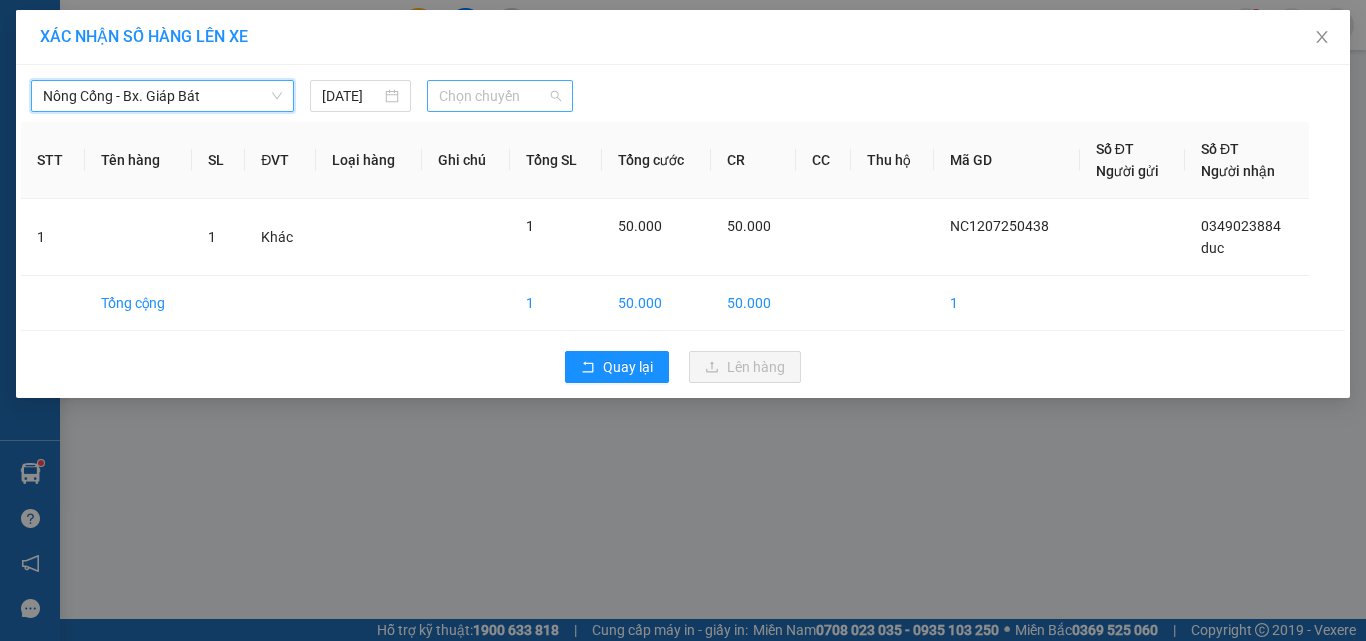 click on "Chọn chuyến" at bounding box center (500, 96) 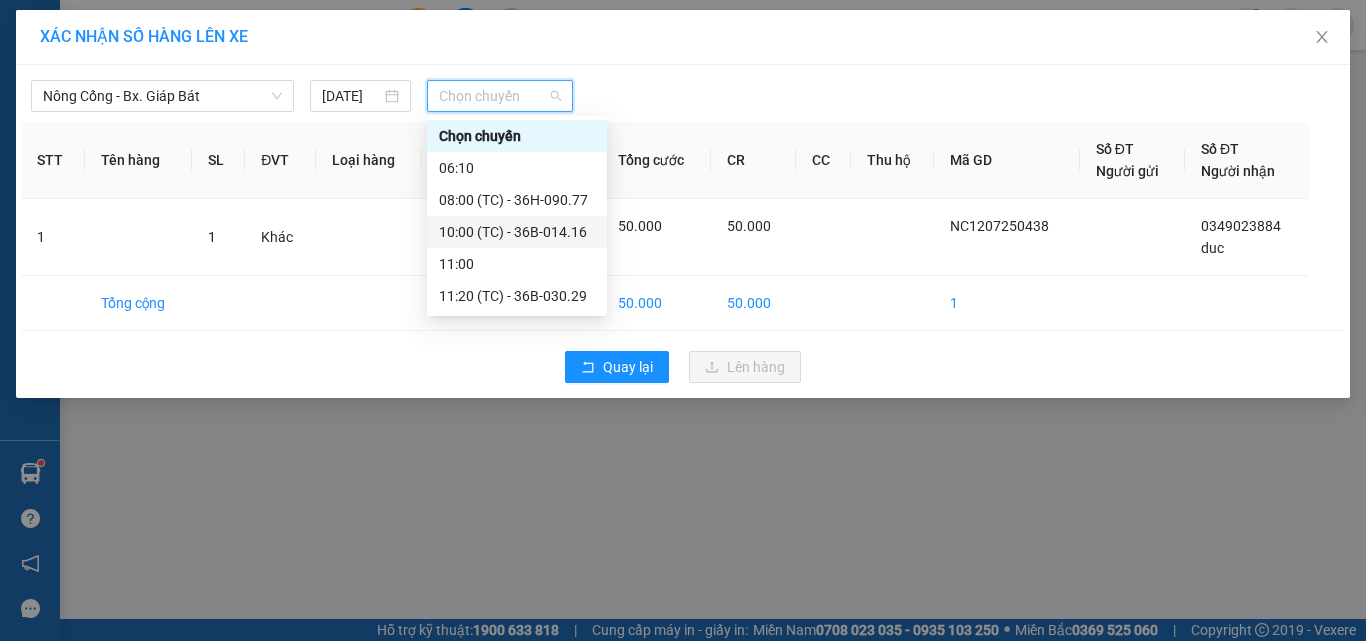 click on "10:00   (TC)   - 36B-014.16" at bounding box center (517, 232) 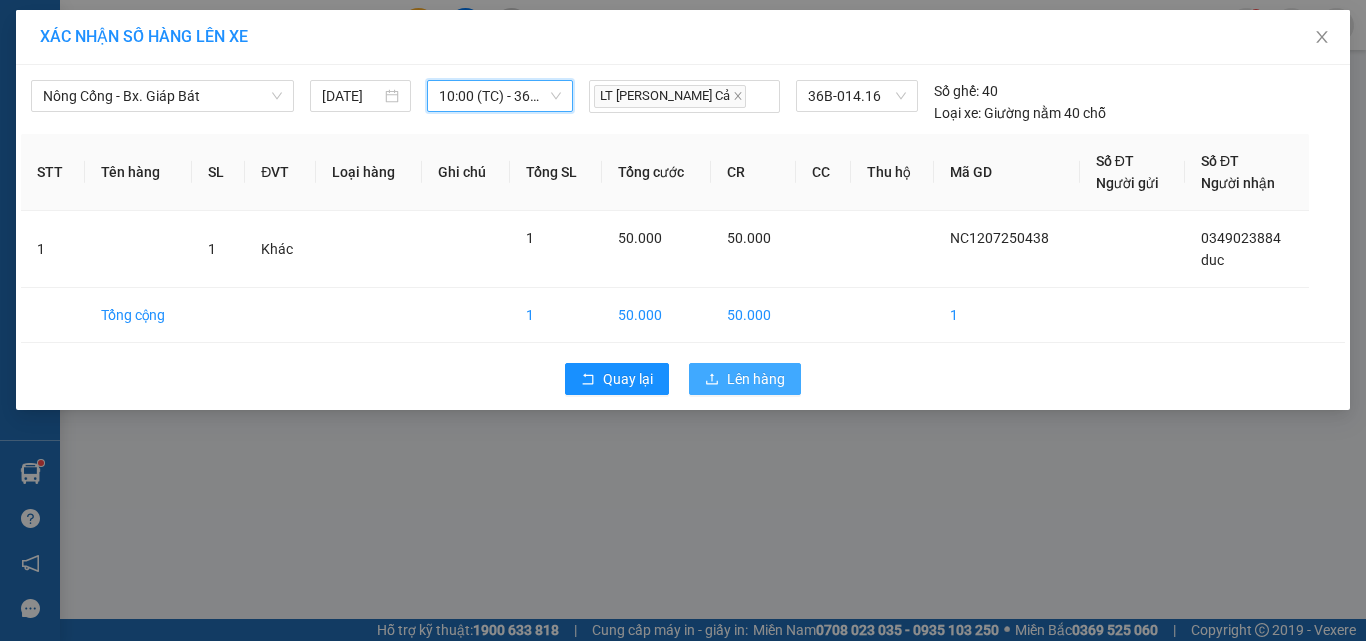 click on "Lên hàng" at bounding box center [756, 379] 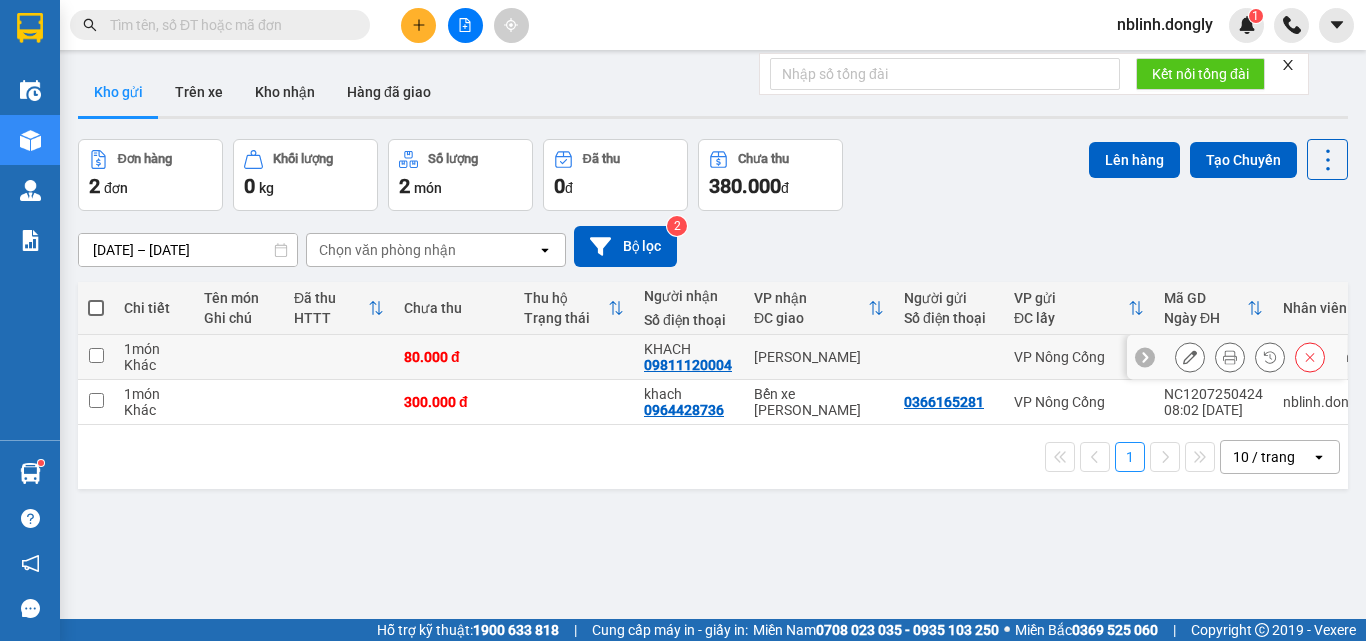 click at bounding box center [96, 355] 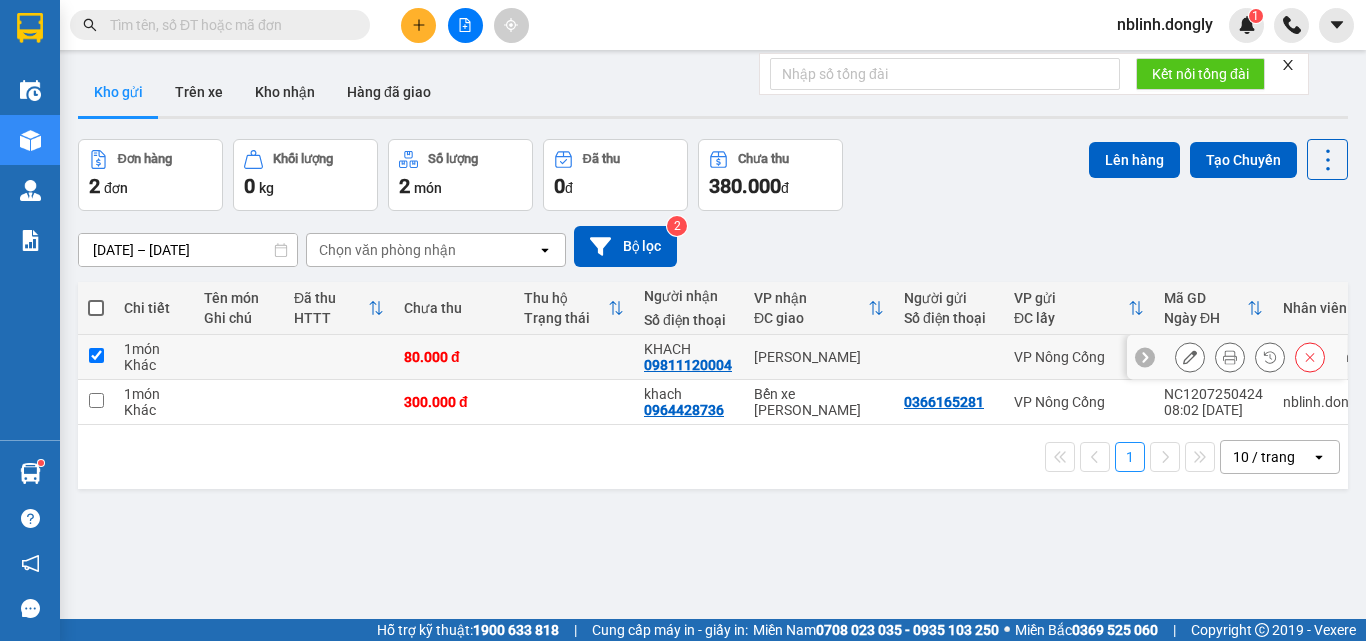 checkbox on "true" 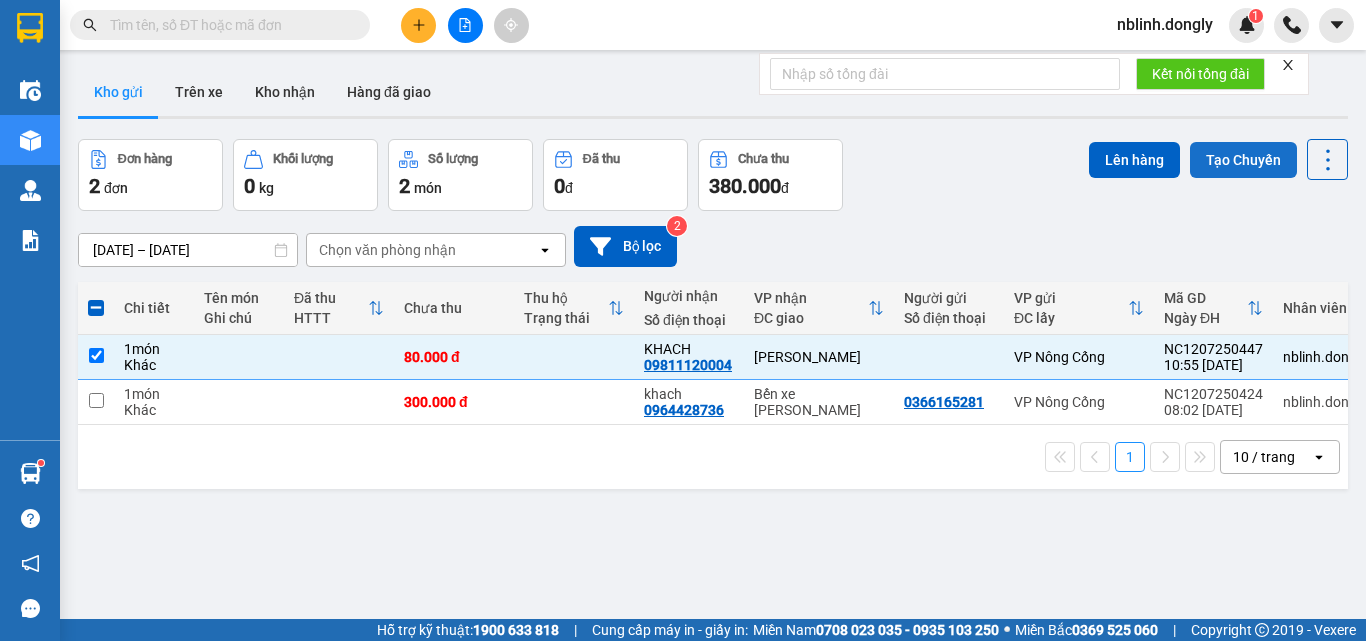 click on "Tạo Chuyến" at bounding box center (1243, 160) 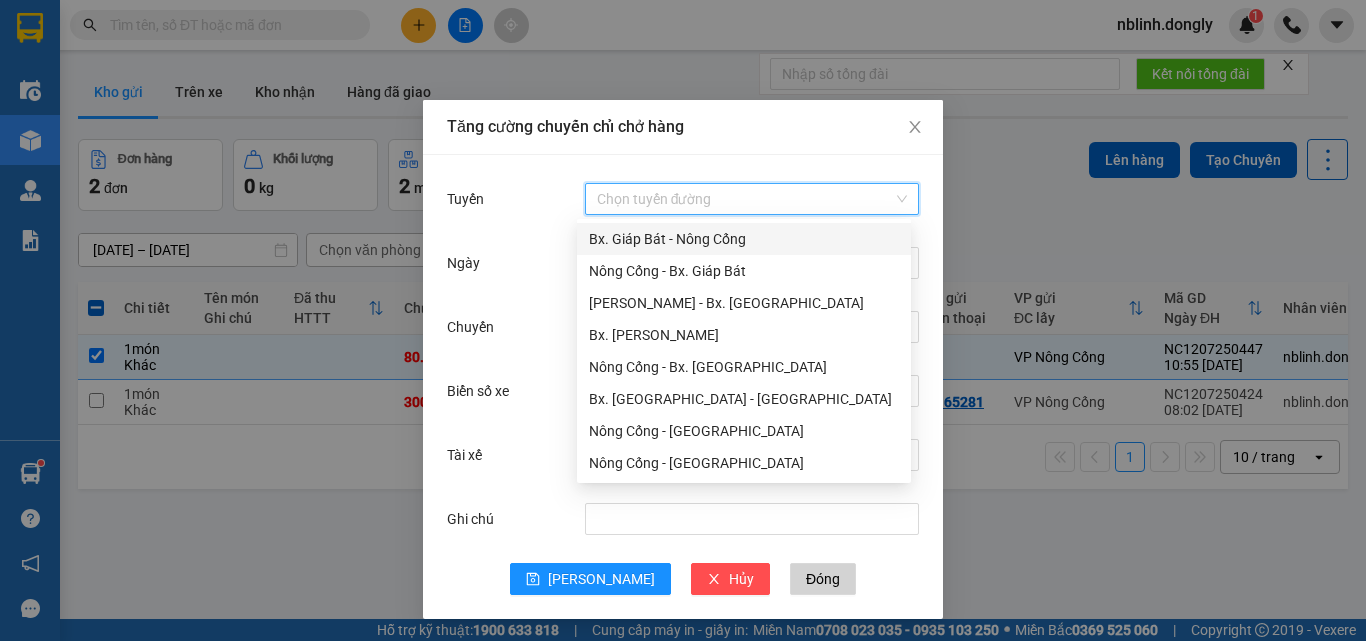 click on "Tuyến" at bounding box center [745, 199] 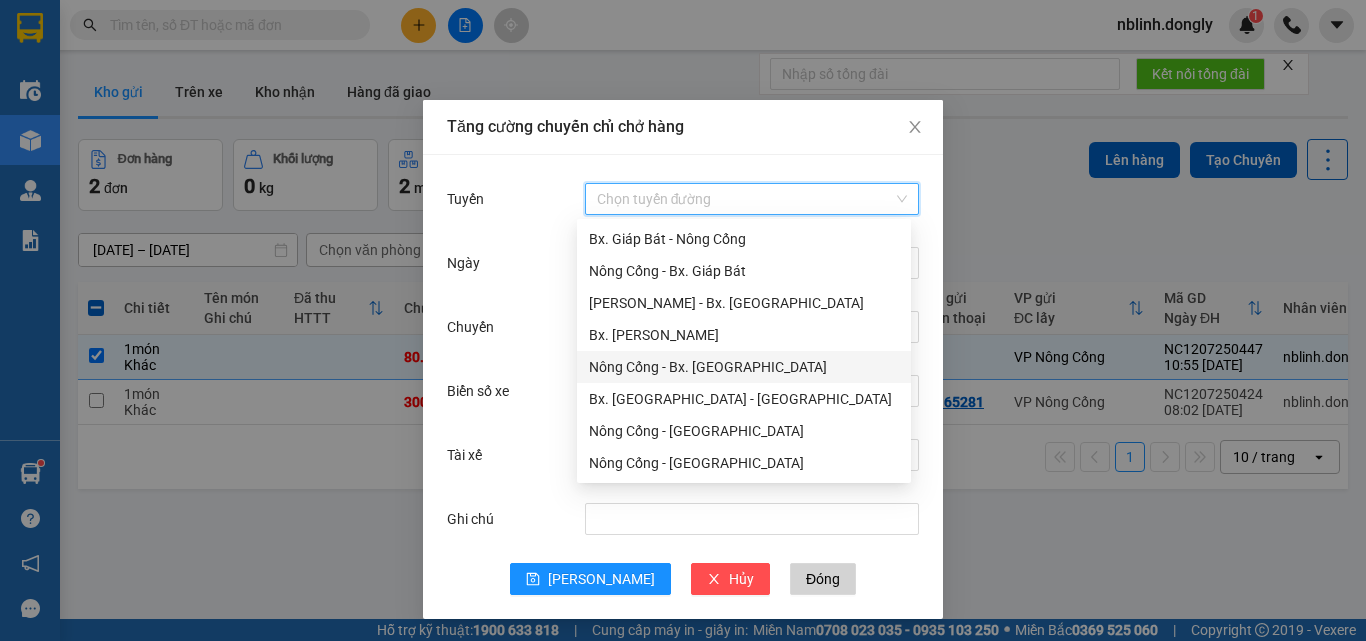 click on "Nông Cống - Bx. [GEOGRAPHIC_DATA]" at bounding box center [744, 367] 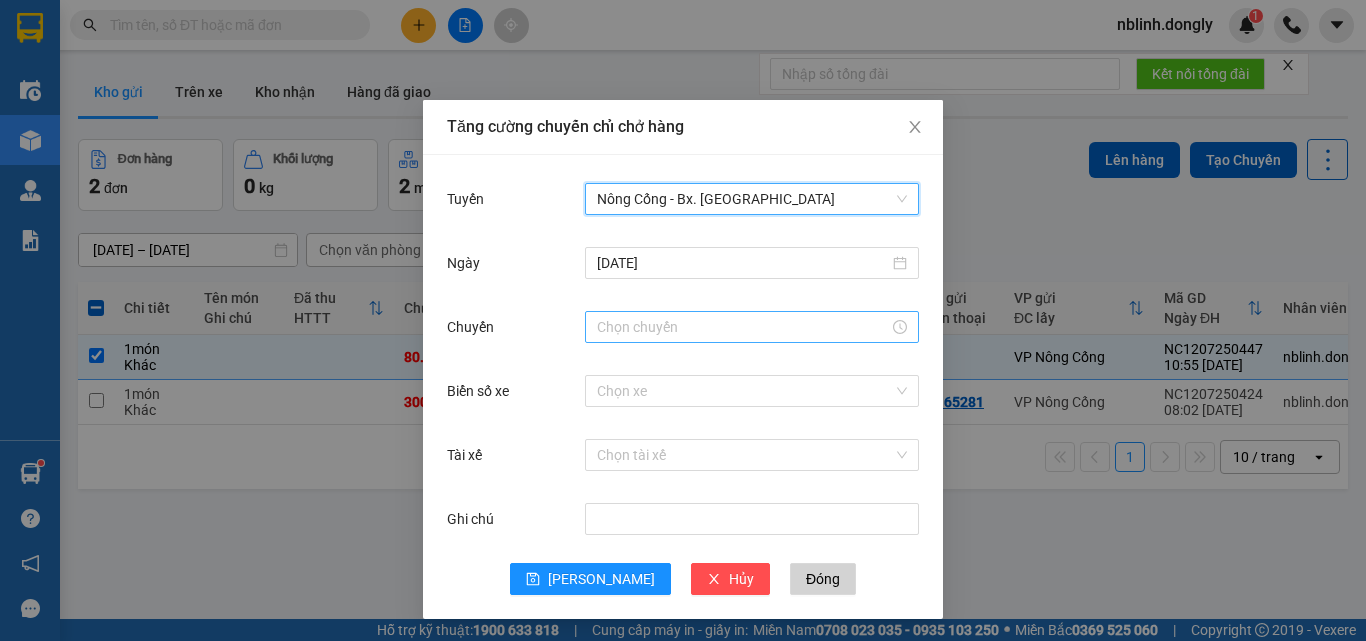 click on "Chuyến" at bounding box center [743, 327] 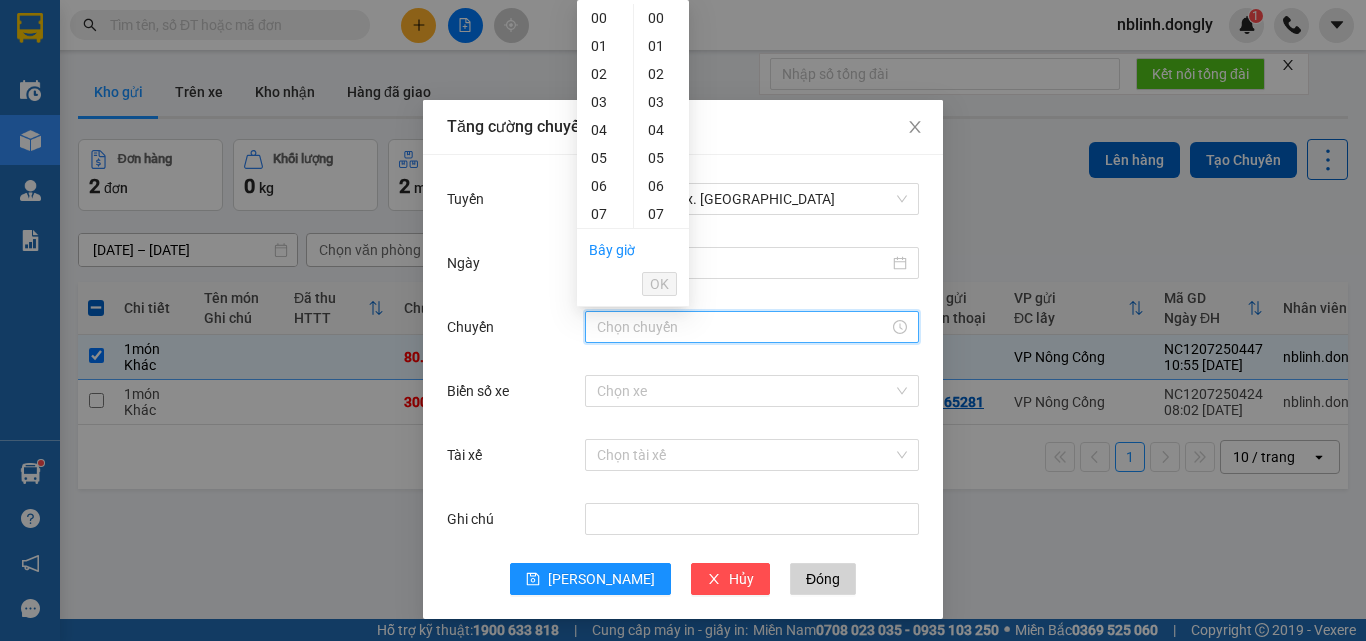 click on "12" at bounding box center [605, 354] 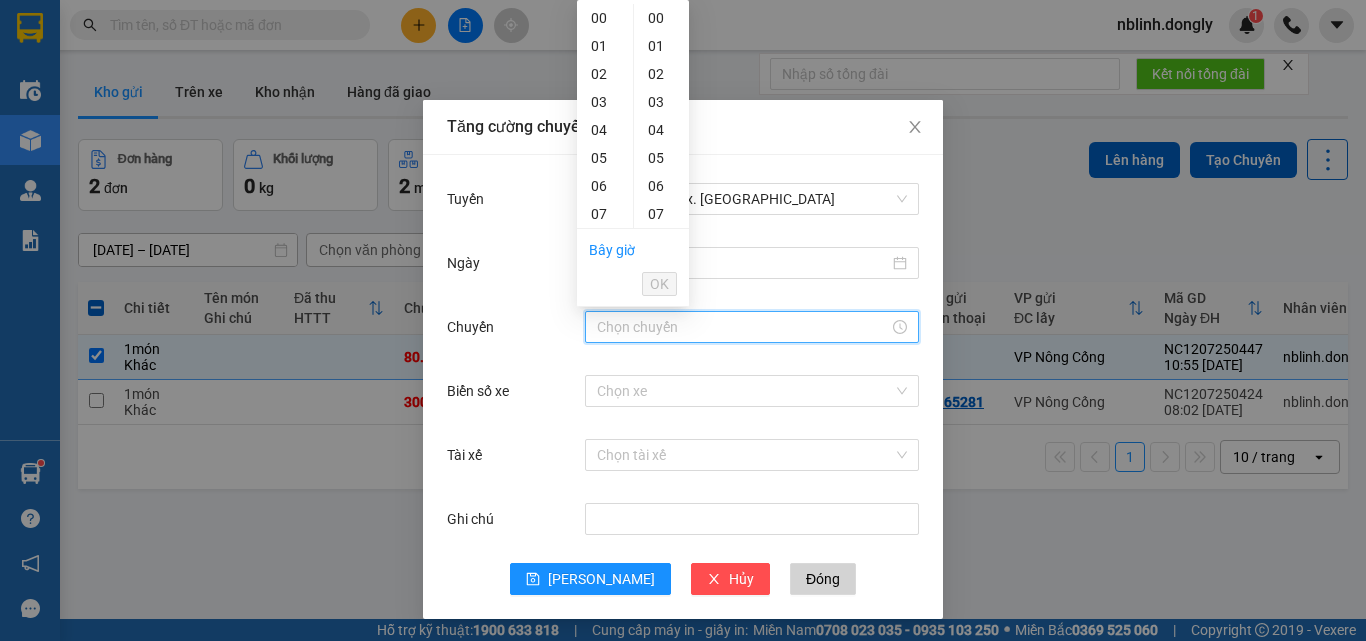 type on "12:00" 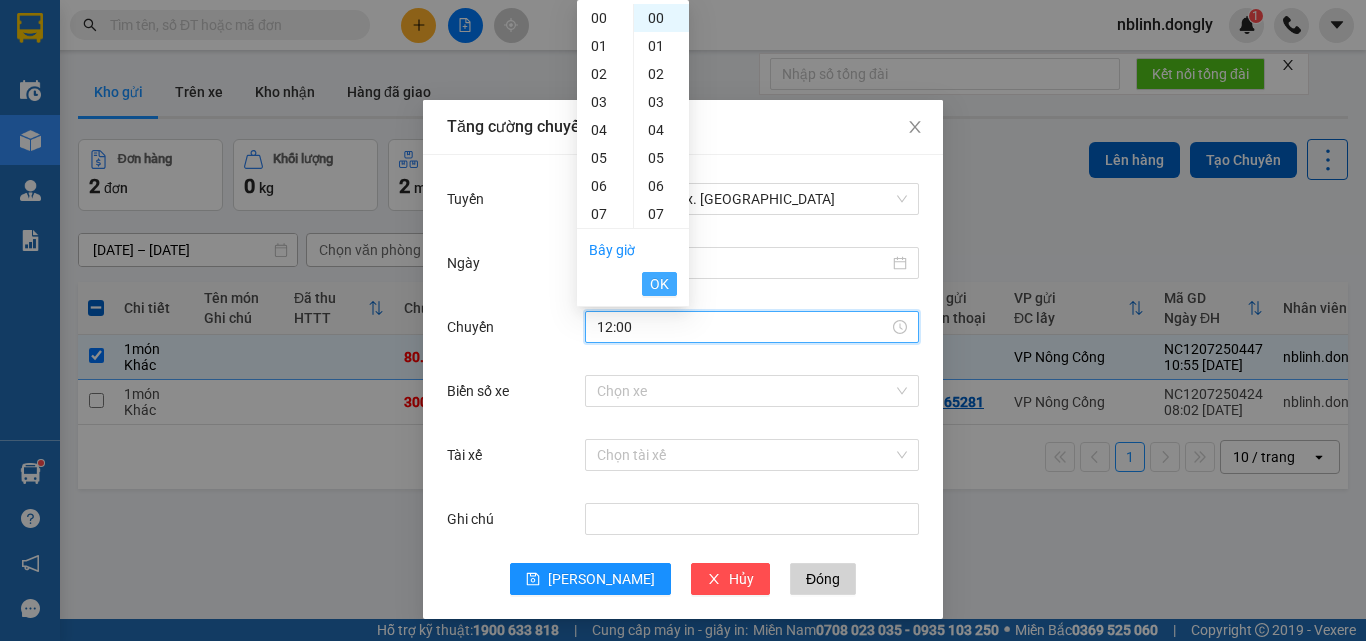 click on "OK" at bounding box center [659, 284] 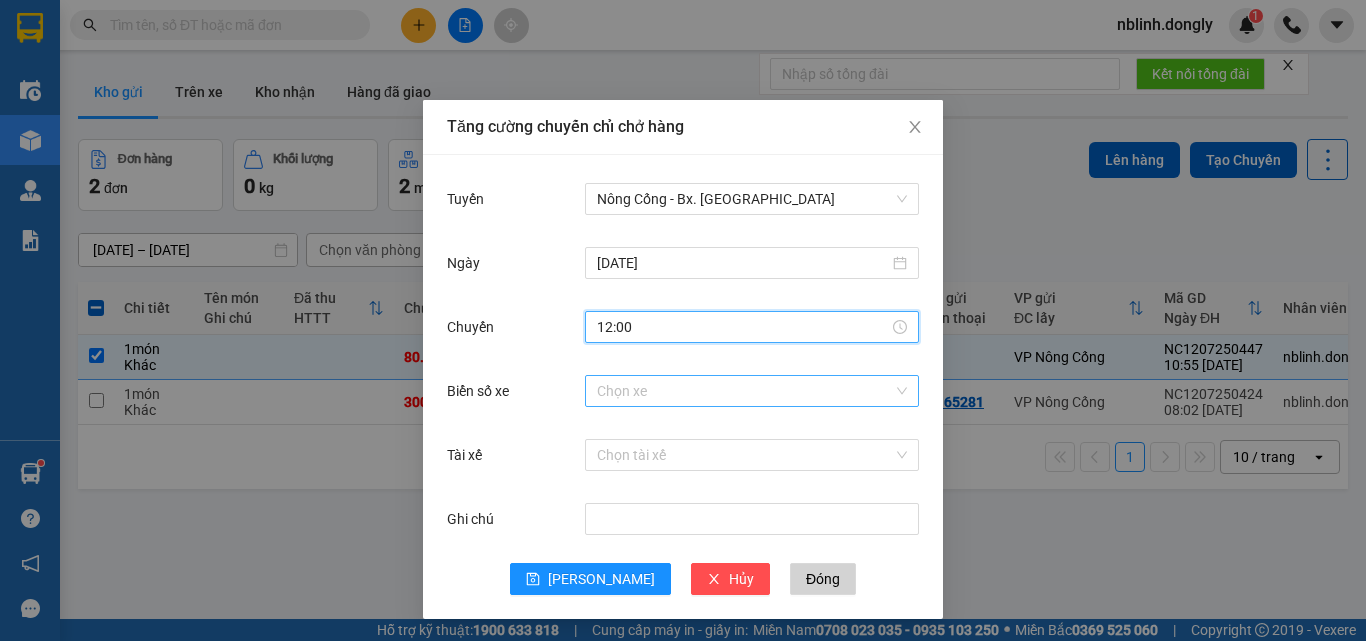 click on "Biển số xe" at bounding box center (745, 391) 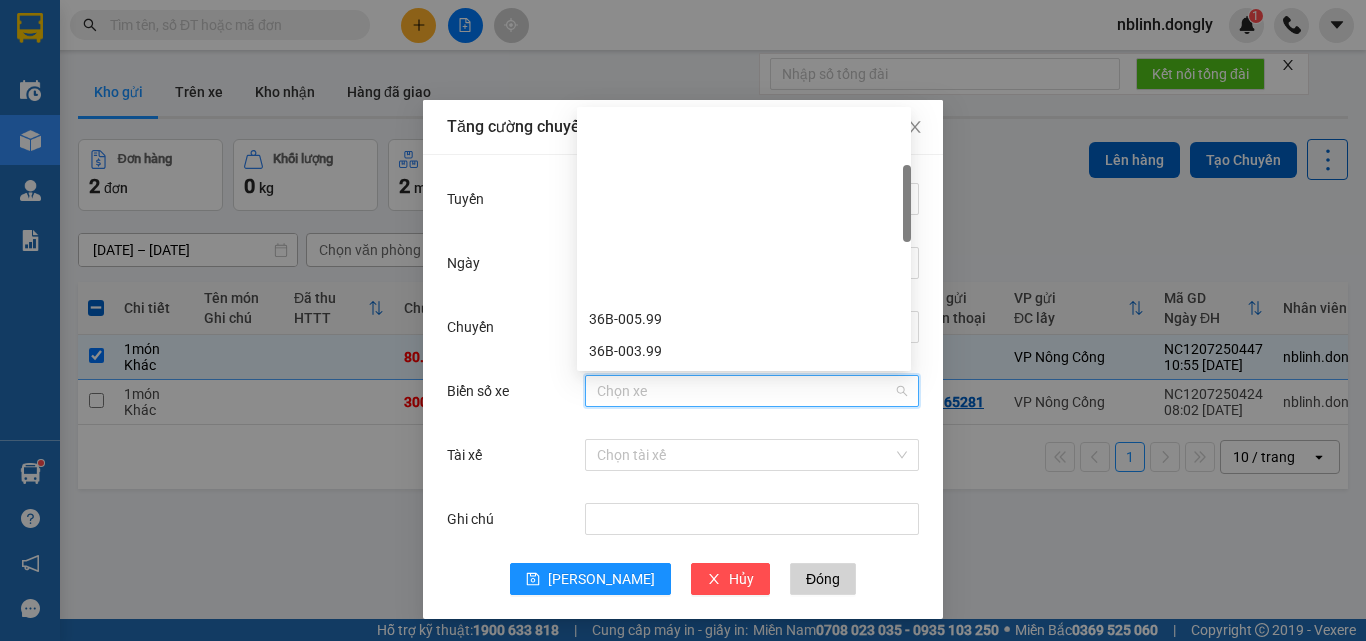 click on "36B-023.47" at bounding box center [744, 479] 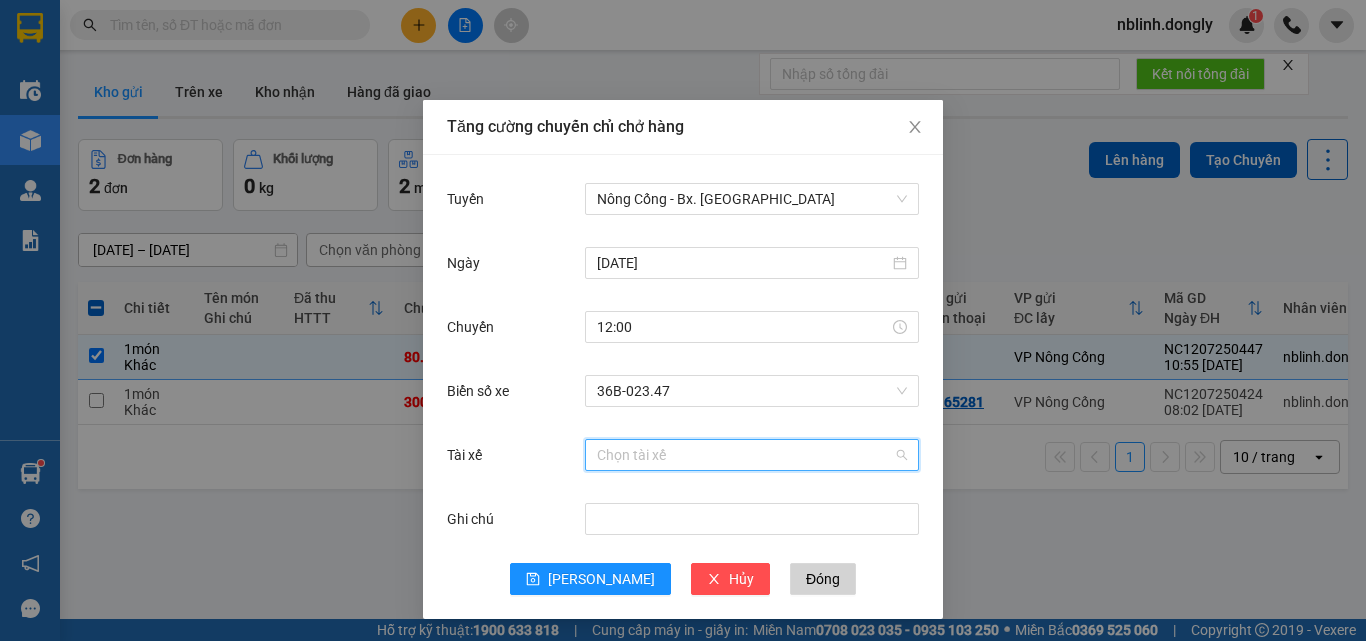 click on "Tài xế" at bounding box center [745, 455] 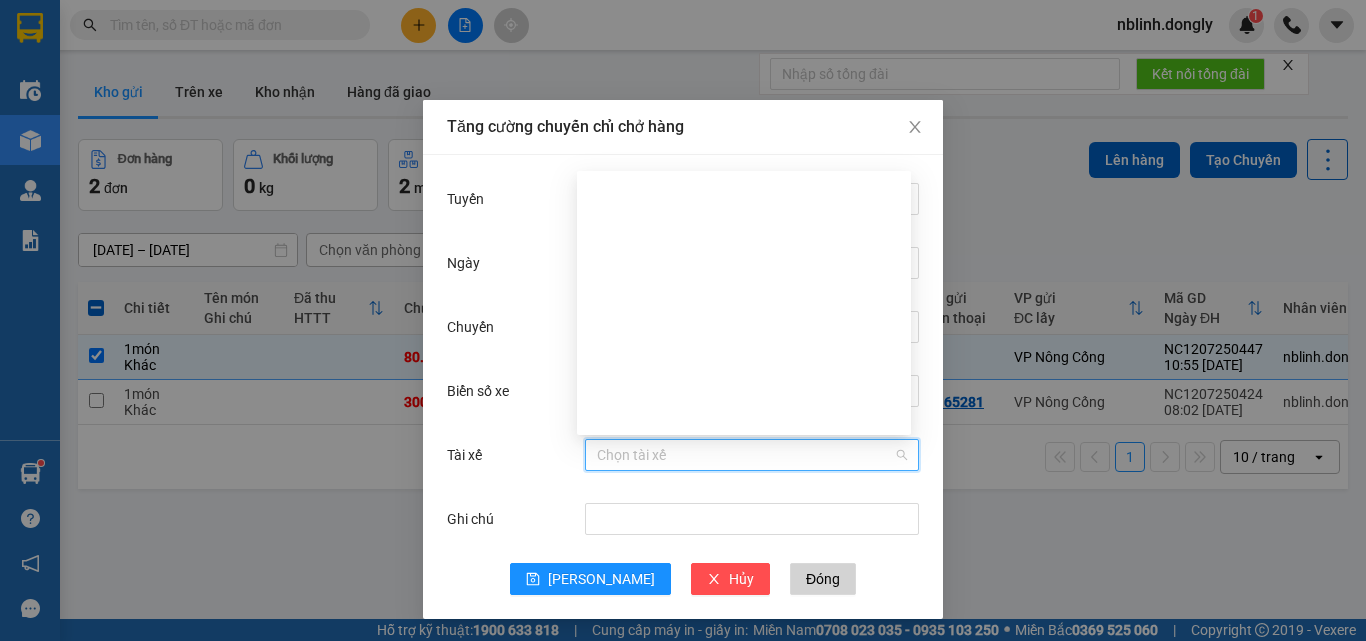 click on "[PERSON_NAME]" at bounding box center [744, 1695] 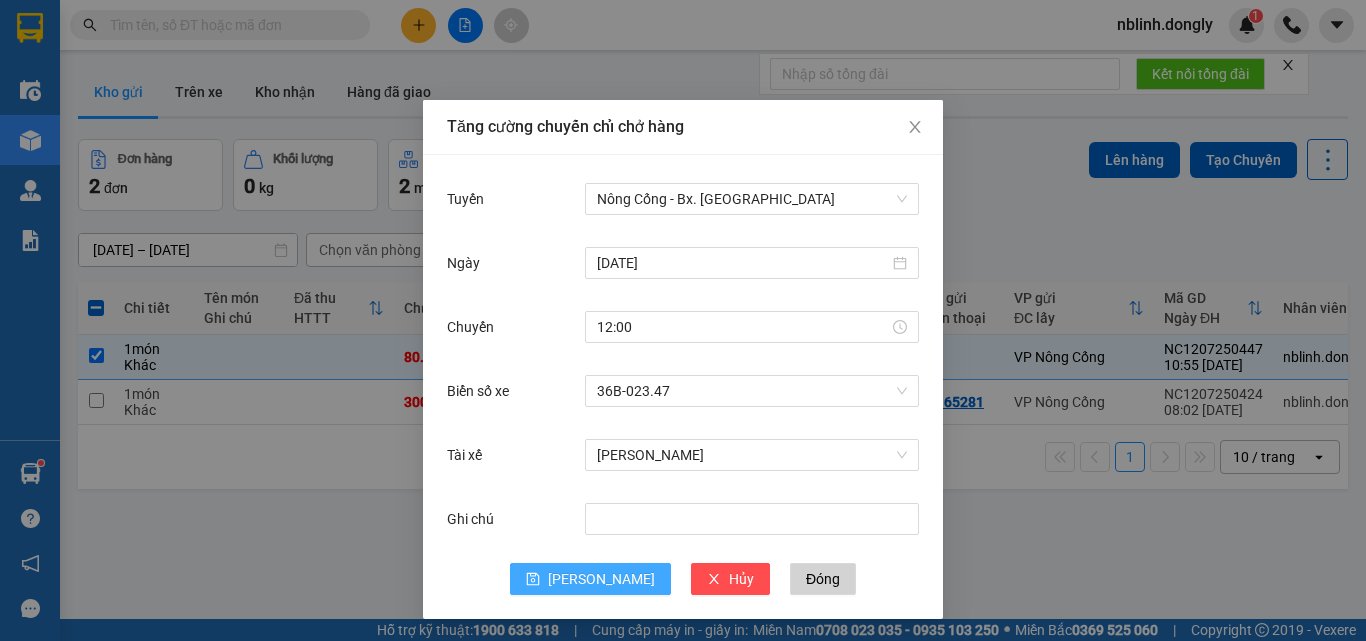 click 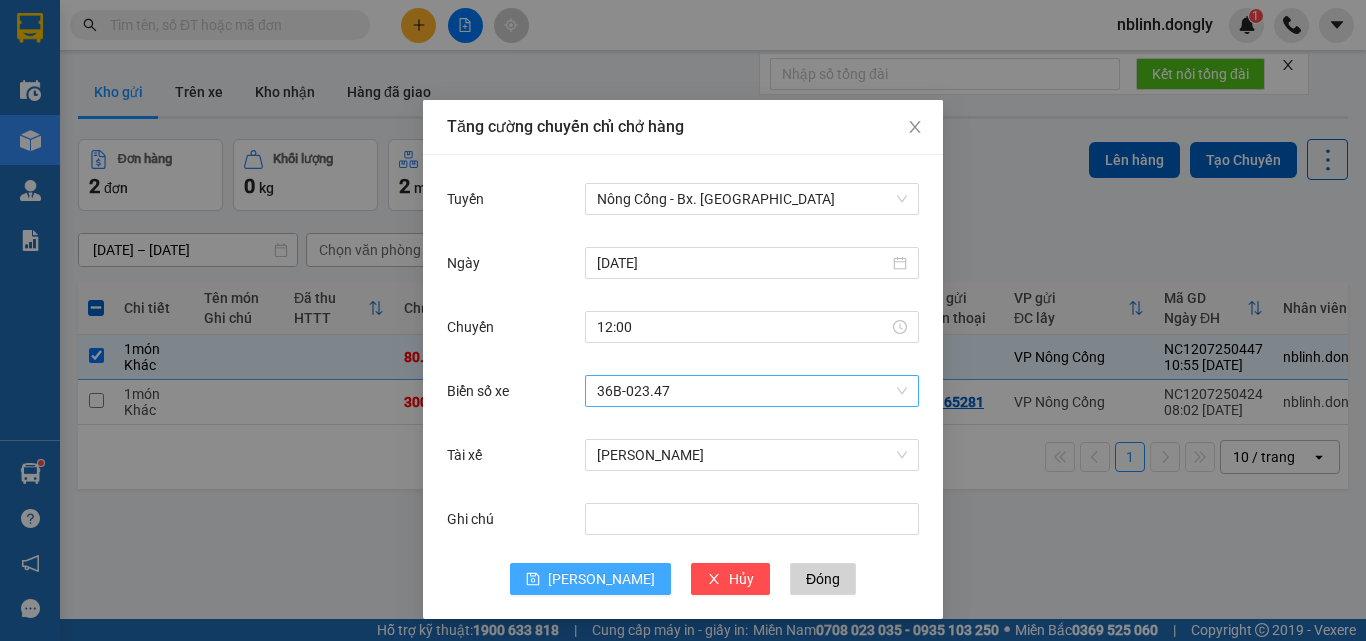 type 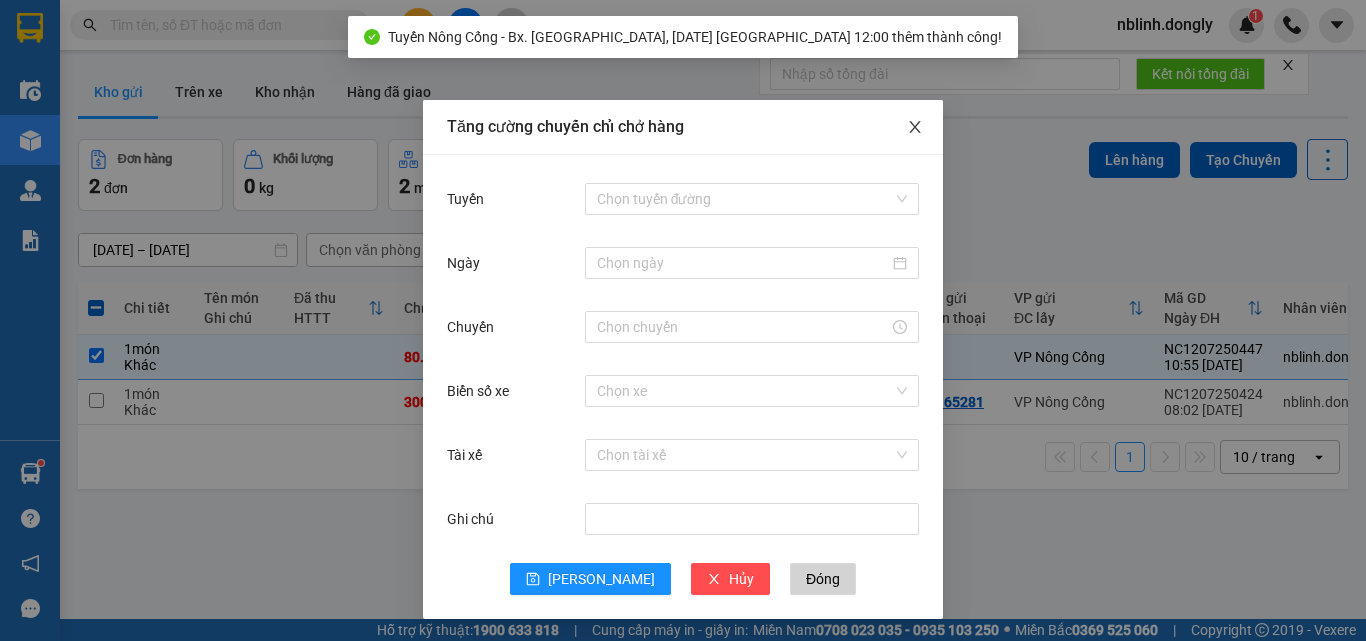 click 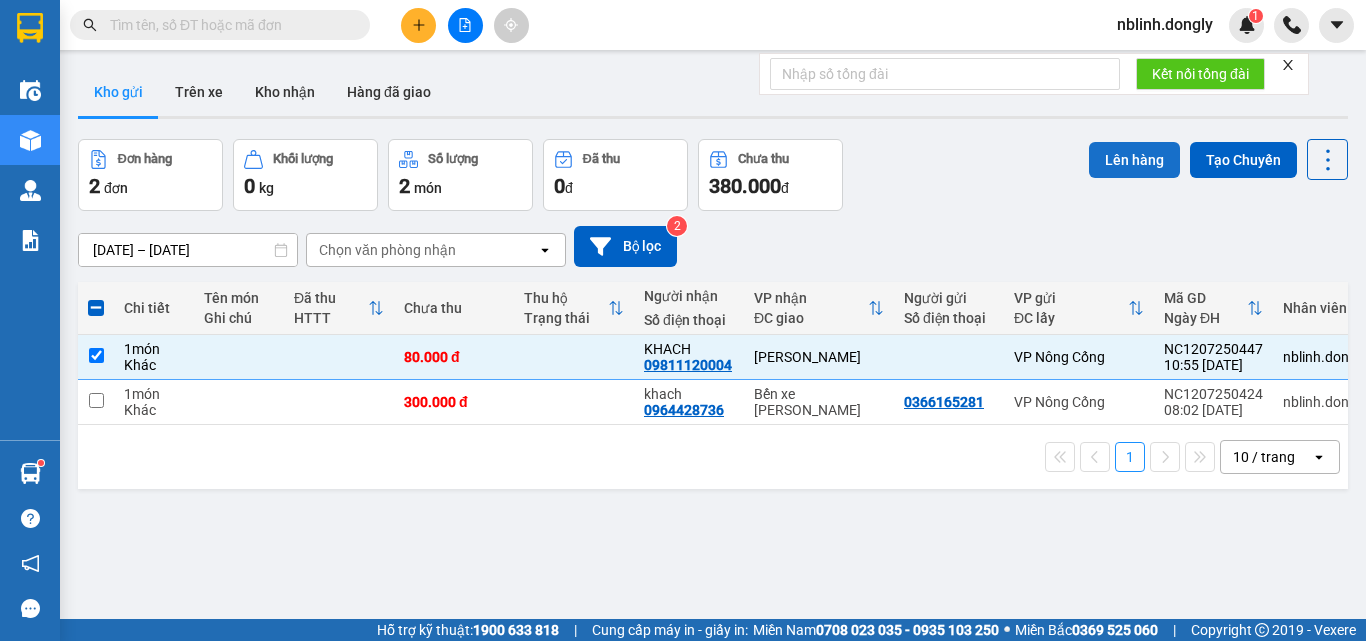 click on "Lên hàng" at bounding box center [1134, 160] 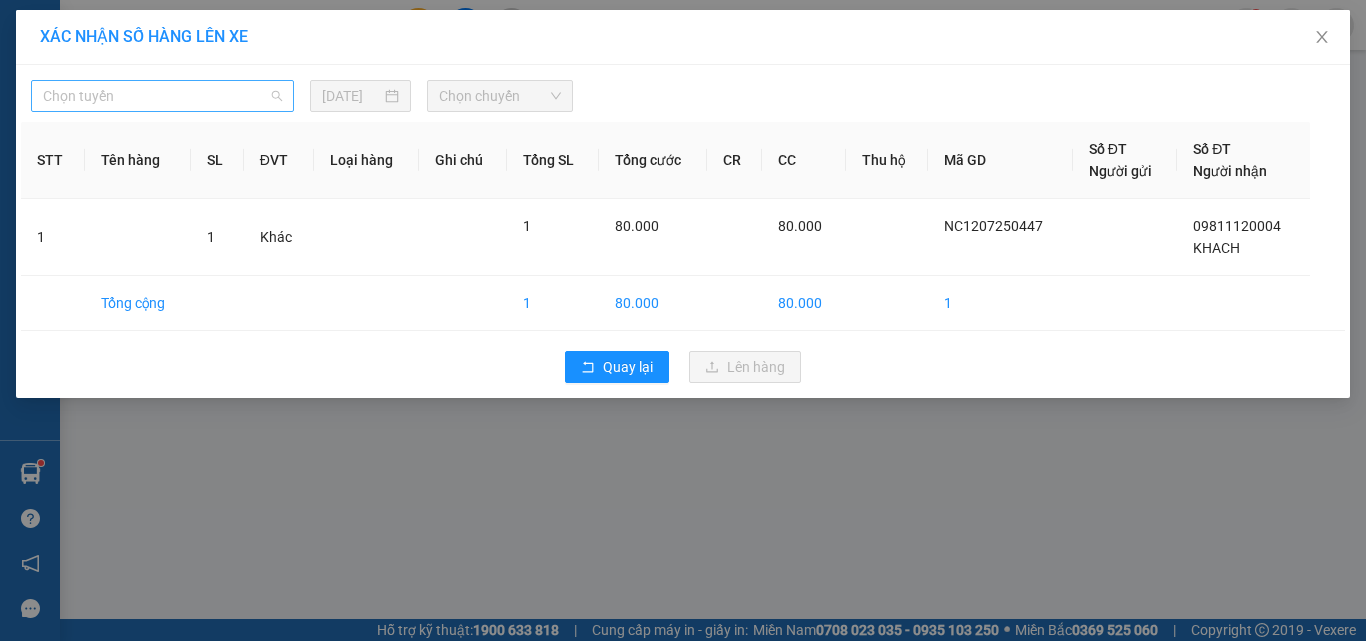 drag, startPoint x: 126, startPoint y: 91, endPoint x: 127, endPoint y: 134, distance: 43.011627 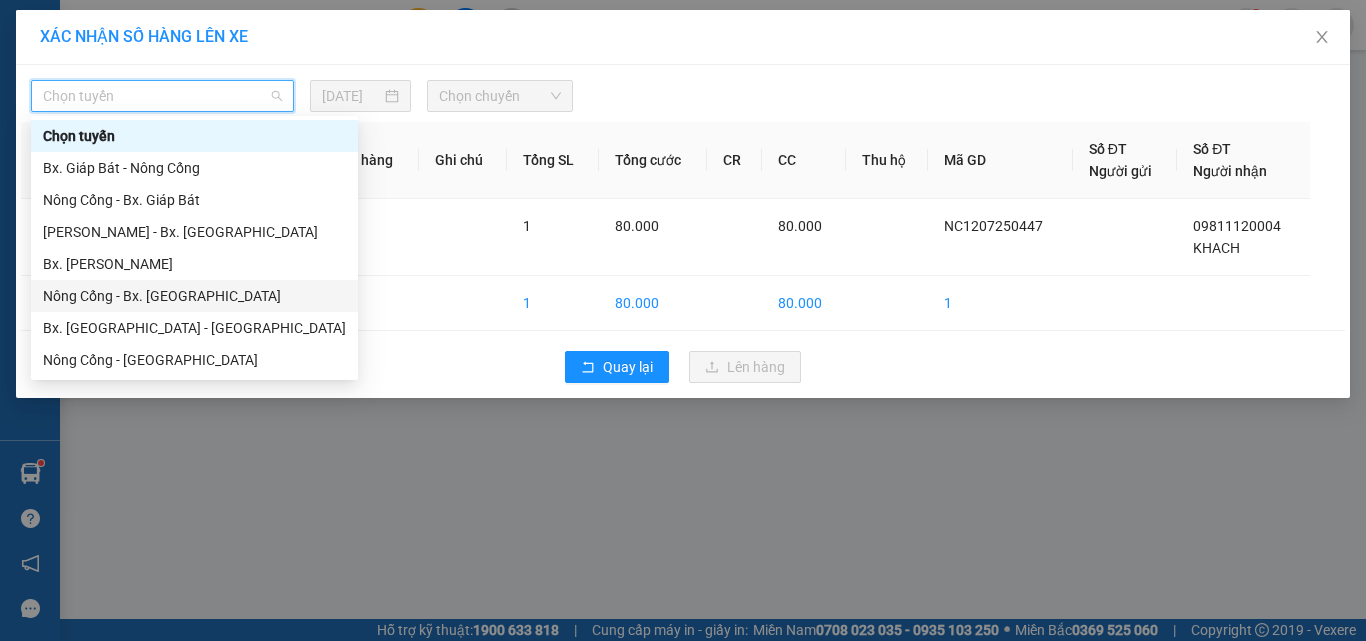 click on "Nông Cống - Bx. [GEOGRAPHIC_DATA]" at bounding box center [194, 296] 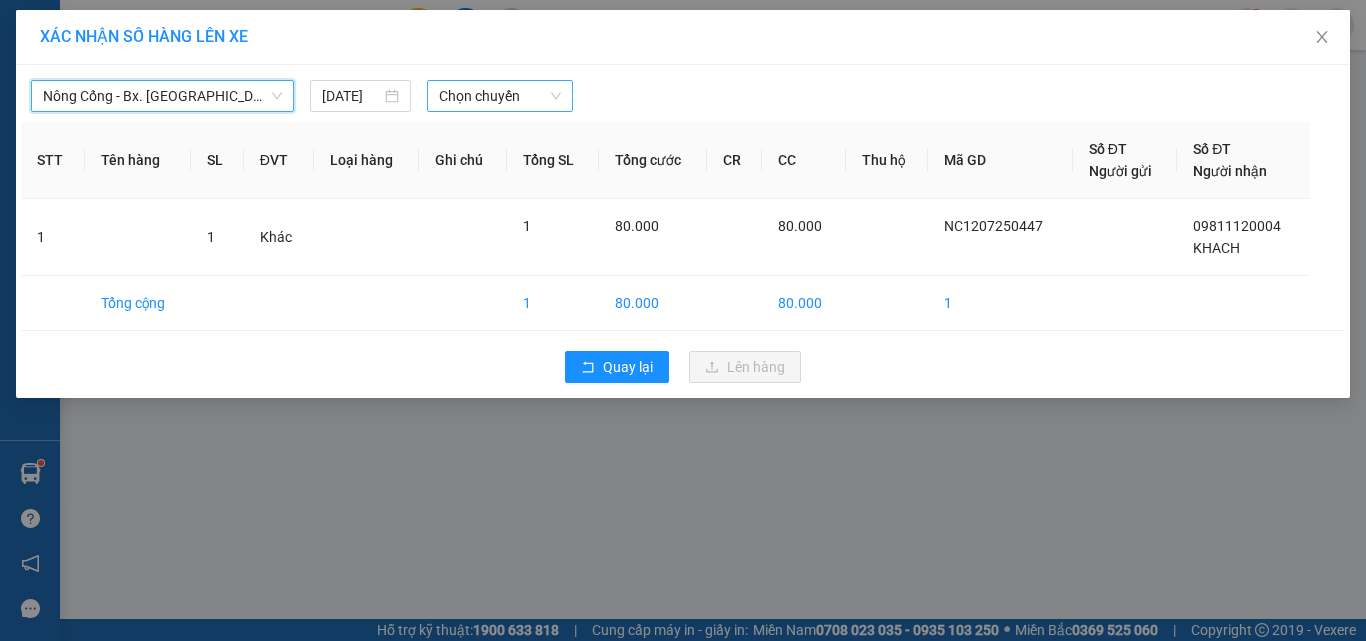 click on "Chọn chuyến" at bounding box center (500, 96) 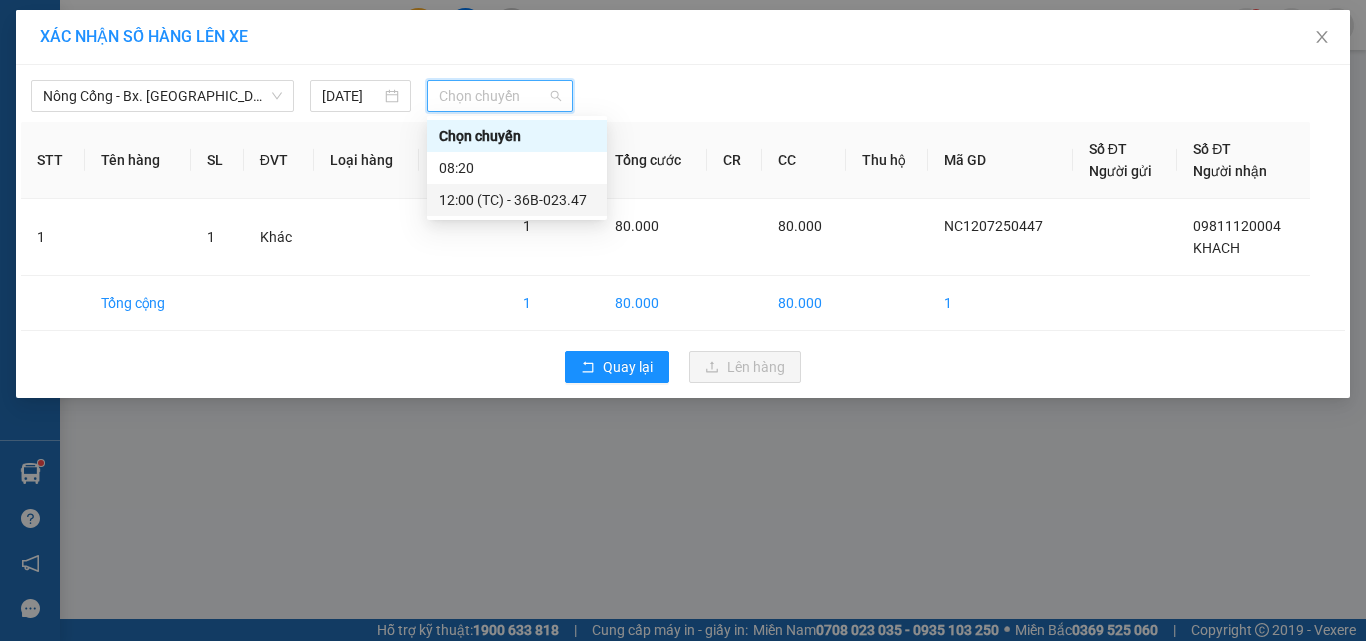 click on "12:00   (TC)   - 36B-023.47" at bounding box center (517, 200) 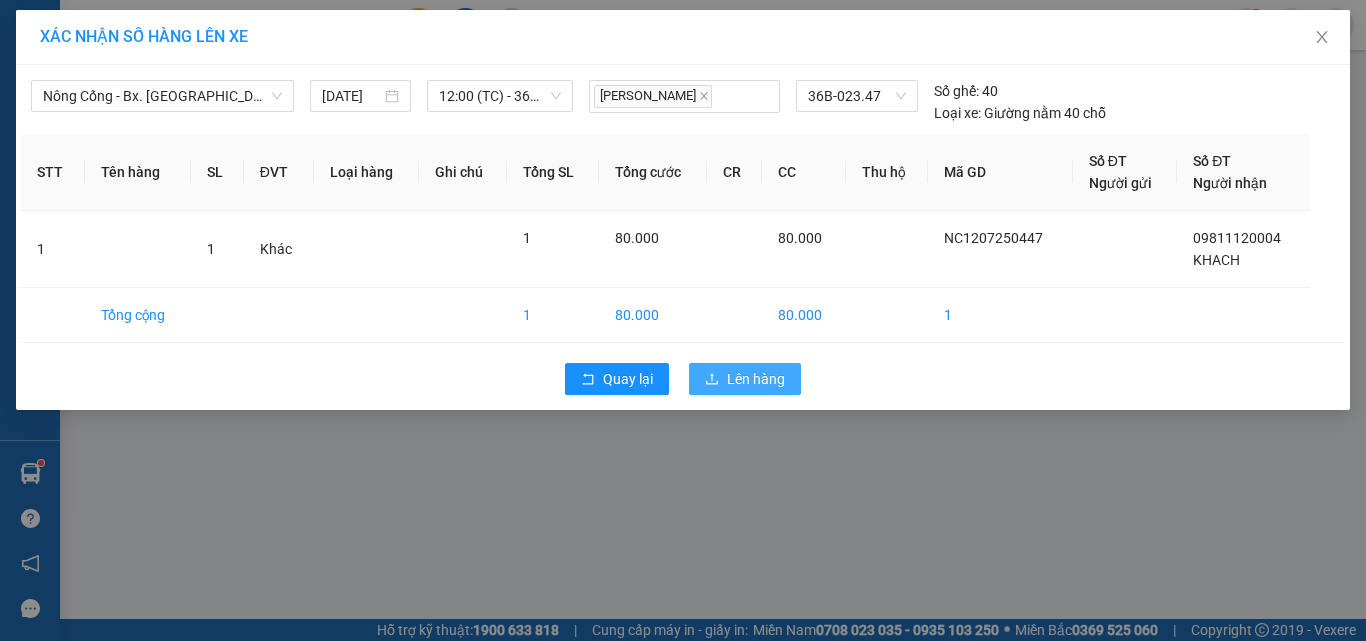 click on "Lên hàng" at bounding box center (756, 379) 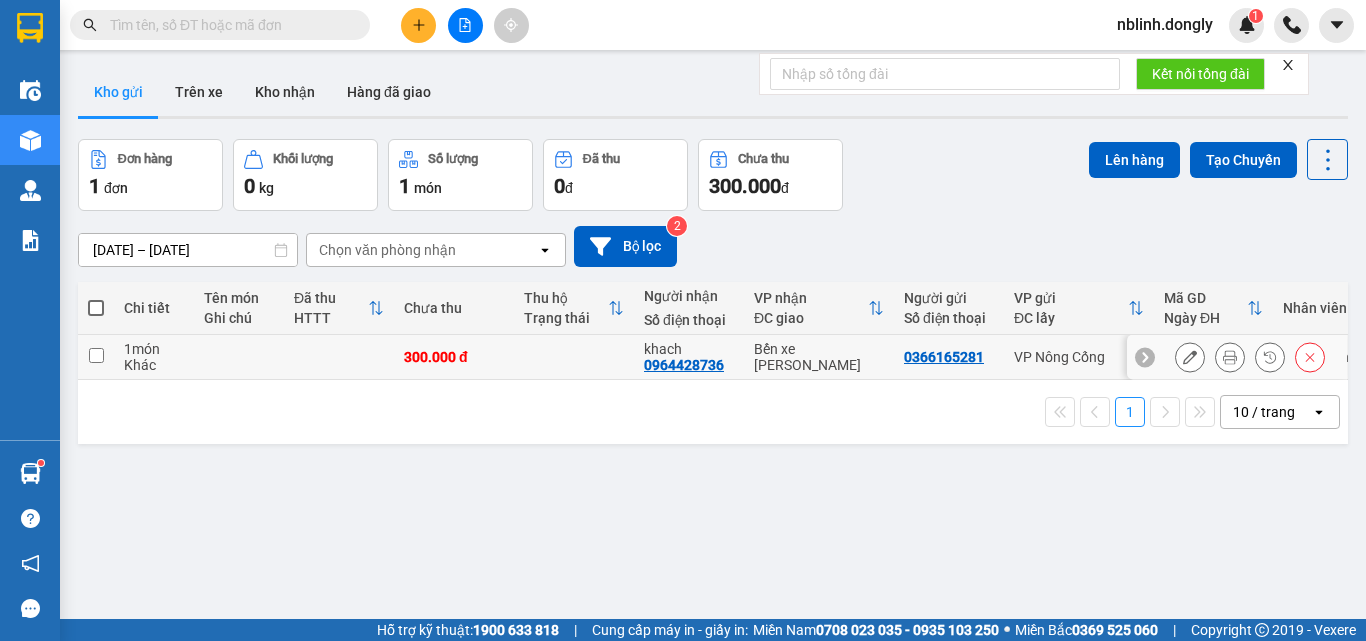 click at bounding box center [96, 355] 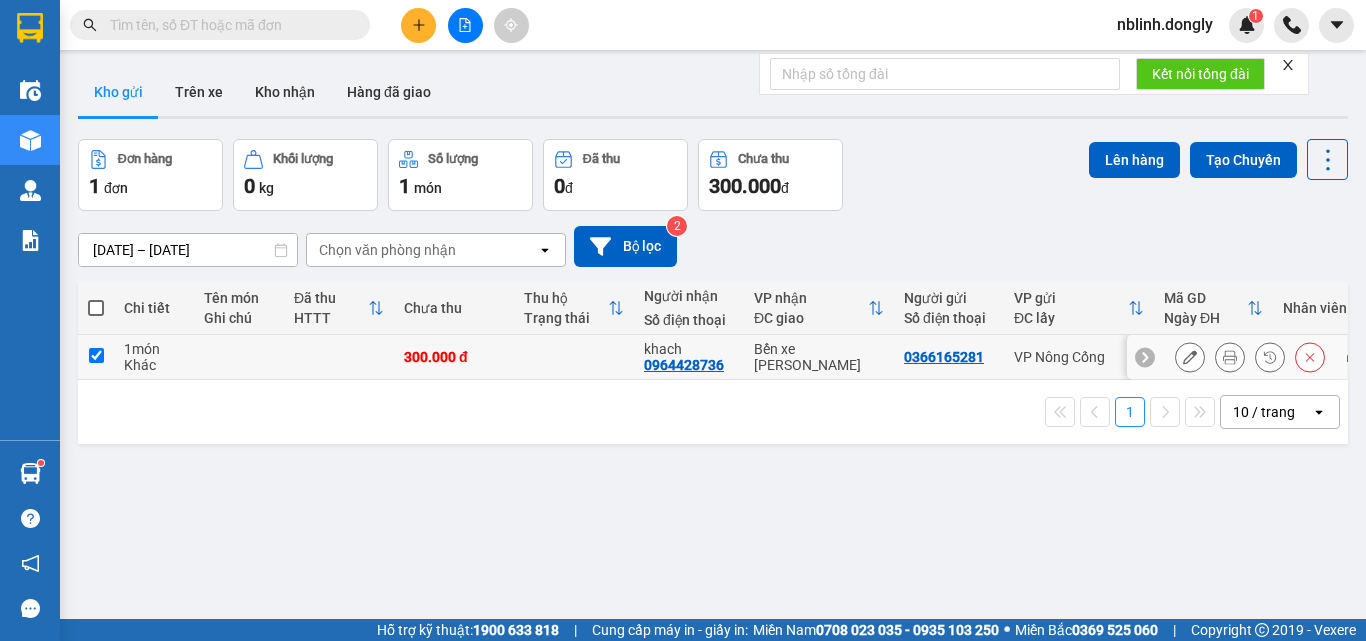 checkbox on "true" 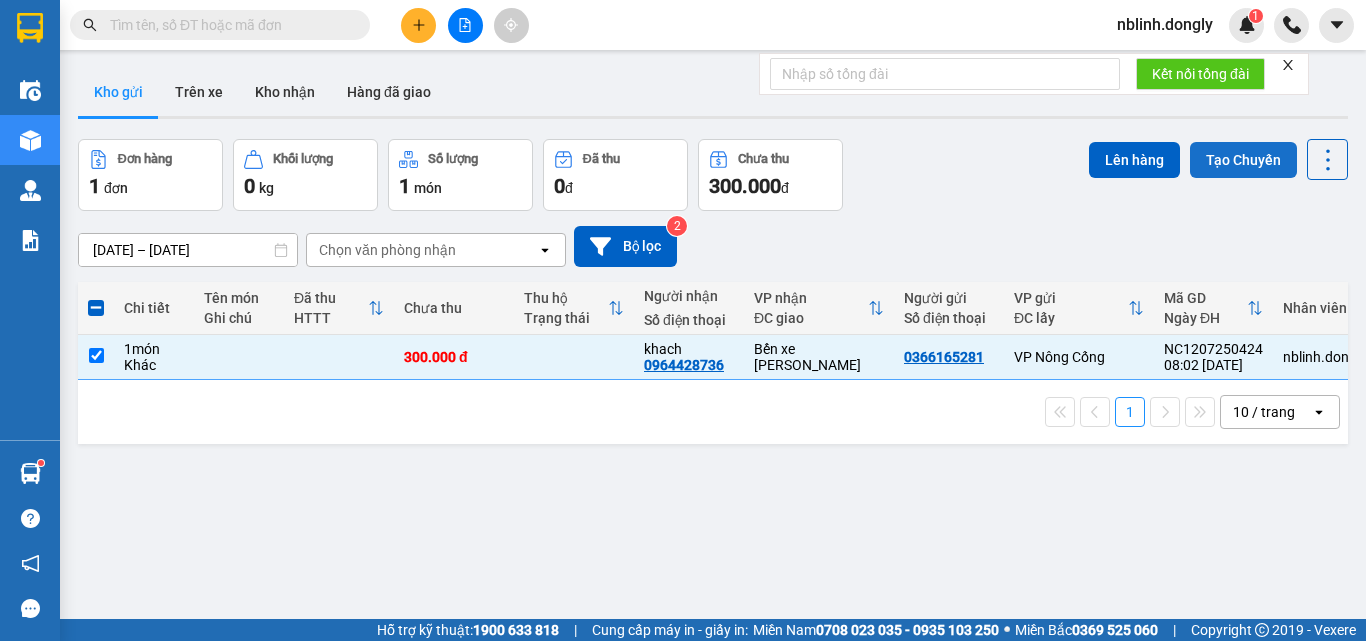 click on "Tạo Chuyến" at bounding box center (1243, 160) 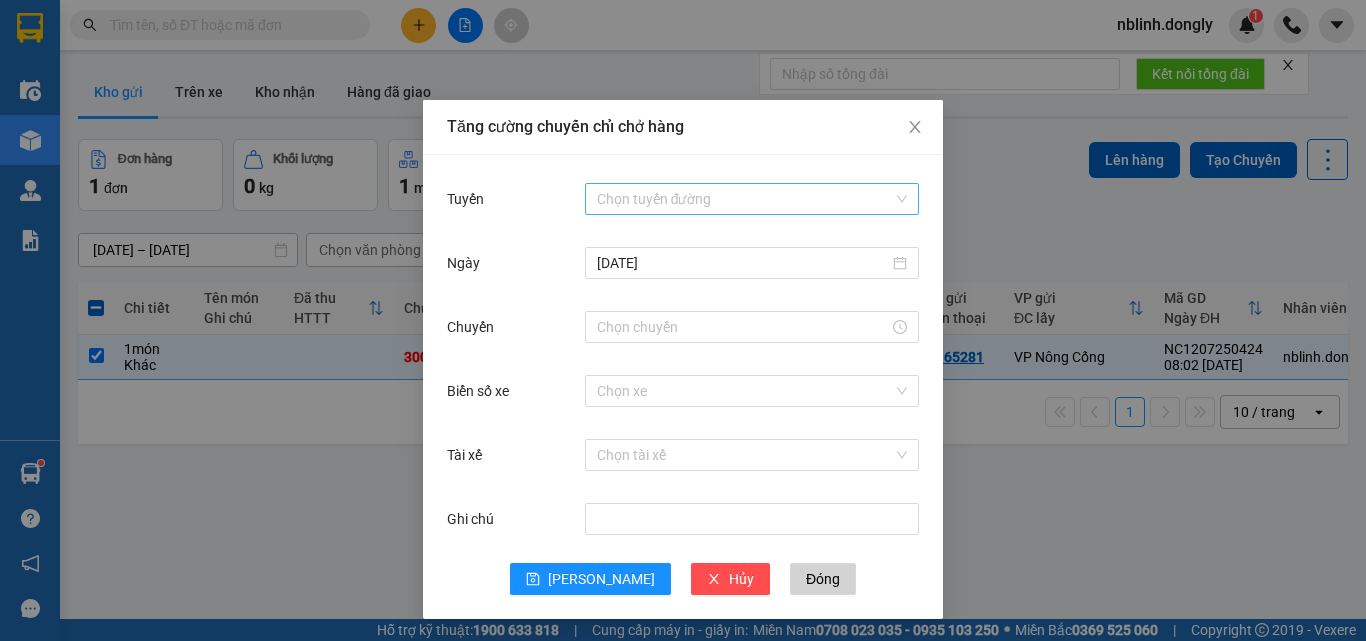 click on "Tuyến" at bounding box center [745, 199] 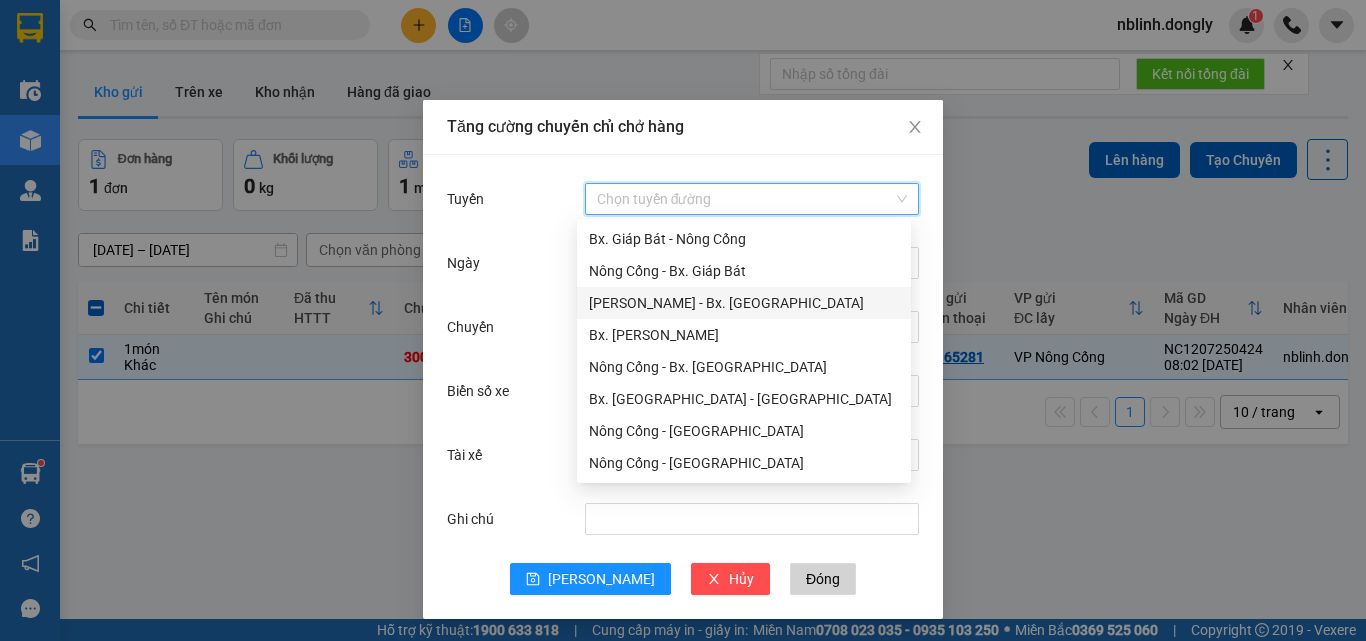 click on "[PERSON_NAME] - Bx. [GEOGRAPHIC_DATA]" at bounding box center [744, 303] 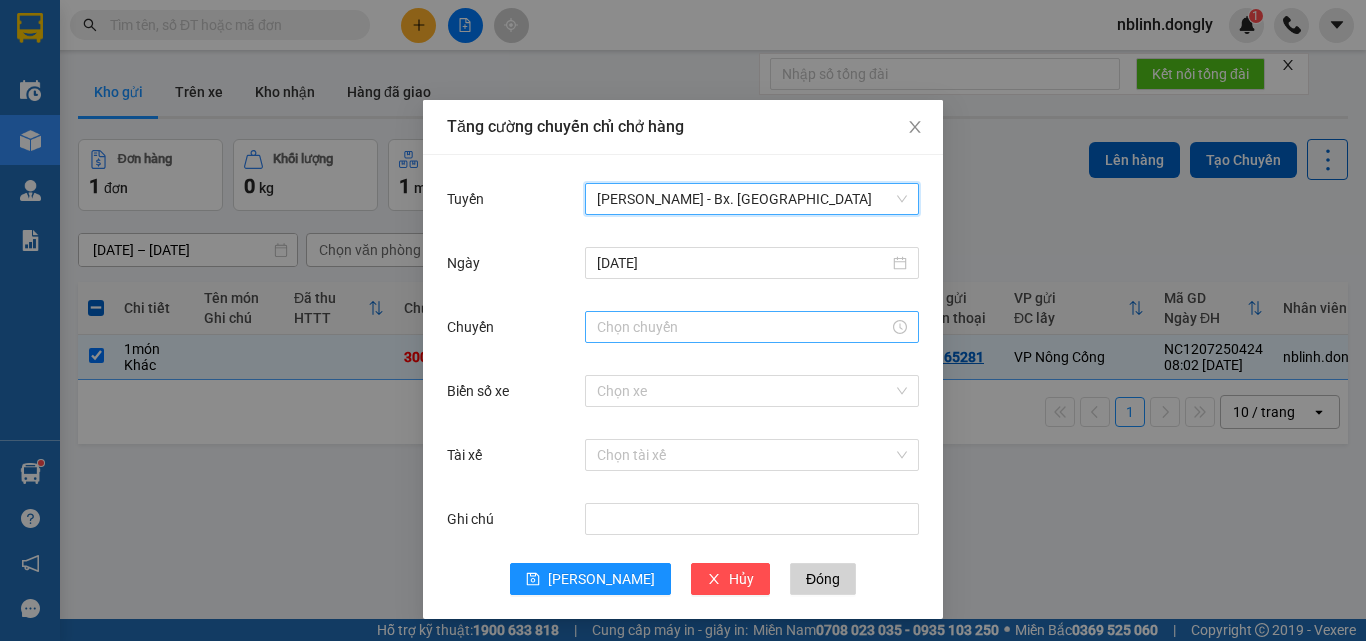 click on "Chuyến" at bounding box center (743, 327) 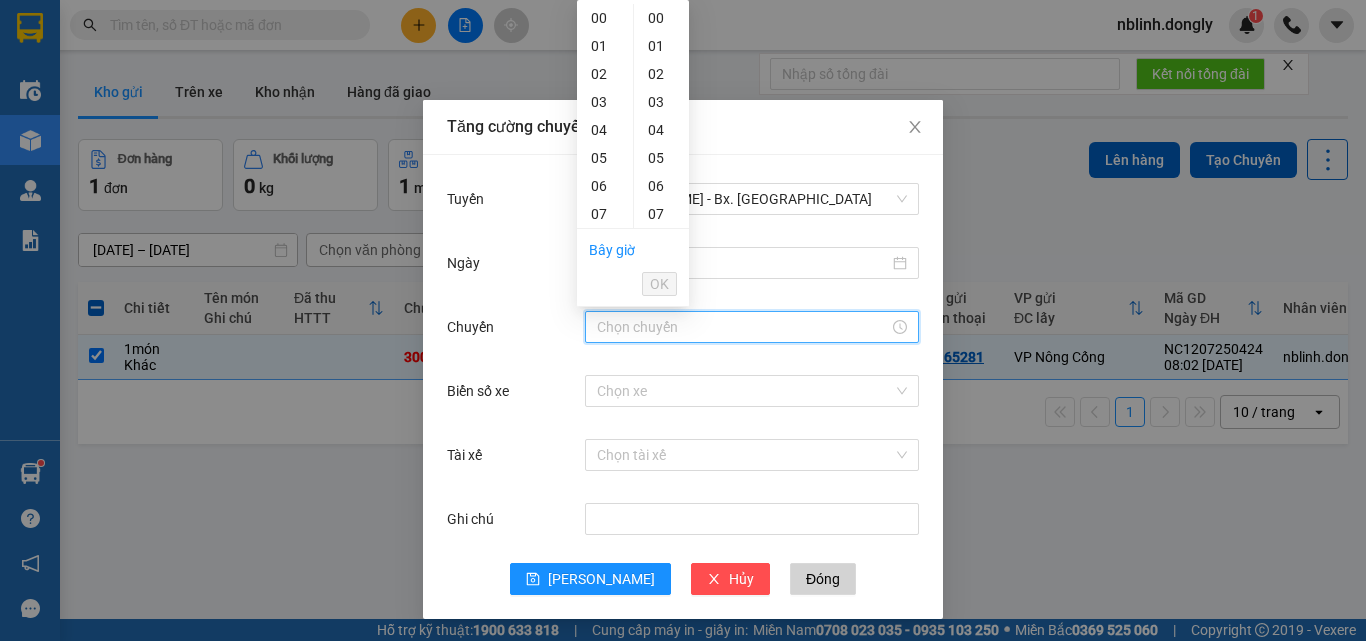 click on "14" at bounding box center [605, 410] 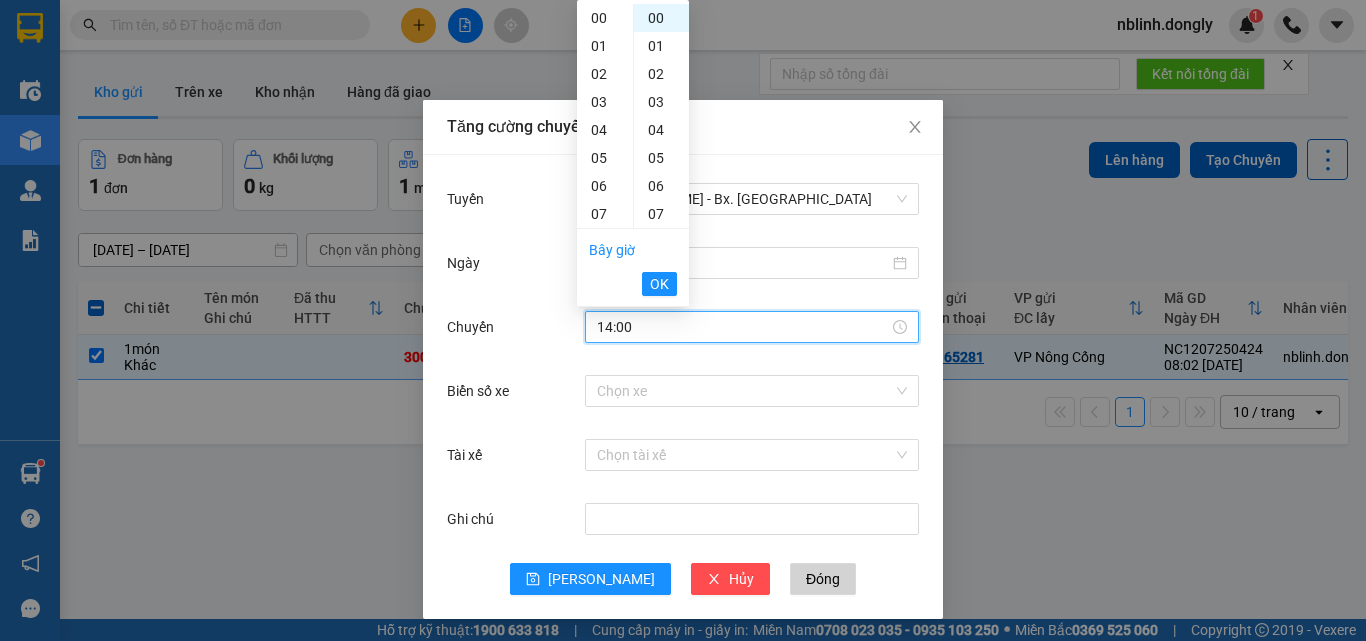 click on "20" at bounding box center [661, 578] 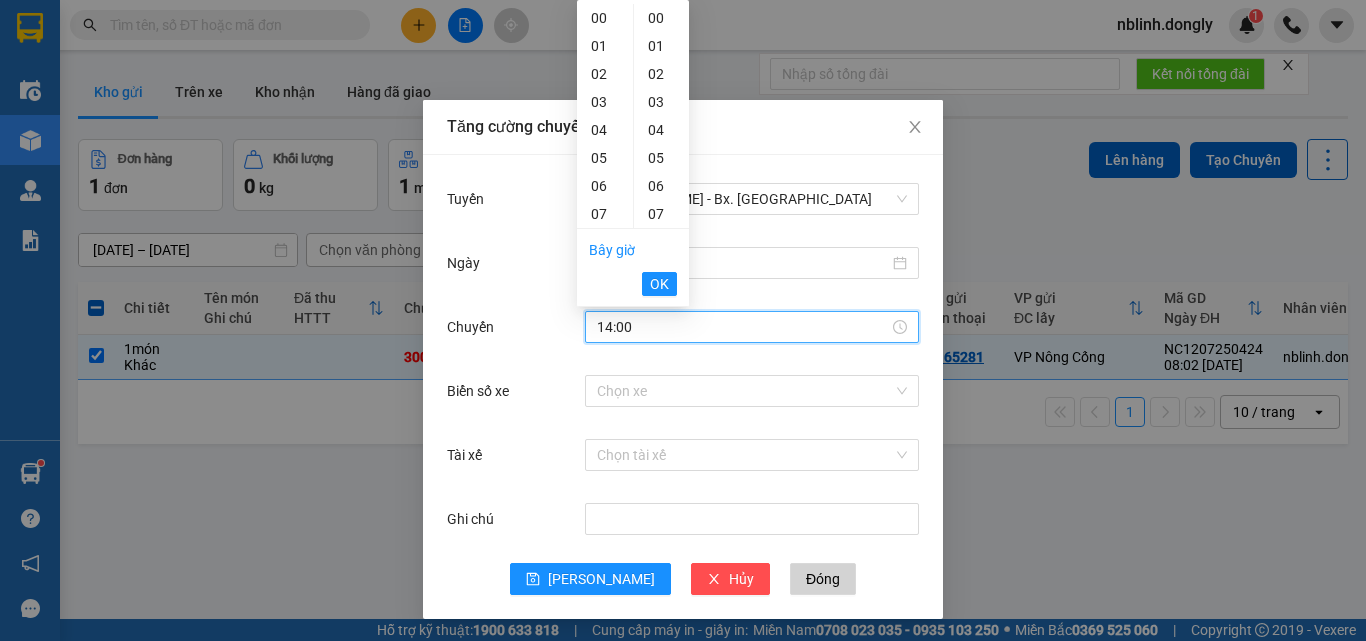 type on "14:20" 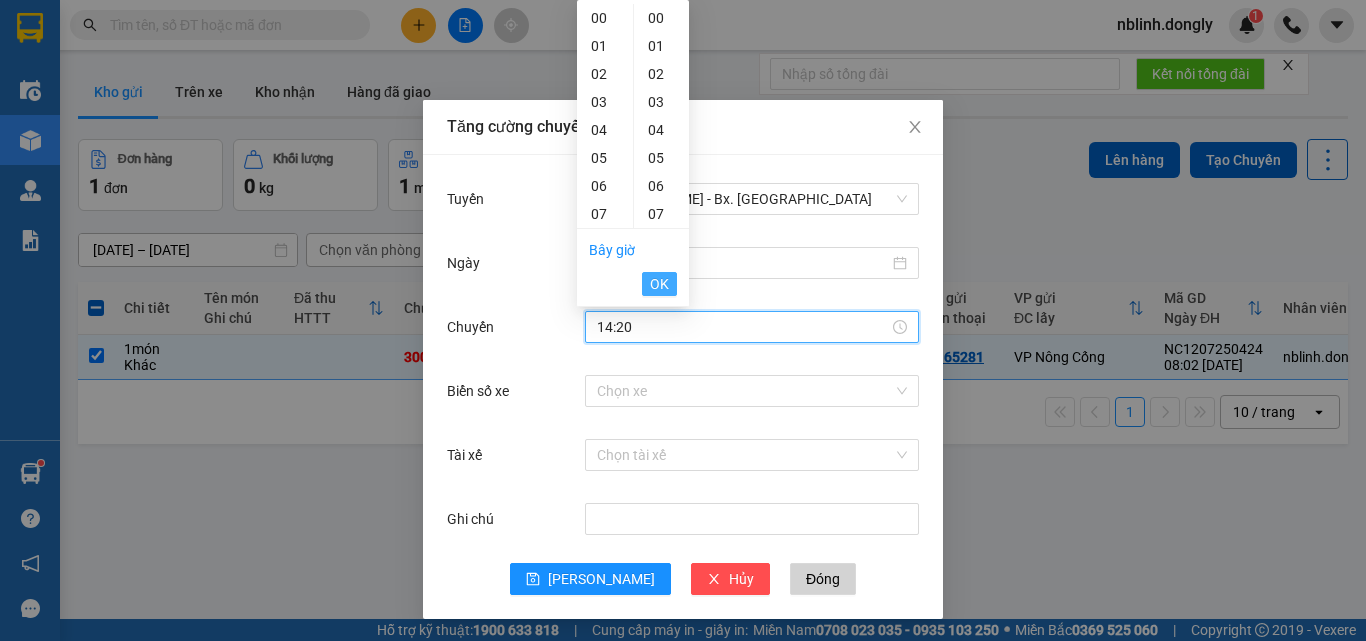 click on "OK" at bounding box center (659, 284) 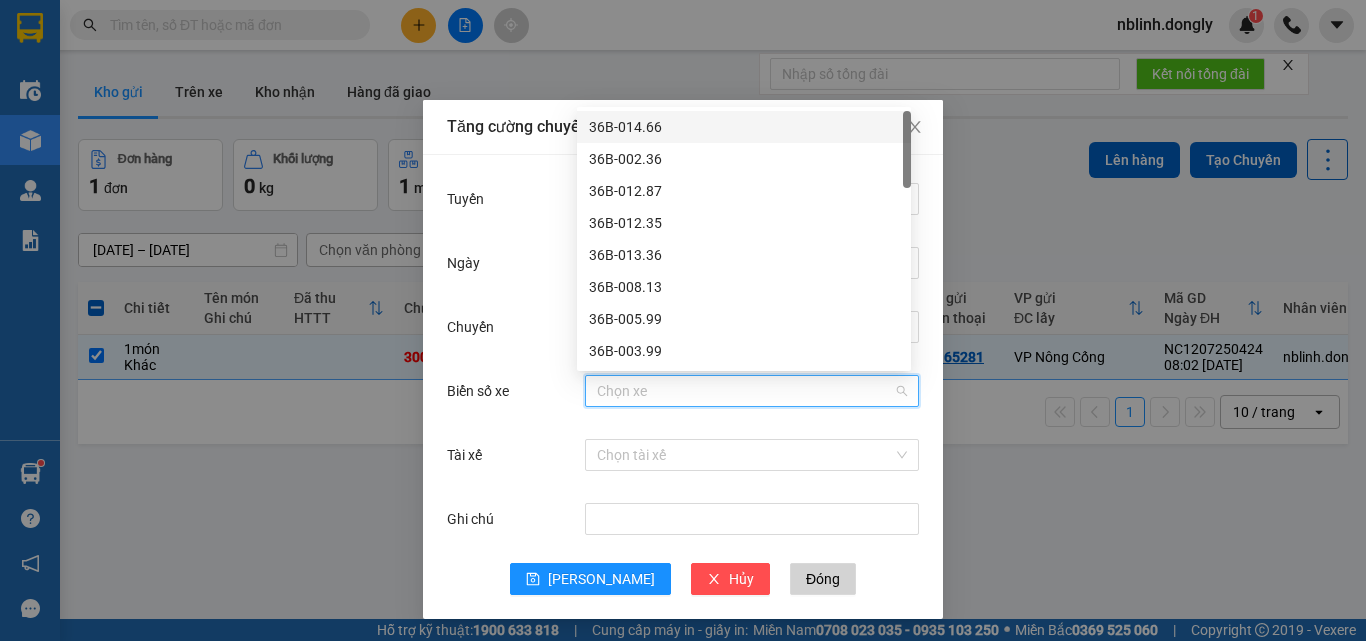 click on "Biển số xe" at bounding box center [745, 391] 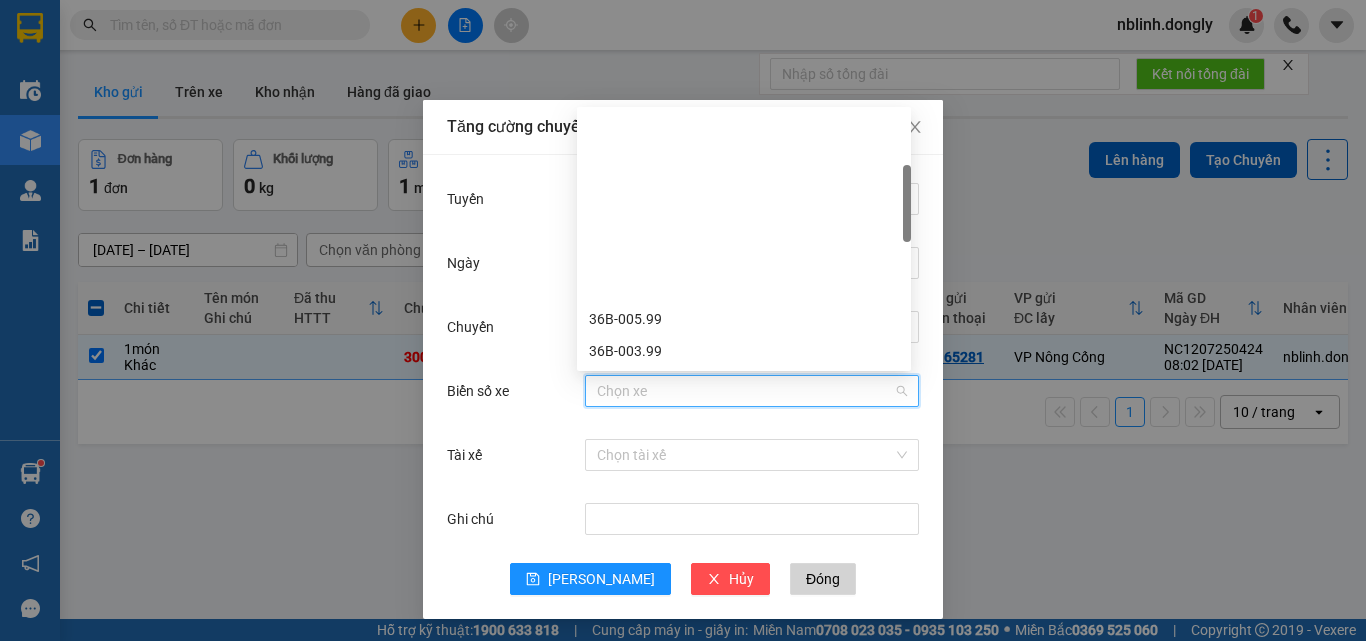 click on "36B-011.19" at bounding box center (744, 383) 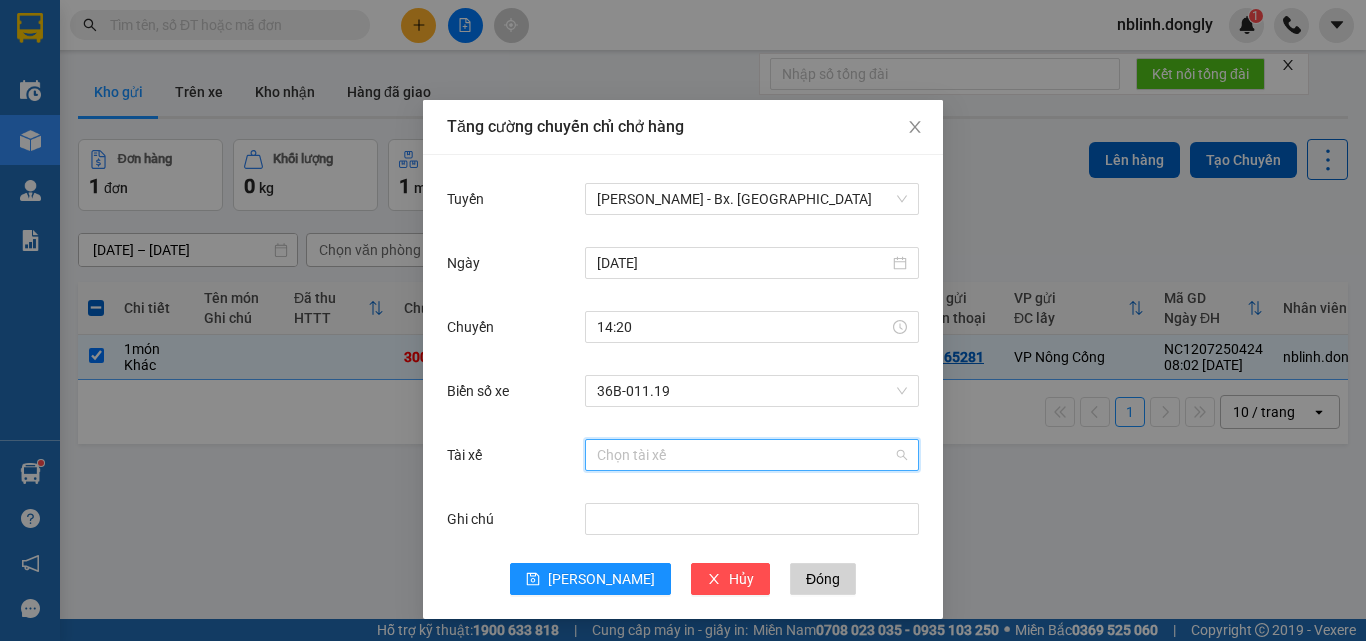 click on "Tài xế" at bounding box center [745, 455] 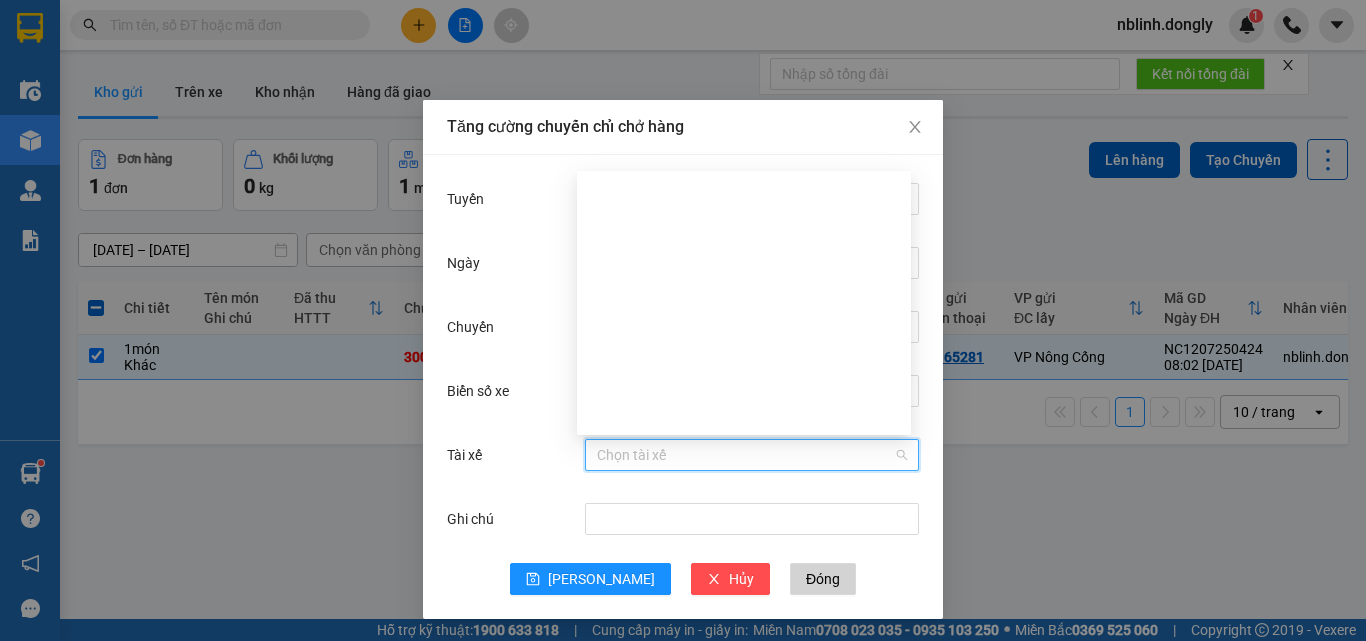 click on "LT [PERSON_NAME]" at bounding box center [744, 639] 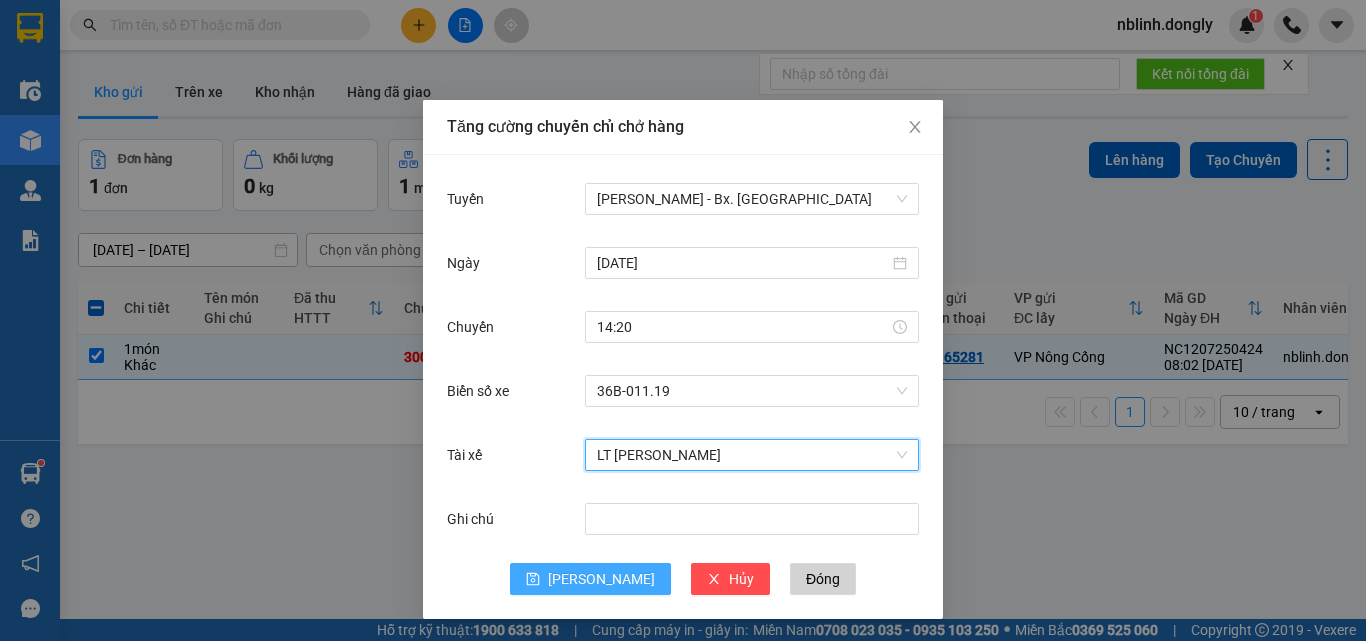 click on "[PERSON_NAME]" at bounding box center (601, 579) 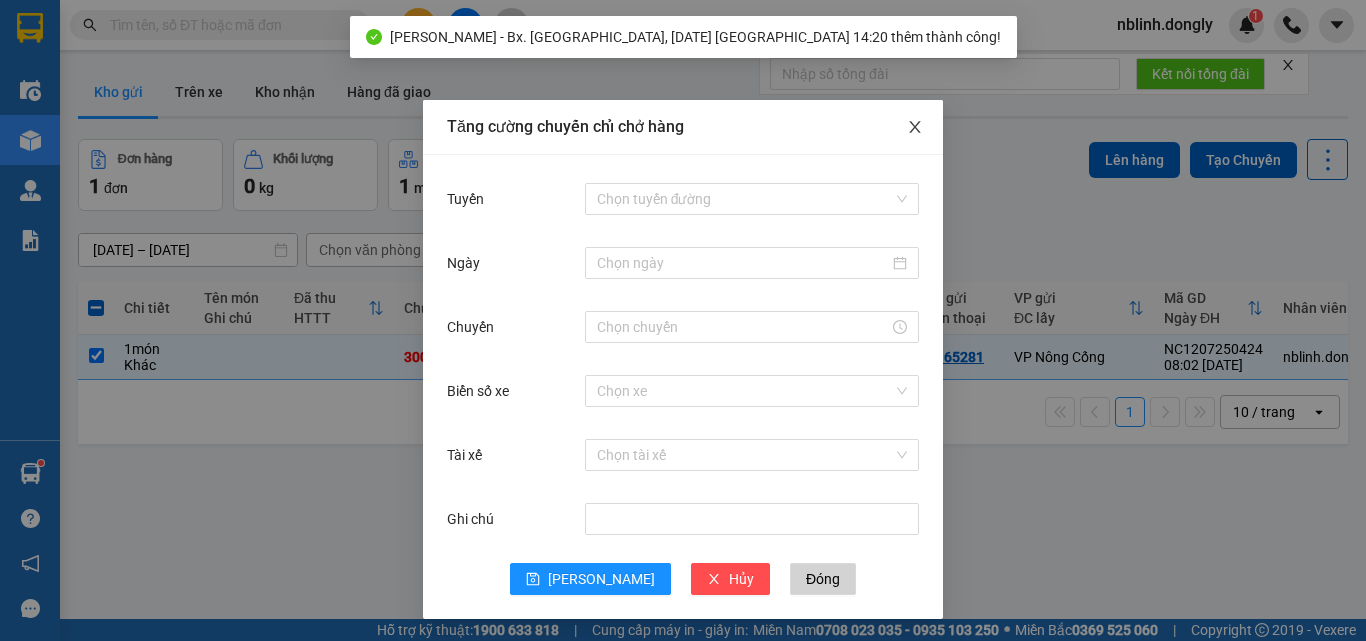 click 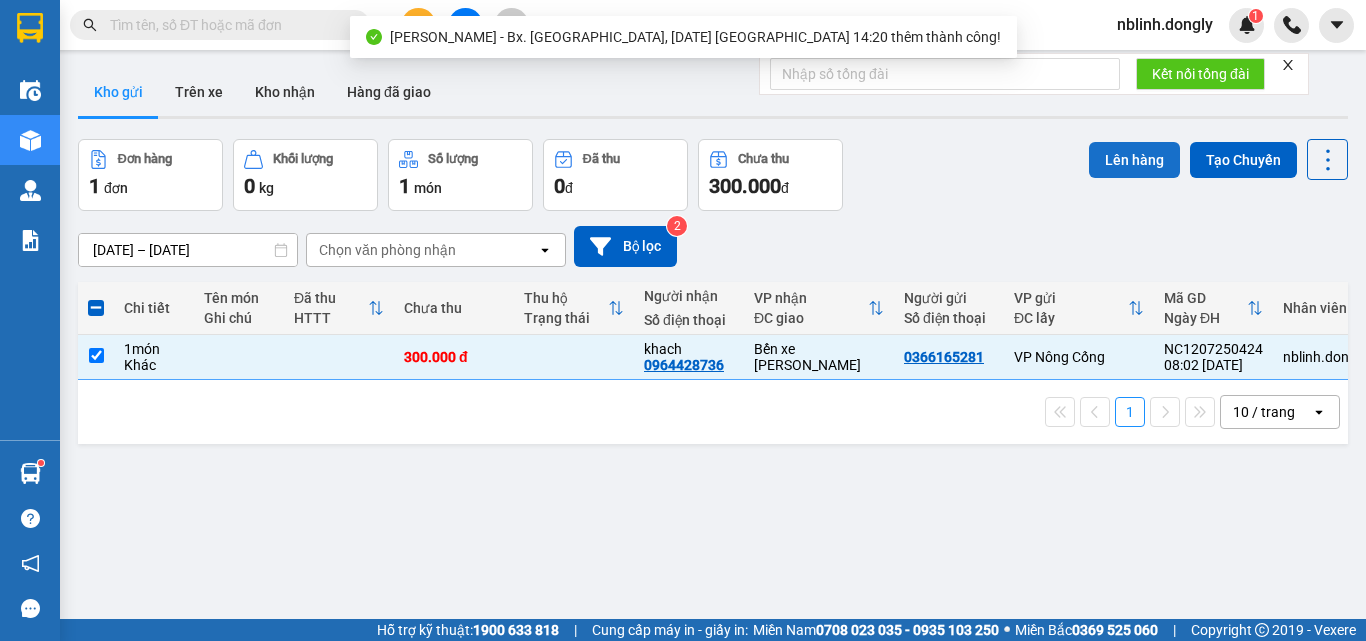 click on "Lên hàng" at bounding box center (1134, 160) 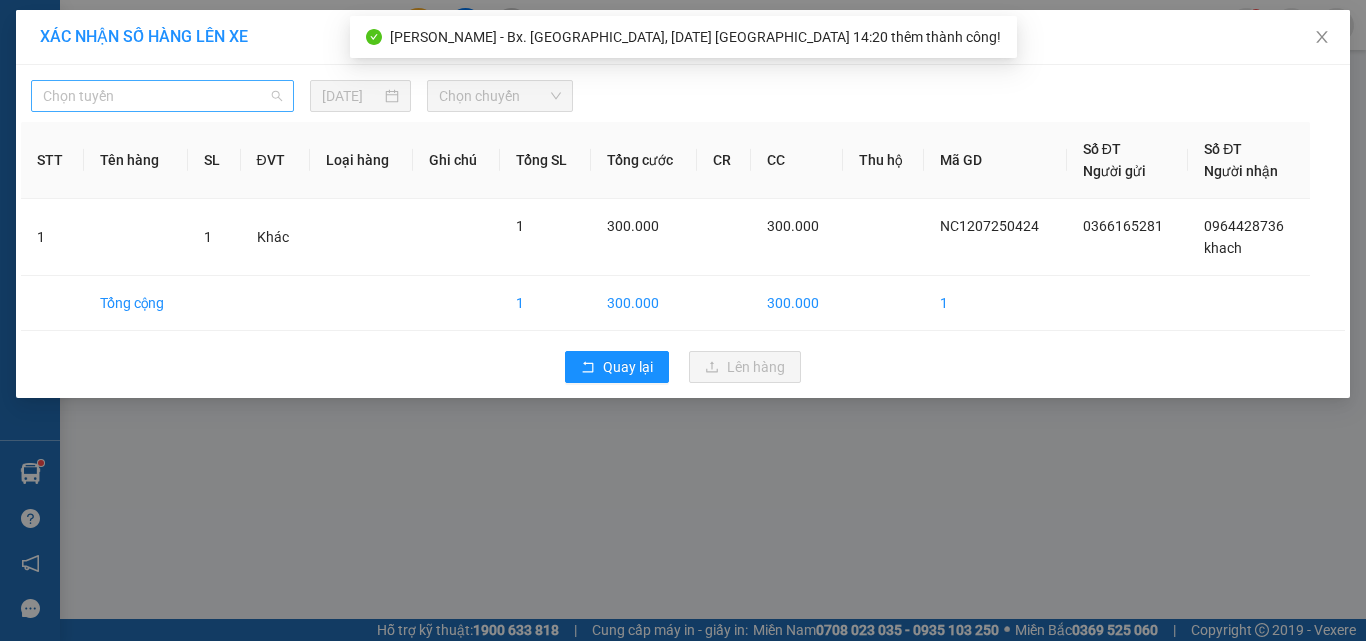 click on "Chọn tuyến" at bounding box center (162, 96) 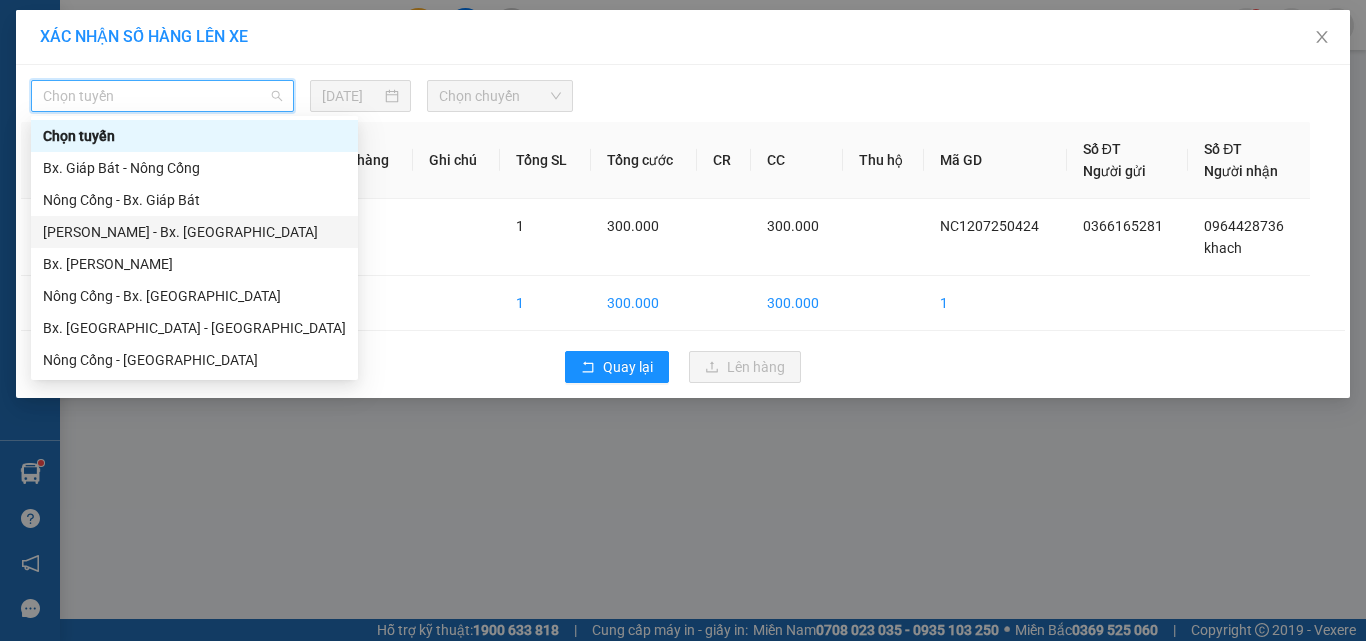 click on "[PERSON_NAME] - Bx. [GEOGRAPHIC_DATA]" at bounding box center [194, 232] 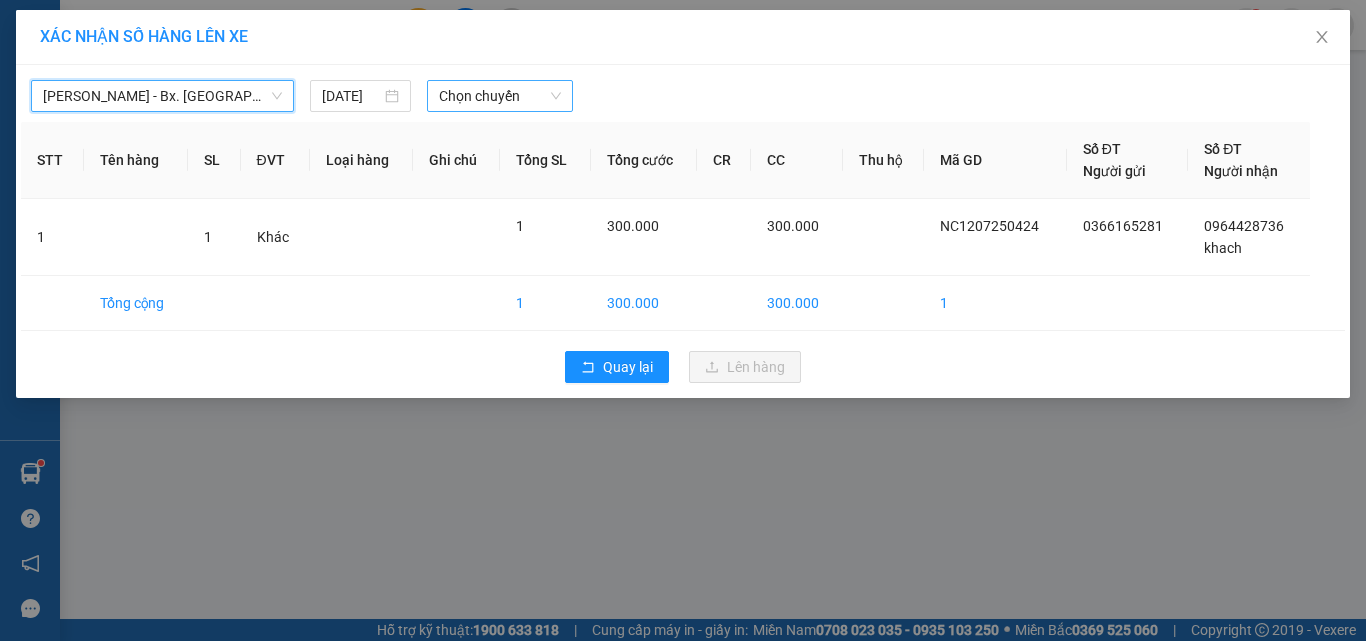 click on "Chọn chuyến" at bounding box center [500, 96] 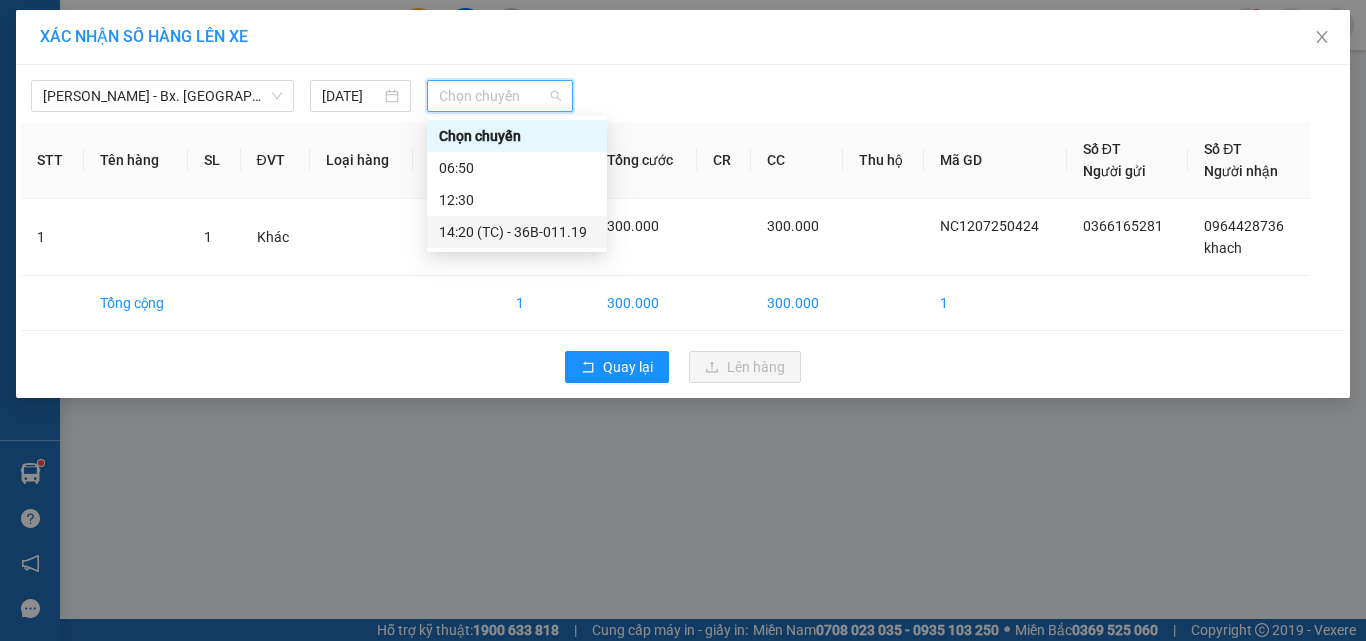 click on "14:20   (TC)   - 36B-011.19" at bounding box center (517, 232) 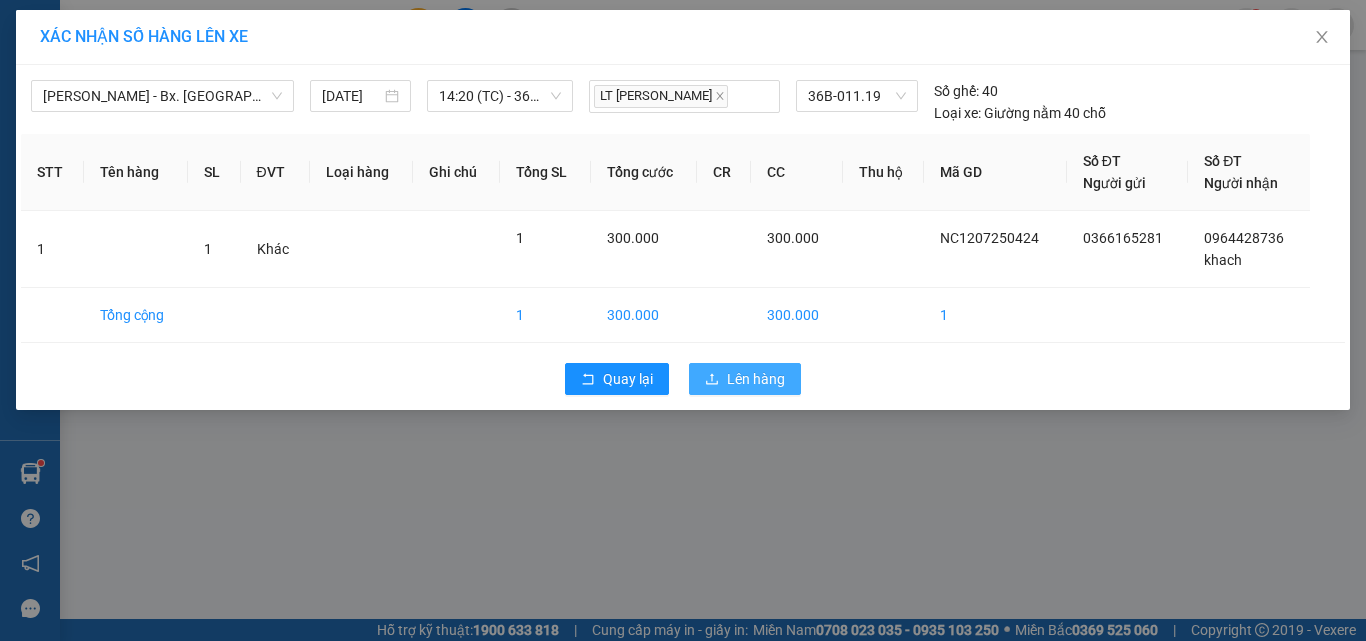 click on "Lên hàng" at bounding box center (756, 379) 